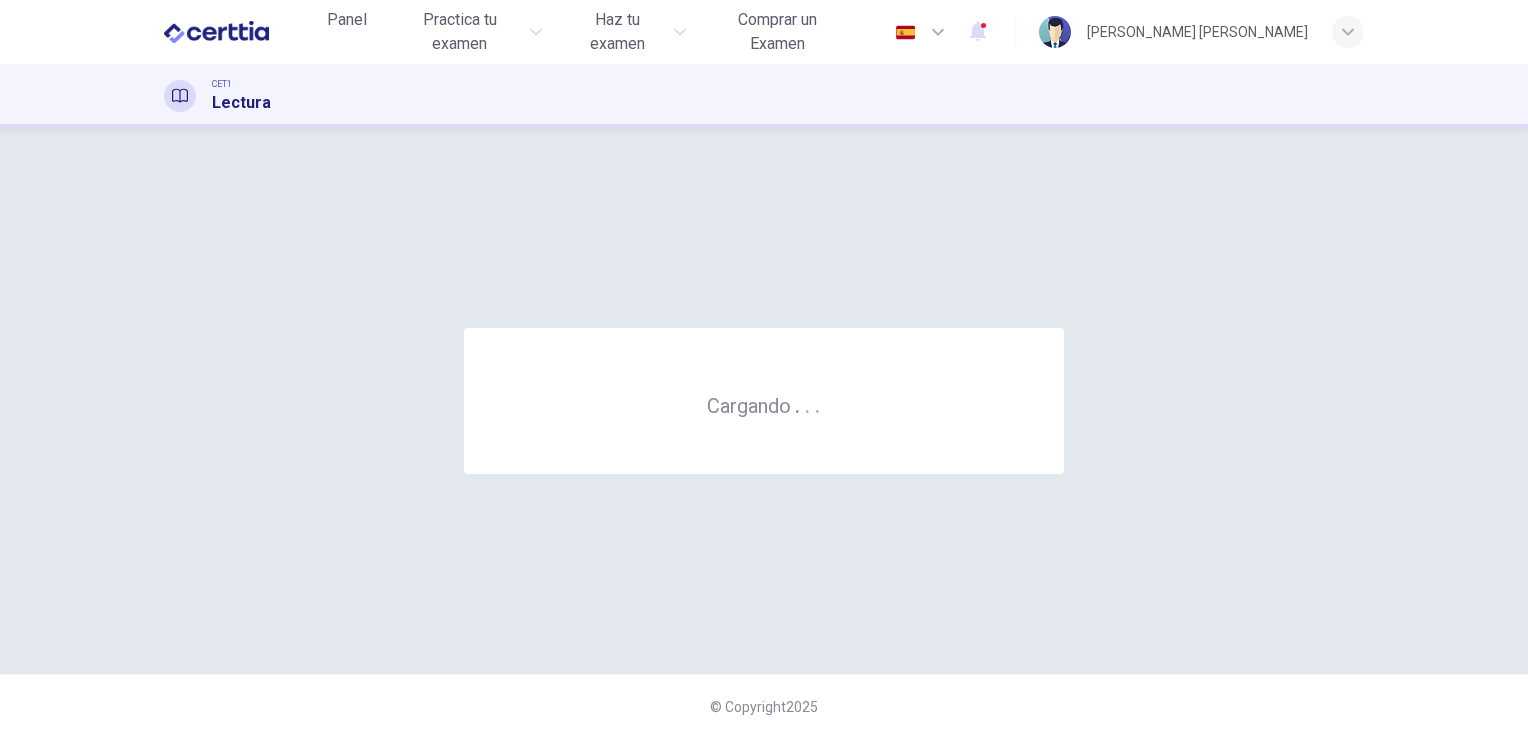 scroll, scrollTop: 0, scrollLeft: 0, axis: both 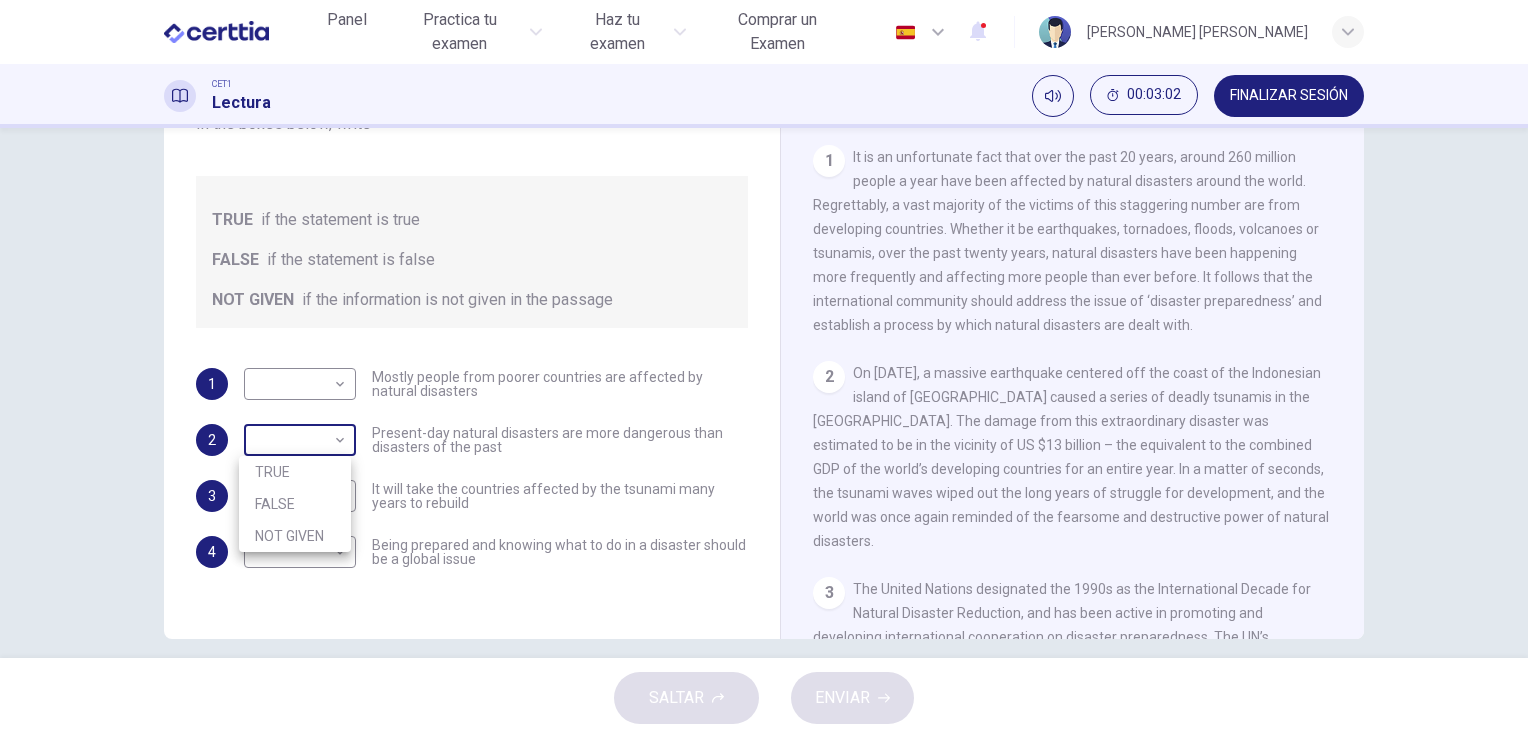 click on "Este sitio utiliza cookies, como se explica en nuestra  Política de Privacidad . Si acepta el uso de cookies, [PERSON_NAME] clic en el botón [PERSON_NAME] y continúe navegando por nuestro sitio.   Política de Privacidad Aceptar Panel Practica tu examen Haz tu examen Comprar un Examen Español ** ​ [PERSON_NAME] [PERSON_NAME] CET1 Lectura 00:03:02 FINALIZAR SESIÓN Preguntas 1 - 4 Do the following statements agree with the information given in the Reading Passage?
In the boxes below, write TRUE if the statement is true FALSE if the statement is false NOT GIVEN if the information is not given in the passage 1 ​ ​ Mostly people from poorer countries are affected by natural disasters 2 ​ ​ Present-day natural disasters are more dangerous than disasters of the past 3 ​ ​ It will take the countries affected by the tsunami many years to rebuild 4 ​ ​ Being prepared and knowing what to do in a disaster should be a global issue Preparing for the Threat CLIC PARA ZOOM Clic para zoom 1 2 3 4 5 6 SALTAR ENVIAR Panel" at bounding box center [764, 369] 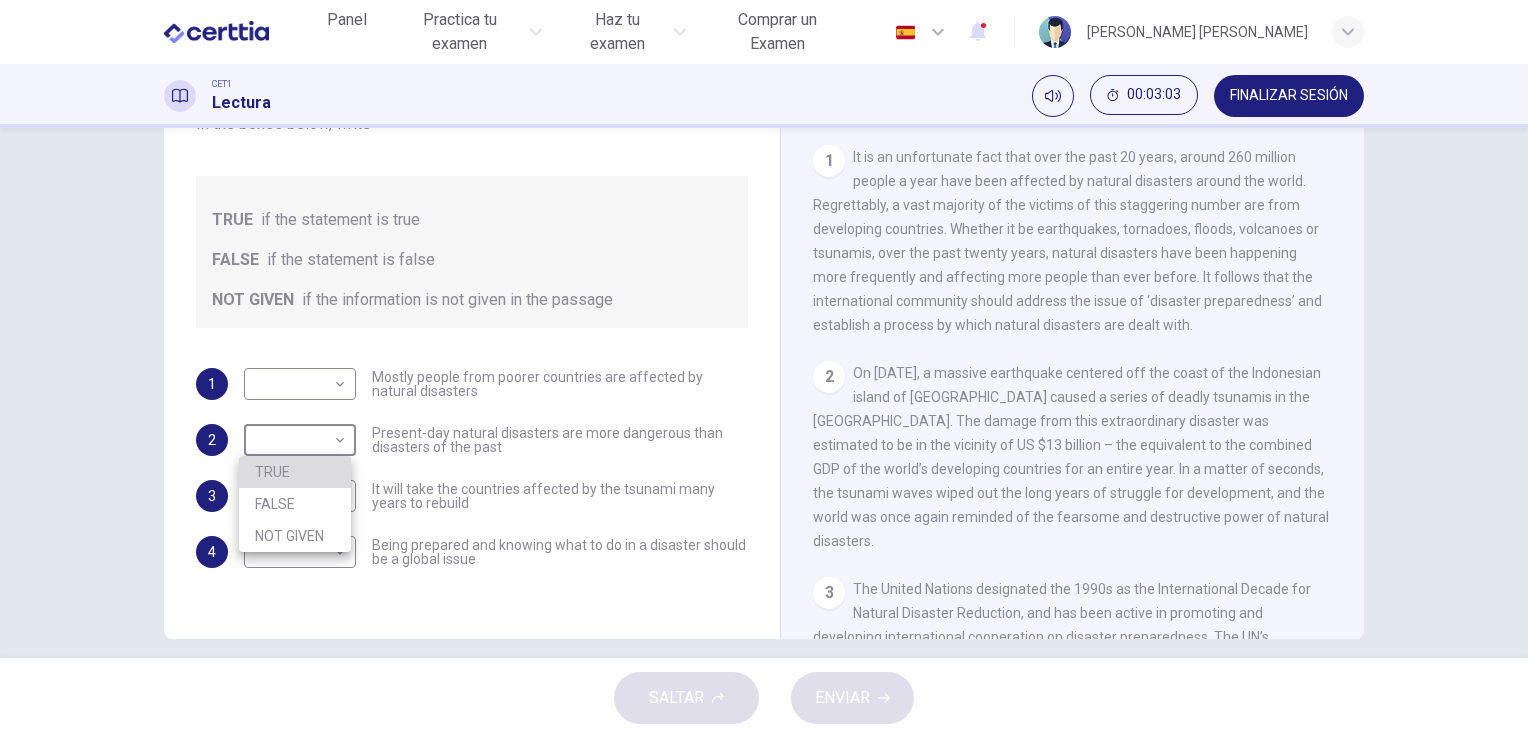 click on "TRUE" at bounding box center (295, 472) 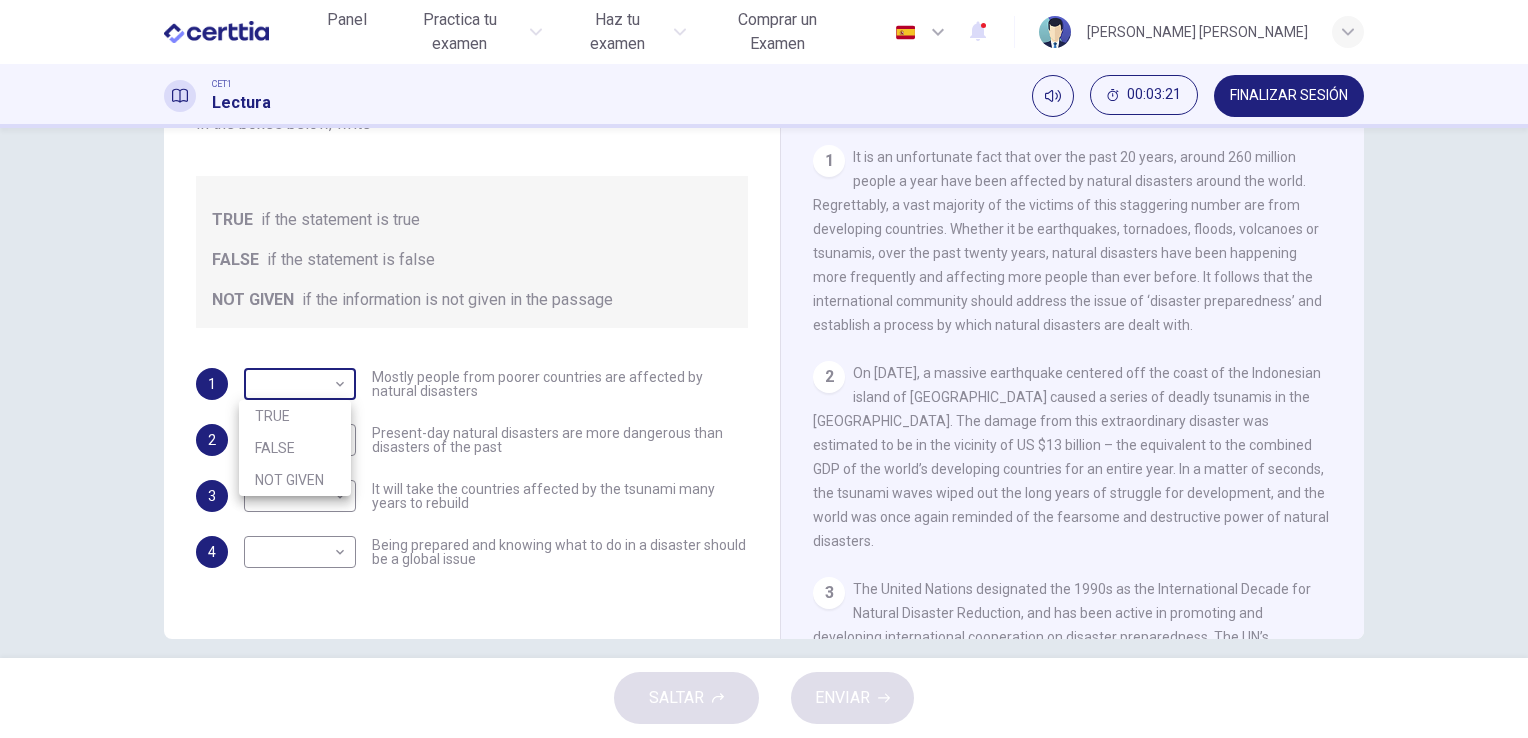 click on "Este sitio utiliza cookies, como se explica en nuestra  Política de Privacidad . Si acepta el uso de cookies, [PERSON_NAME] clic en el botón [PERSON_NAME] y continúe navegando por nuestro sitio.   Política de Privacidad Aceptar Panel Practica tu examen Haz tu examen Comprar un Examen Español ** ​ [PERSON_NAME] [PERSON_NAME] CET1 Lectura 00:03:21 FINALIZAR SESIÓN Preguntas 1 - 4 Do the following statements agree with the information given in the Reading Passage?
In the boxes below, write TRUE if the statement is true FALSE if the statement is false NOT GIVEN if the information is not given in the passage 1 ​ ​ Mostly people from poorer countries are affected by natural disasters 2 TRUE **** ​ Present-day natural disasters are more dangerous than disasters of the past 3 ​ ​ It will take the countries affected by the tsunami many years to rebuild 4 ​ ​ Being prepared and knowing what to do in a disaster should be a global issue Preparing for the Threat CLIC PARA ZOOM Clic para zoom 1 2 3 4 5 6 SALTAR ENVIAR" at bounding box center [764, 369] 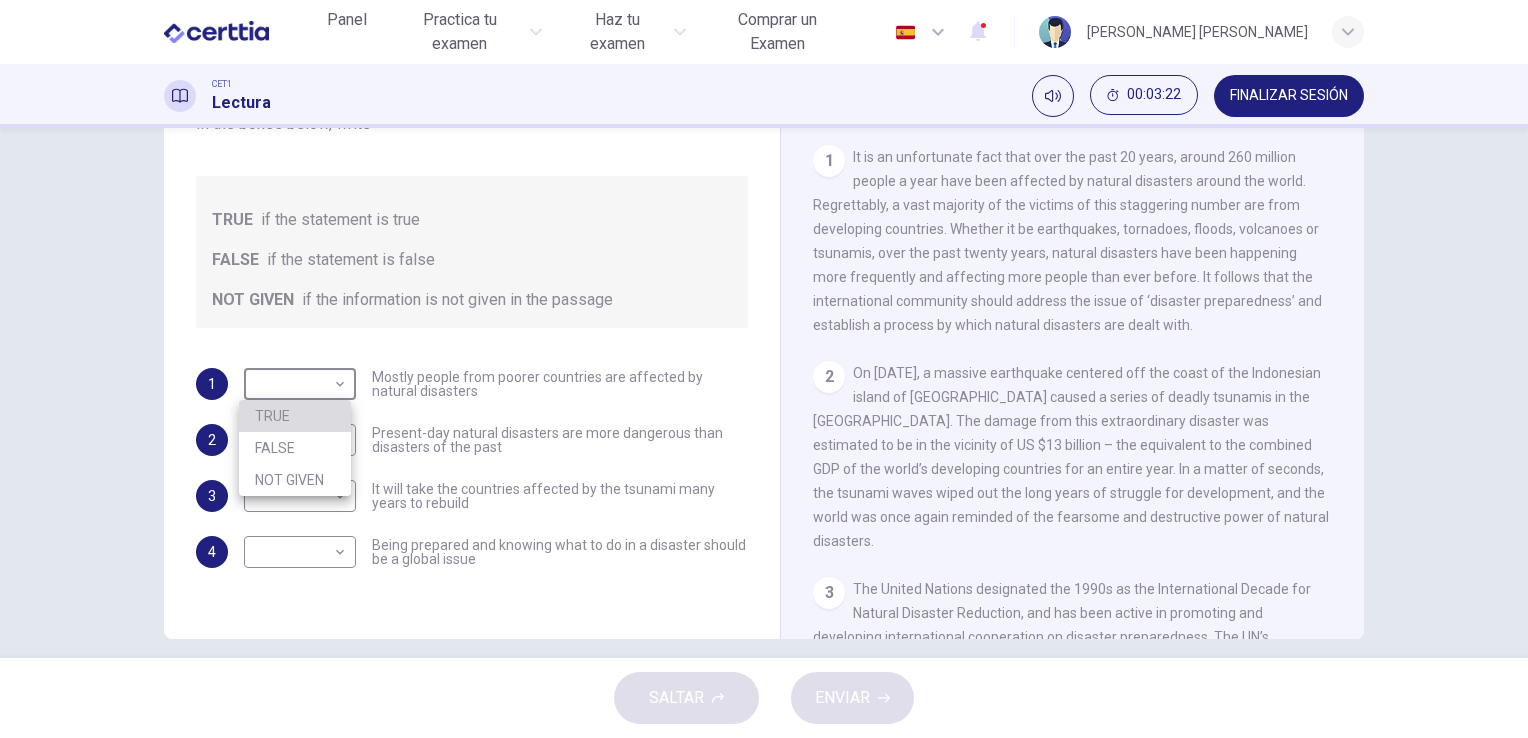 click on "TRUE" at bounding box center [295, 416] 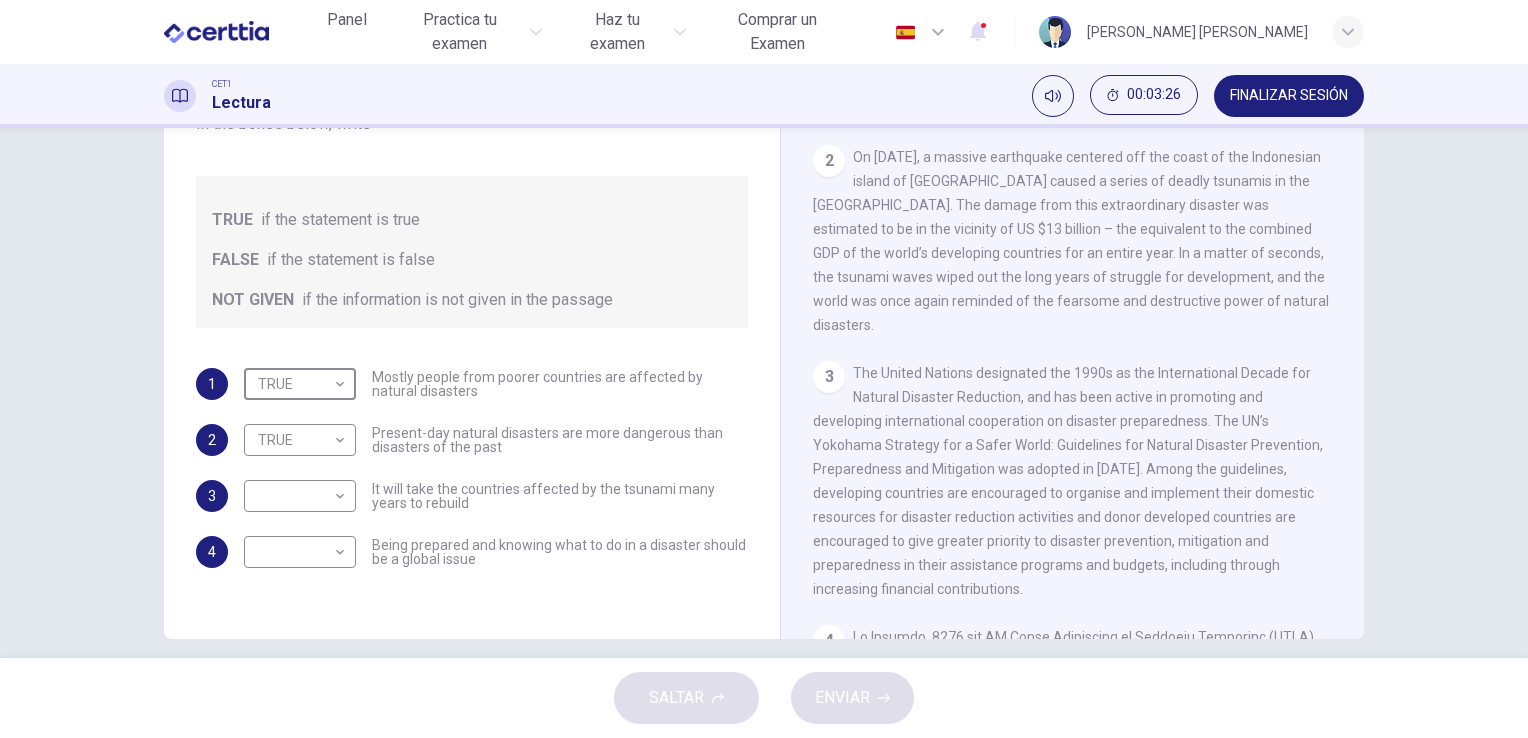 scroll, scrollTop: 526, scrollLeft: 0, axis: vertical 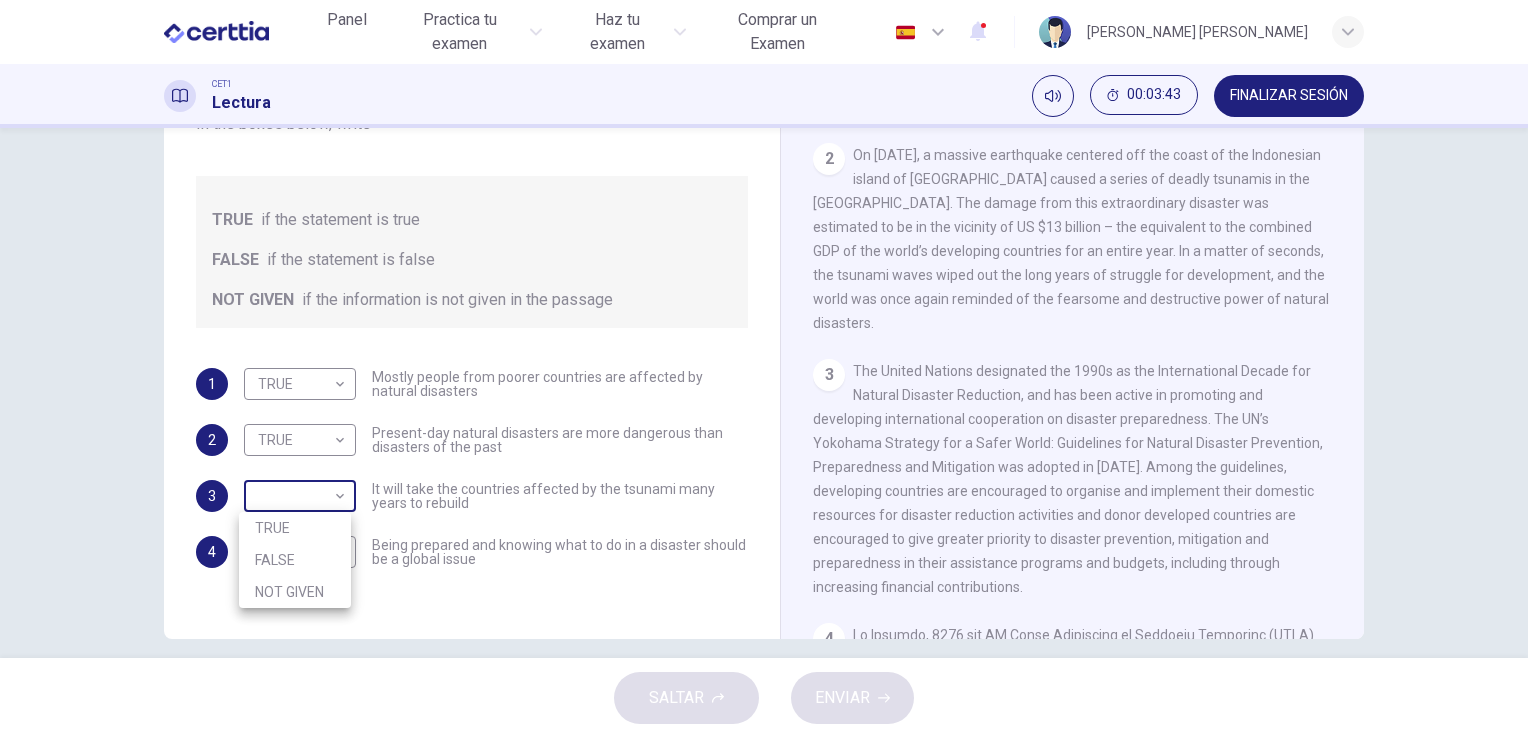 click on "Este sitio utiliza cookies, como se explica en nuestra  Política de Privacidad . Si acepta el uso de cookies, [PERSON_NAME] clic en el botón [PERSON_NAME] y continúe navegando por nuestro sitio.   Política de Privacidad Aceptar Panel Practica tu examen Haz tu examen Comprar un Examen Español ** ​ [PERSON_NAME] [PERSON_NAME] CET1 Lectura 00:03:43 FINALIZAR SESIÓN Preguntas 1 - 4 Do the following statements agree with the information given in the Reading Passage?
In the boxes below, write TRUE if the statement is true FALSE if the statement is false NOT GIVEN if the information is not given in the passage 1 TRUE **** ​ Mostly people from poorer countries are affected by natural disasters 2 TRUE **** ​ Present-day natural disasters are more dangerous than disasters of the past 3 ​ ​ It will take the countries affected by the tsunami many years to rebuild 4 ​ ​ Being prepared and knowing what to do in a disaster should be a global issue Preparing for the Threat CLIC PARA ZOOM Clic para zoom 1 2 3 4 5 6 SALTAR" at bounding box center (764, 369) 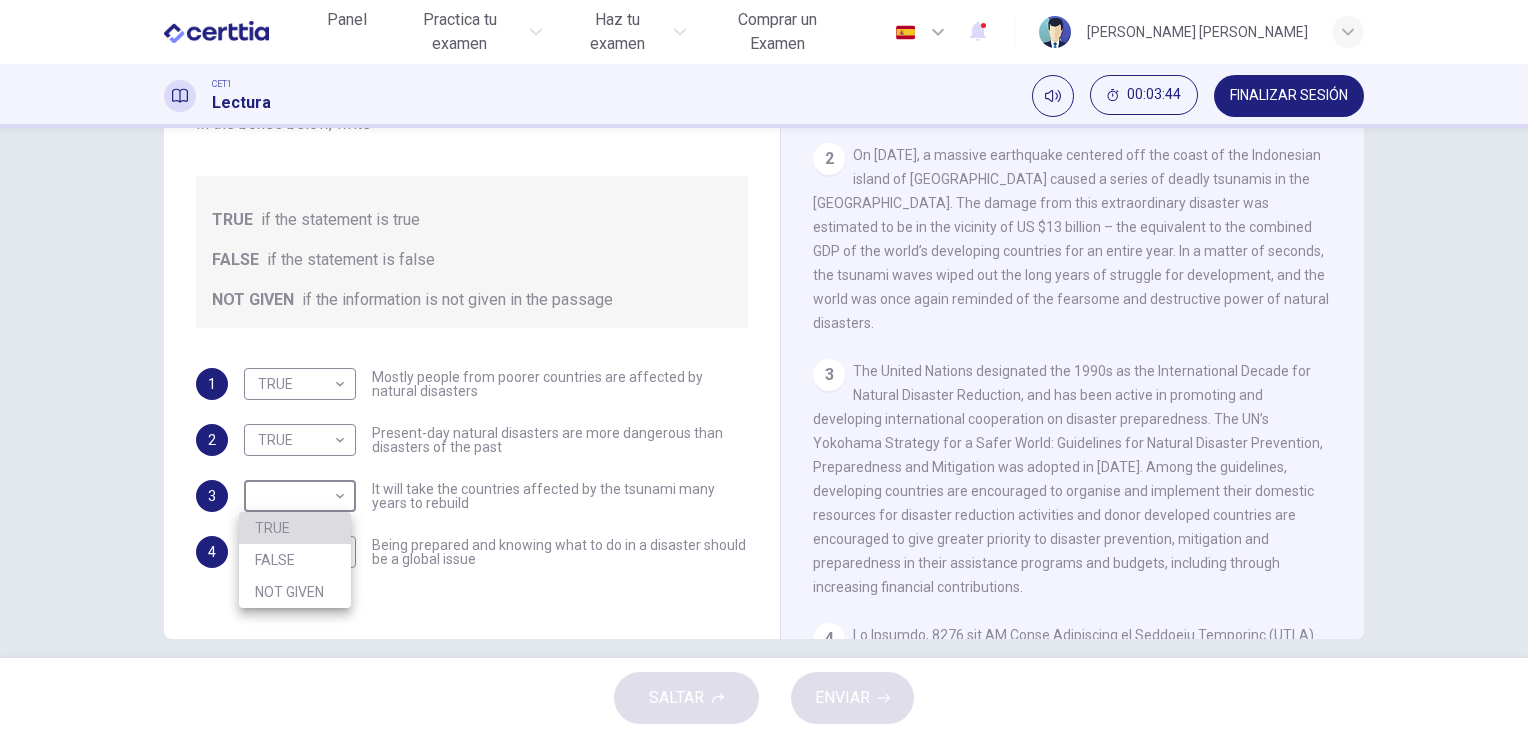 click on "TRUE" at bounding box center [295, 528] 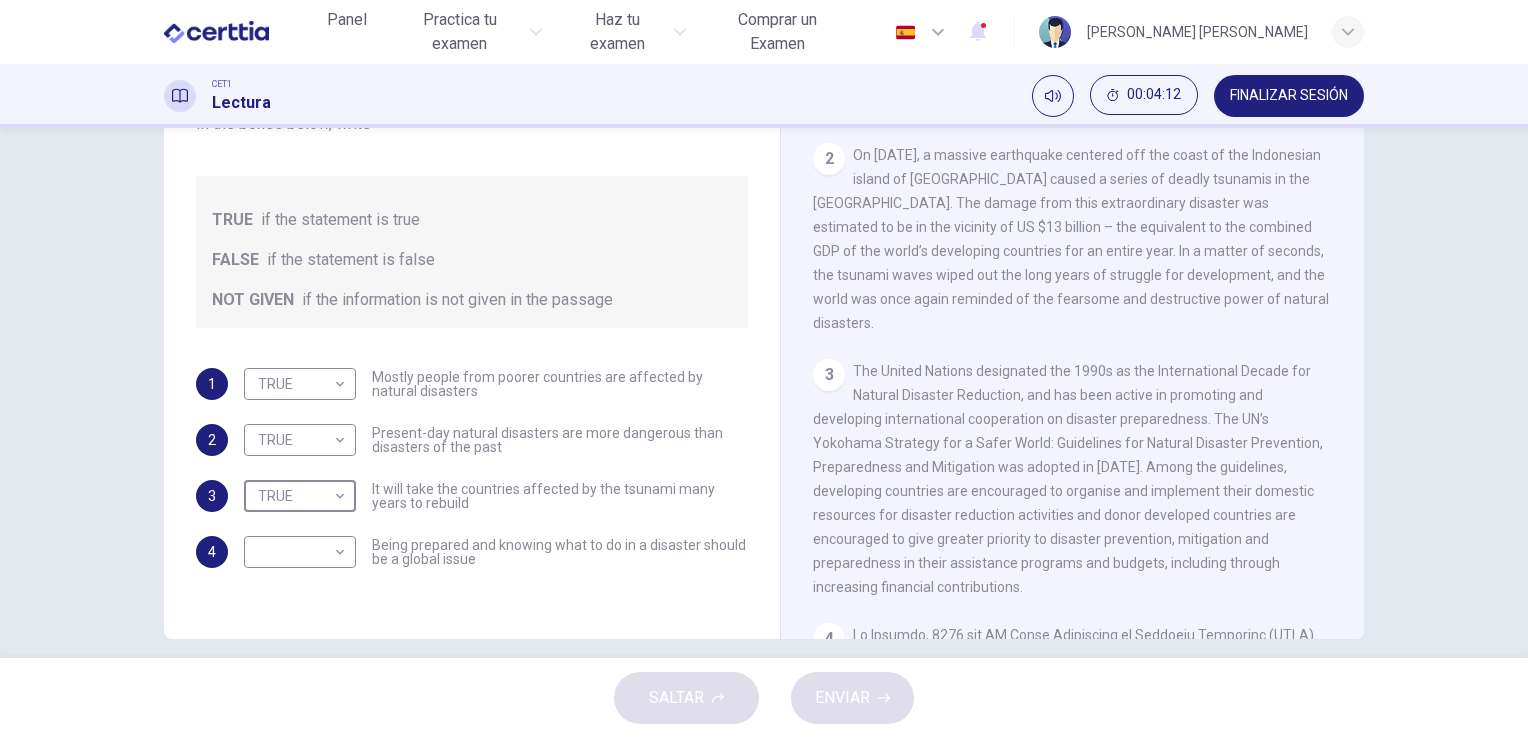 scroll, scrollTop: 244, scrollLeft: 0, axis: vertical 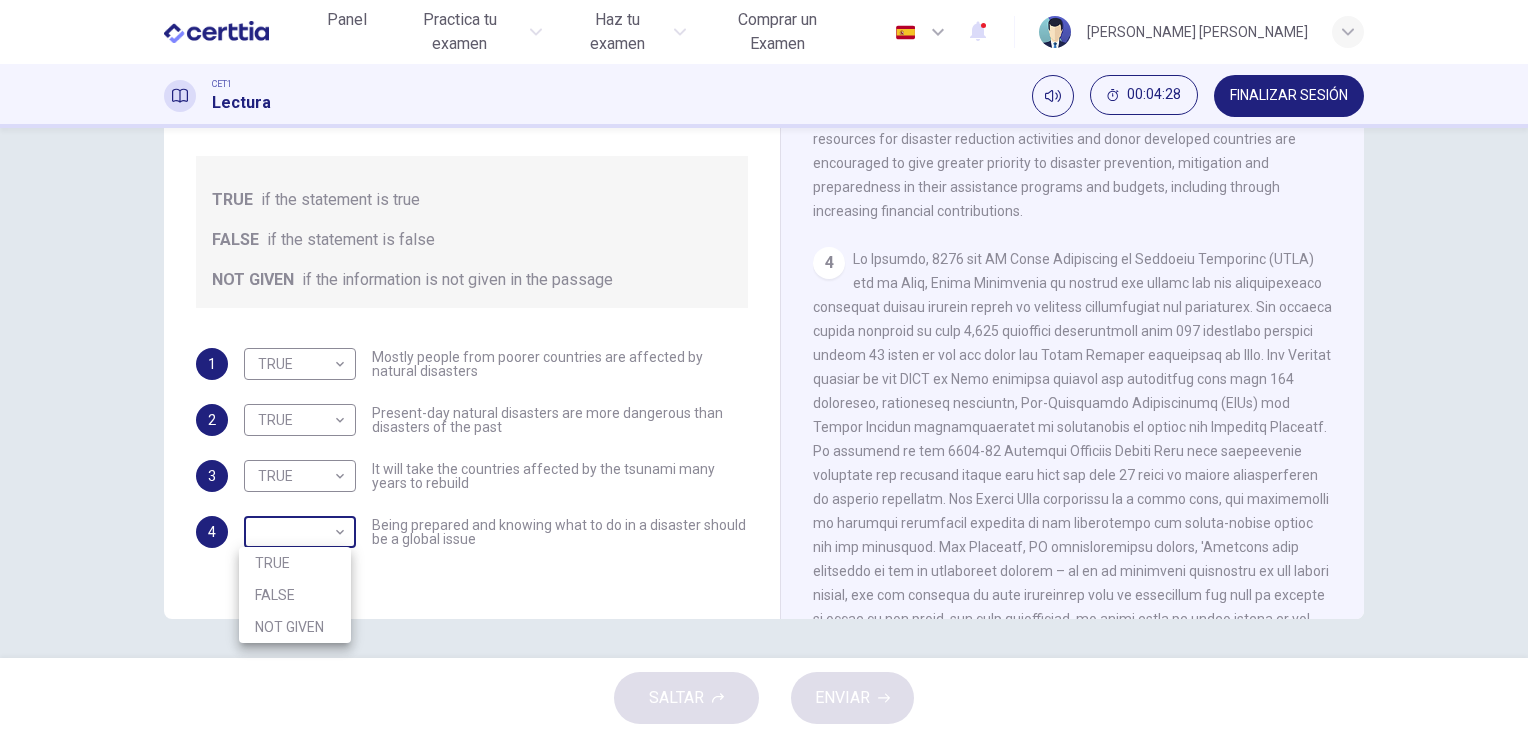 click on "Este sitio utiliza cookies, como se explica en nuestra  Política de Privacidad . Si acepta el uso de cookies, [PERSON_NAME] clic en el botón [PERSON_NAME] y continúe navegando por nuestro sitio.   Política de Privacidad Aceptar Panel Practica tu examen Haz tu examen Comprar un Examen Español ** ​ [PERSON_NAME] [PERSON_NAME] CET1 Lectura 00:04:28 FINALIZAR SESIÓN Preguntas 1 - 4 Do the following statements agree with the information given in the Reading Passage?
In the boxes below, write TRUE if the statement is true FALSE if the statement is false NOT GIVEN if the information is not given in the passage 1 TRUE **** ​ Mostly people from poorer countries are affected by natural disasters 2 TRUE **** ​ Present-day natural disasters are more dangerous than disasters of the past 3 TRUE **** ​ It will take the countries affected by the tsunami many years to rebuild 4 ​ ​ Being prepared and knowing what to do in a disaster should be a global issue Preparing for the Threat CLIC PARA ZOOM Clic para zoom 1 2 3 4 5 6   2" at bounding box center [764, 369] 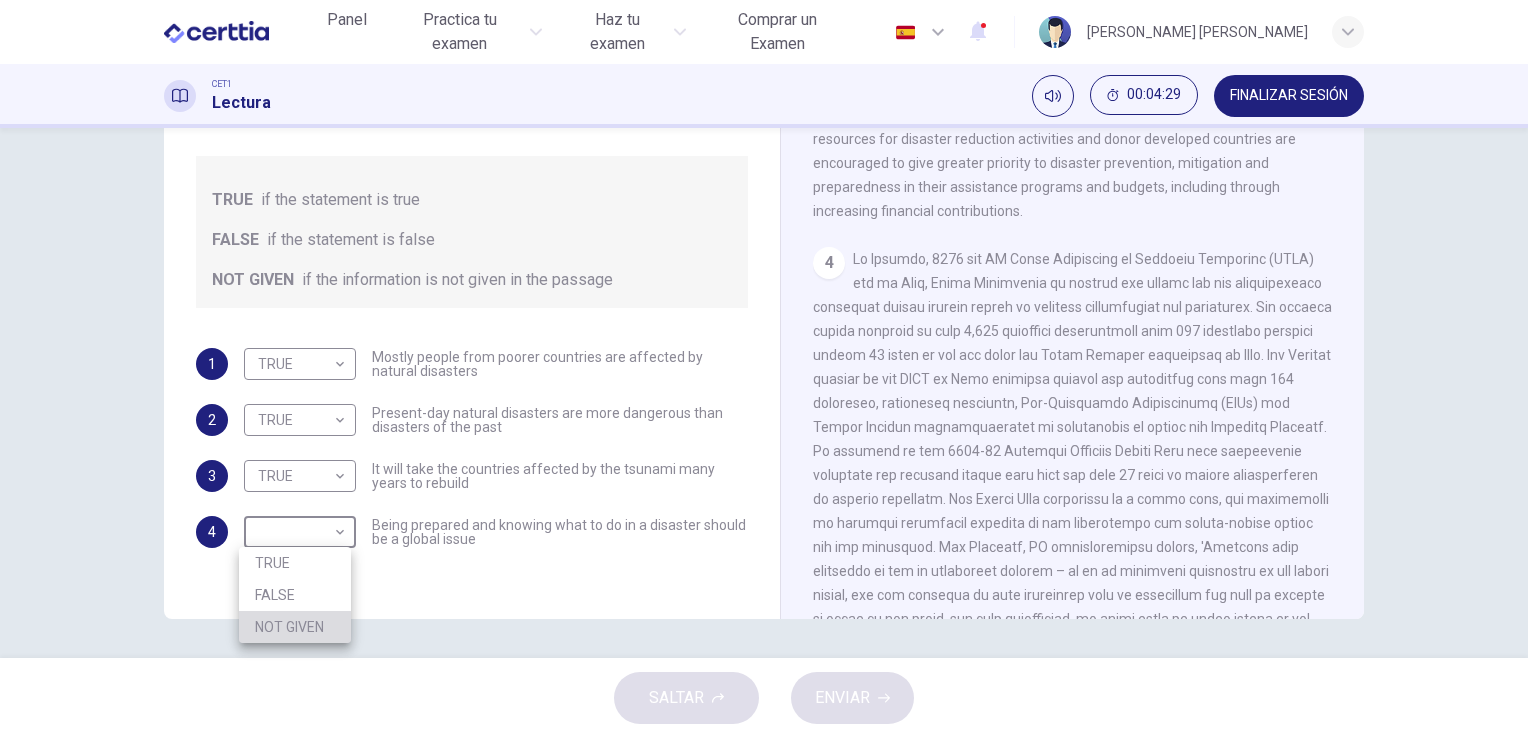 click on "NOT GIVEN" at bounding box center [295, 627] 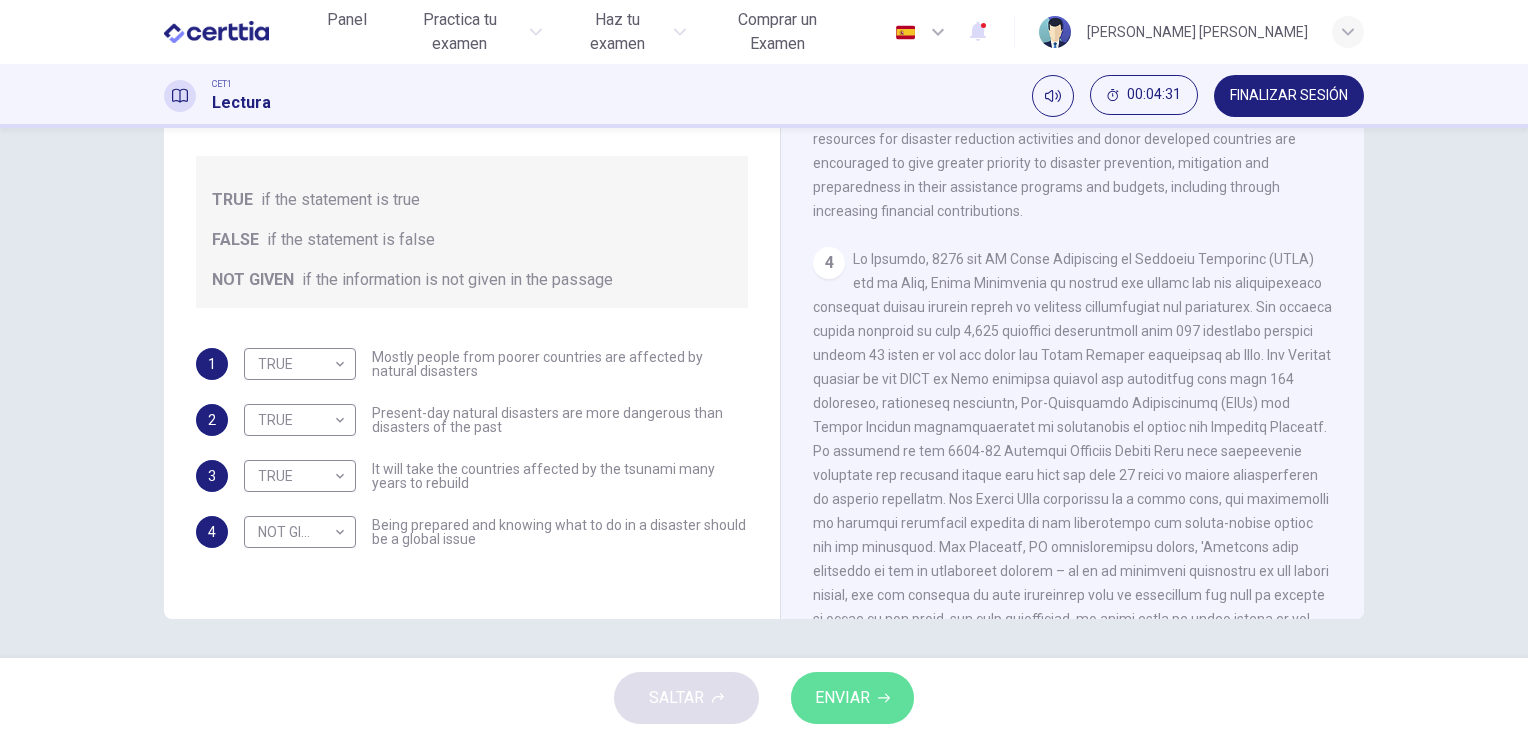 click on "ENVIAR" at bounding box center (842, 698) 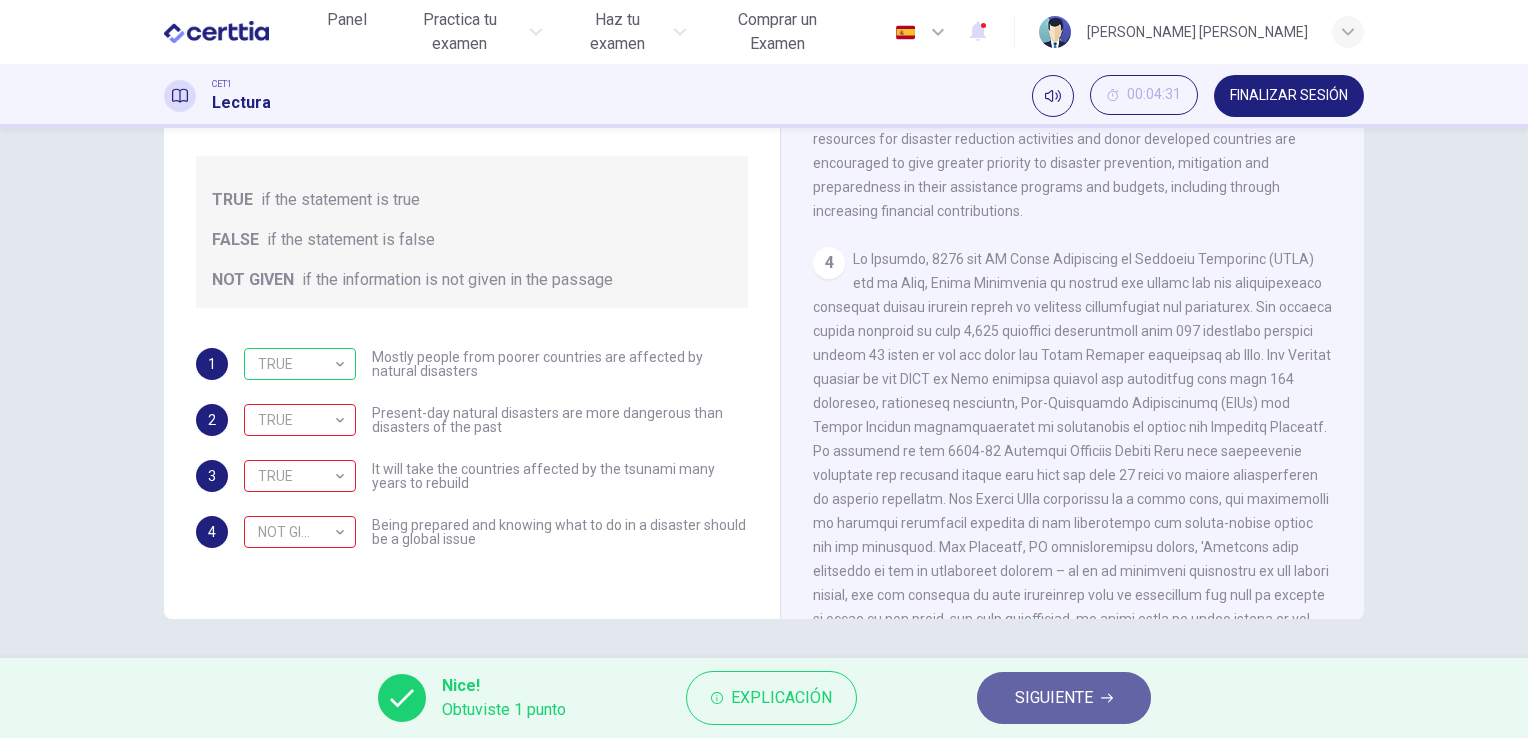 click on "SIGUIENTE" at bounding box center [1064, 698] 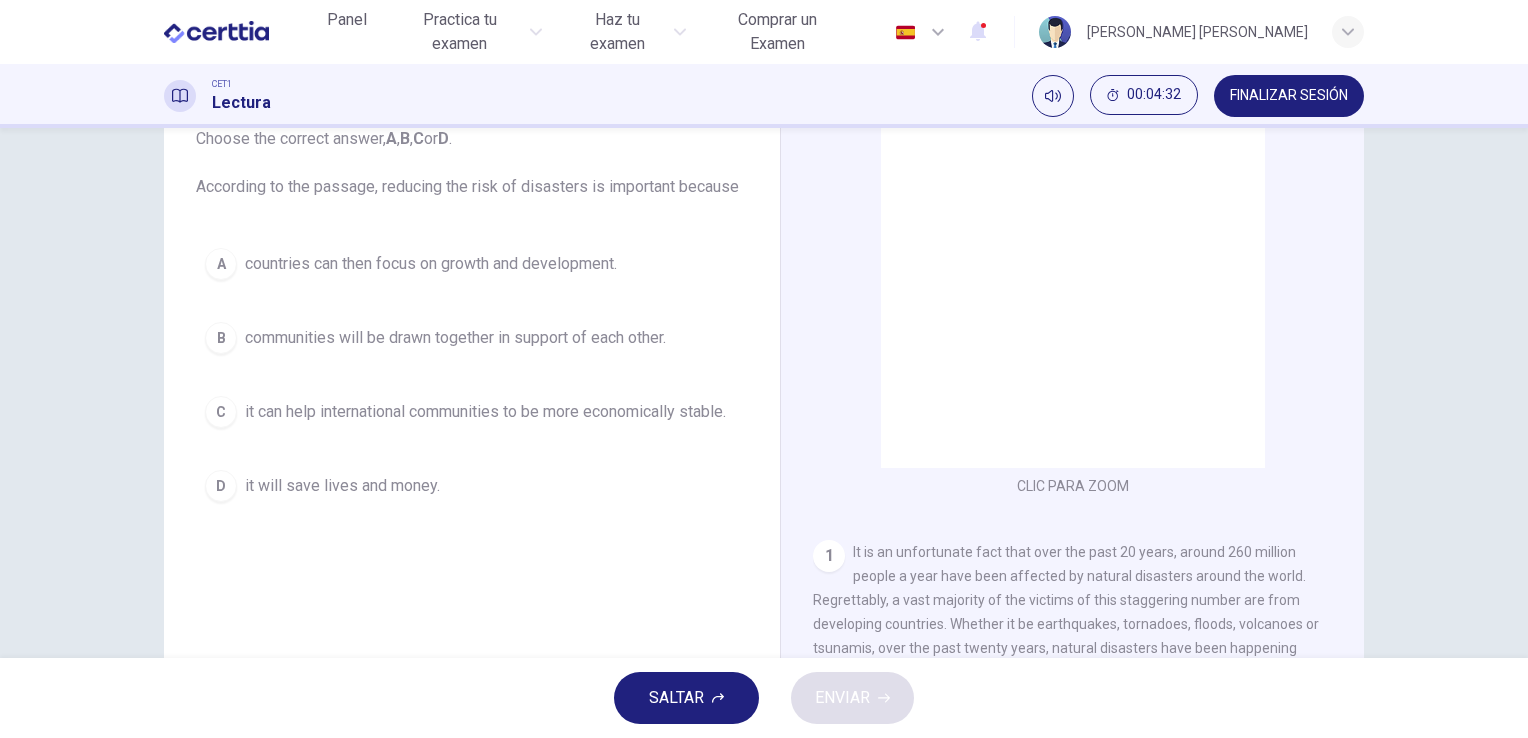 scroll, scrollTop: 136, scrollLeft: 0, axis: vertical 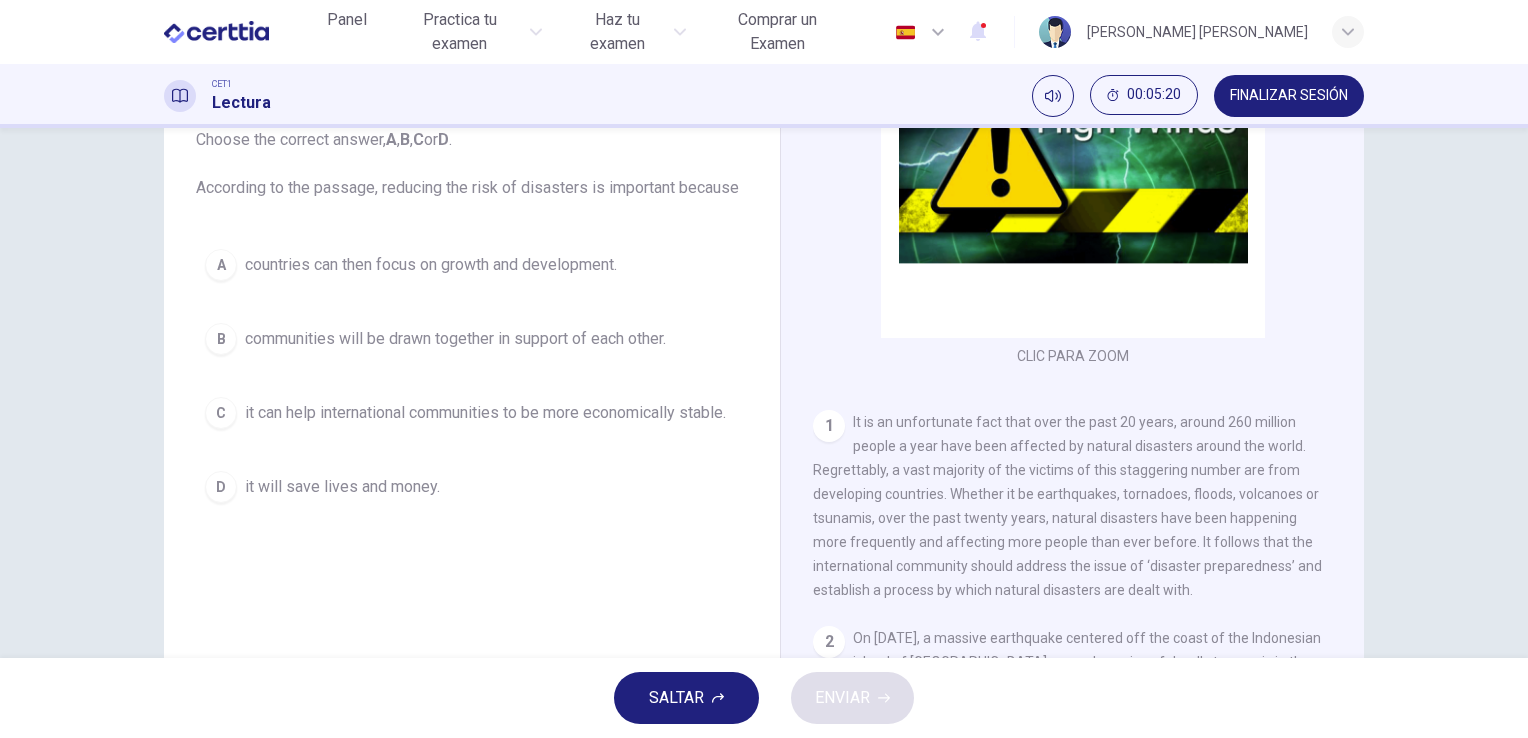 click on "D it will save lives and money." at bounding box center [472, 487] 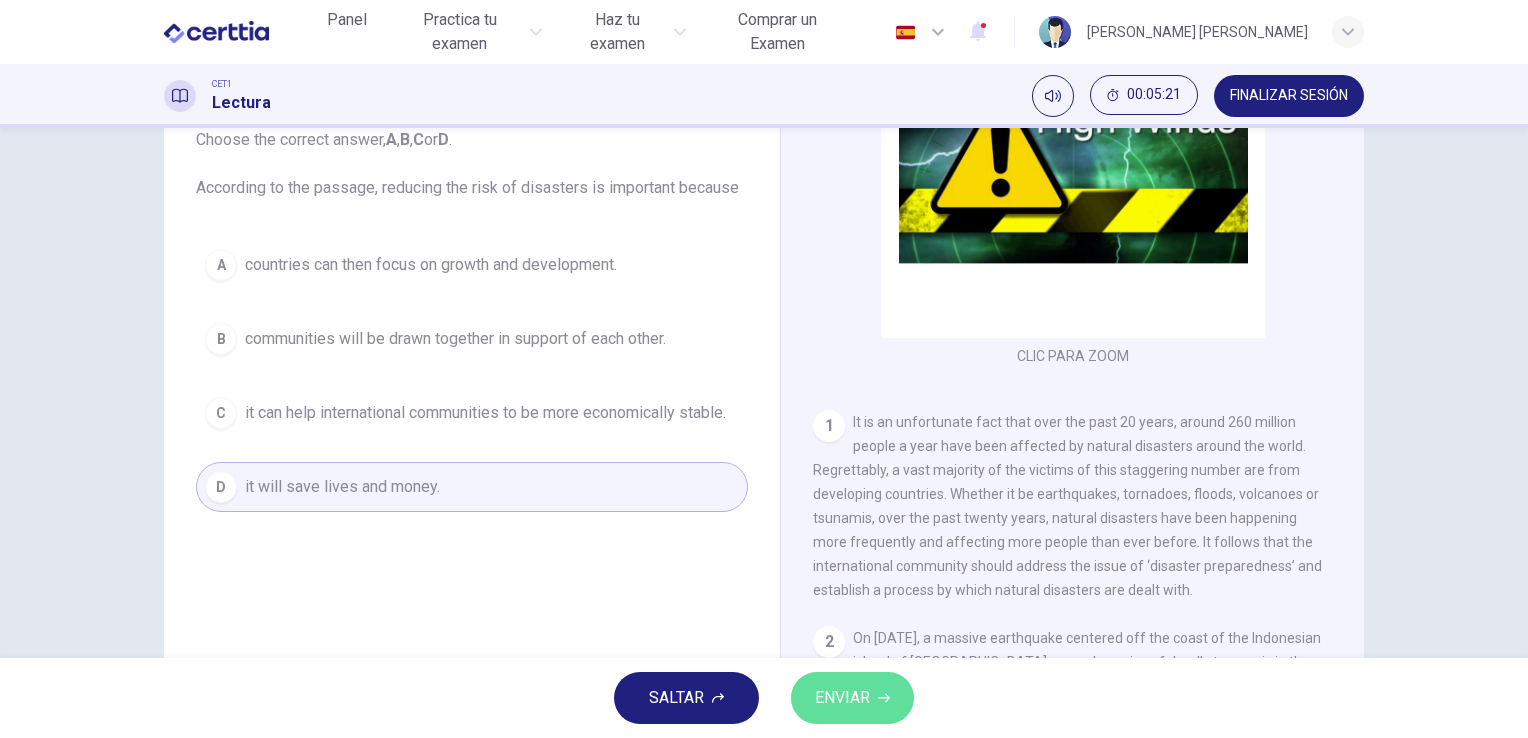 click on "ENVIAR" at bounding box center [842, 698] 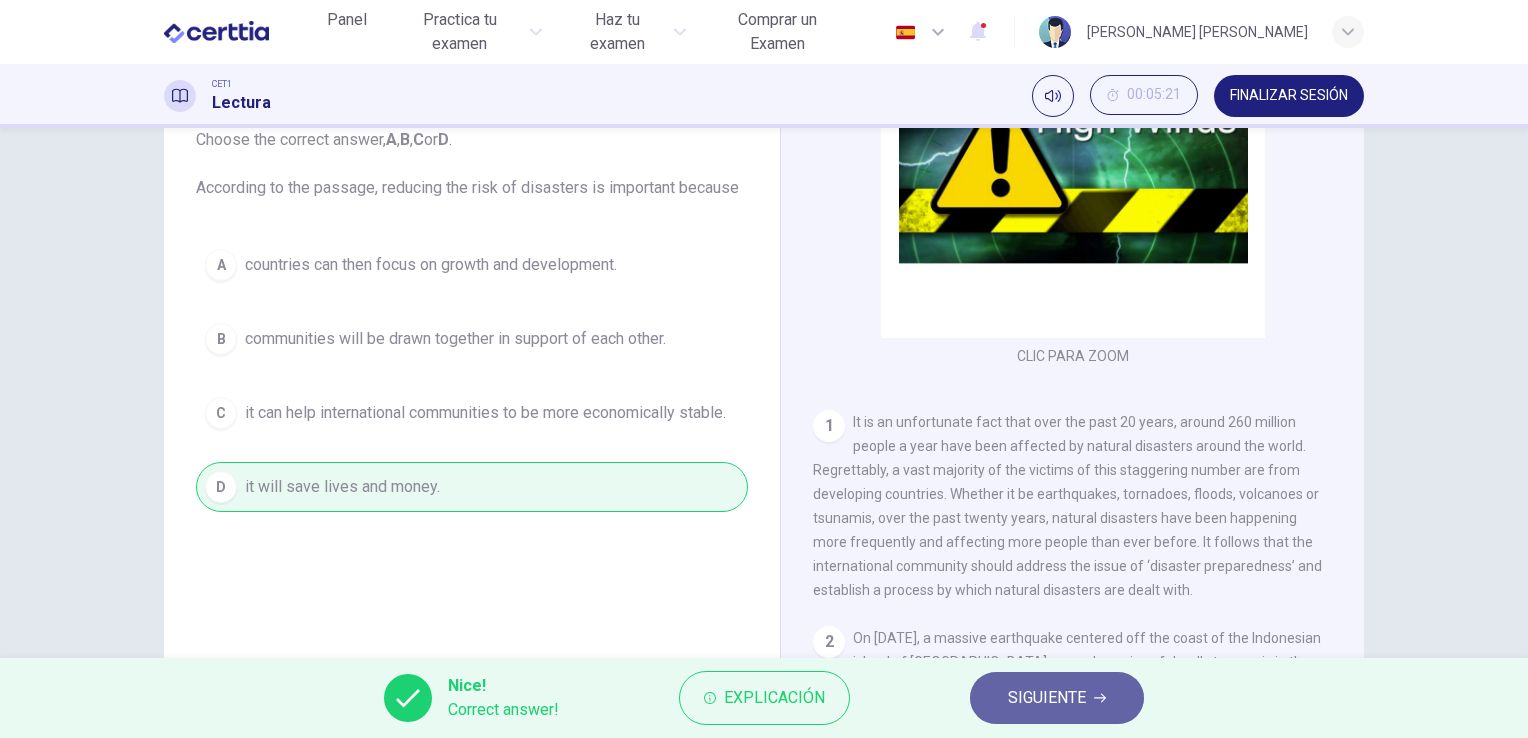 click on "SIGUIENTE" at bounding box center [1057, 698] 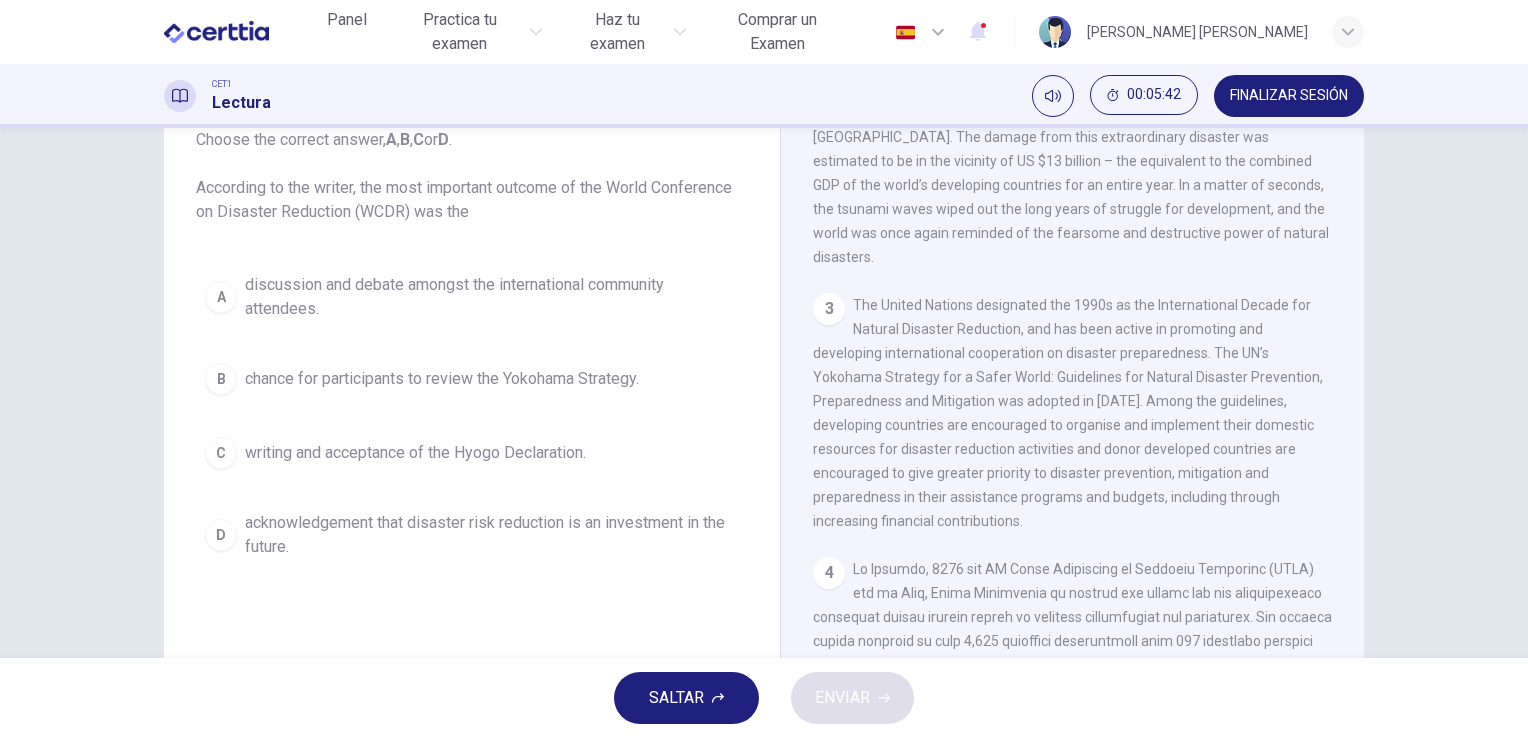 scroll, scrollTop: 684, scrollLeft: 0, axis: vertical 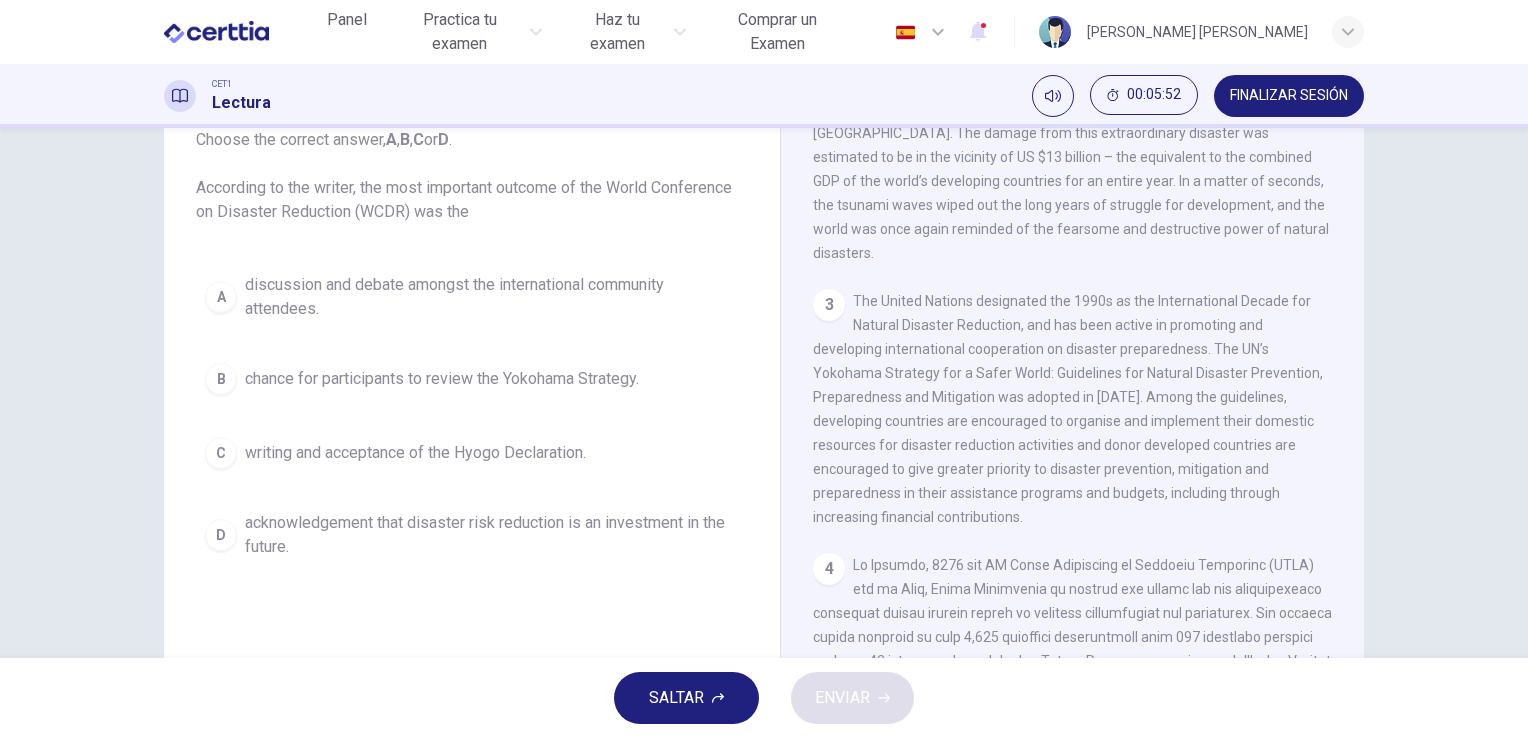 click on "acknowledgement that disaster risk reduction is an investment in the future." at bounding box center (492, 535) 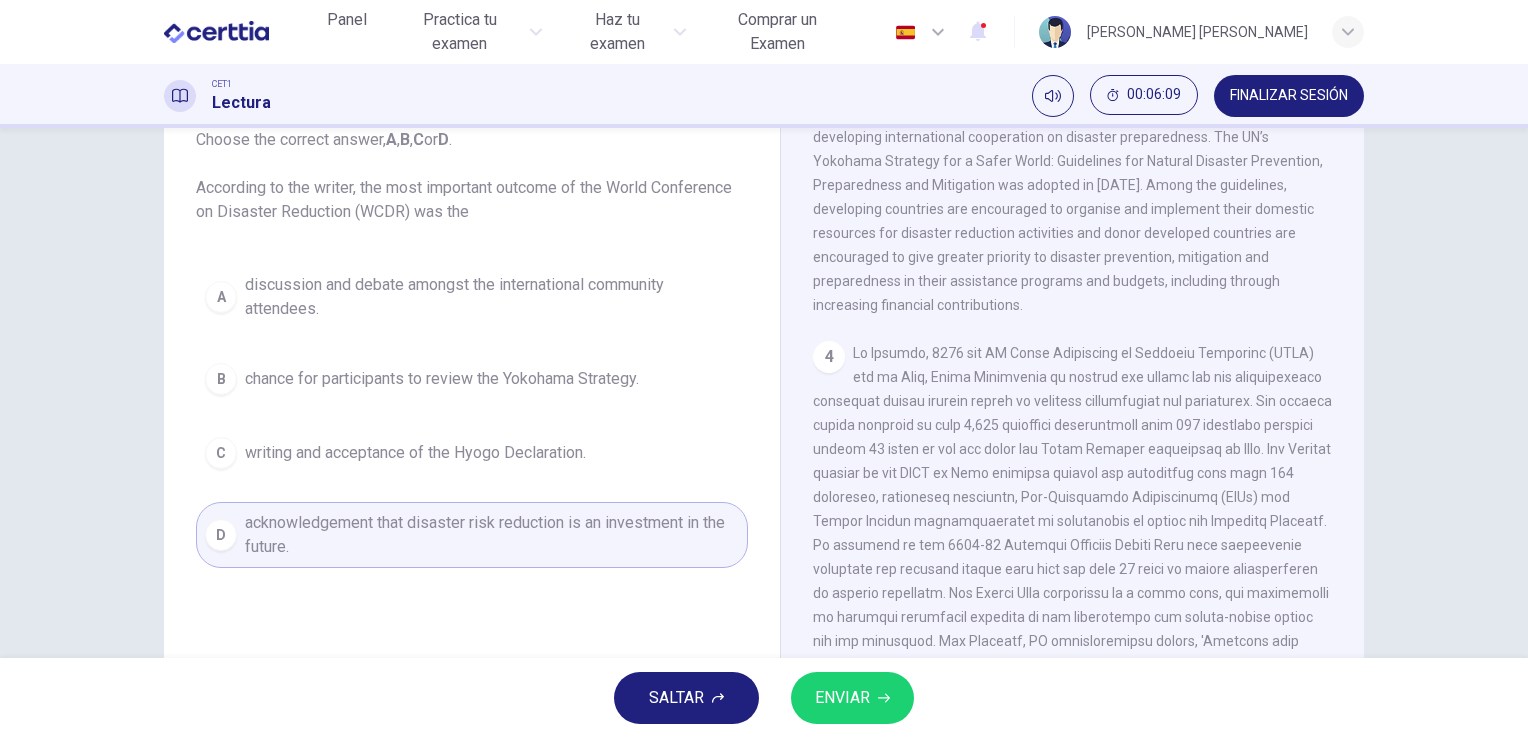 scroll, scrollTop: 896, scrollLeft: 0, axis: vertical 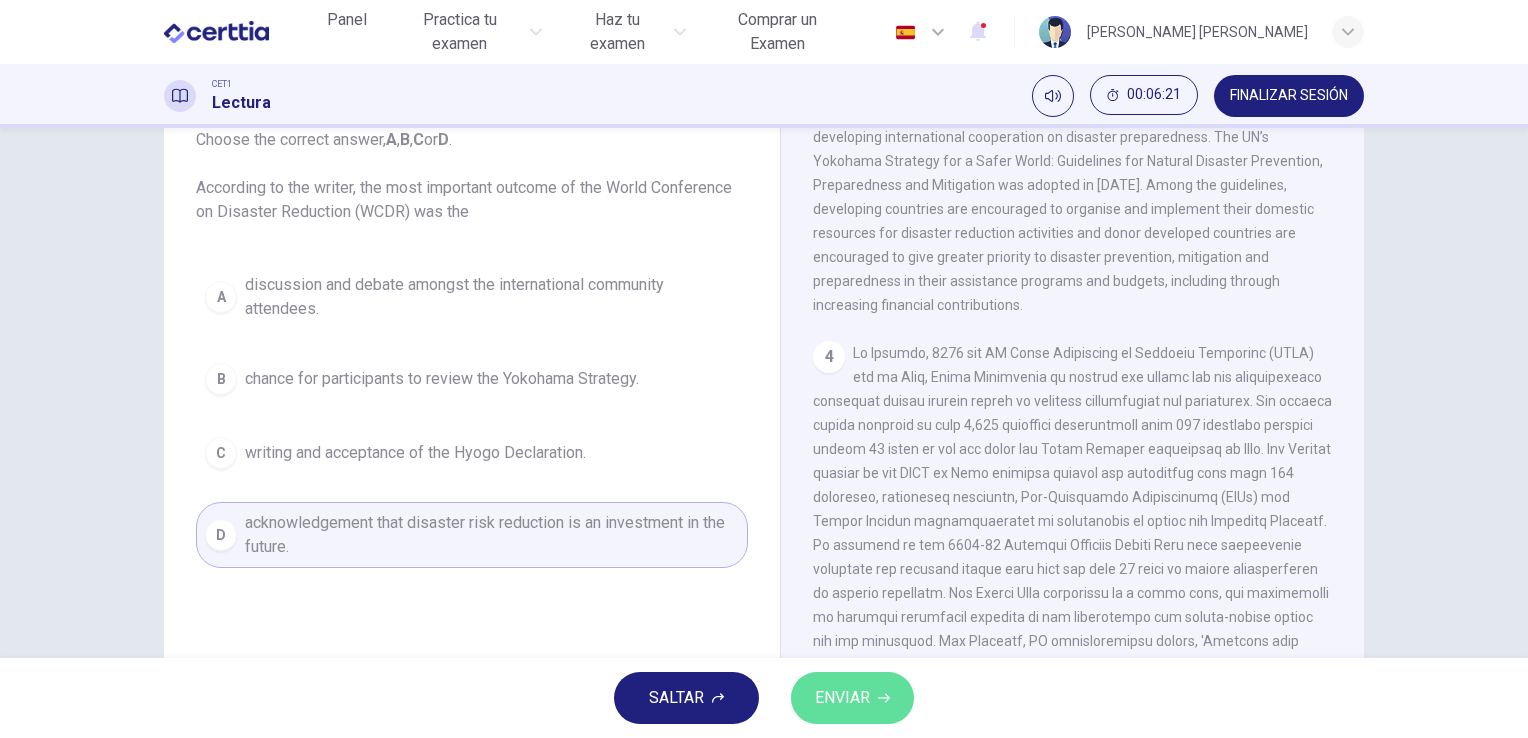 click on "ENVIAR" at bounding box center [852, 698] 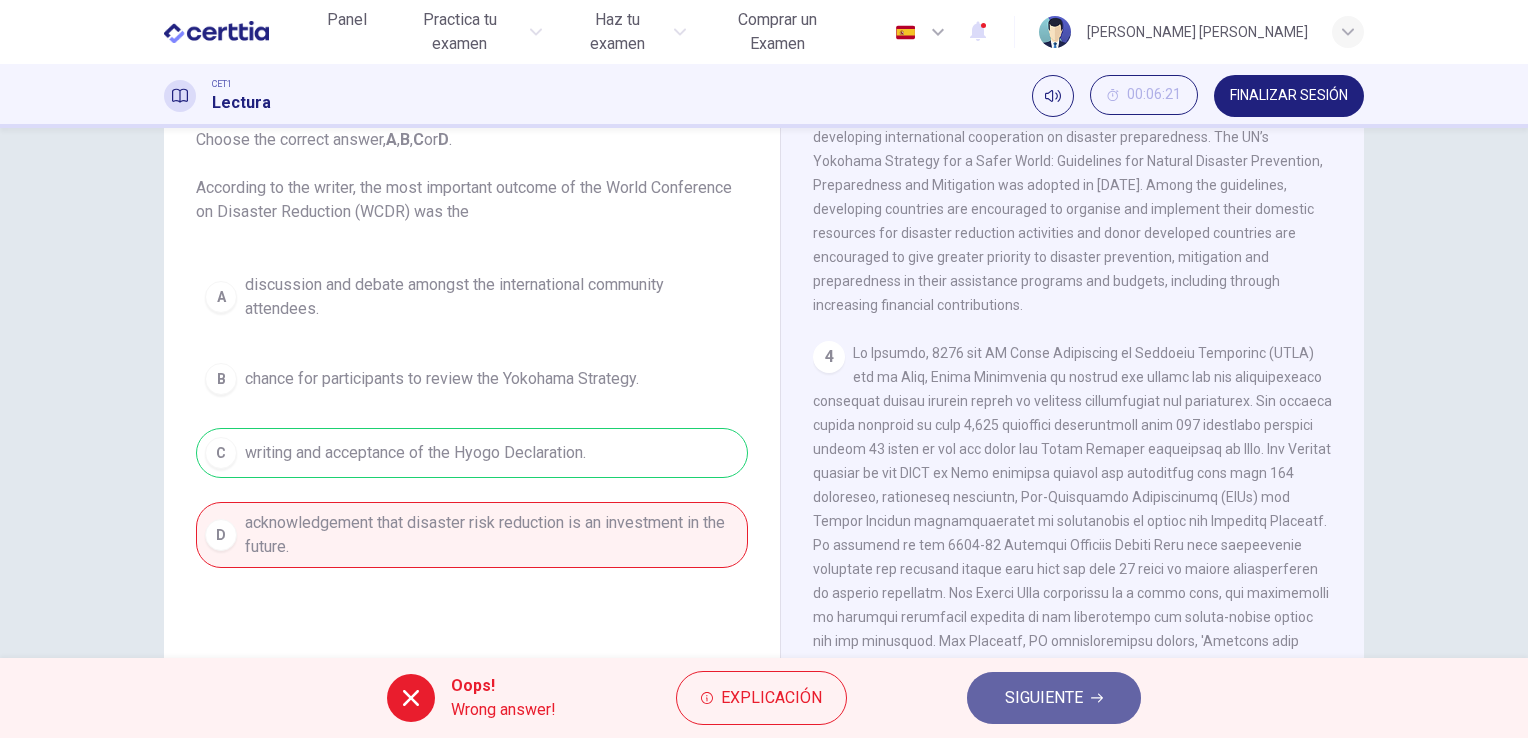 click on "SIGUIENTE" at bounding box center [1054, 698] 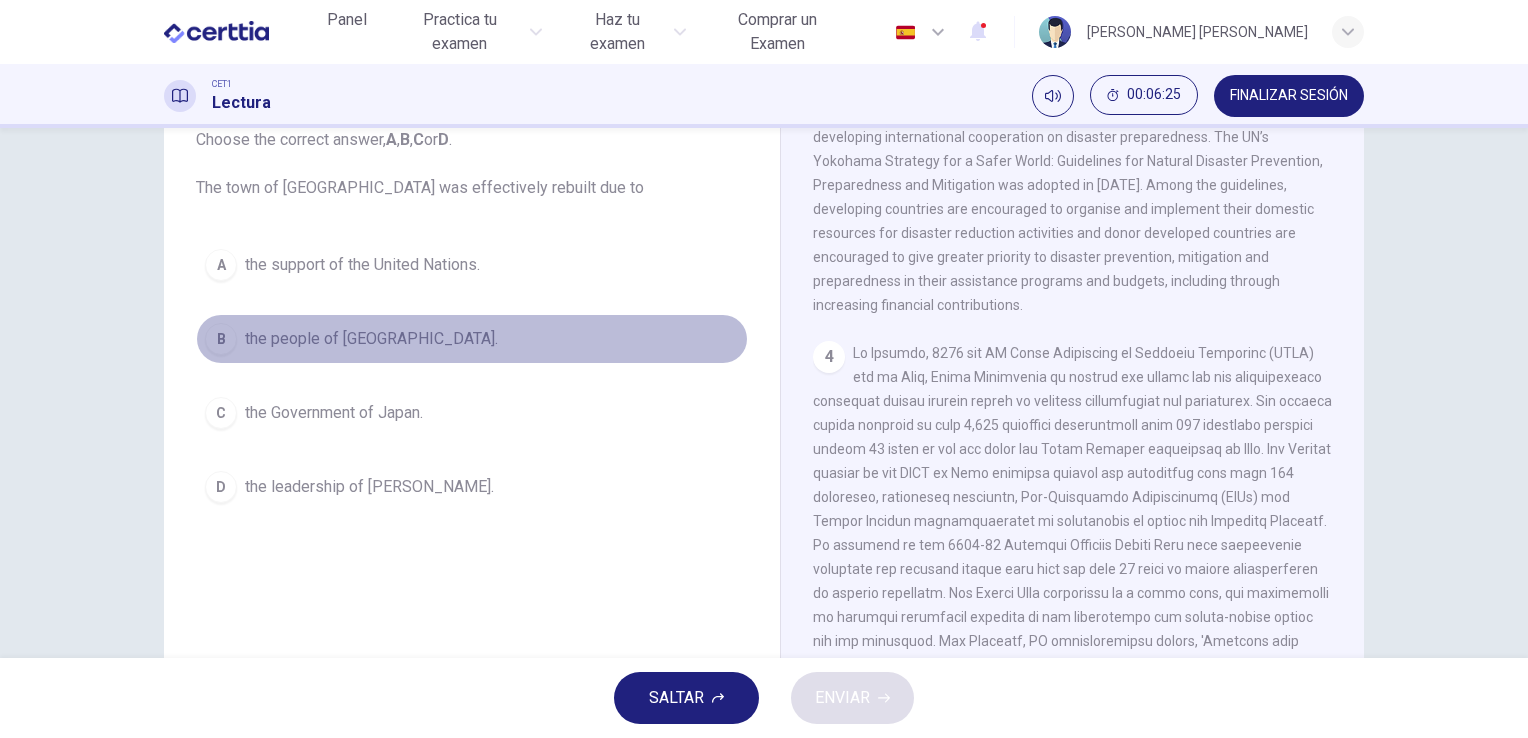 click on "B the people of [GEOGRAPHIC_DATA]." at bounding box center (472, 339) 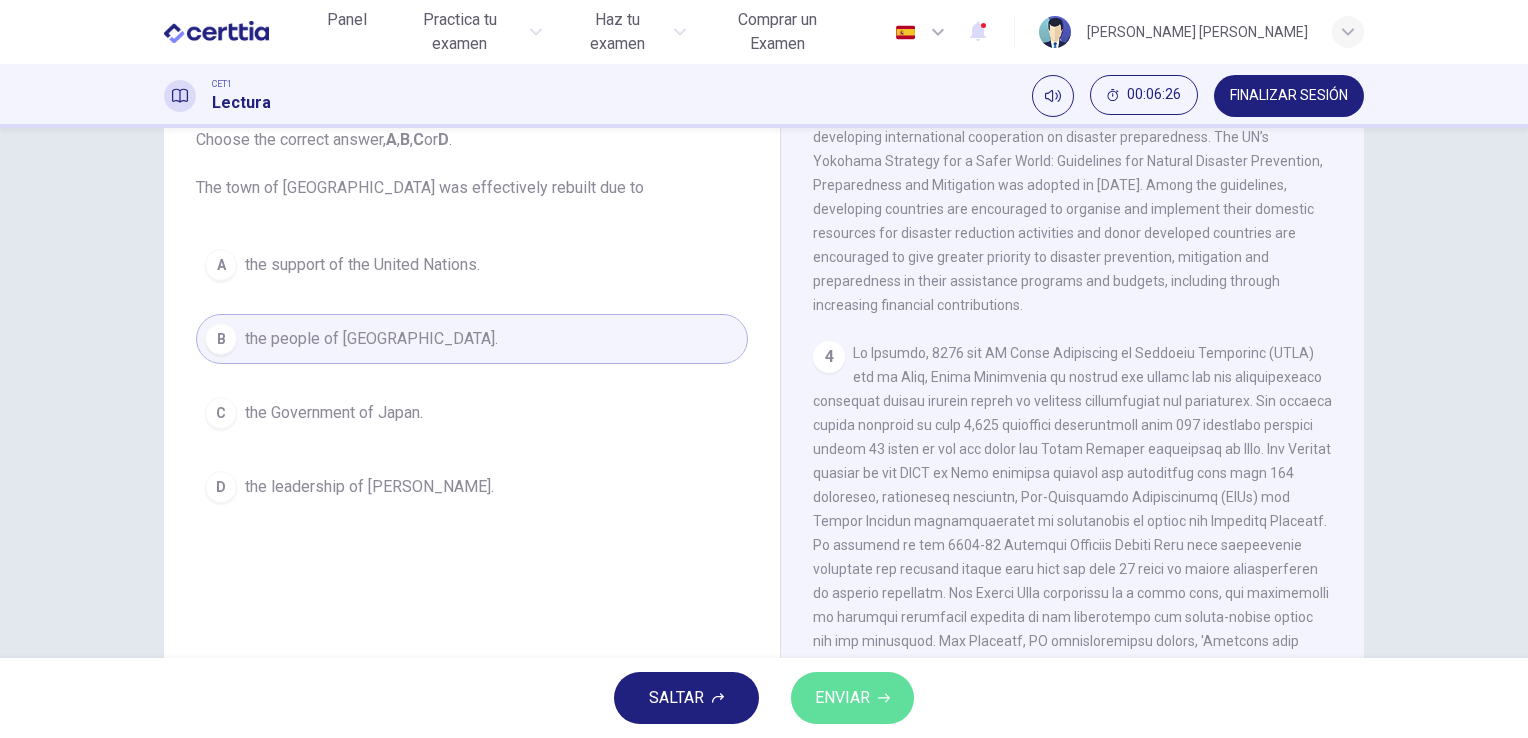 click on "ENVIAR" at bounding box center (852, 698) 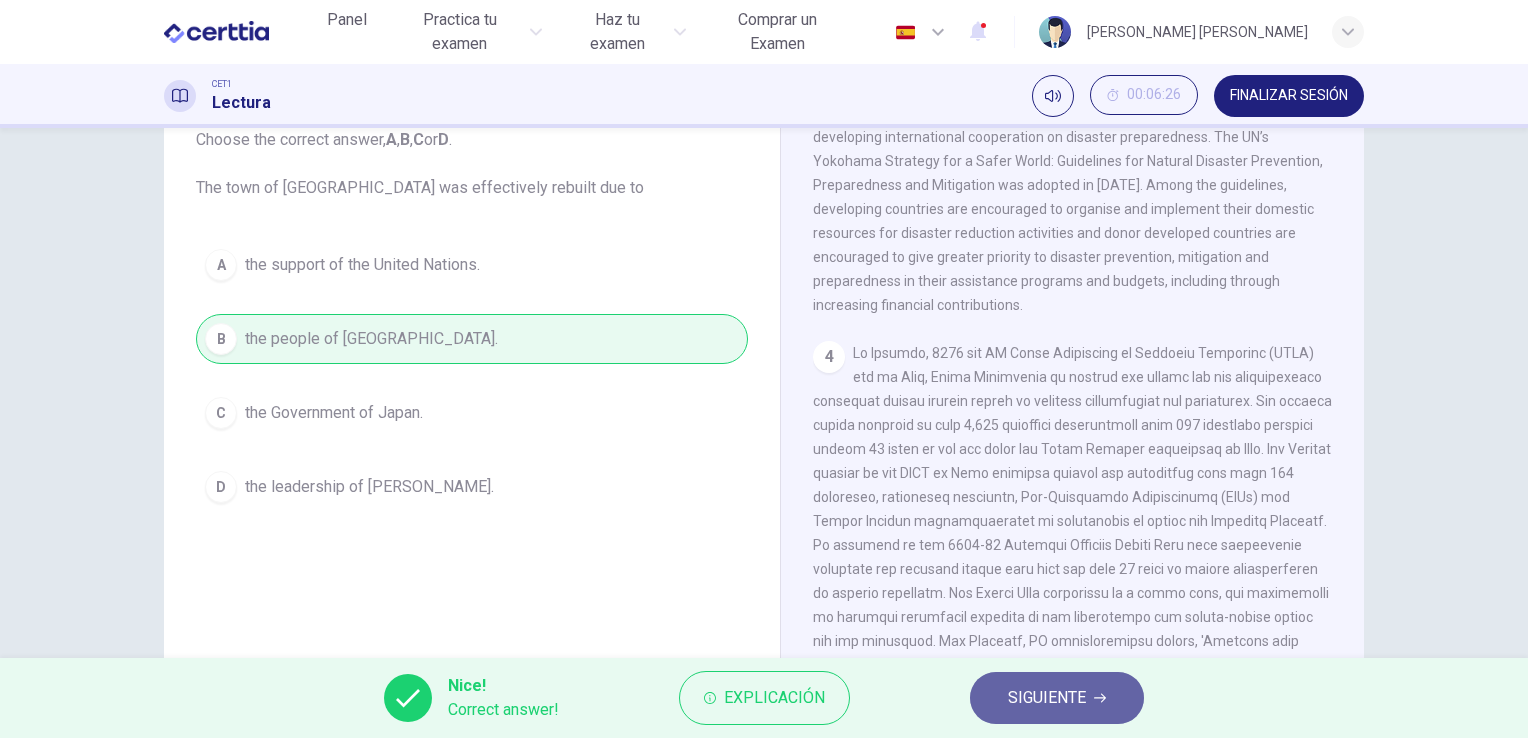 click on "SIGUIENTE" at bounding box center [1057, 698] 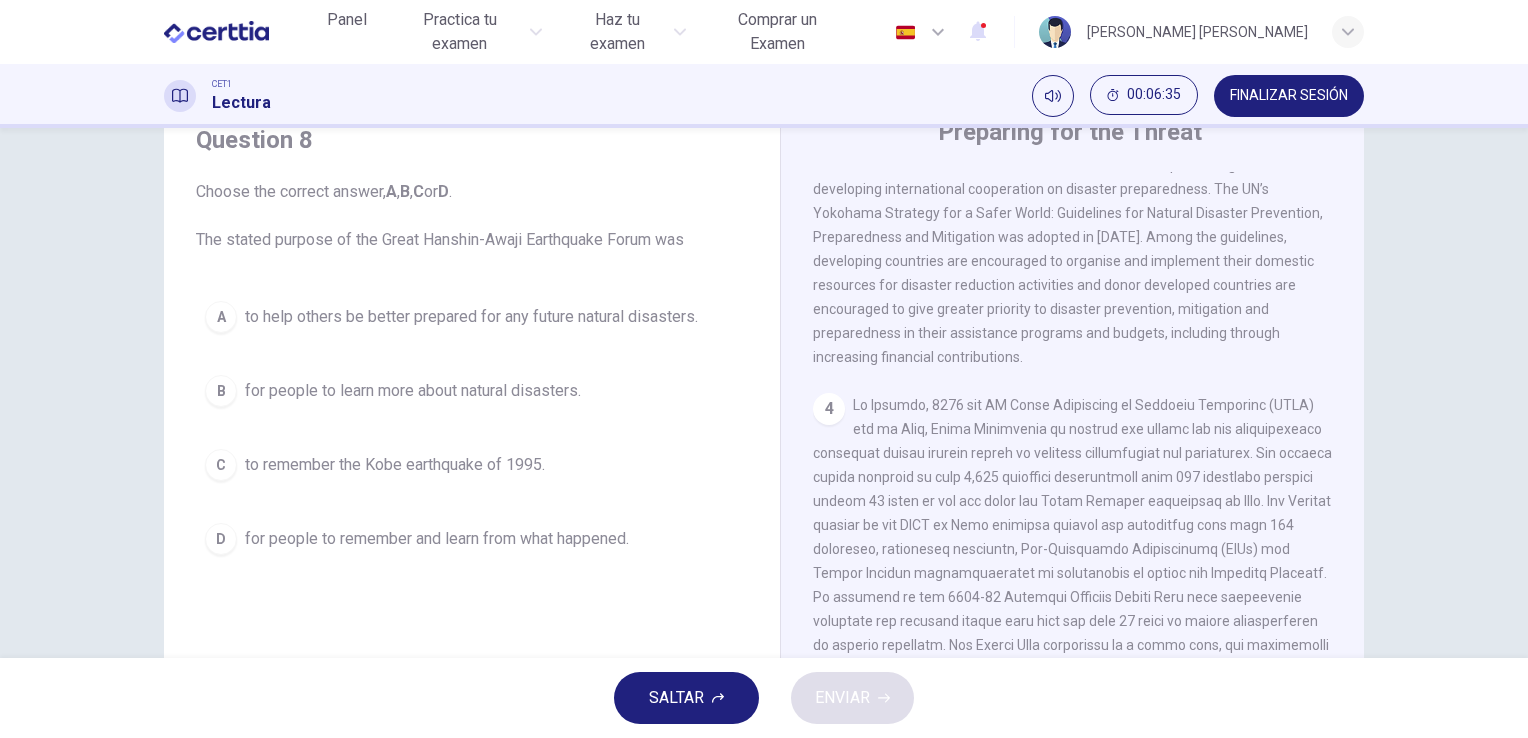 scroll, scrollTop: 85, scrollLeft: 0, axis: vertical 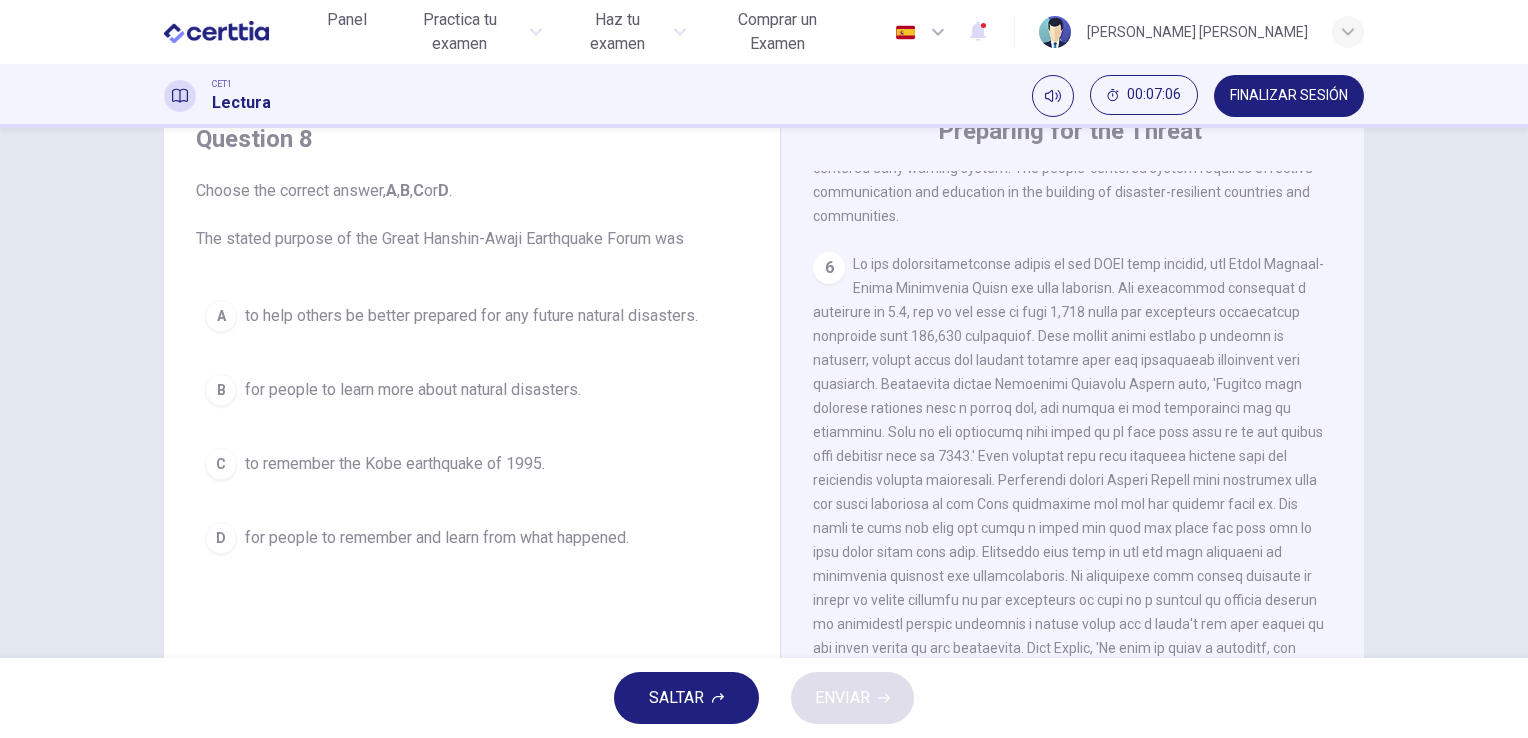 drag, startPoint x: 1118, startPoint y: 349, endPoint x: 1121, endPoint y: 419, distance: 70.064255 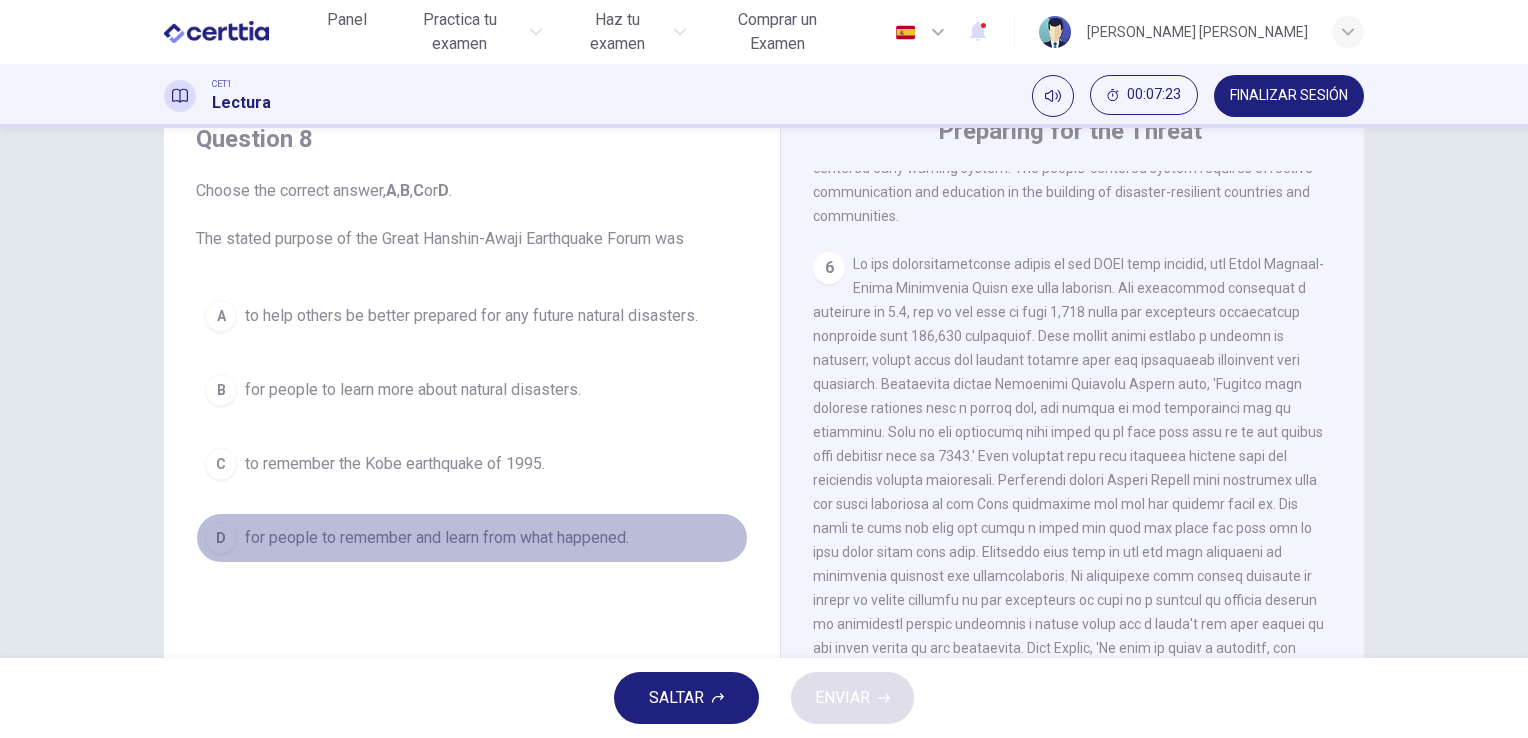 click on "for people to remember and learn from what happened." at bounding box center (437, 538) 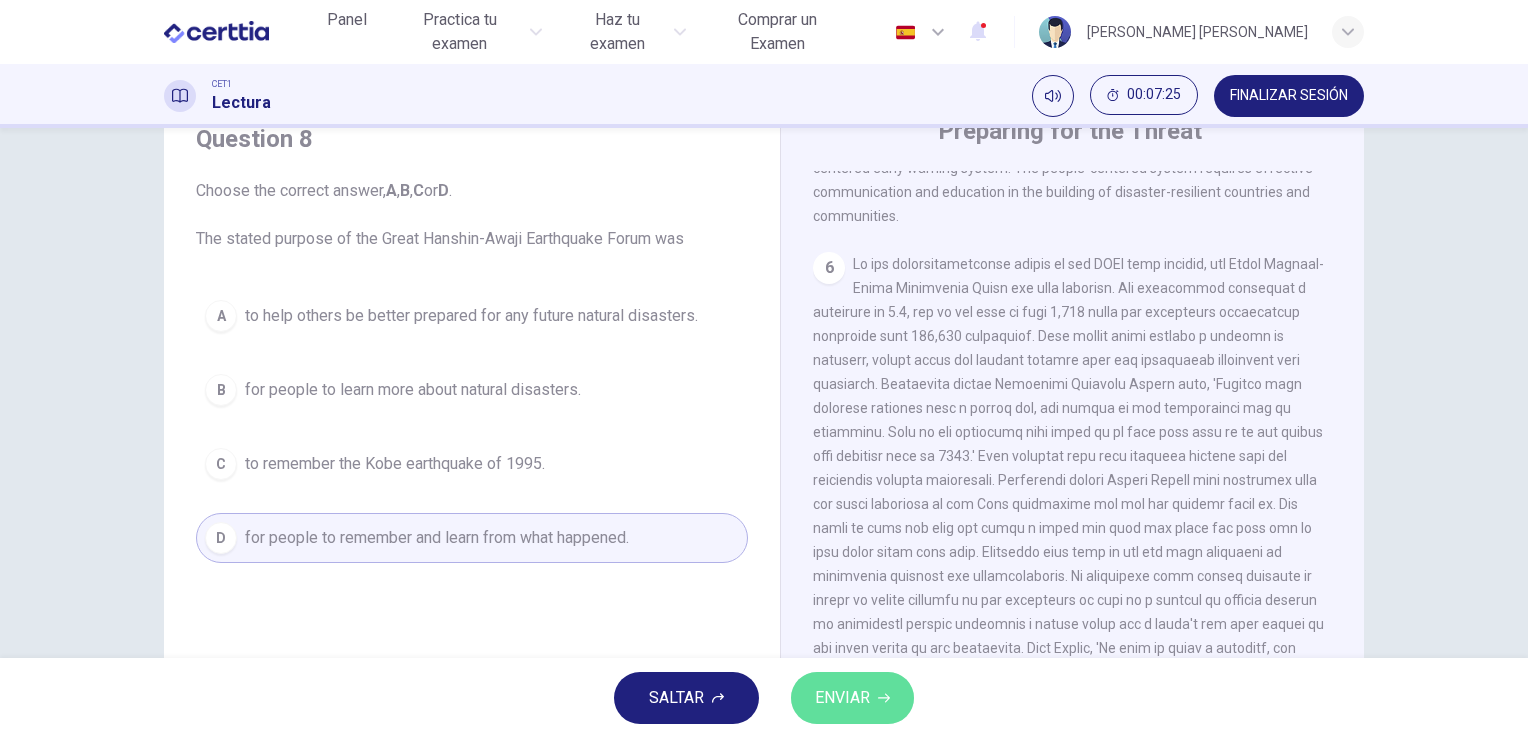 click on "ENVIAR" at bounding box center [852, 698] 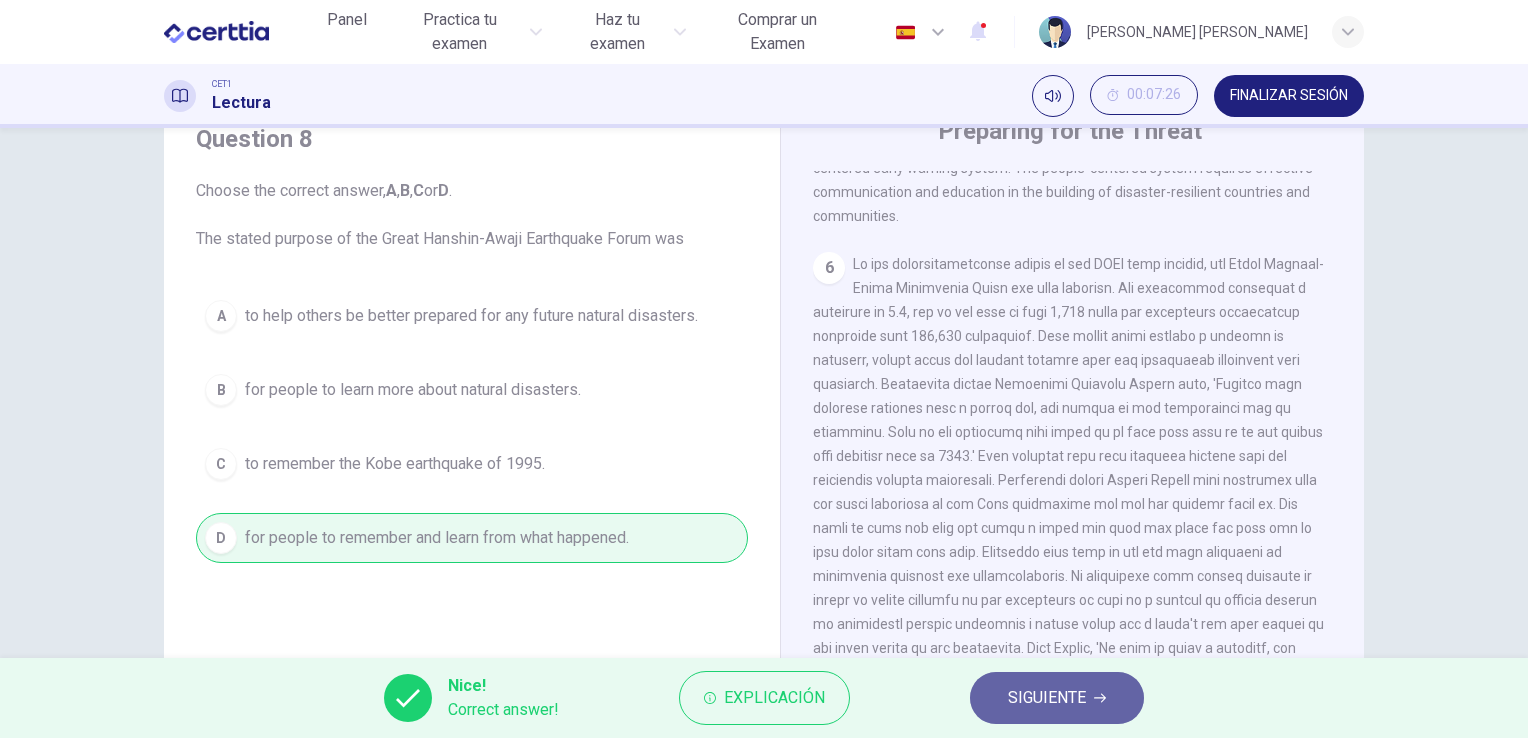 click on "SIGUIENTE" at bounding box center [1047, 698] 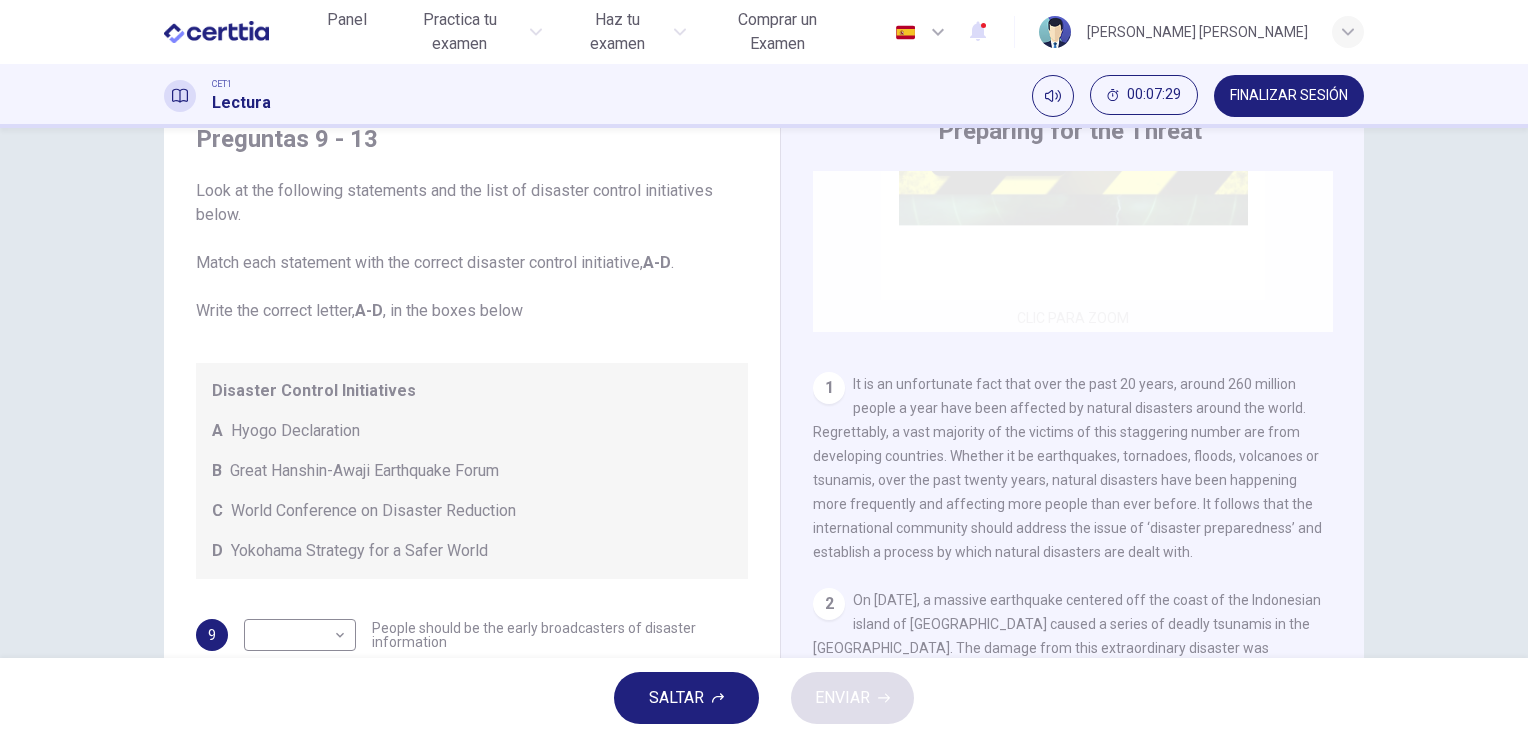scroll, scrollTop: 220, scrollLeft: 0, axis: vertical 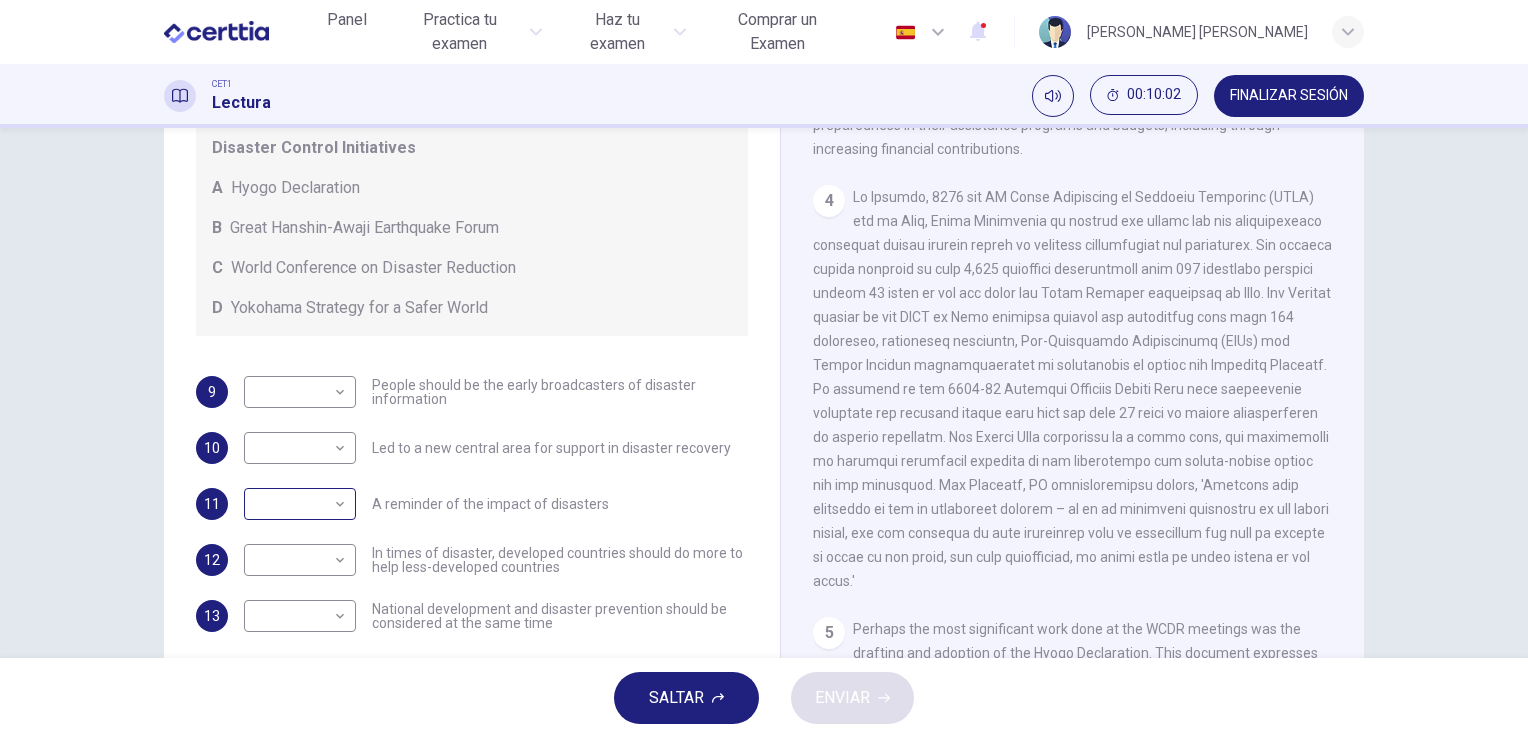 click on "Este sitio utiliza cookies, como se explica en nuestra  Política de Privacidad . Si acepta el uso de cookies, [PERSON_NAME] clic en el botón [PERSON_NAME] y continúe navegando por nuestro sitio.   Política de Privacidad Aceptar Panel Practica tu examen Haz tu examen Comprar un Examen Español ** ​ [PERSON_NAME] [PERSON_NAME] CET1 Lectura 00:10:02 FINALIZAR SESIÓN Preguntas 9 - 13 Look at the following statements and the list of disaster control initiatives below.
Match each statement with the correct disaster control initiative,  A-D .
Write the correct letter,  A-D , in the boxes below Disaster Control Initiatives A Hyogo Declaration B Great Hanshin-Awaji Earthquake Forum C World Conference on Disaster Reduction D Yokohama Strategy for a Safer World 9 ​ ​ People should be the early broadcasters of disaster information 10 ​ ​ Led to a new central area for support in disaster recovery 11 ​ ​ A reminder of the impact of disasters 12 ​ ​ 13 ​ ​ Preparing for the Threat CLIC PARA ZOOM Clic para zoom 1 2" at bounding box center [764, 369] 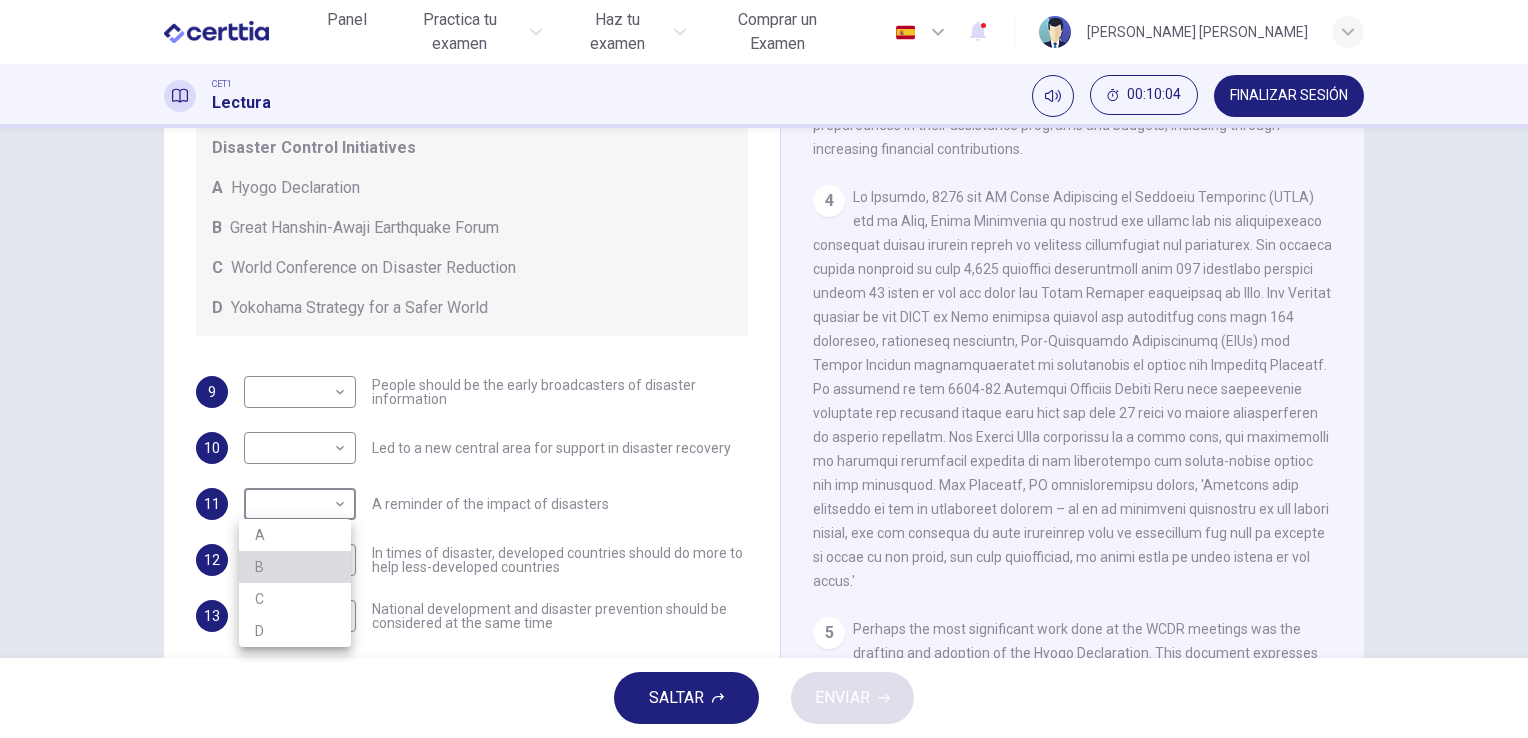 click on "B" at bounding box center [295, 567] 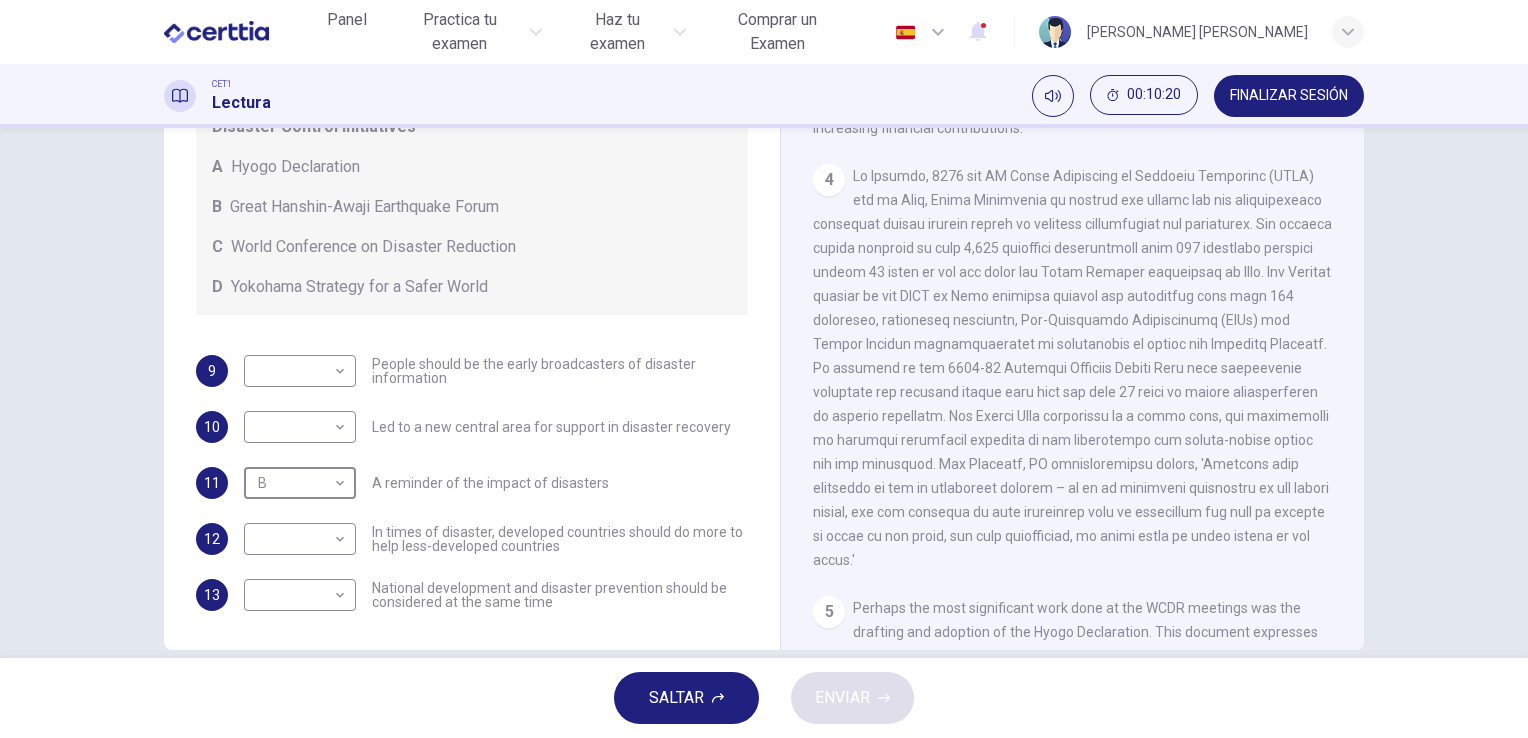 scroll, scrollTop: 207, scrollLeft: 0, axis: vertical 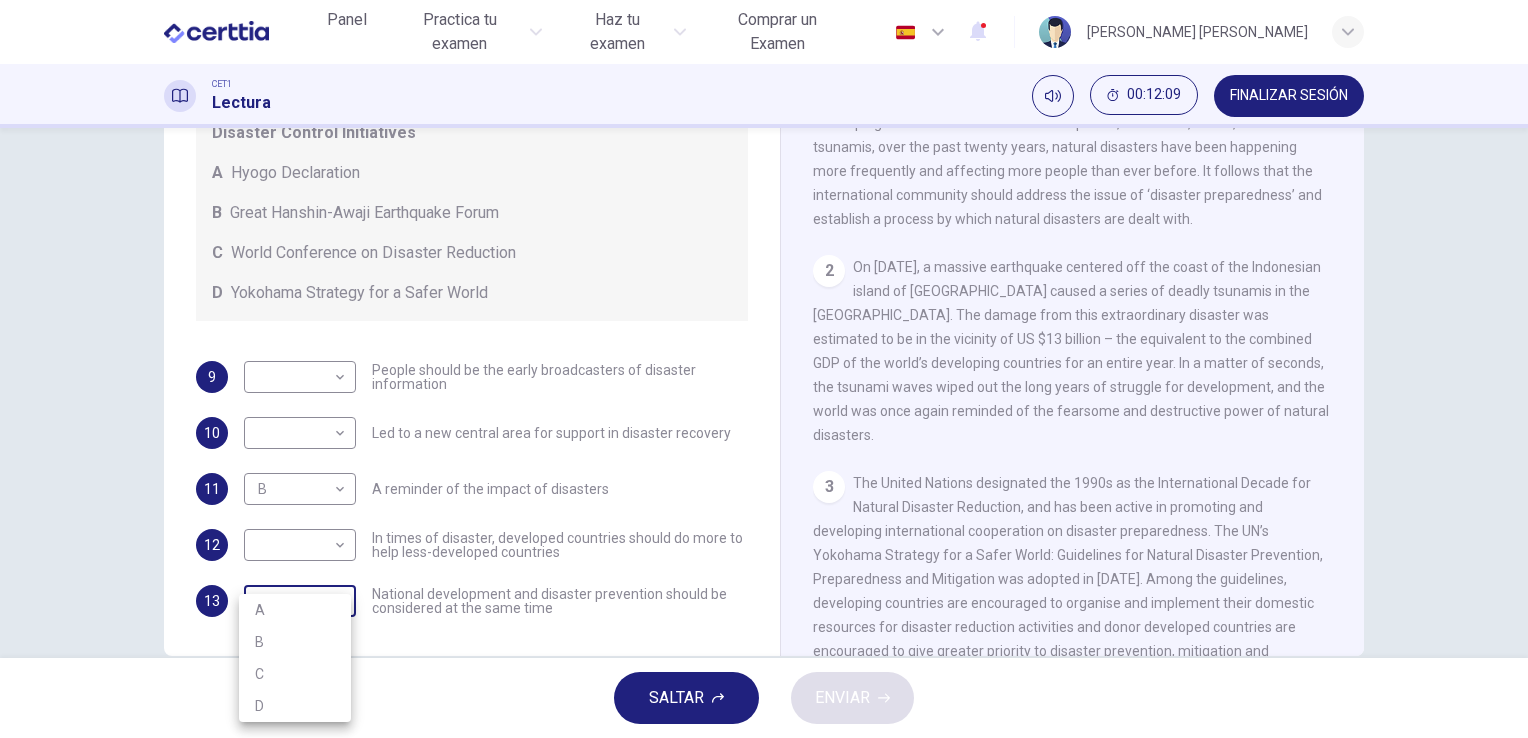 click on "Este sitio utiliza cookies, como se explica en nuestra  Política de Privacidad . Si acepta el uso de cookies, [PERSON_NAME] clic en el botón [PERSON_NAME] y continúe navegando por nuestro sitio.   Política de Privacidad Aceptar Panel Practica tu examen Haz tu examen Comprar un Examen Español ** ​ [PERSON_NAME] [PERSON_NAME] CET1 Lectura 00:12:09 FINALIZAR SESIÓN Preguntas 9 - 13 Look at the following statements and the list of disaster control initiatives below.
Match each statement with the correct disaster control initiative,  A-D .
Write the correct letter,  A-D , in the boxes below Disaster Control Initiatives A Hyogo Declaration B Great Hanshin-Awaji Earthquake Forum C World Conference on Disaster Reduction D Yokohama Strategy for a Safer World 9 ​ ​ People should be the early broadcasters of disaster information 10 ​ ​ Led to a new central area for support in disaster recovery 11 B * ​ A reminder of the impact of disasters 12 ​ ​ 13 ​ ​ Preparing for the Threat CLIC PARA ZOOM Clic para zoom 1 2" at bounding box center (764, 369) 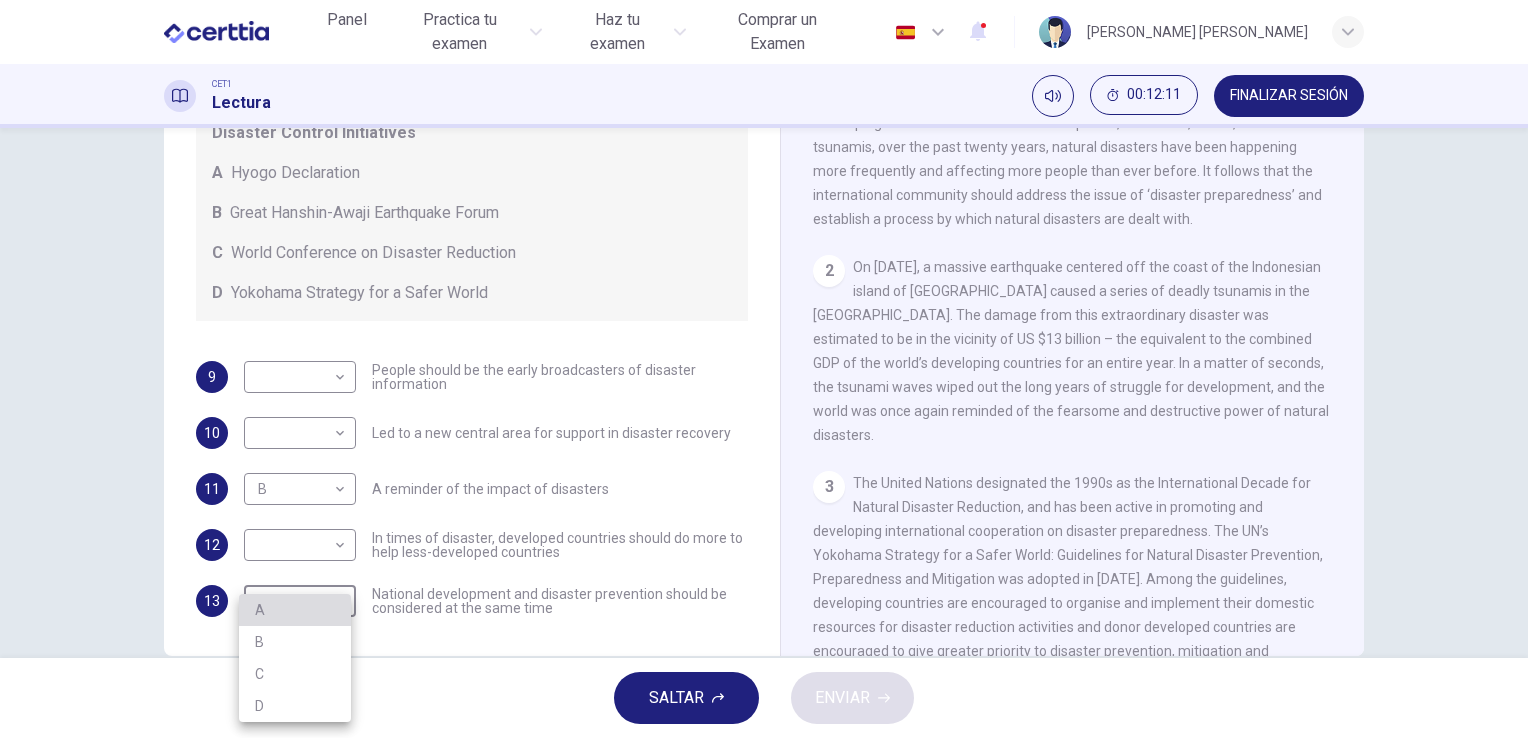 click on "A" at bounding box center [295, 610] 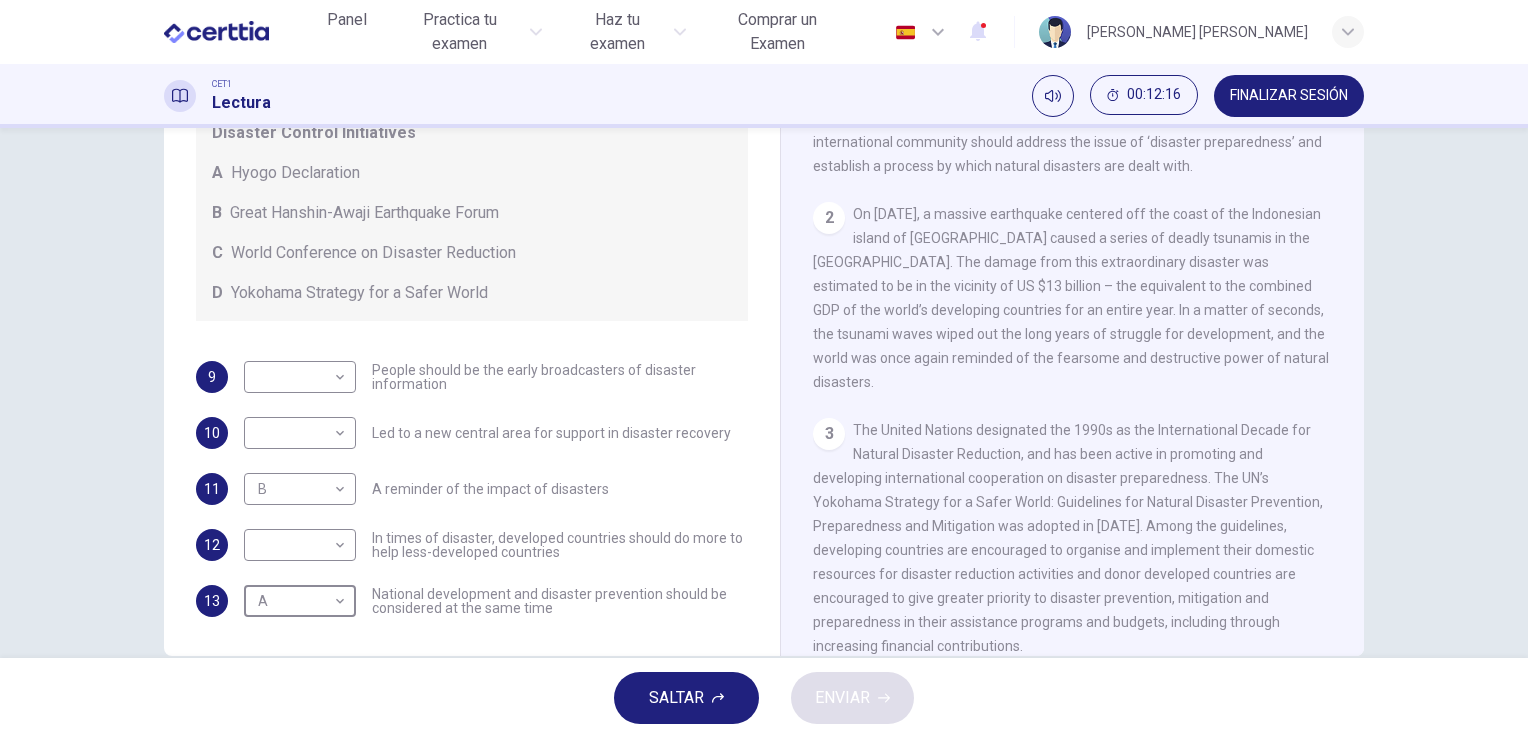 scroll, scrollTop: 484, scrollLeft: 0, axis: vertical 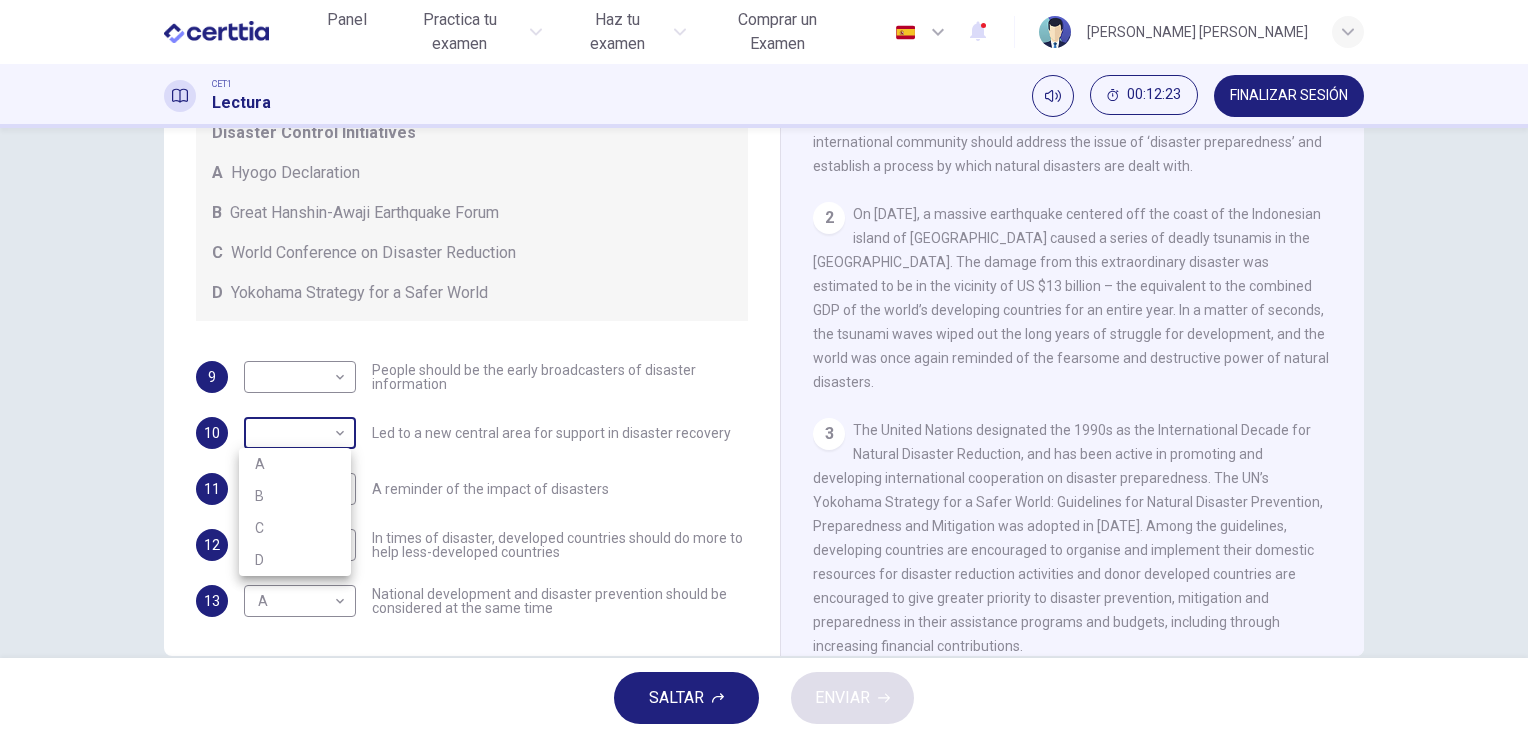 click on "Este sitio utiliza cookies, como se explica en nuestra  Política de Privacidad . Si acepta el uso de cookies, [PERSON_NAME] clic en el botón [PERSON_NAME] y continúe navegando por nuestro sitio.   Política de Privacidad Aceptar Panel Practica tu examen Haz tu examen Comprar un Examen Español ** ​ [PERSON_NAME] [PERSON_NAME] CET1 Lectura 00:12:23 FINALIZAR SESIÓN Preguntas 9 - 13 Look at the following statements and the list of disaster control initiatives below.
Match each statement with the correct disaster control initiative,  A-D .
Write the correct letter,  A-D , in the boxes below Disaster Control Initiatives A Hyogo Declaration B Great Hanshin-Awaji Earthquake Forum C World Conference on Disaster Reduction D Yokohama Strategy for a Safer World 9 ​ ​ People should be the early broadcasters of disaster information 10 ​ ​ Led to a new central area for support in disaster recovery 11 B * ​ A reminder of the impact of disasters 12 ​ ​ 13 A * ​ Preparing for the Threat CLIC PARA ZOOM Clic para zoom 1 2" at bounding box center [764, 369] 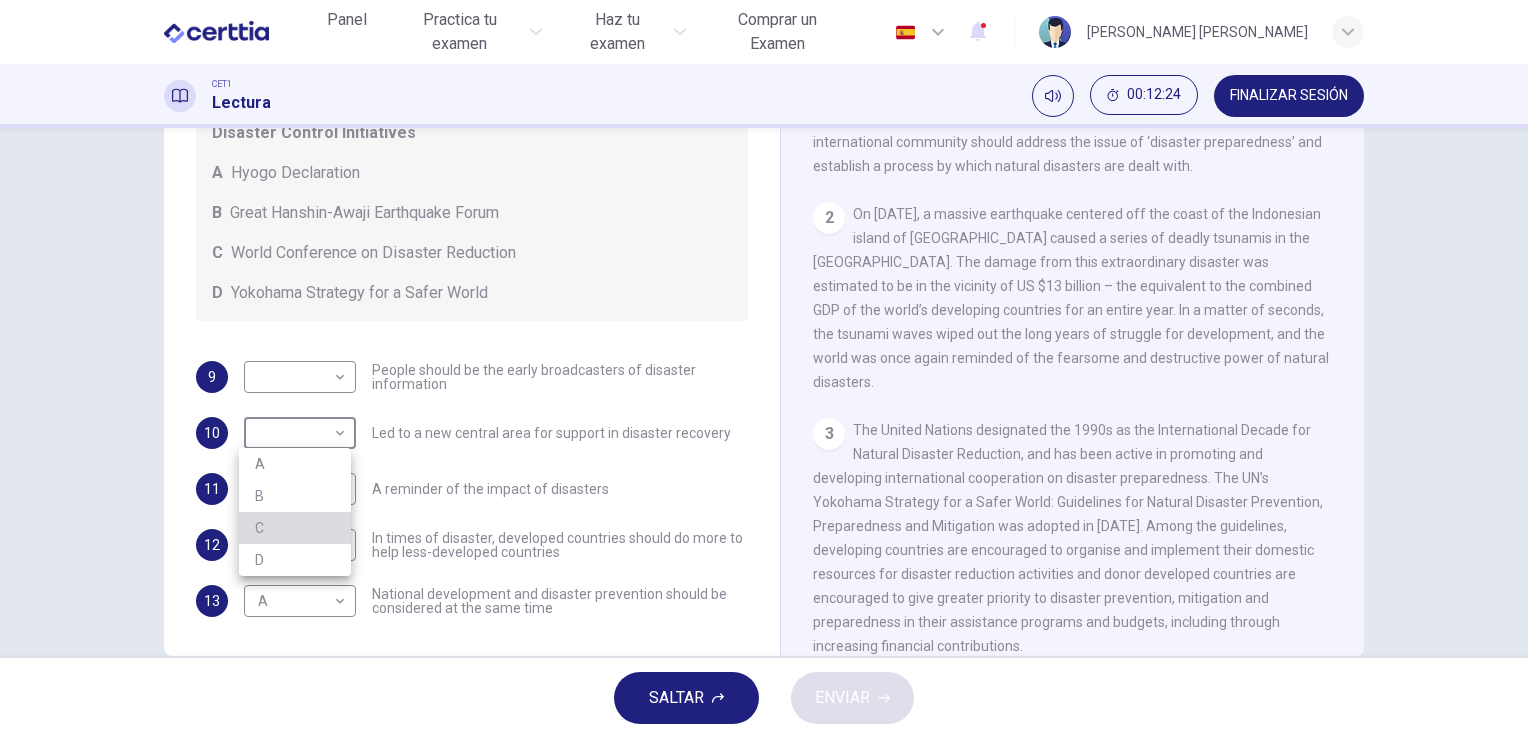 click on "C" at bounding box center [295, 528] 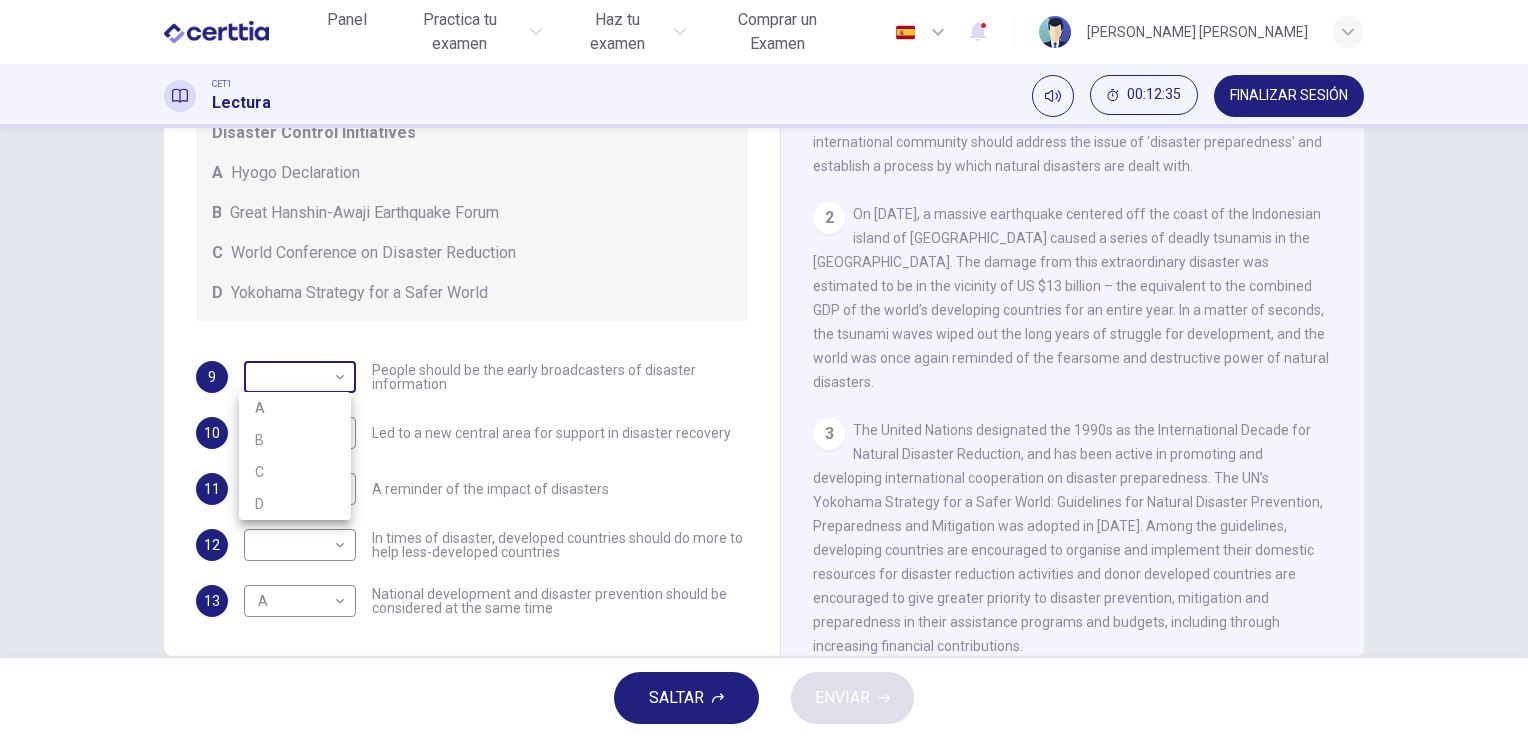 click on "Este sitio utiliza cookies, como se explica en nuestra  Política de Privacidad . Si acepta el uso de cookies, [PERSON_NAME] clic en el botón [PERSON_NAME] y continúe navegando por nuestro sitio.   Política de Privacidad Aceptar Panel Practica tu examen Haz tu examen Comprar un Examen Español ** ​ [PERSON_NAME] [PERSON_NAME] CET1 Lectura 00:12:35 FINALIZAR SESIÓN Preguntas 9 - 13 Look at the following statements and the list of disaster control initiatives below.
Match each statement with the correct disaster control initiative,  A-D .
Write the correct letter,  A-D , in the boxes below Disaster Control Initiatives A Hyogo Declaration B Great Hanshin-Awaji Earthquake Forum C World Conference on Disaster Reduction D Yokohama Strategy for a Safer World 9 ​ ​ People should be the early broadcasters of disaster information 10 C * ​ Led to a new central area for support in disaster recovery 11 B * ​ A reminder of the impact of disasters 12 ​ ​ 13 A * ​ Preparing for the Threat CLIC PARA ZOOM Clic para zoom 1 2" at bounding box center (764, 369) 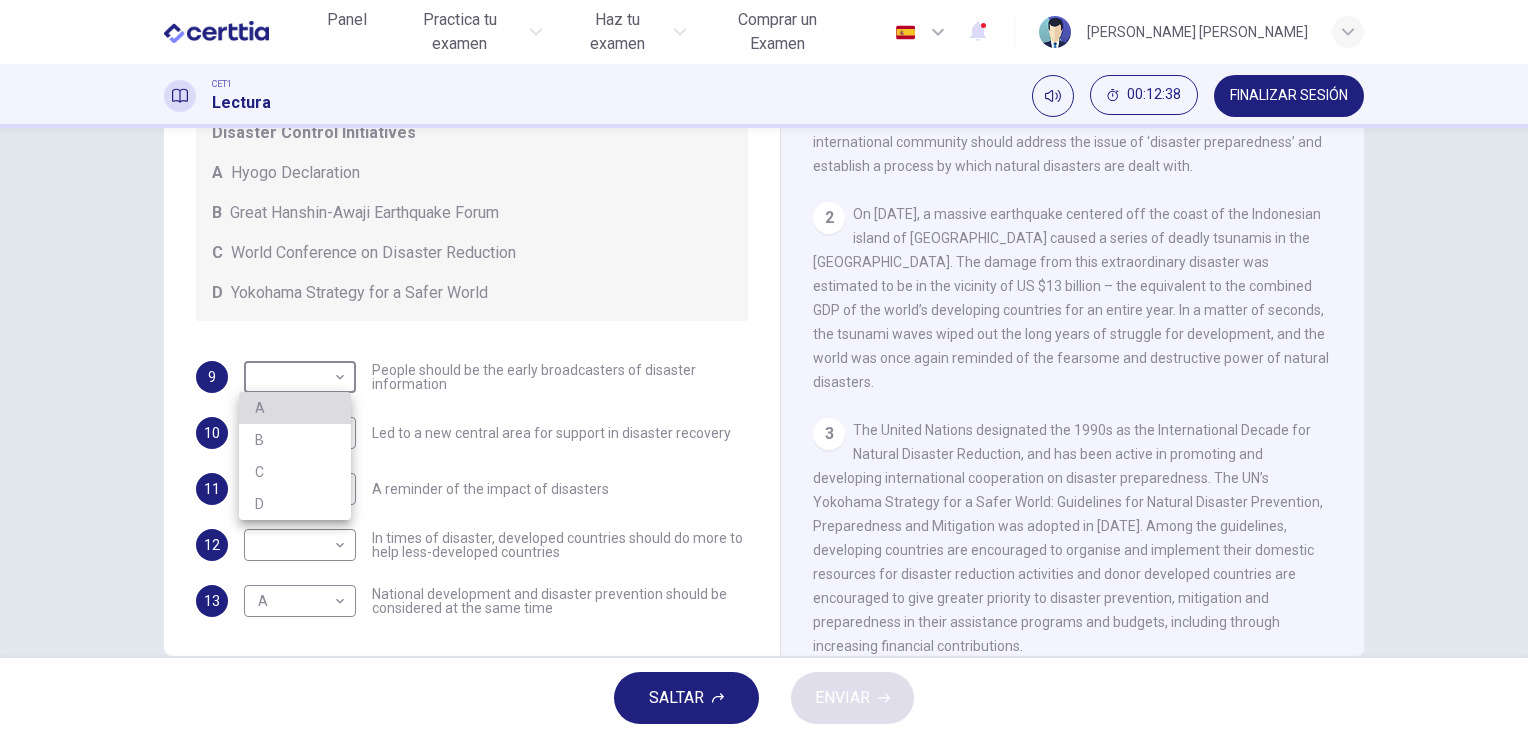 click on "A" at bounding box center [295, 408] 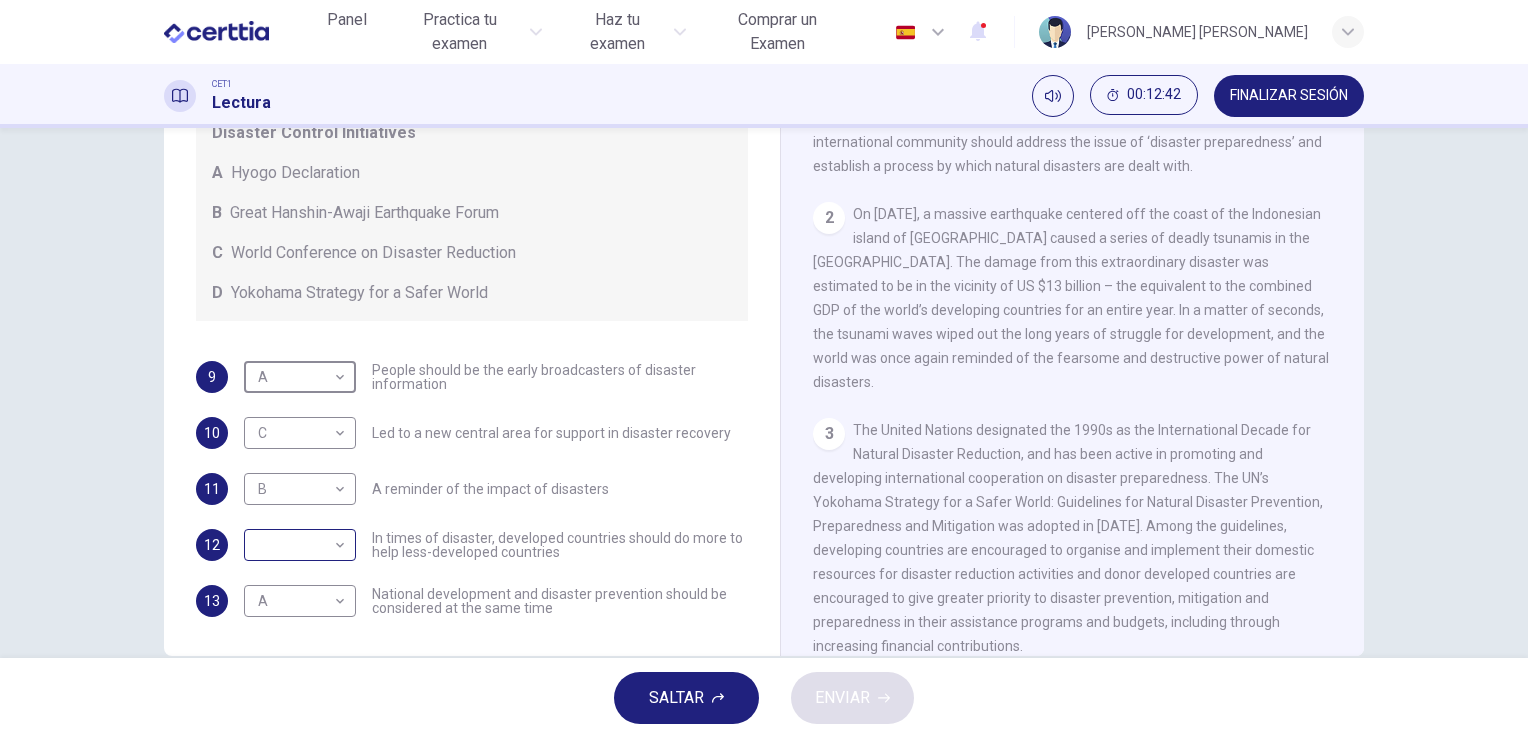 click on "Este sitio utiliza cookies, como se explica en nuestra  Política de Privacidad . Si acepta el uso de cookies, [PERSON_NAME] clic en el botón [PERSON_NAME] y continúe navegando por nuestro sitio.   Política de Privacidad Aceptar Panel Practica tu examen Haz tu examen Comprar un Examen Español ** ​ [PERSON_NAME] [PERSON_NAME] CET1 Lectura 00:12:42 FINALIZAR SESIÓN Preguntas 9 - 13 Look at the following statements and the list of disaster control initiatives below.
Match each statement with the correct disaster control initiative,  A-D .
Write the correct letter,  A-D , in the boxes below Disaster Control Initiatives A Hyogo Declaration B Great Hanshin-Awaji Earthquake Forum C World Conference on Disaster Reduction D Yokohama Strategy for a Safer World 9 A * ​ People should be the early broadcasters of disaster information 10 C * ​ Led to a new central area for support in disaster recovery 11 B * ​ A reminder of the impact of disasters 12 ​ ​ 13 A * ​ Preparing for the Threat CLIC PARA ZOOM Clic para zoom 1 2" at bounding box center (764, 369) 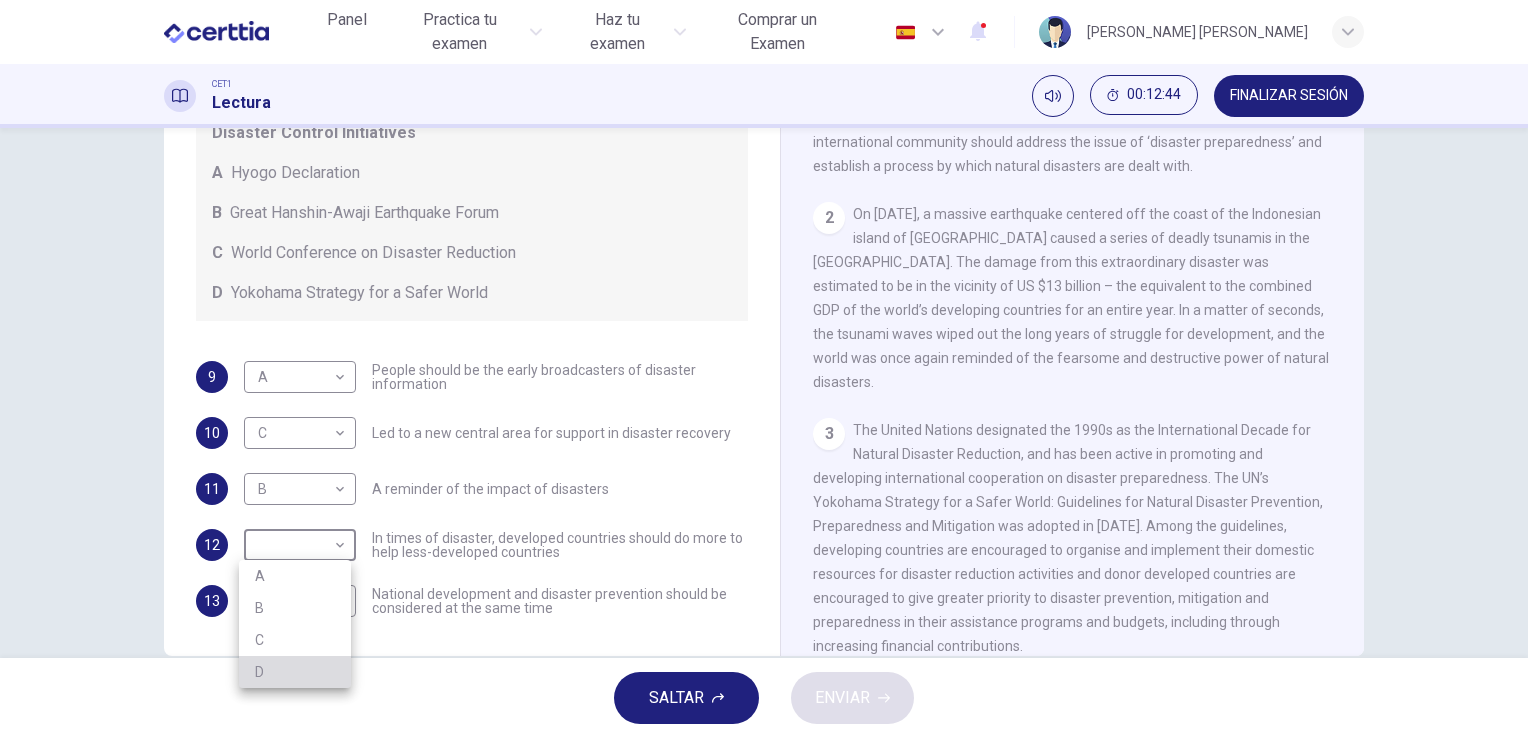 click on "D" at bounding box center [295, 672] 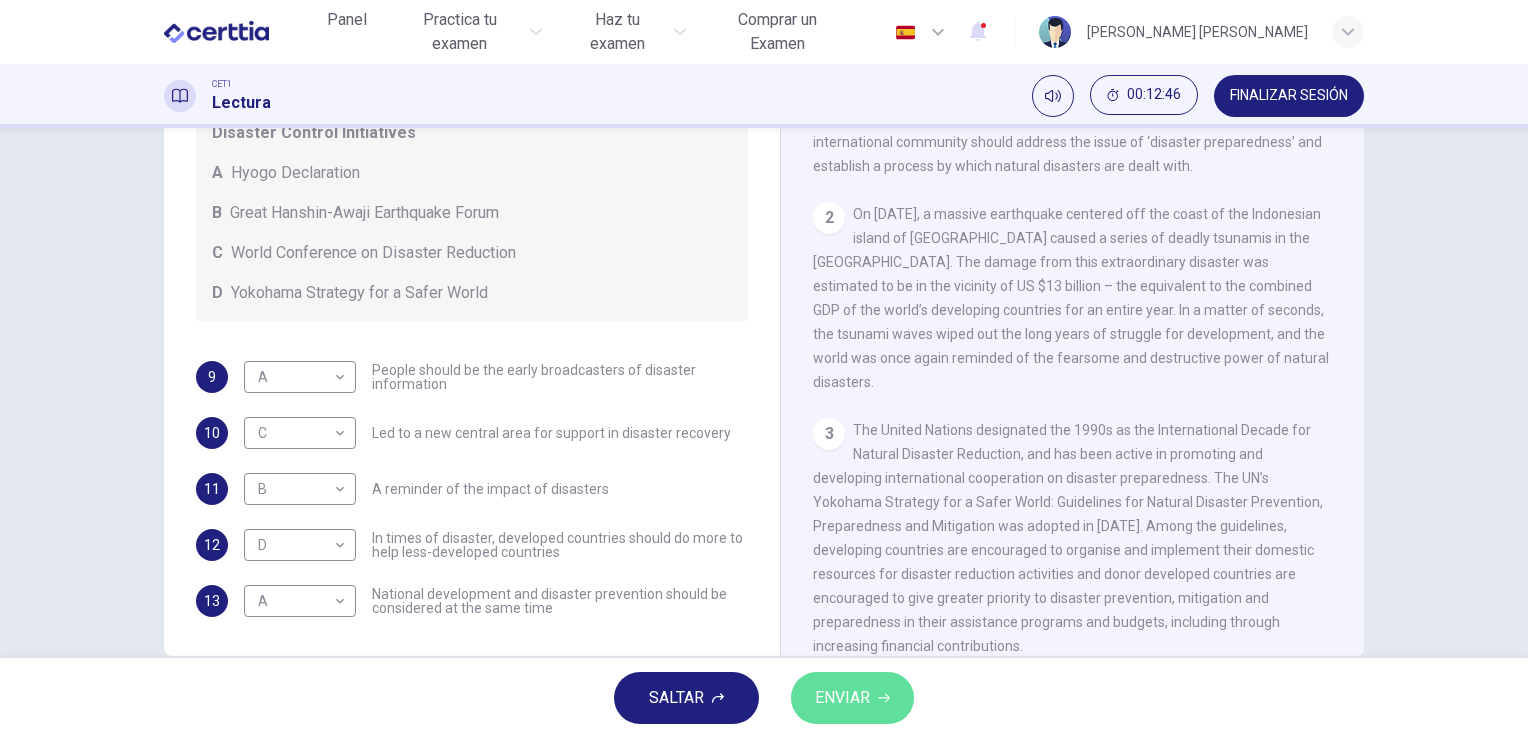 click on "ENVIAR" at bounding box center (842, 698) 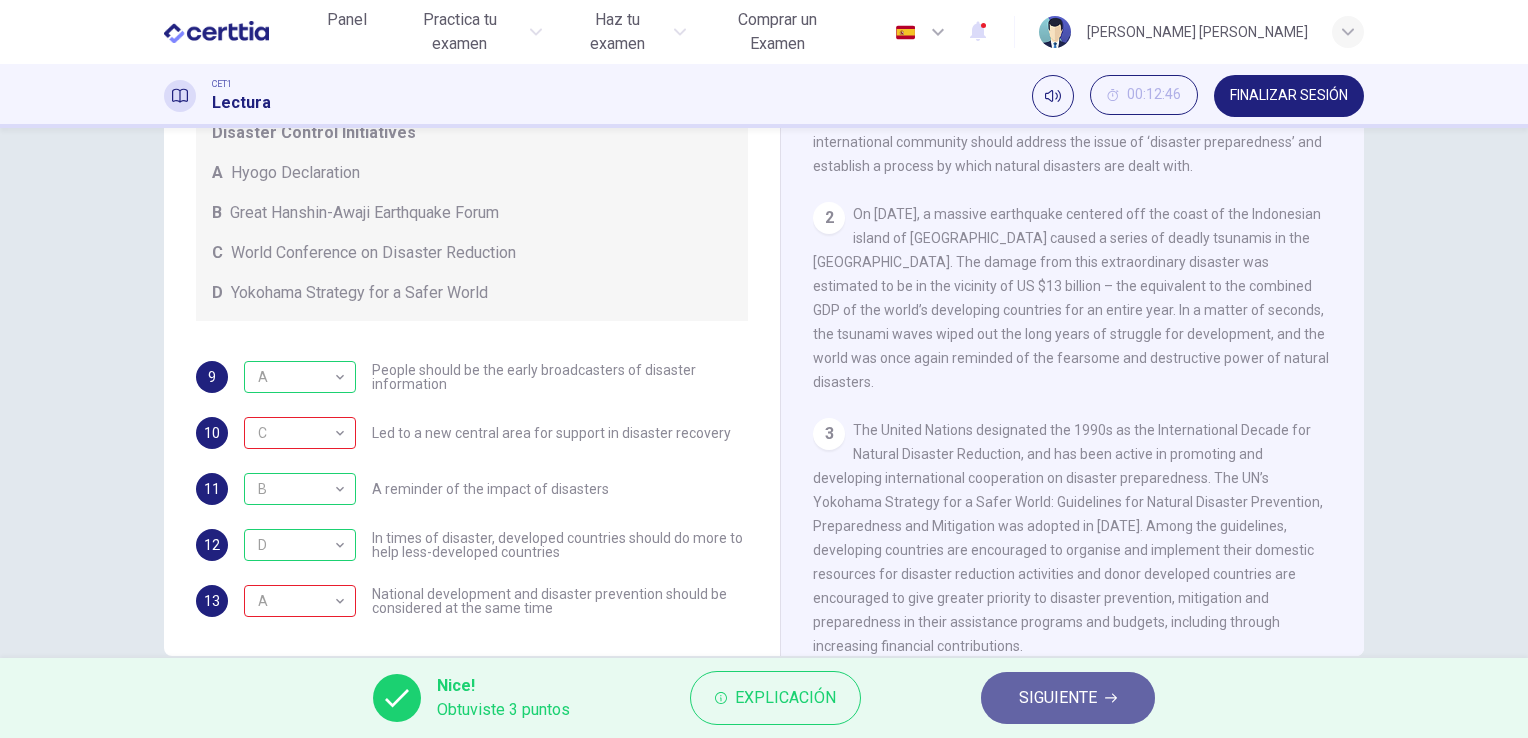 click on "SIGUIENTE" at bounding box center [1058, 698] 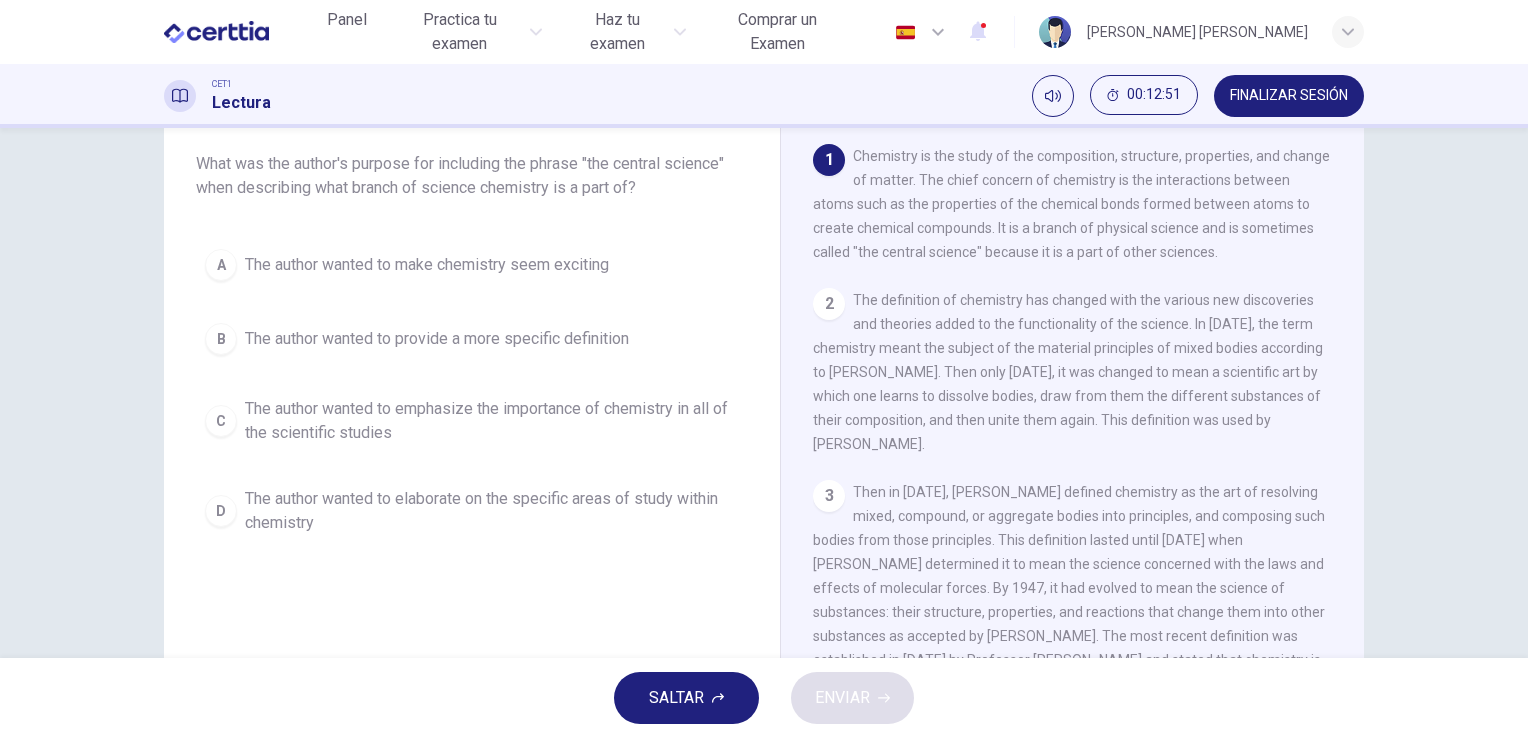 scroll, scrollTop: 114, scrollLeft: 0, axis: vertical 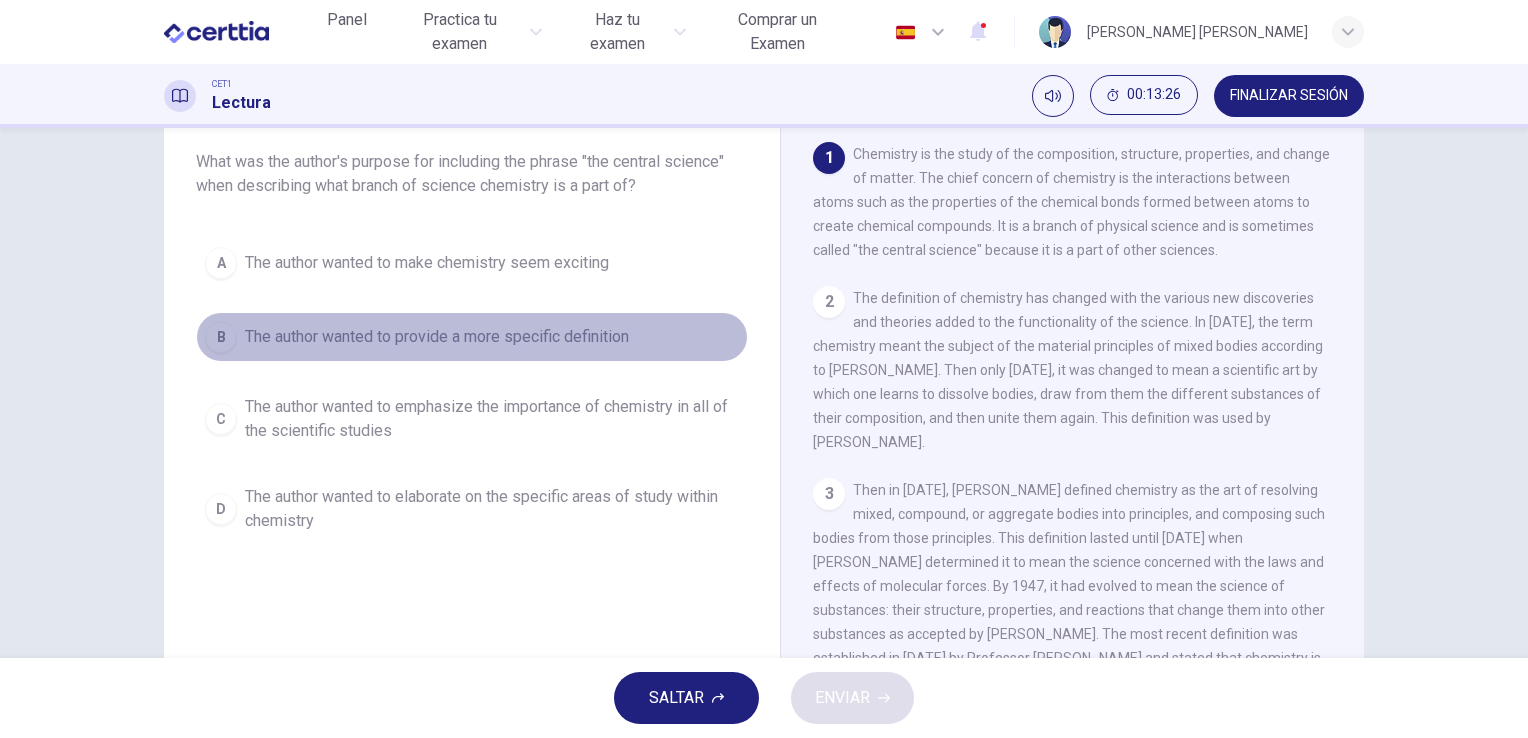 click on "The author wanted to provide a more specific definition" at bounding box center (437, 337) 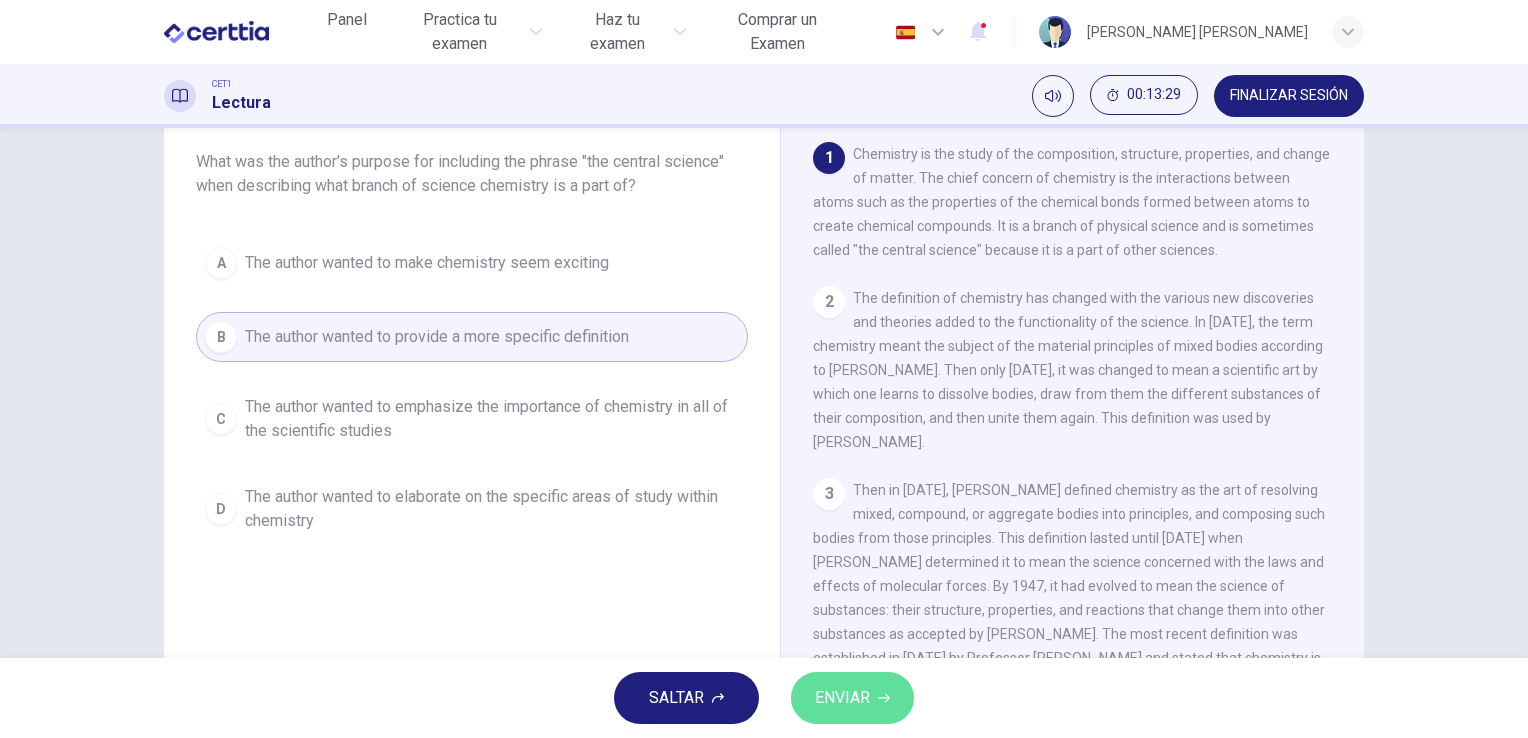 click on "ENVIAR" at bounding box center [842, 698] 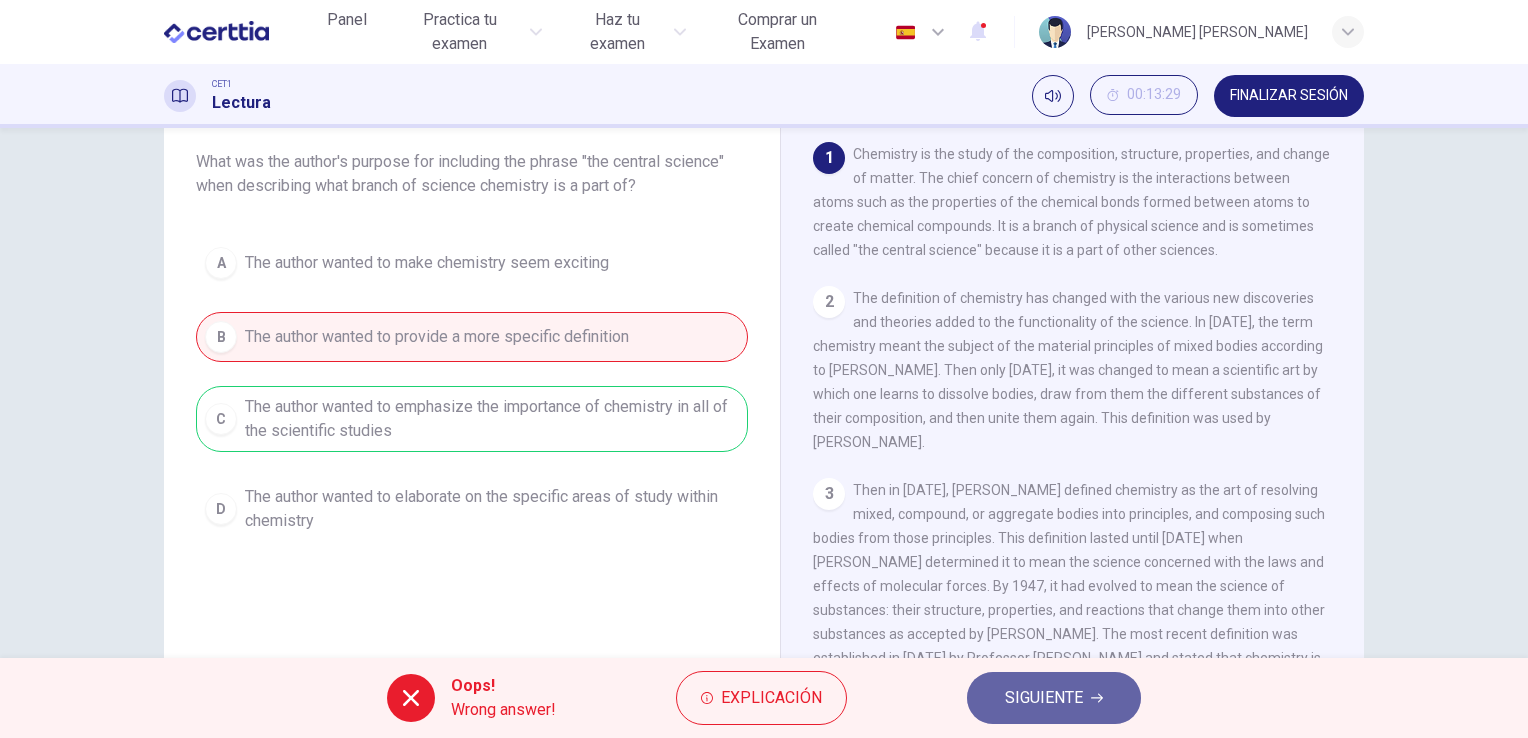 click on "SIGUIENTE" at bounding box center [1044, 698] 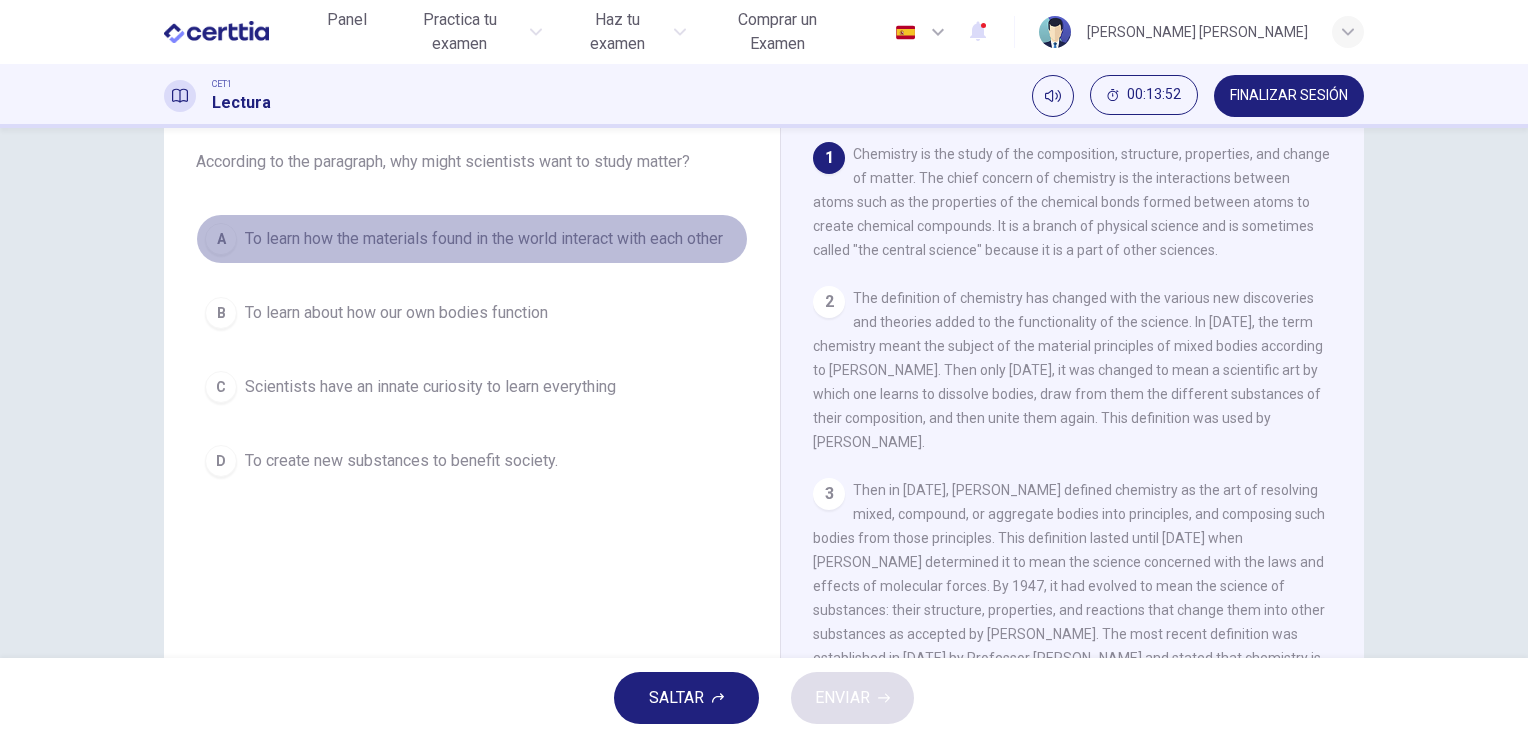 click on "To learn how the materials found in the world interact with each other" at bounding box center [484, 239] 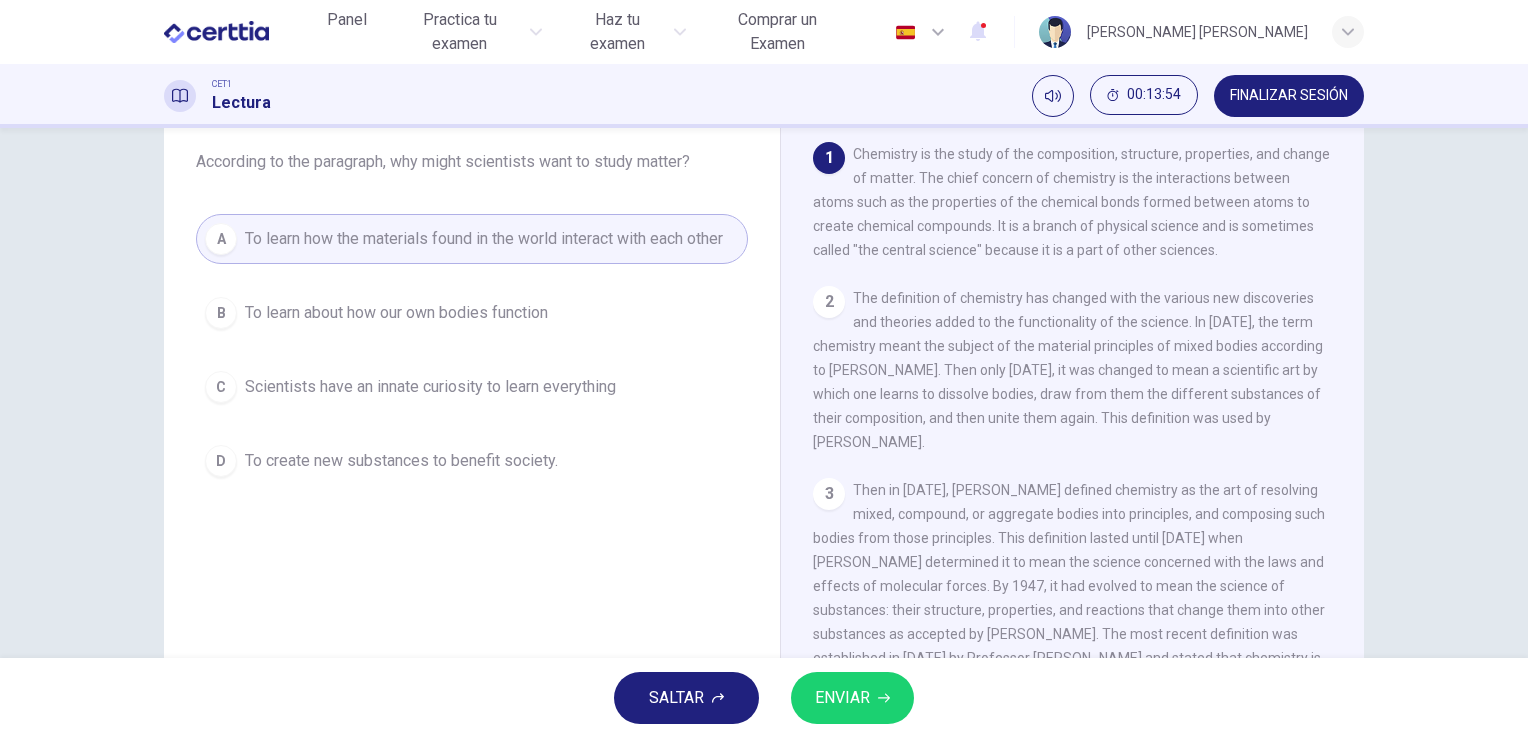 click on "ENVIAR" at bounding box center (852, 698) 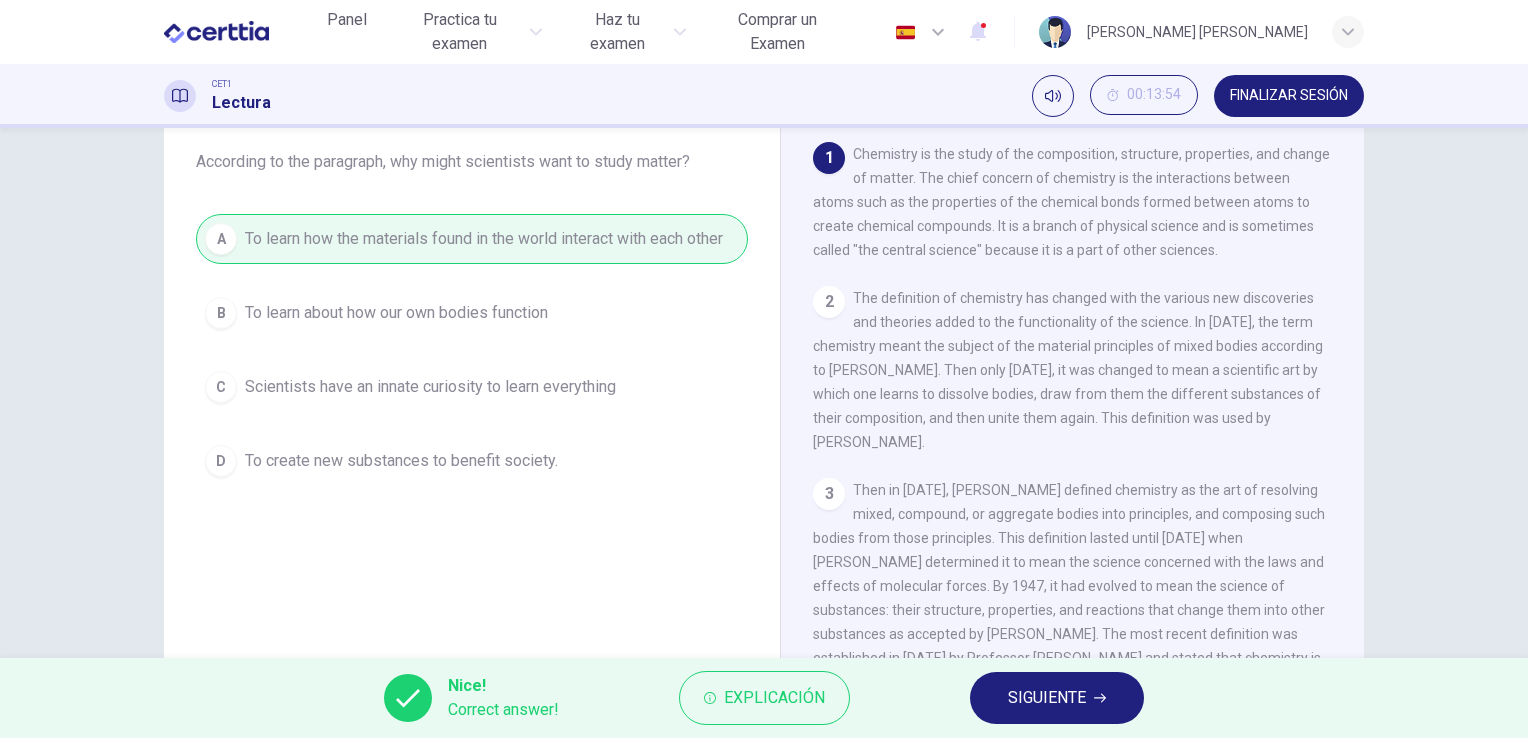 click on "SIGUIENTE" at bounding box center (1047, 698) 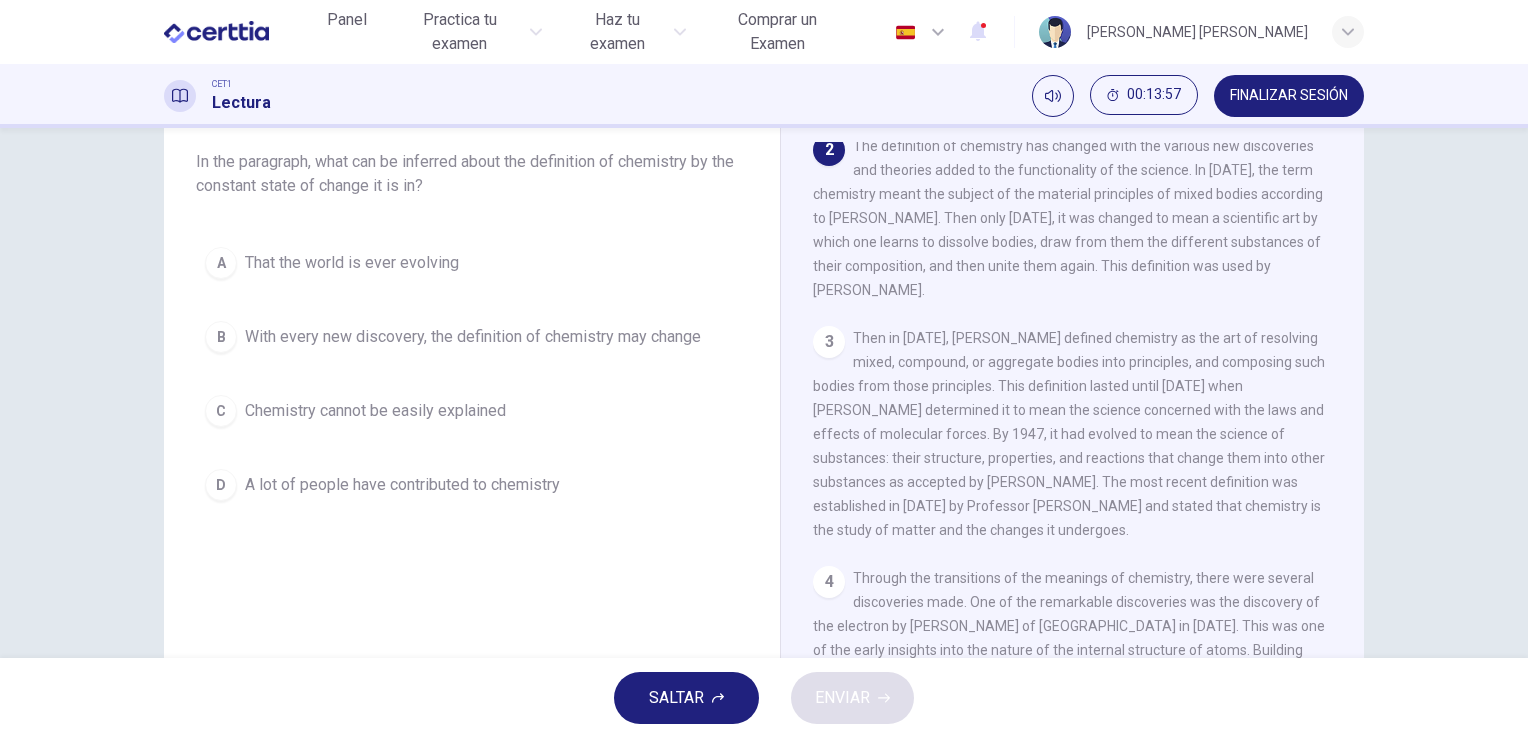 scroll, scrollTop: 154, scrollLeft: 0, axis: vertical 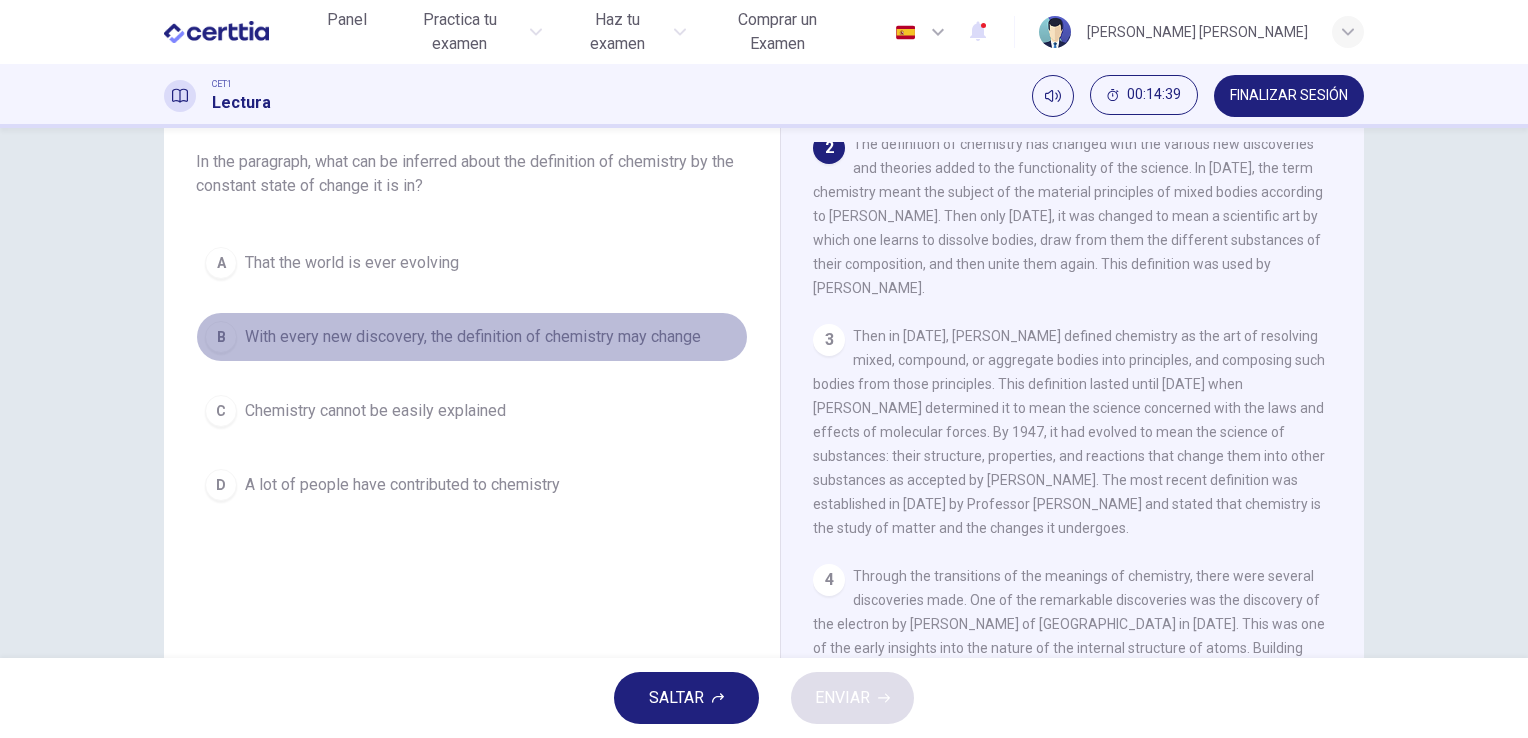 click on "With every new discovery, the definition of chemistry may change" at bounding box center (473, 337) 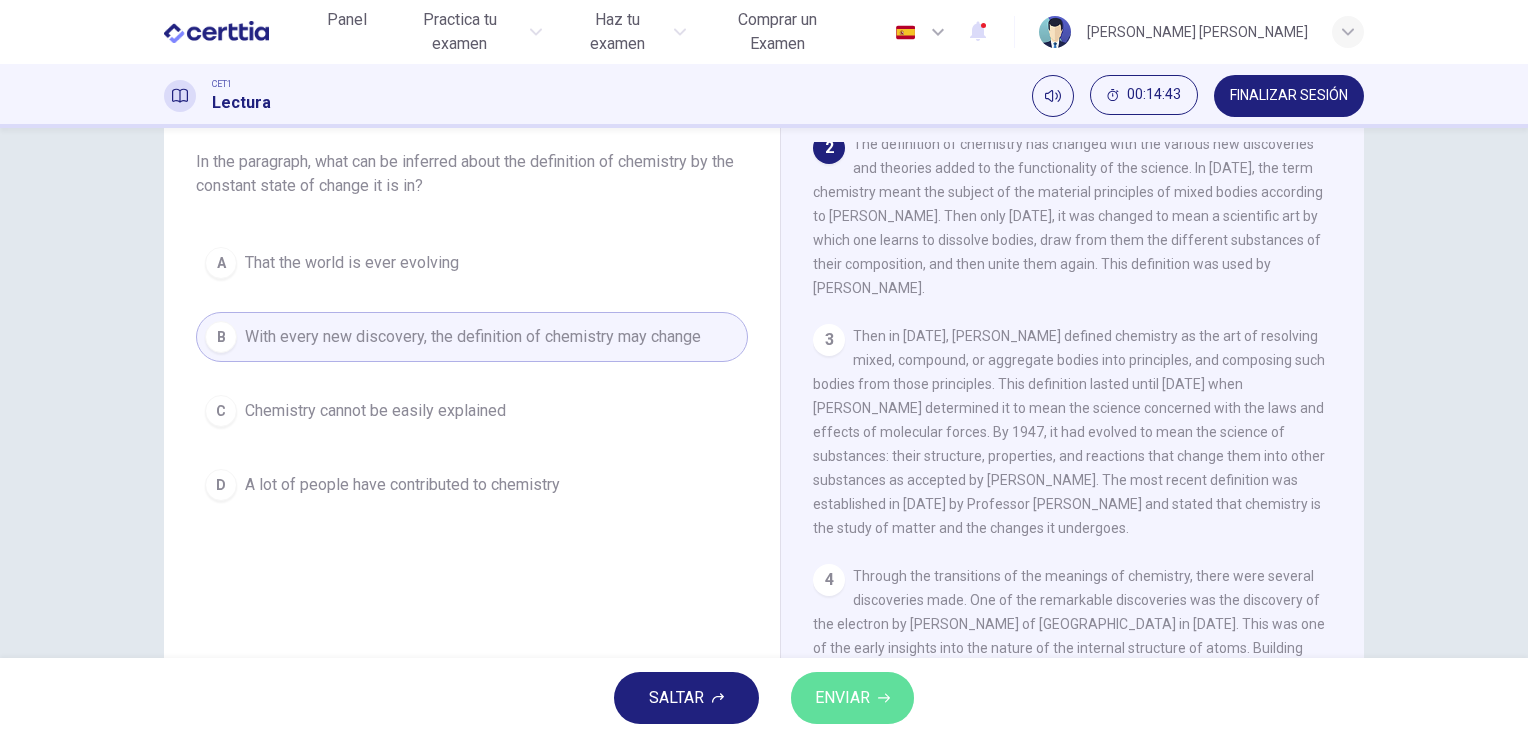 click on "ENVIAR" at bounding box center (842, 698) 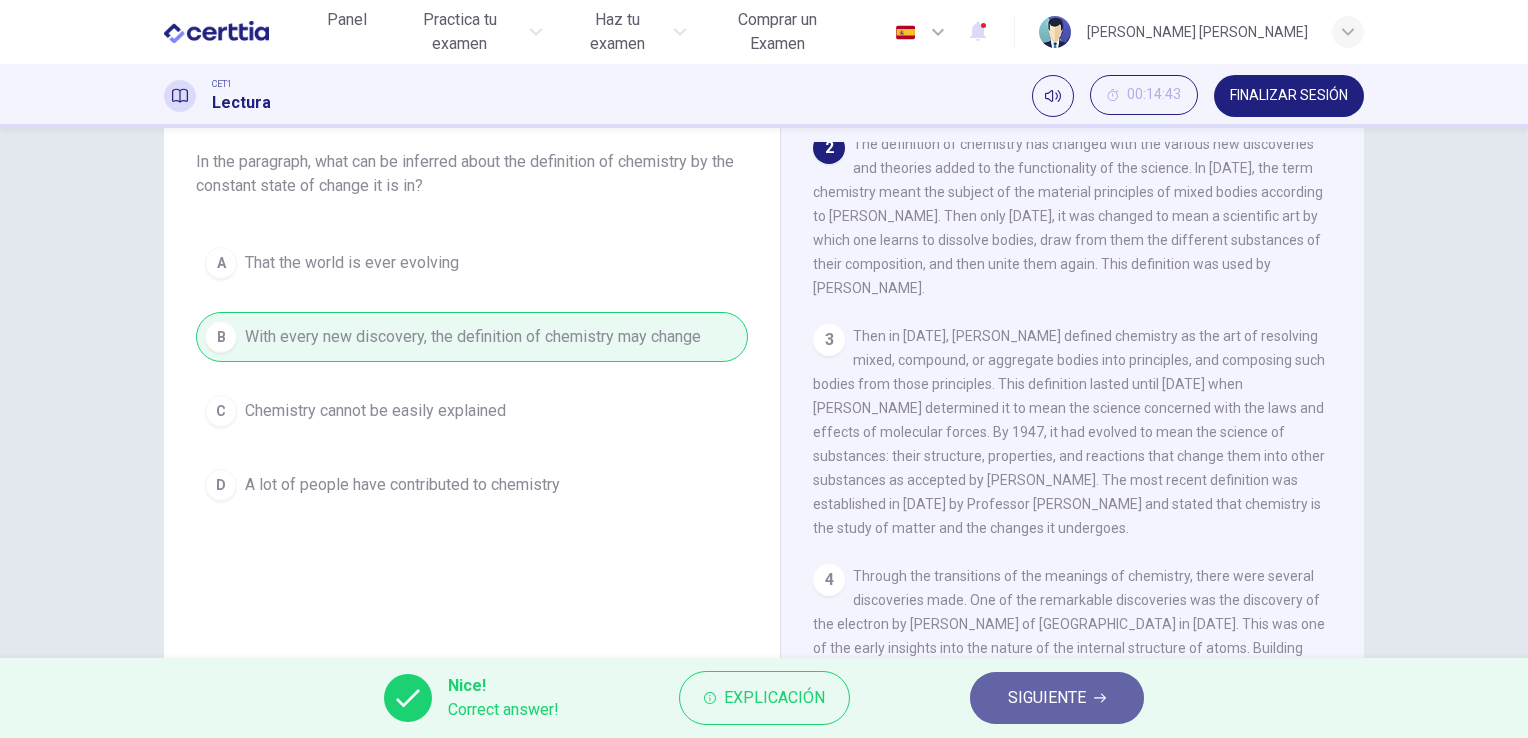 click on "SIGUIENTE" at bounding box center [1047, 698] 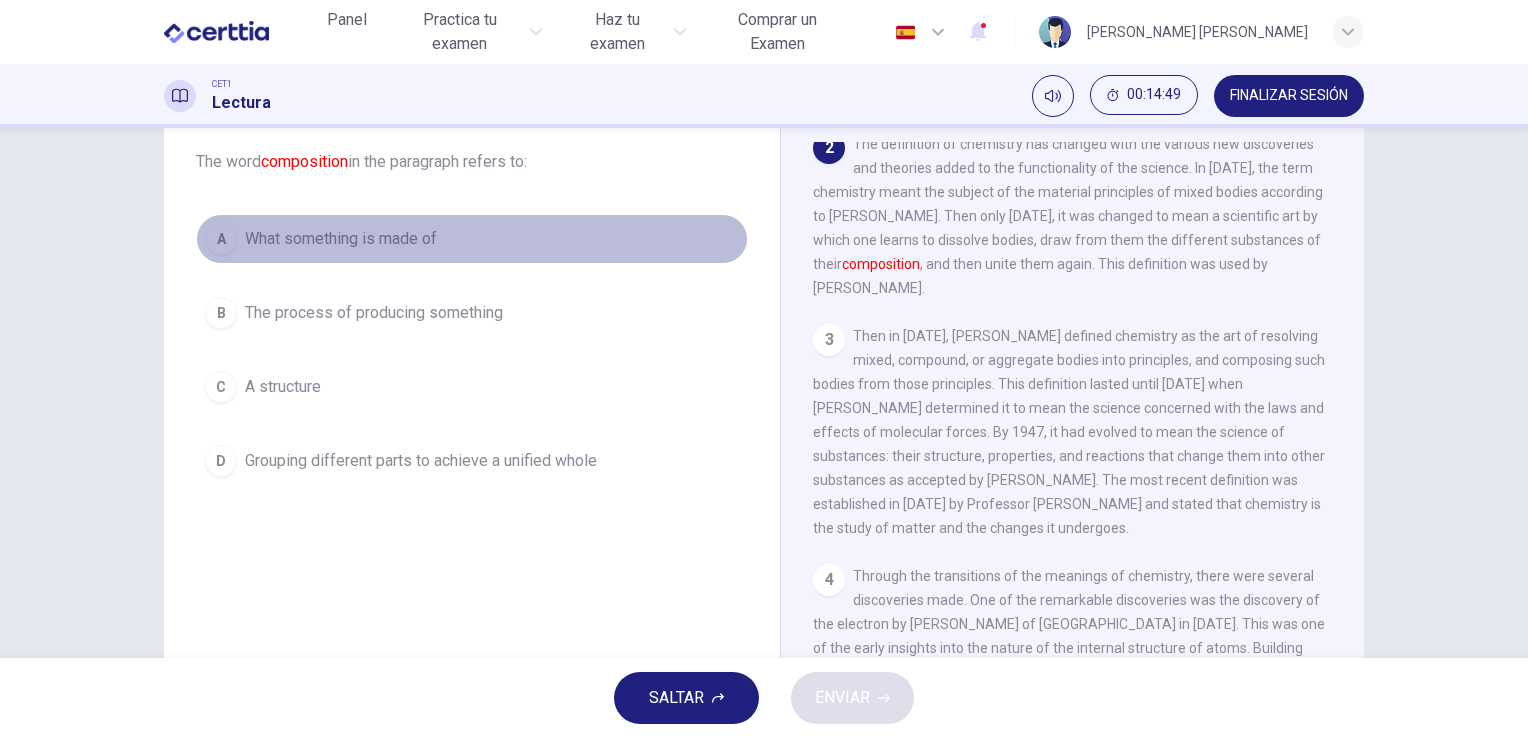 click on "A What something is made of" at bounding box center [472, 239] 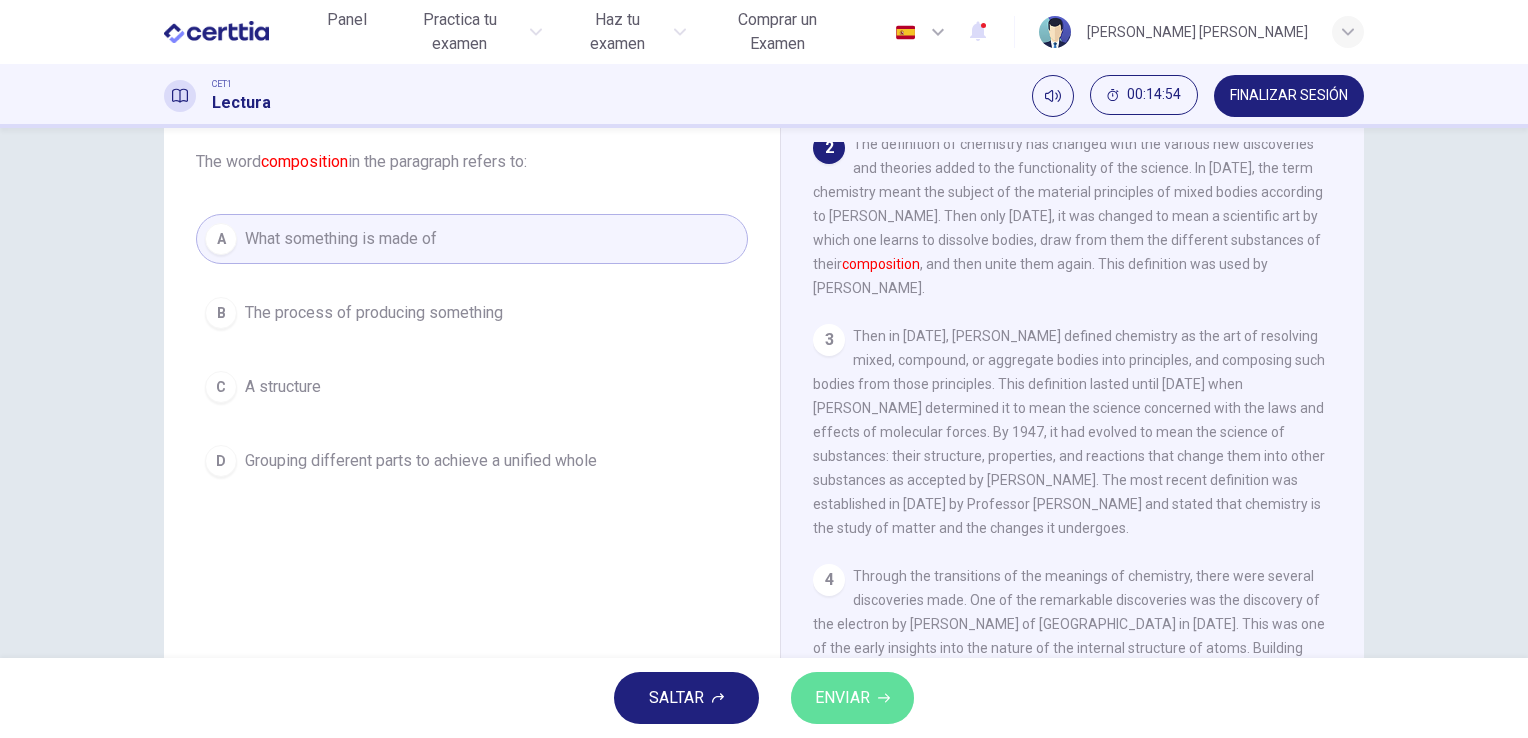 click on "ENVIAR" at bounding box center (842, 698) 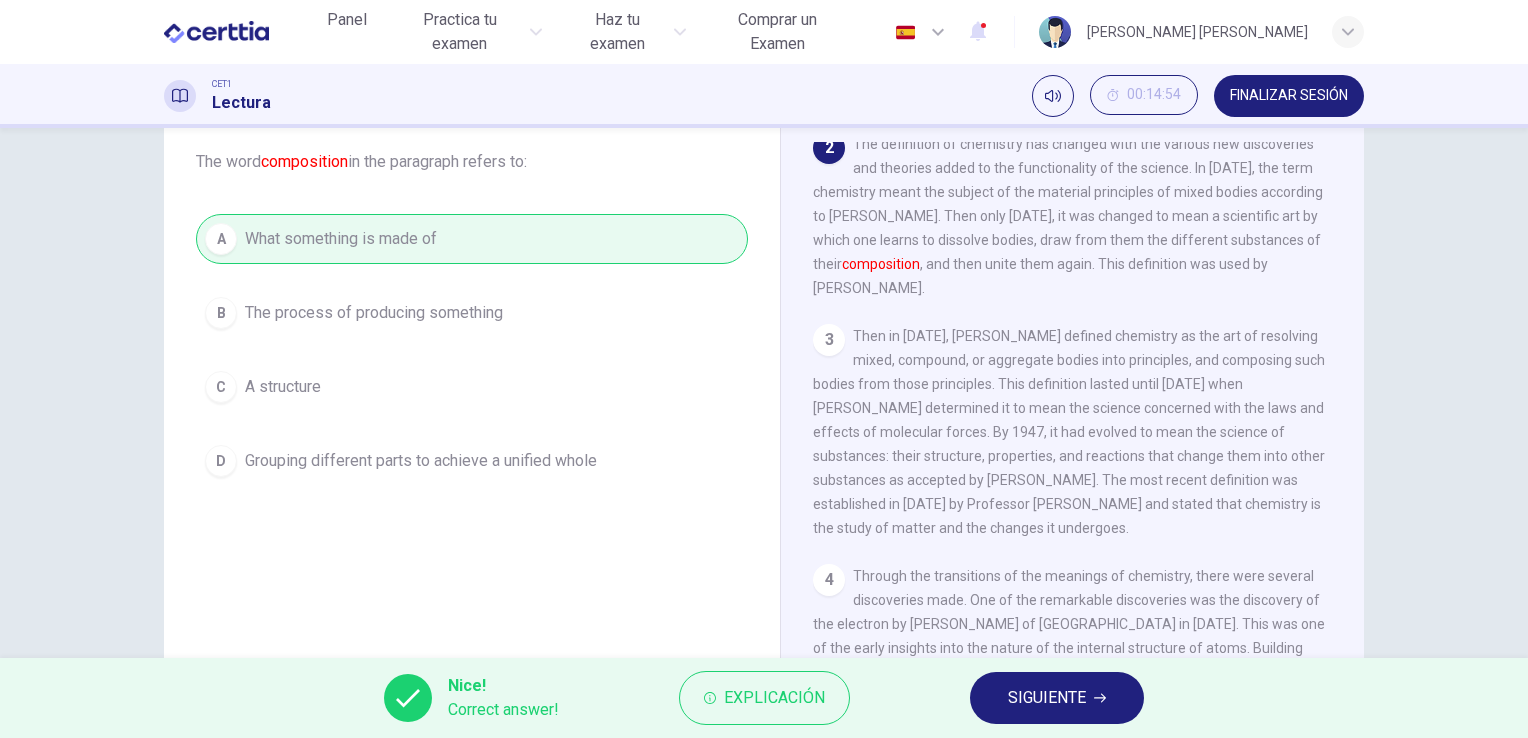 click on "SIGUIENTE" at bounding box center [1047, 698] 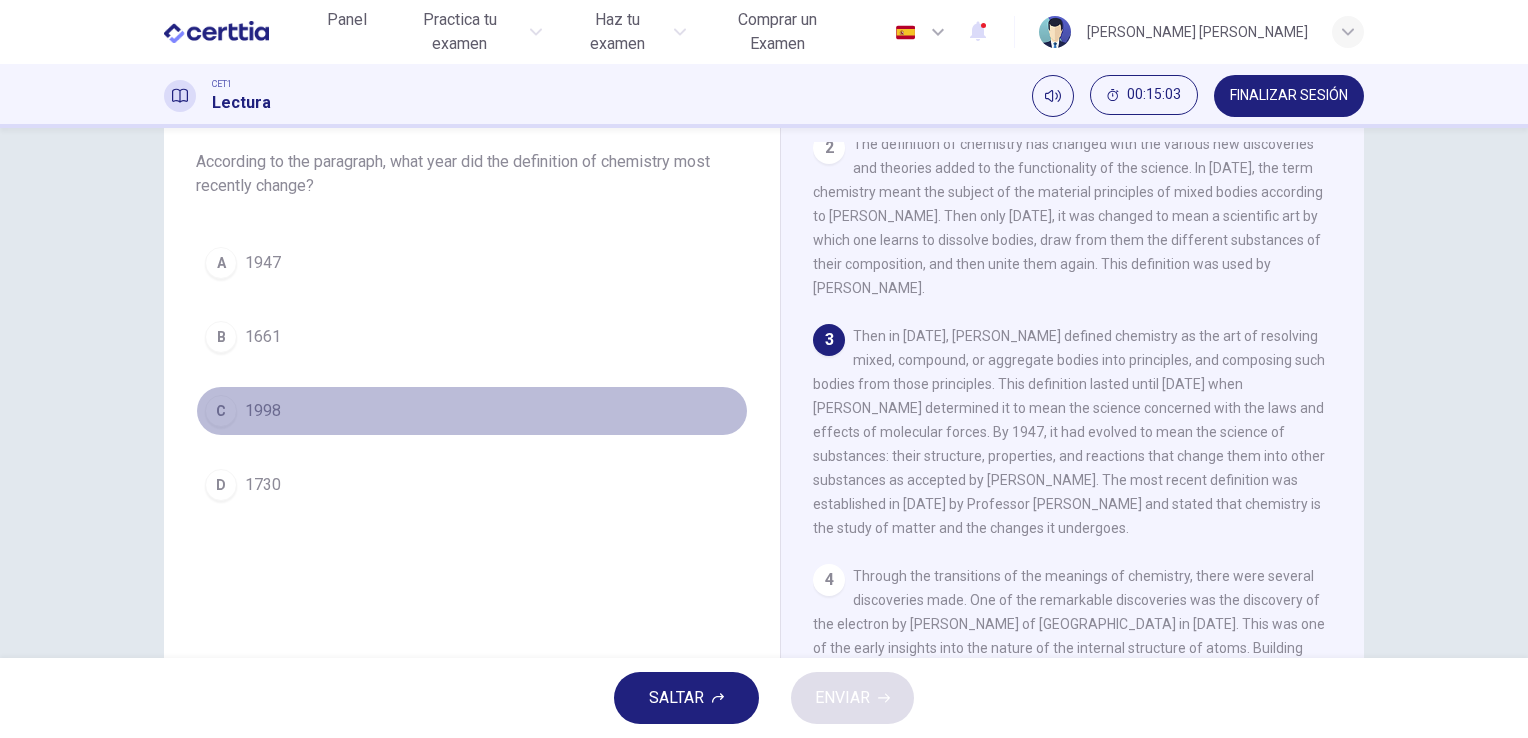 click on "C 1998" at bounding box center (472, 411) 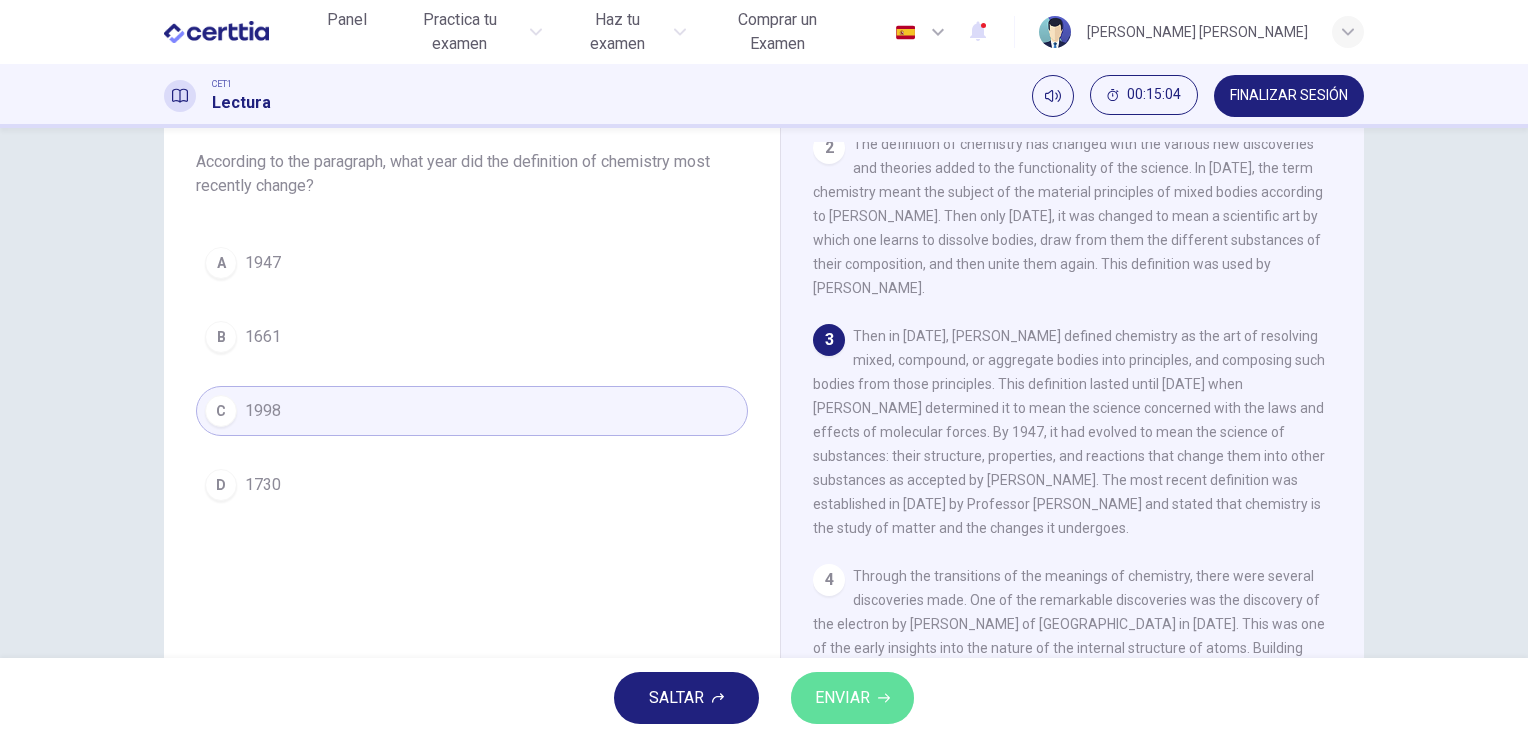 click on "ENVIAR" at bounding box center (842, 698) 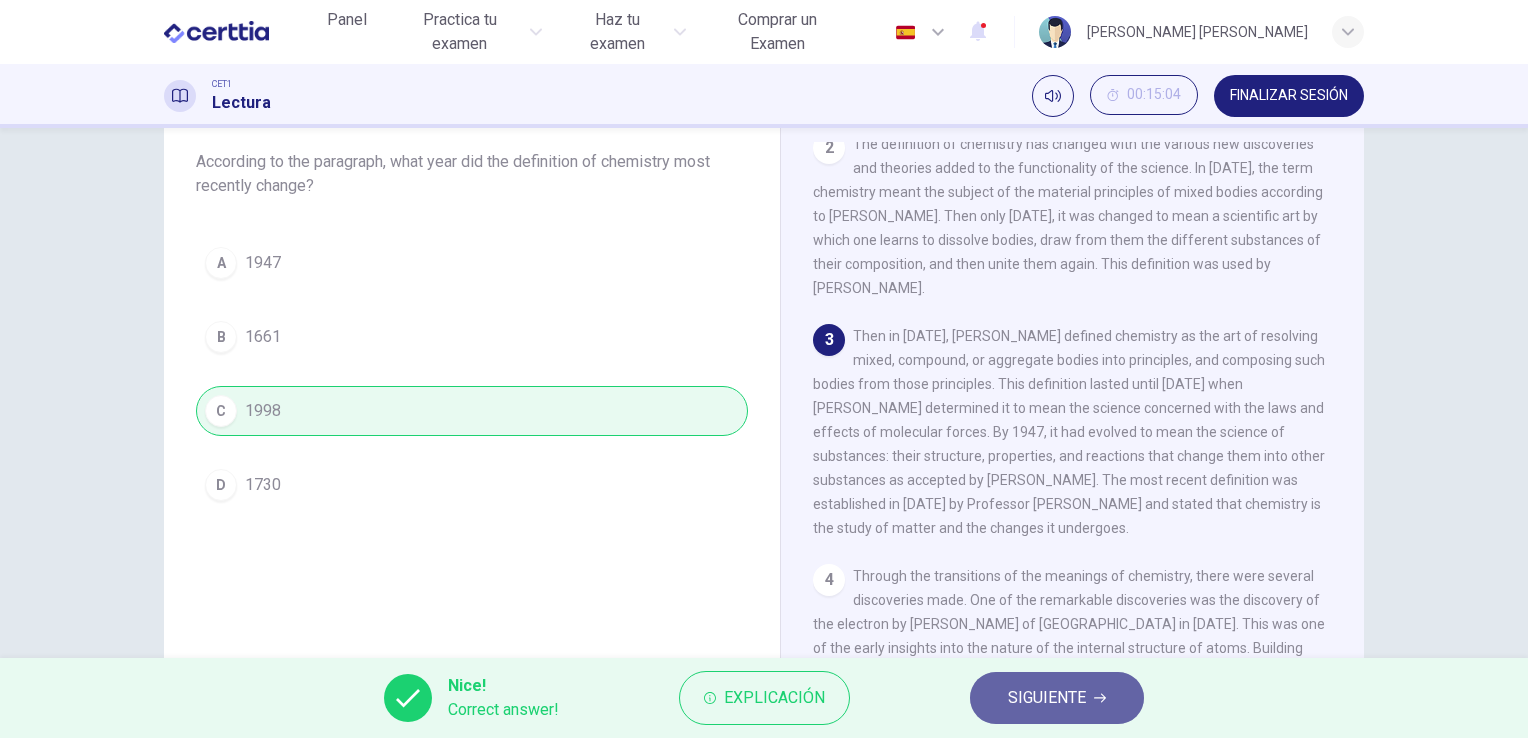 click on "SIGUIENTE" at bounding box center (1047, 698) 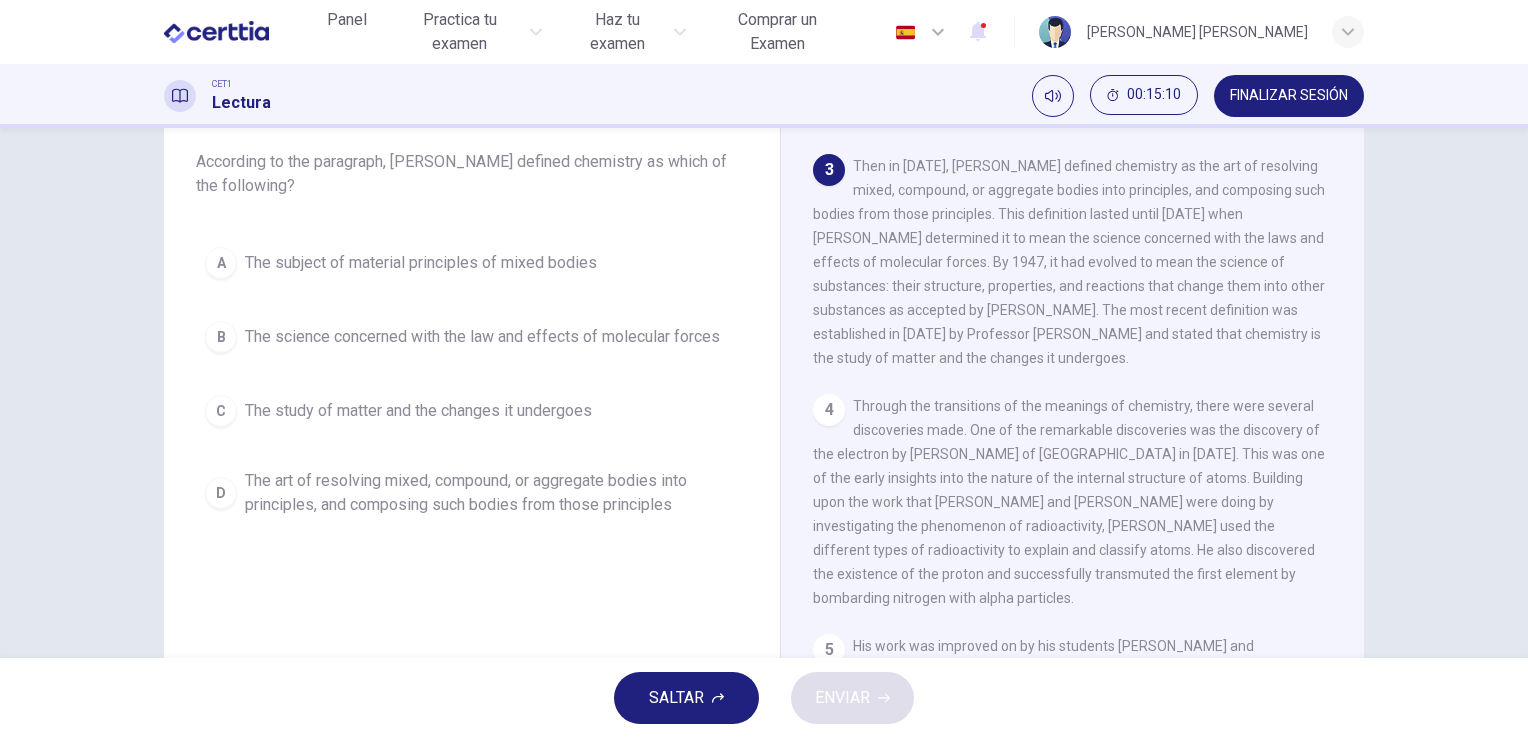 scroll, scrollTop: 324, scrollLeft: 0, axis: vertical 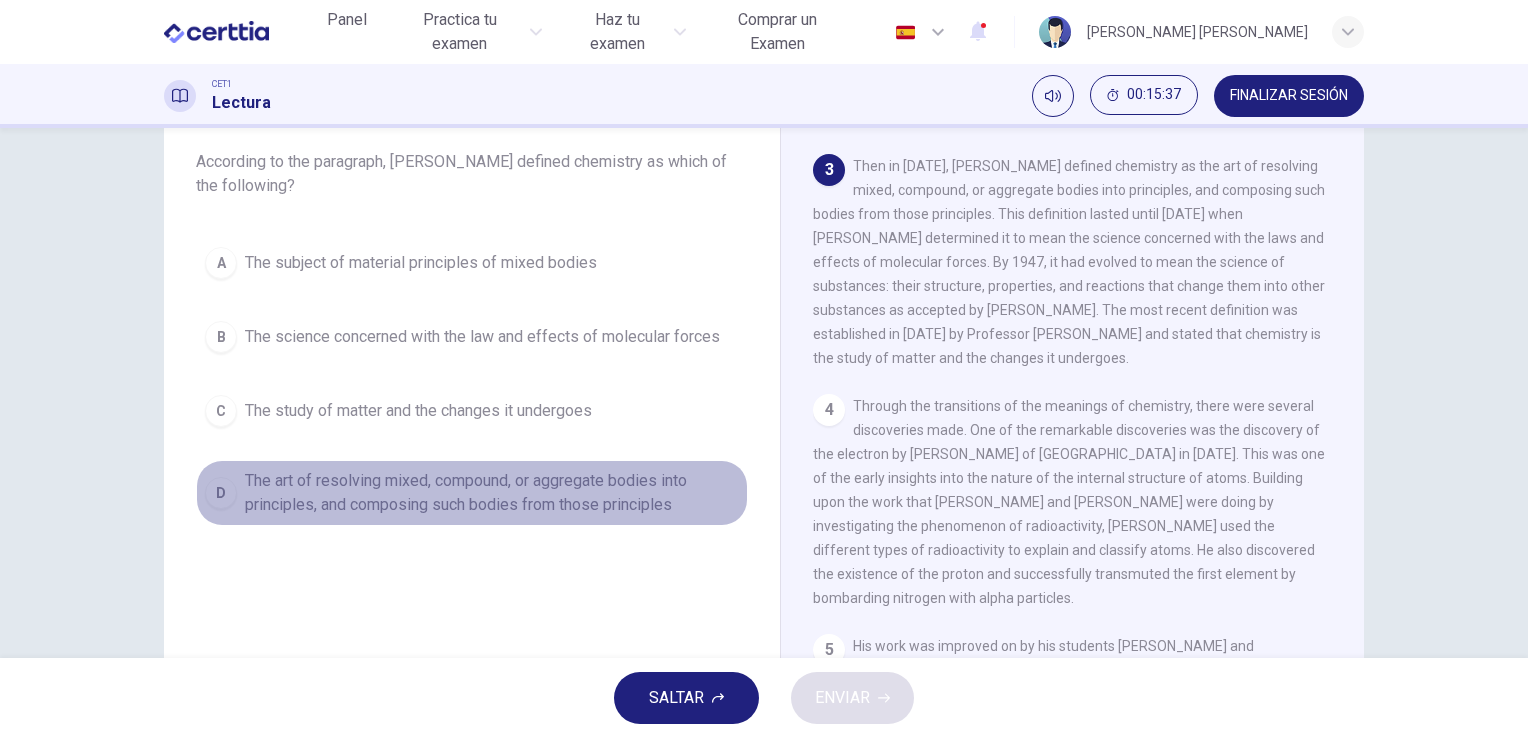 click on "The art of resolving mixed, compound, or aggregate bodies into principles, and composing such bodies from those principles" at bounding box center (492, 493) 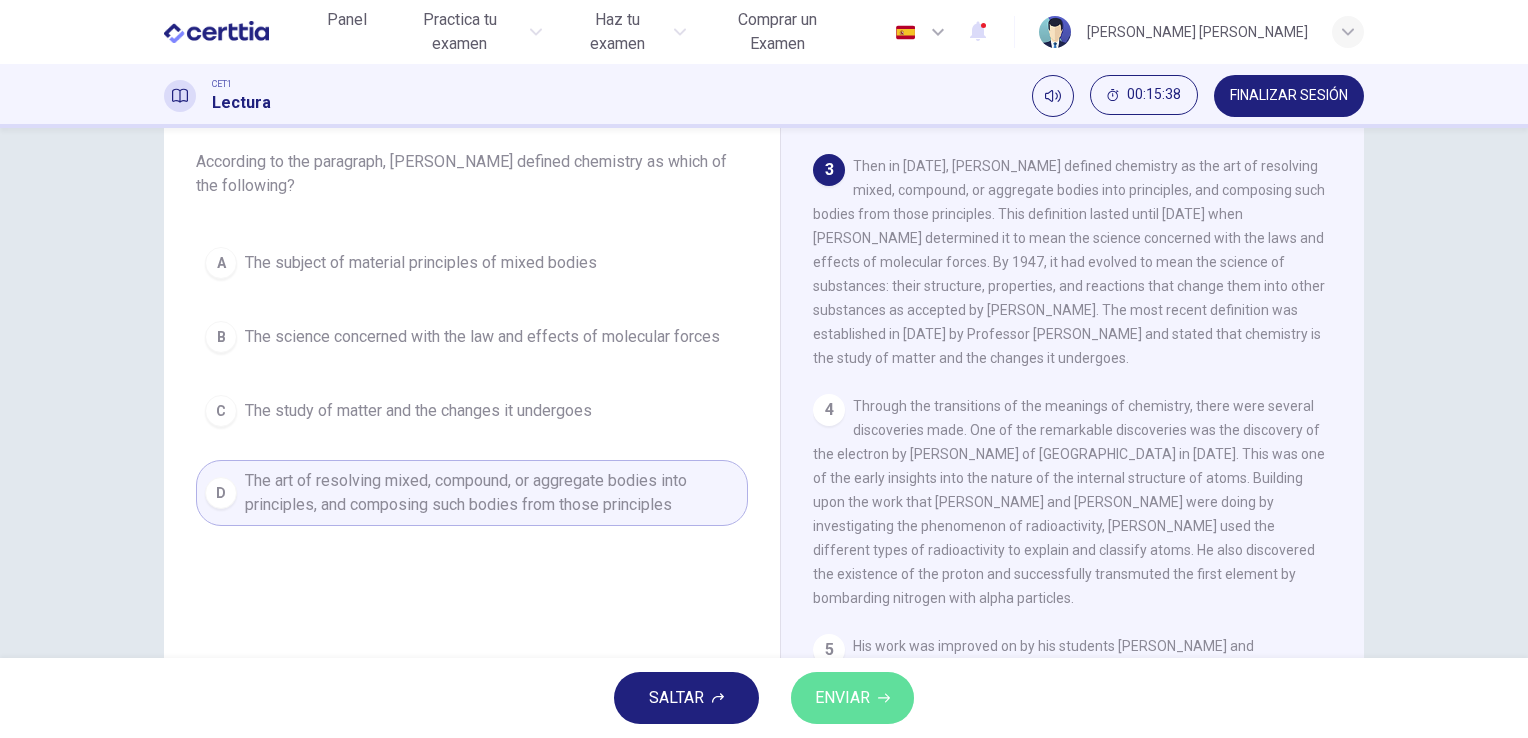 click on "ENVIAR" at bounding box center [852, 698] 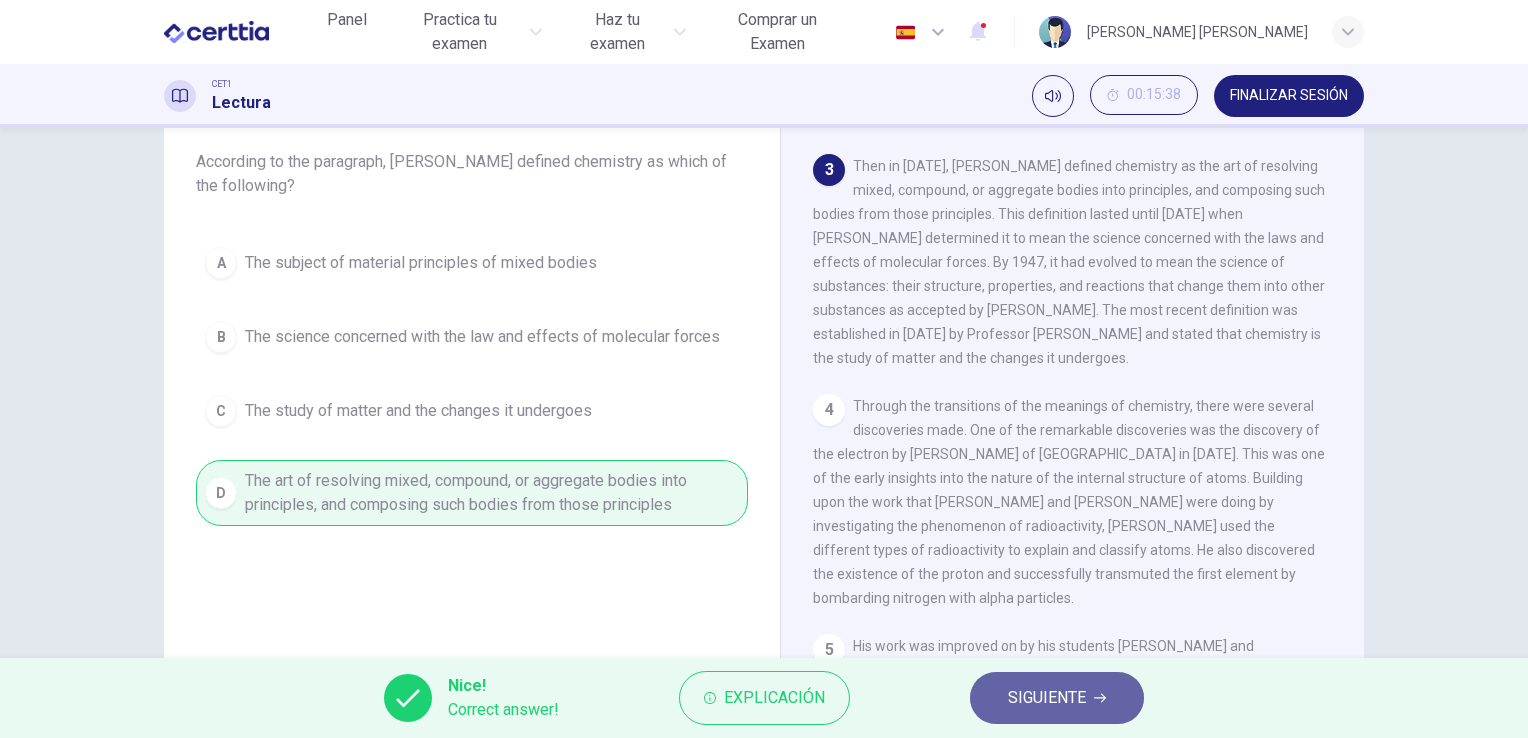 click on "SIGUIENTE" at bounding box center [1047, 698] 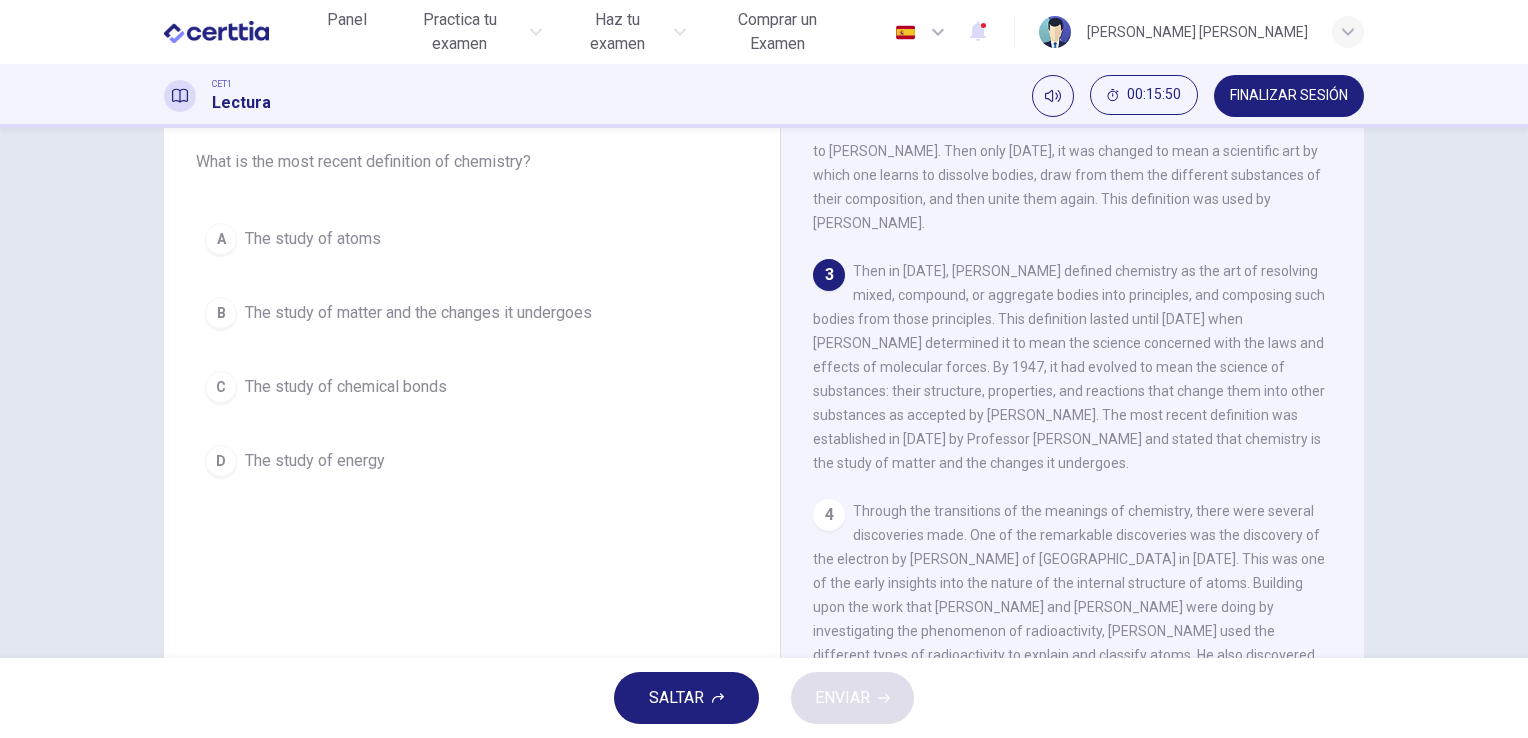 scroll, scrollTop: 220, scrollLeft: 0, axis: vertical 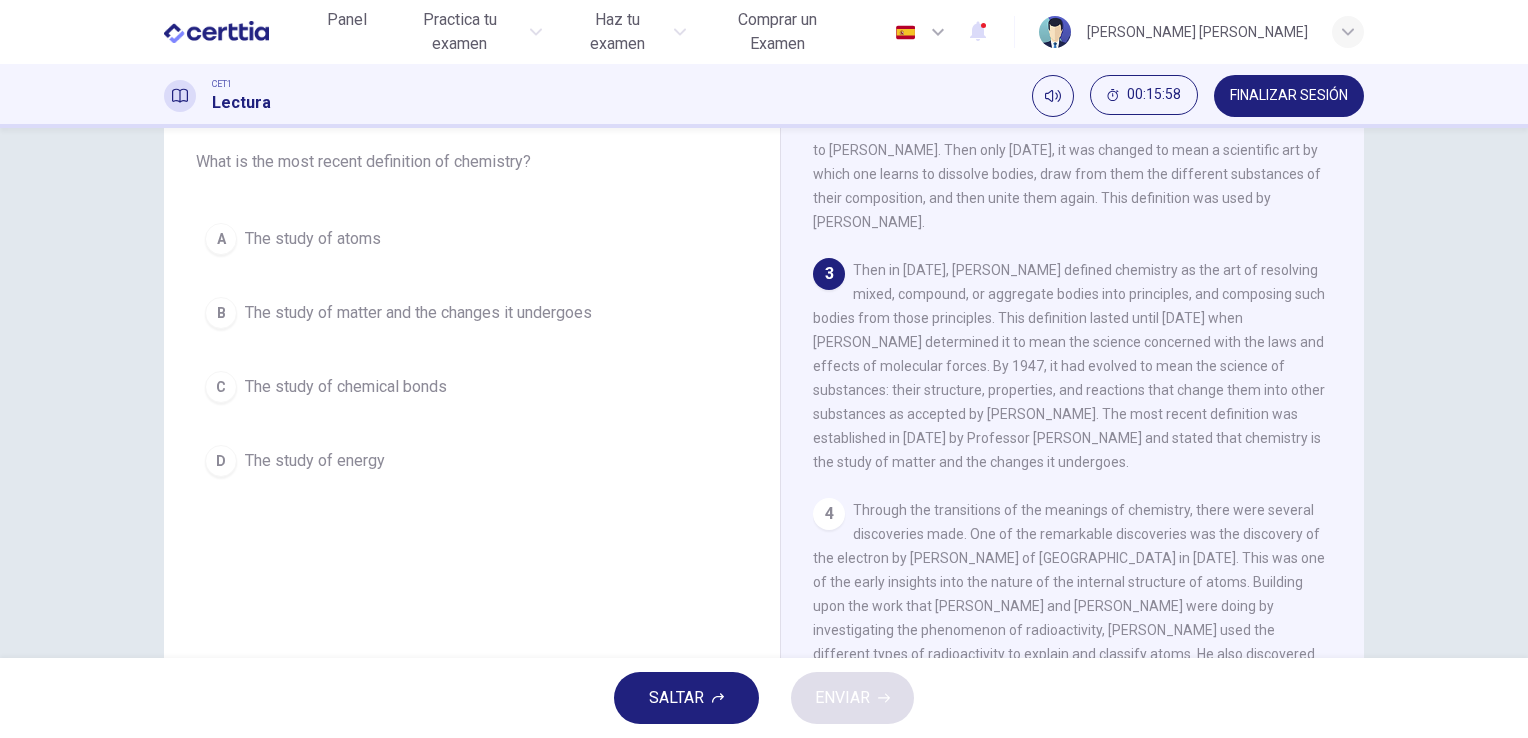 click on "The study of matter and the changes it undergoes" at bounding box center (418, 313) 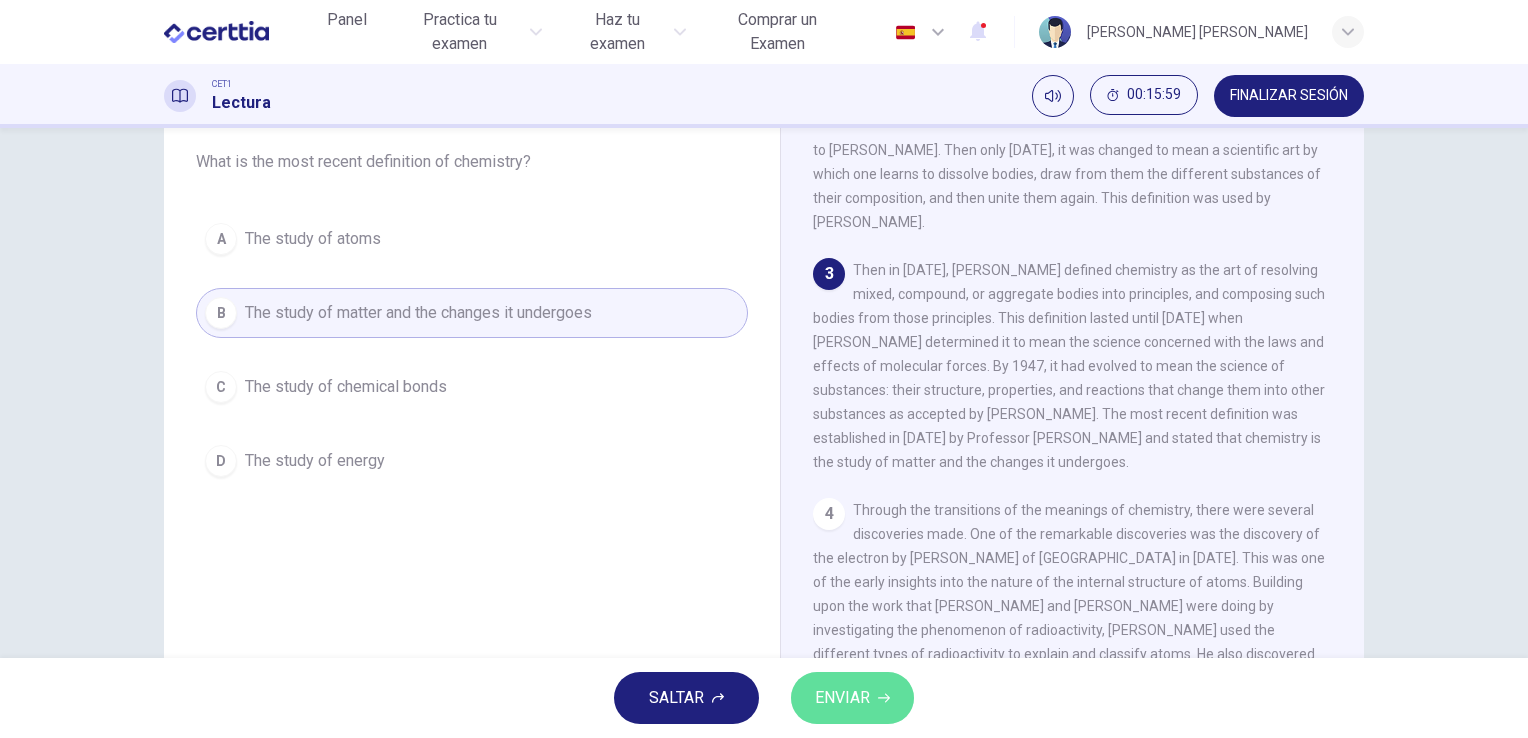 click on "ENVIAR" at bounding box center (842, 698) 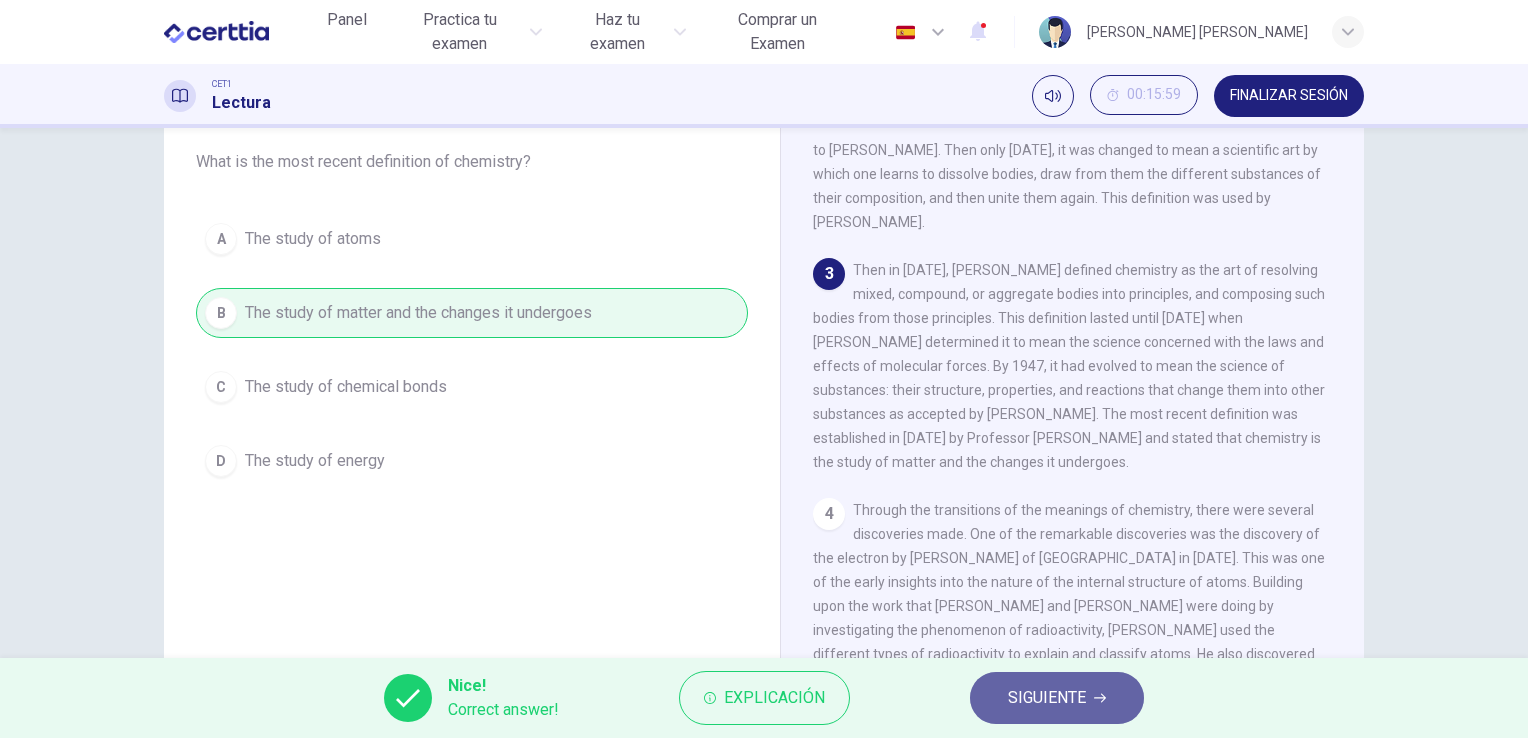 click on "SIGUIENTE" at bounding box center (1057, 698) 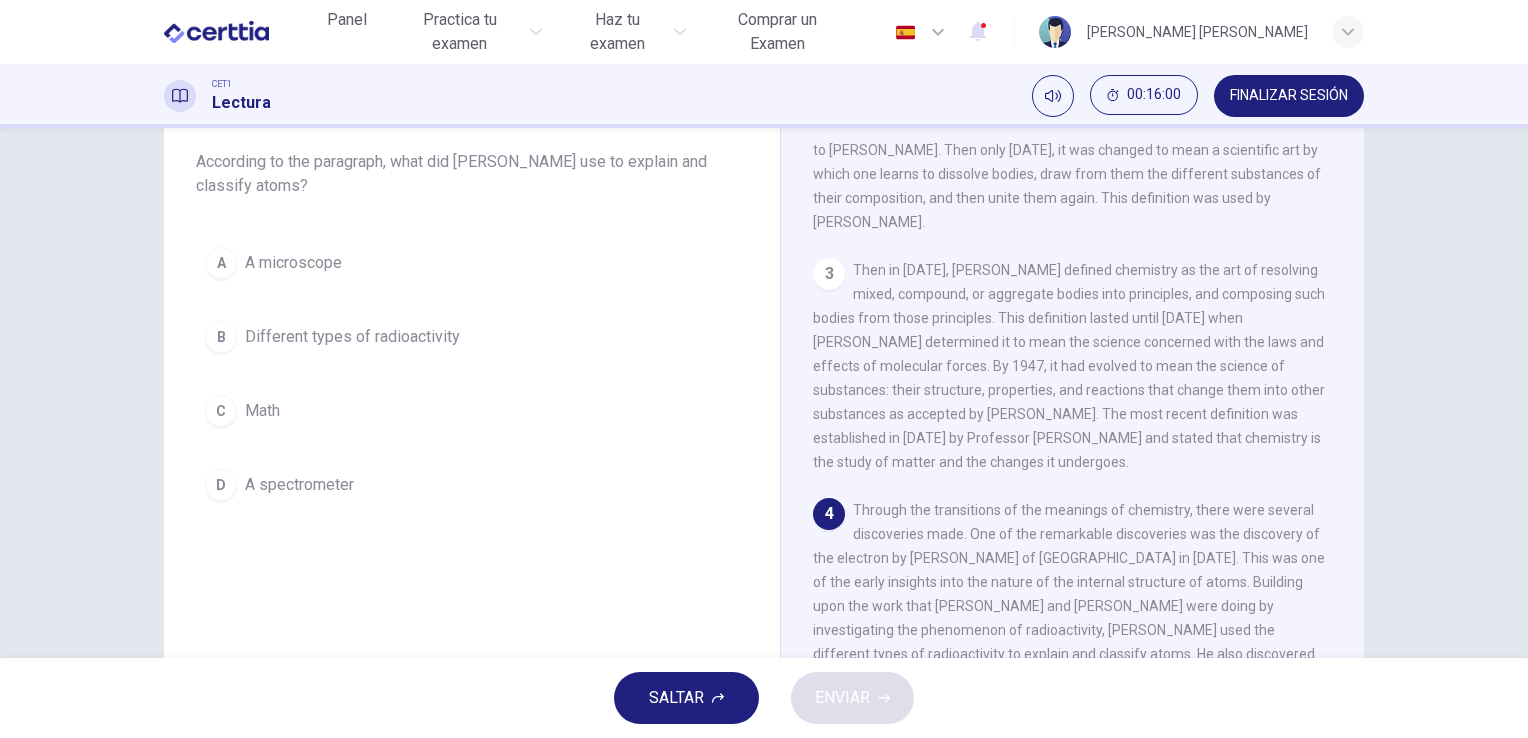 scroll, scrollTop: 380, scrollLeft: 0, axis: vertical 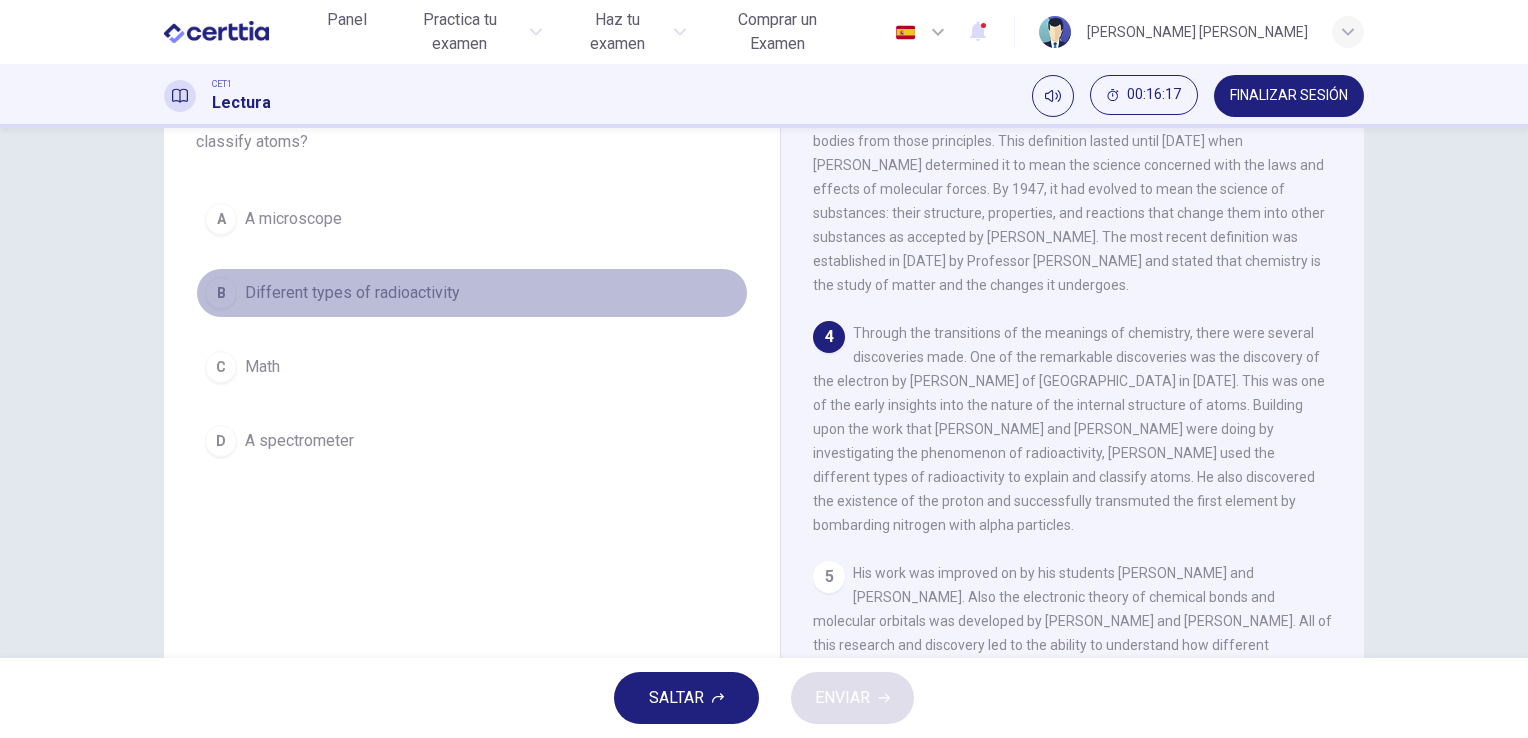 click on "B Different types of radioactivity" at bounding box center [472, 293] 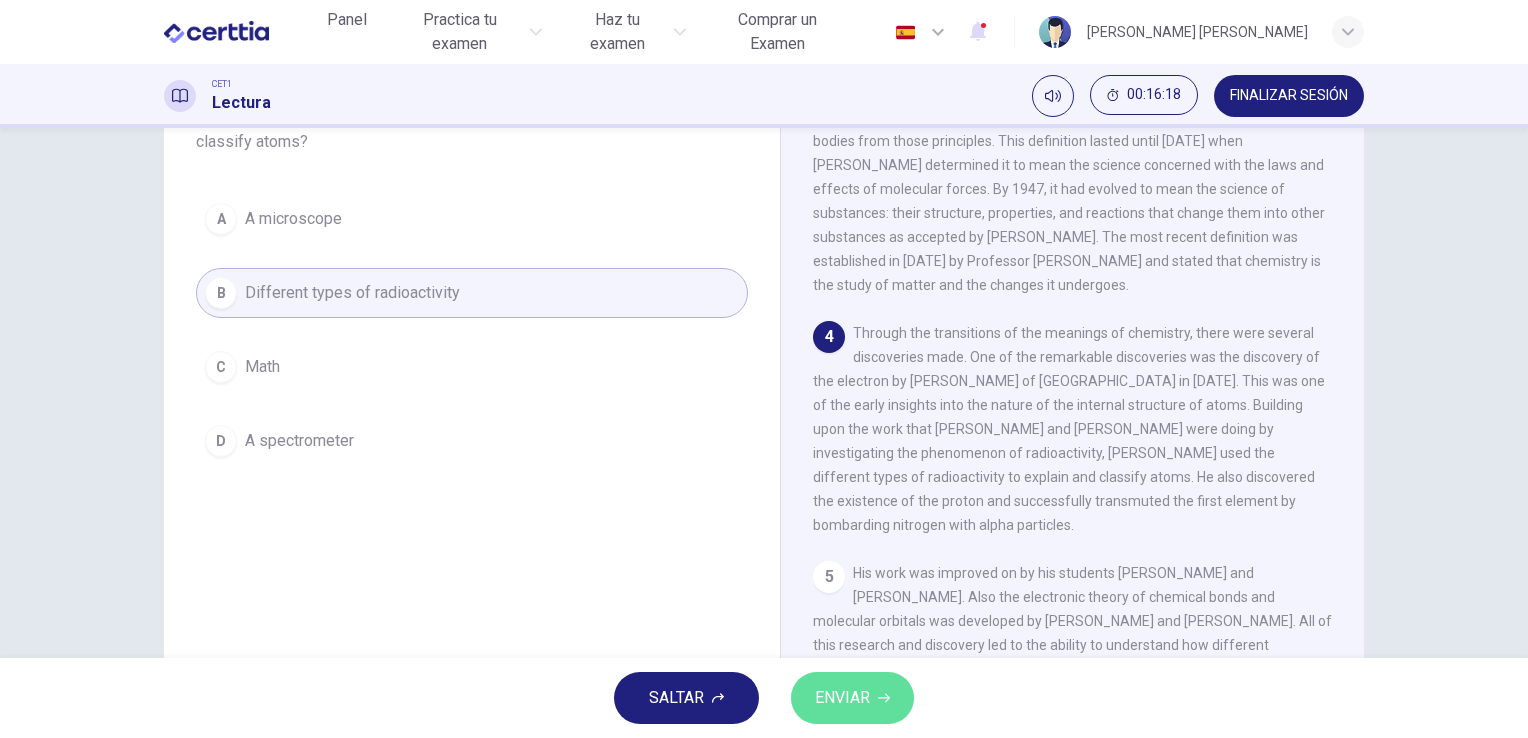 click on "ENVIAR" at bounding box center [842, 698] 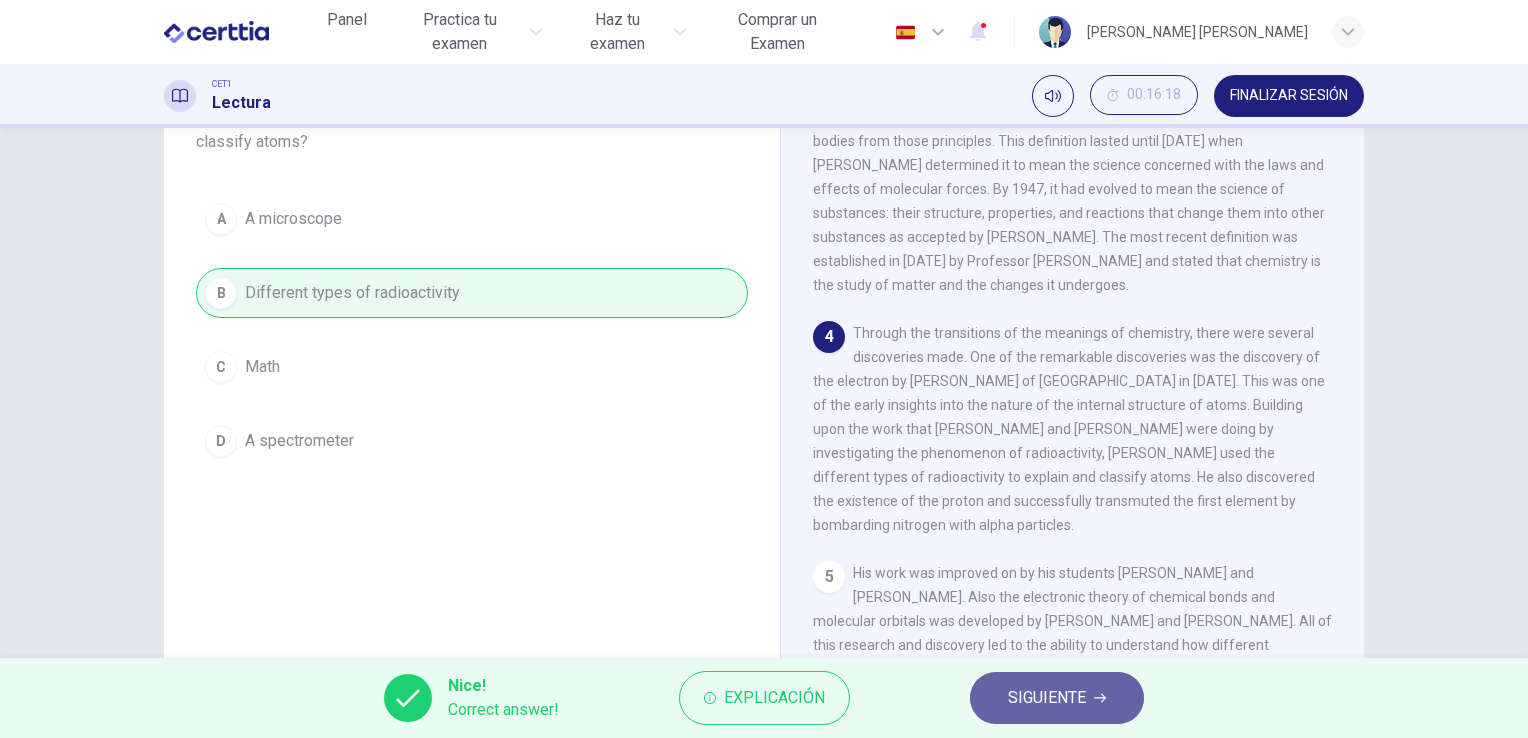click on "SIGUIENTE" at bounding box center (1047, 698) 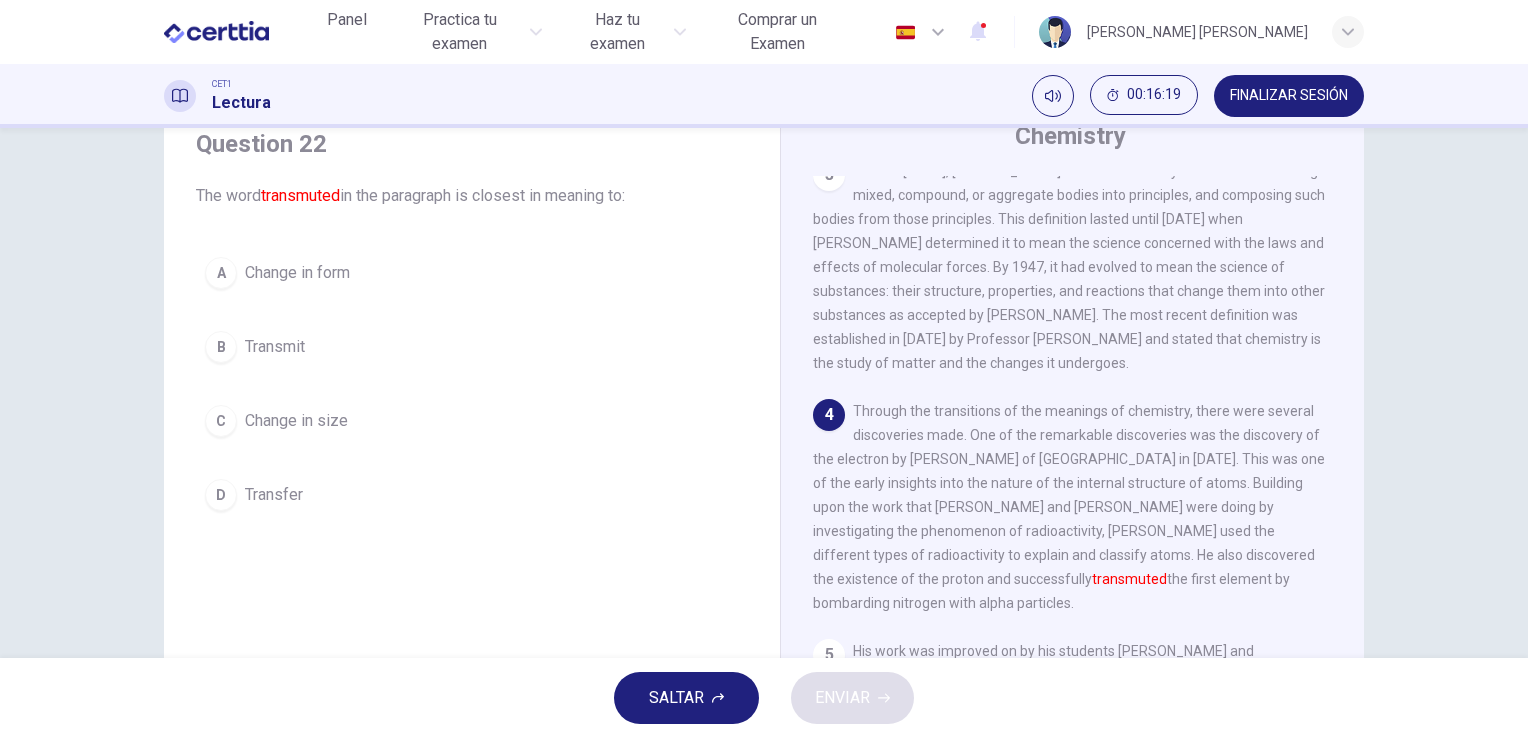 scroll, scrollTop: 79, scrollLeft: 0, axis: vertical 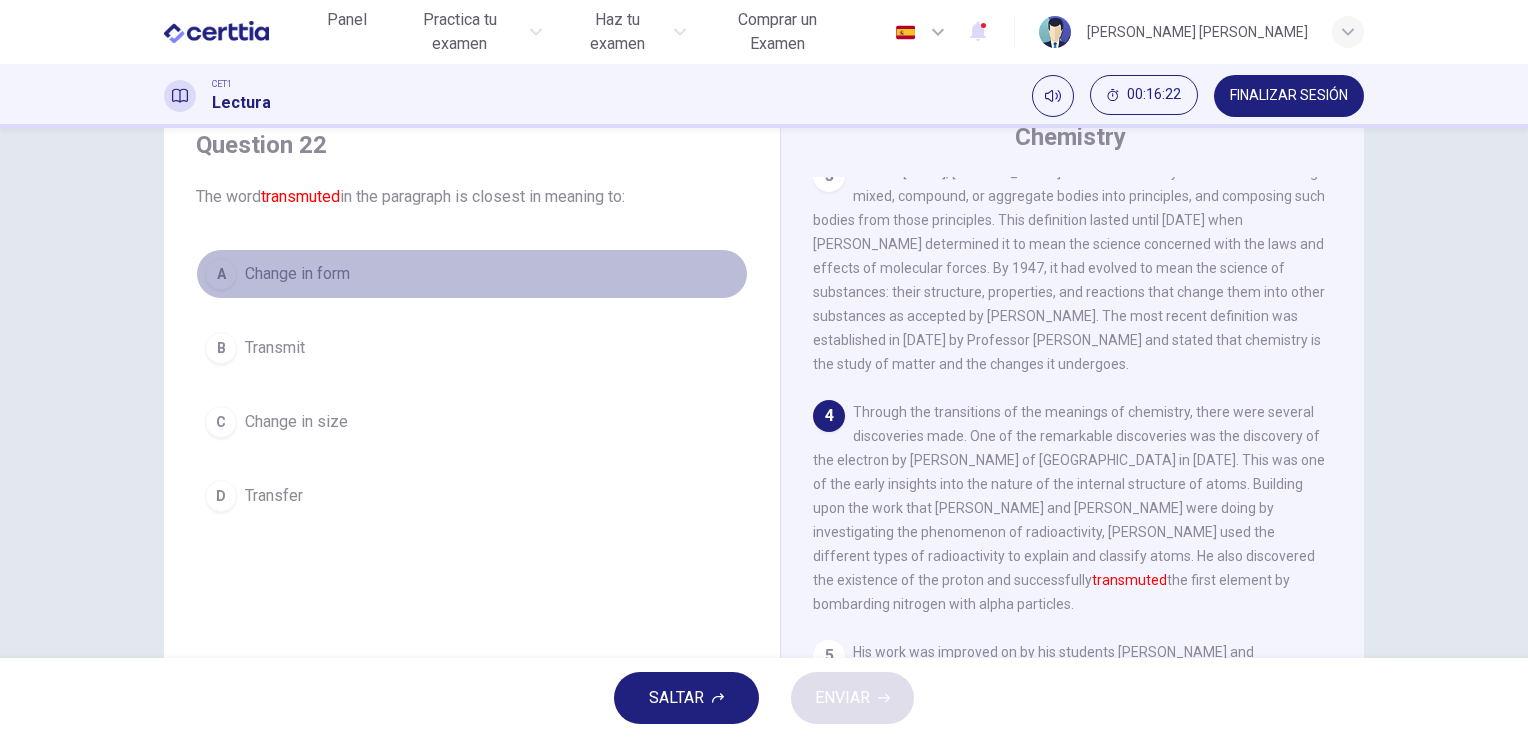click on "A Change in form" at bounding box center [472, 274] 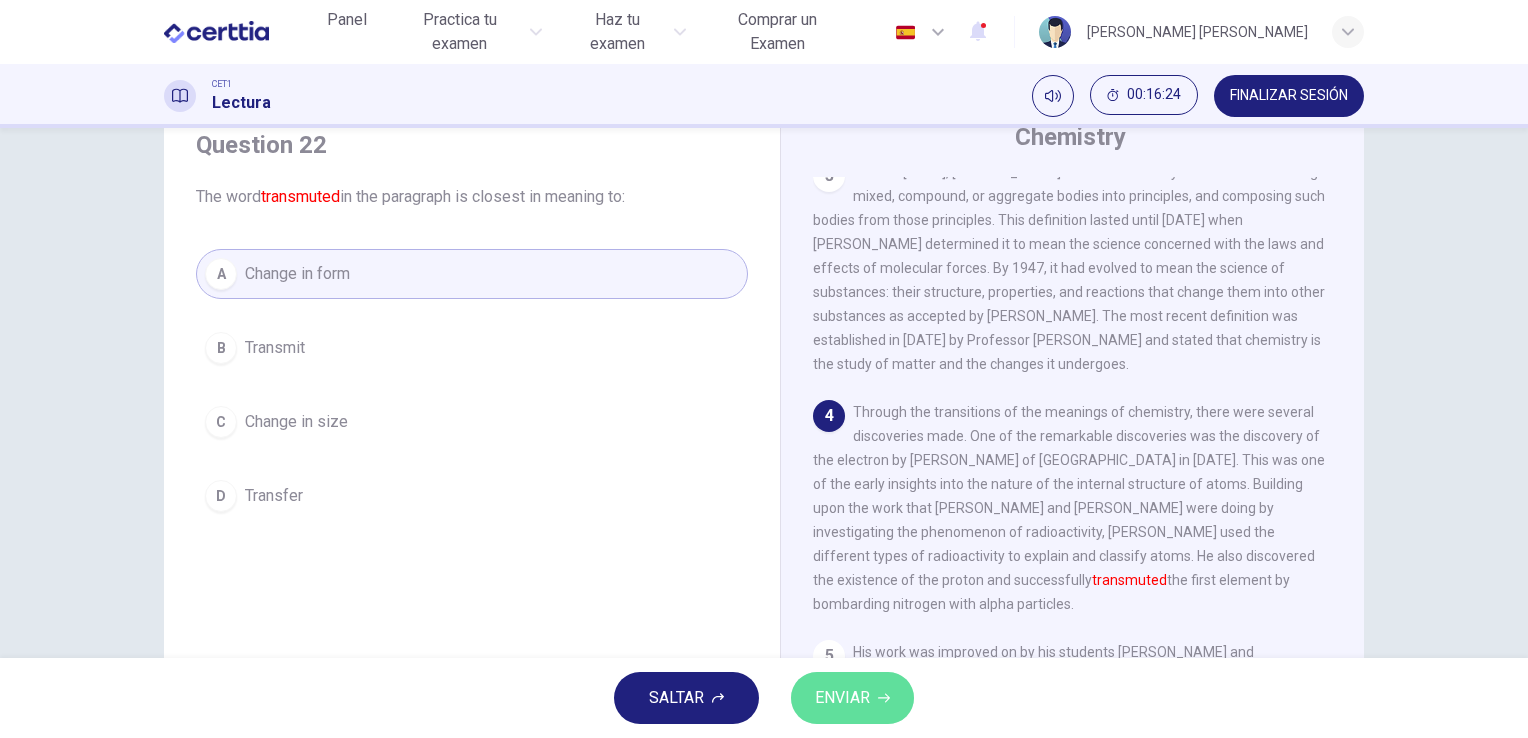 click on "ENVIAR" at bounding box center (842, 698) 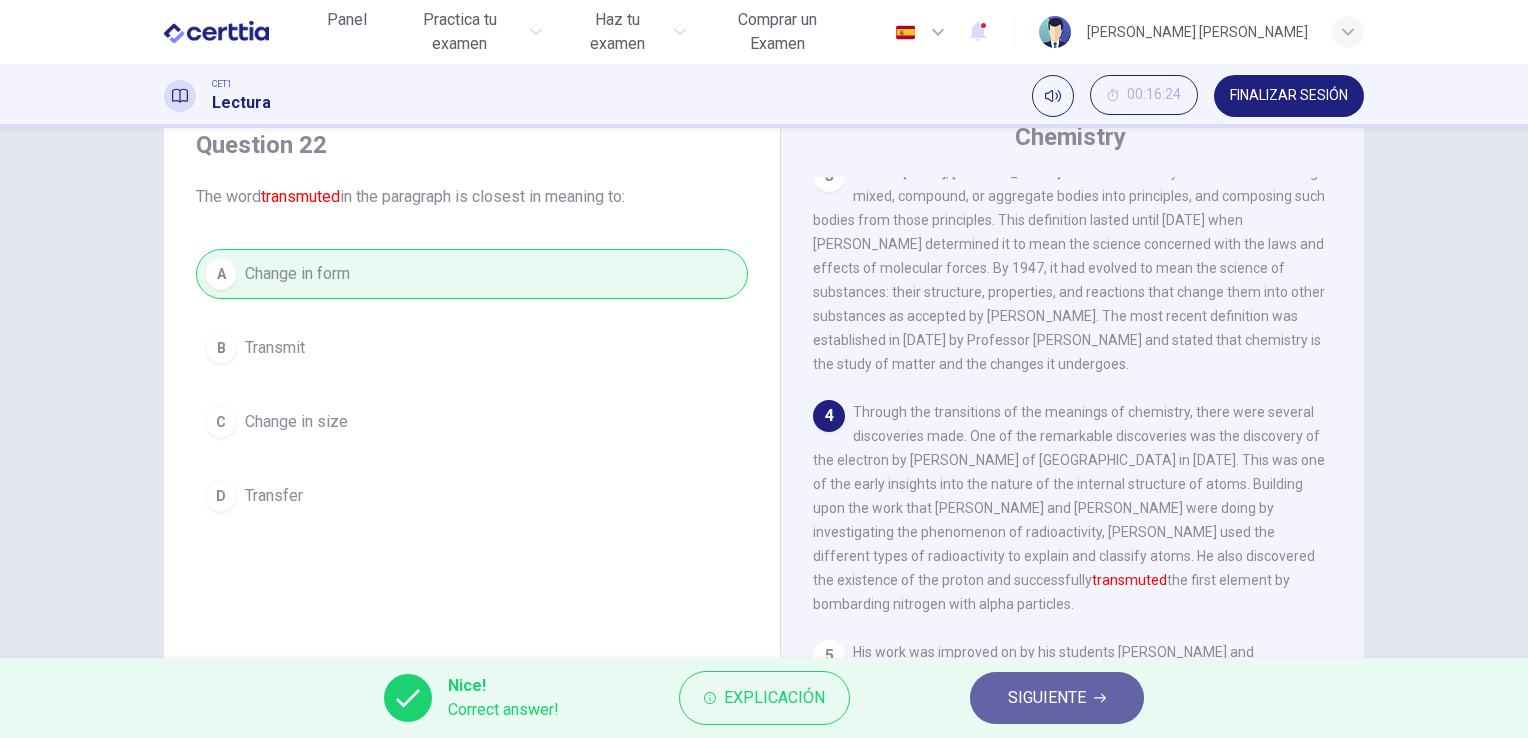 click on "SIGUIENTE" at bounding box center [1057, 698] 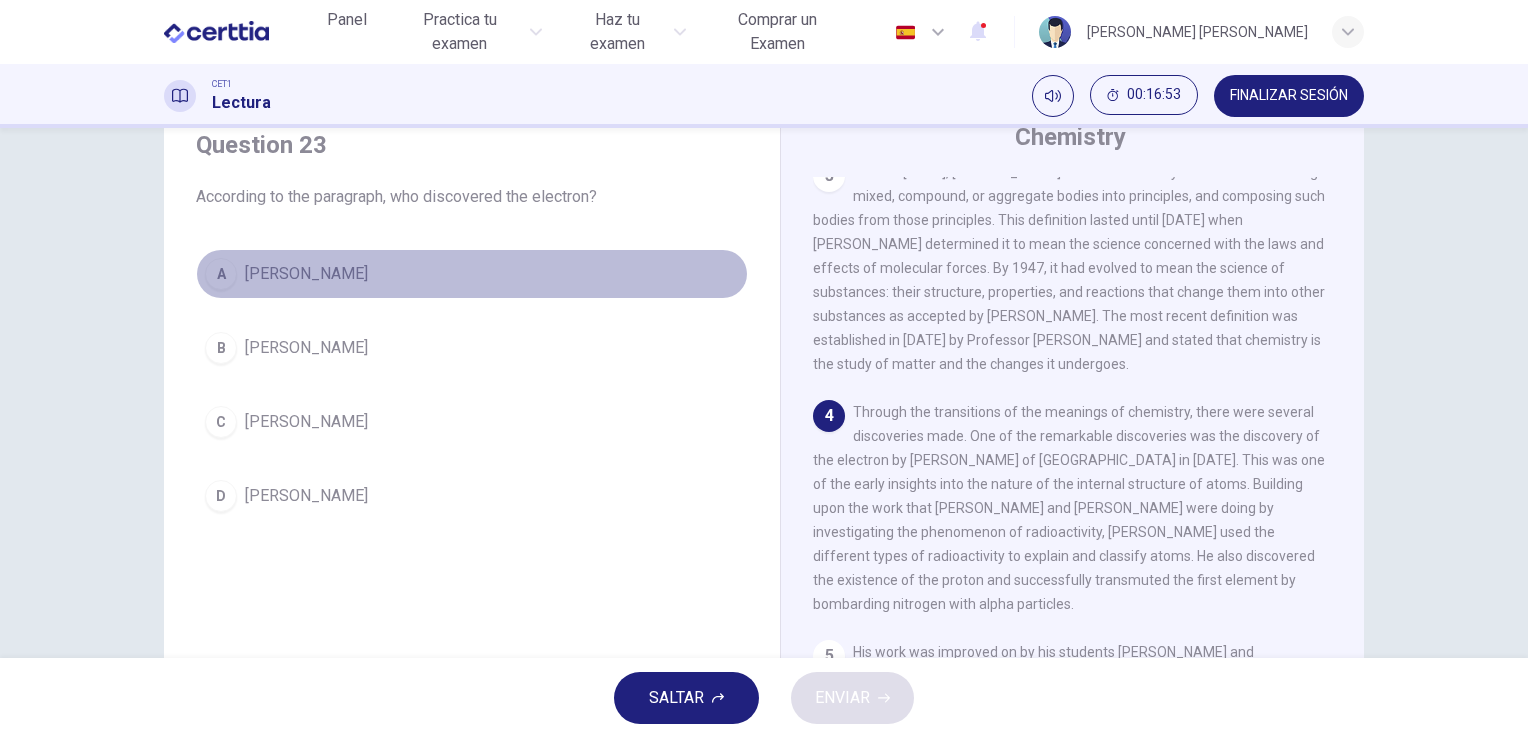 click on "A [PERSON_NAME]" at bounding box center (472, 274) 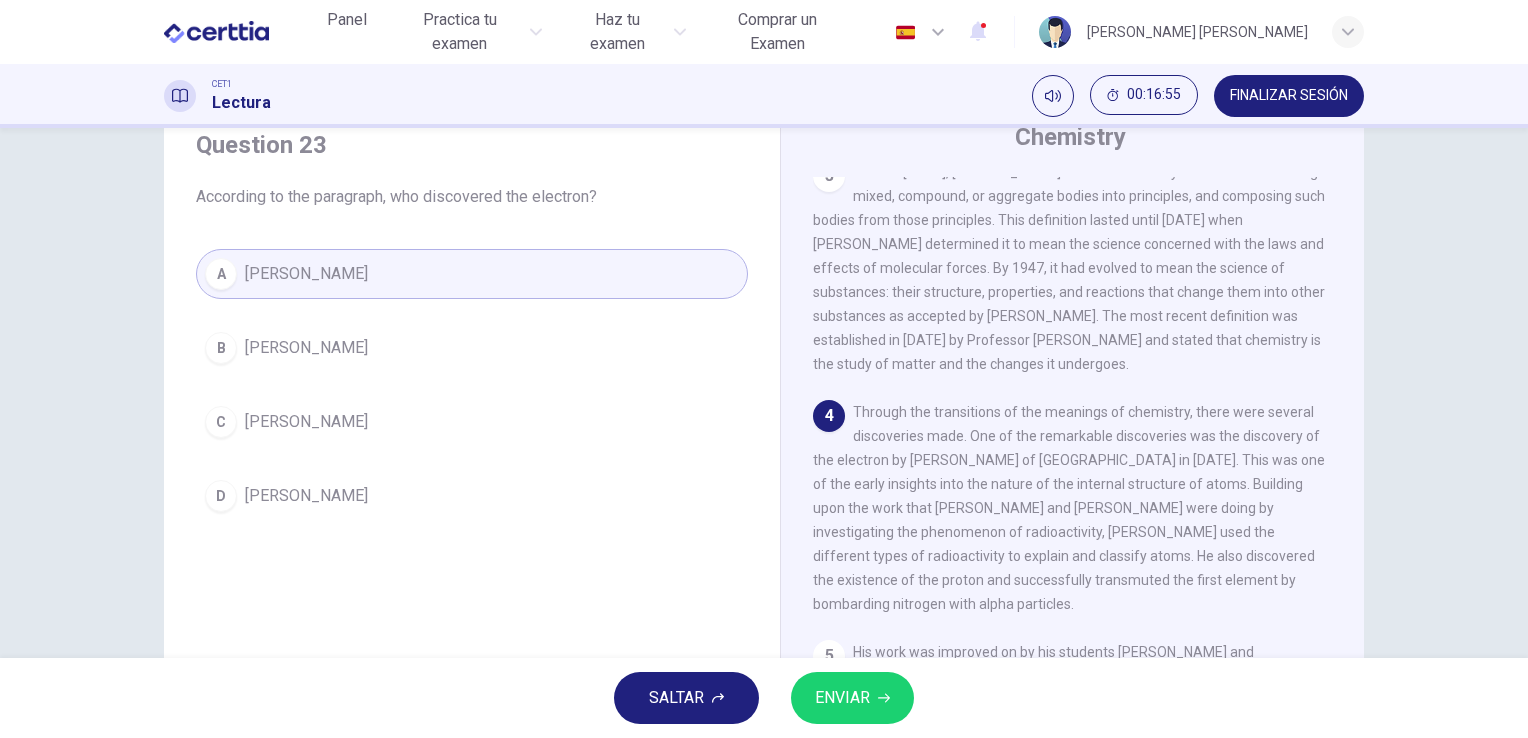 click on "ENVIAR" at bounding box center [852, 698] 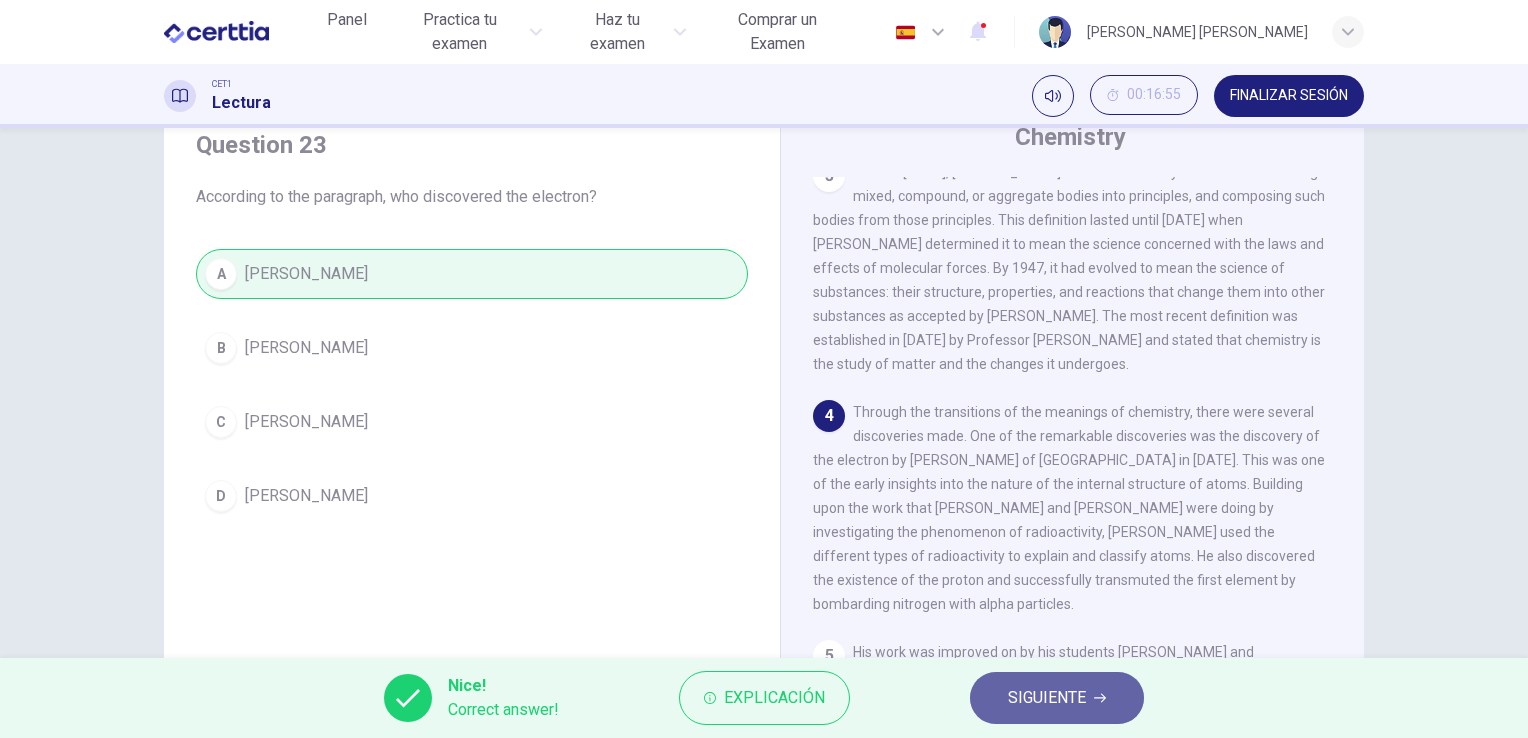 click on "SIGUIENTE" at bounding box center [1057, 698] 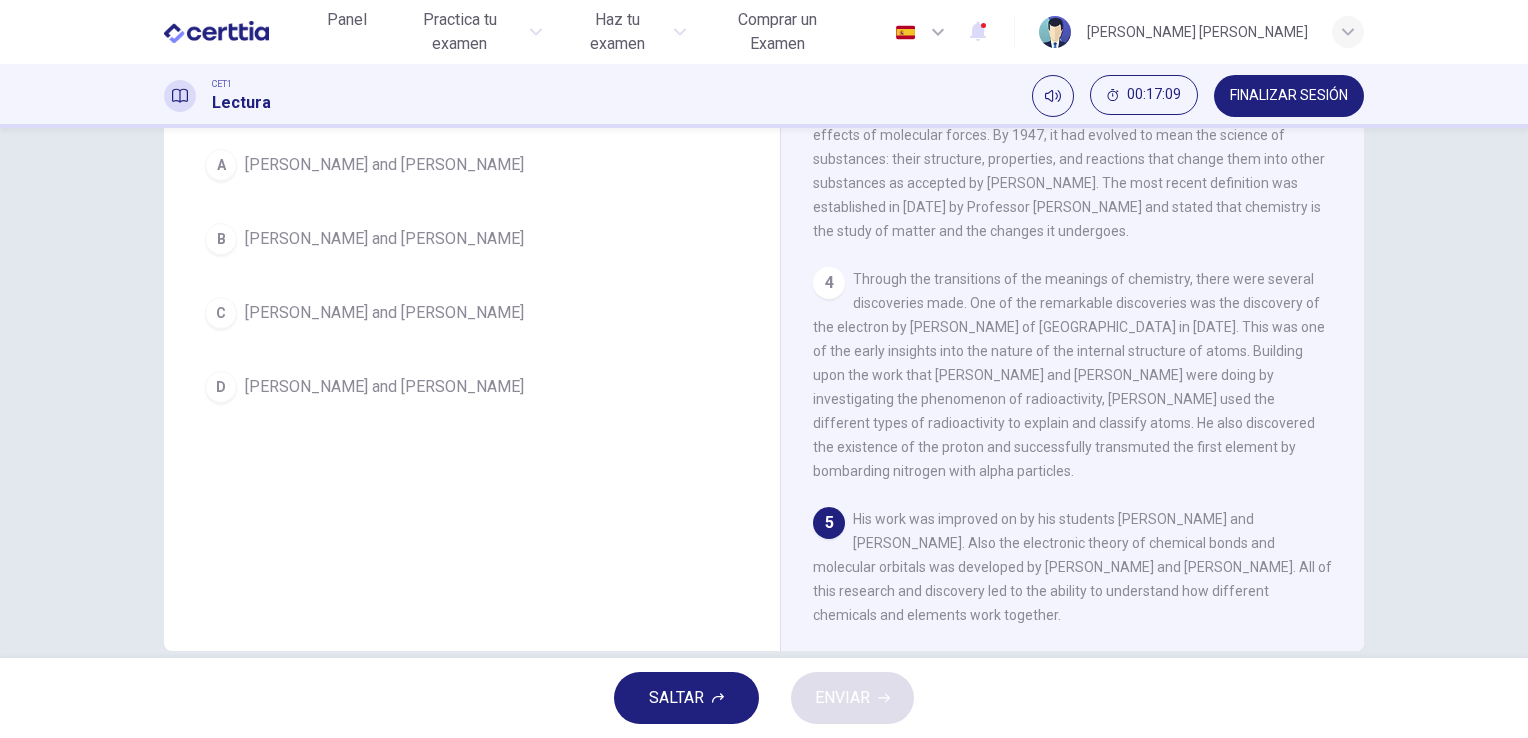 scroll, scrollTop: 211, scrollLeft: 0, axis: vertical 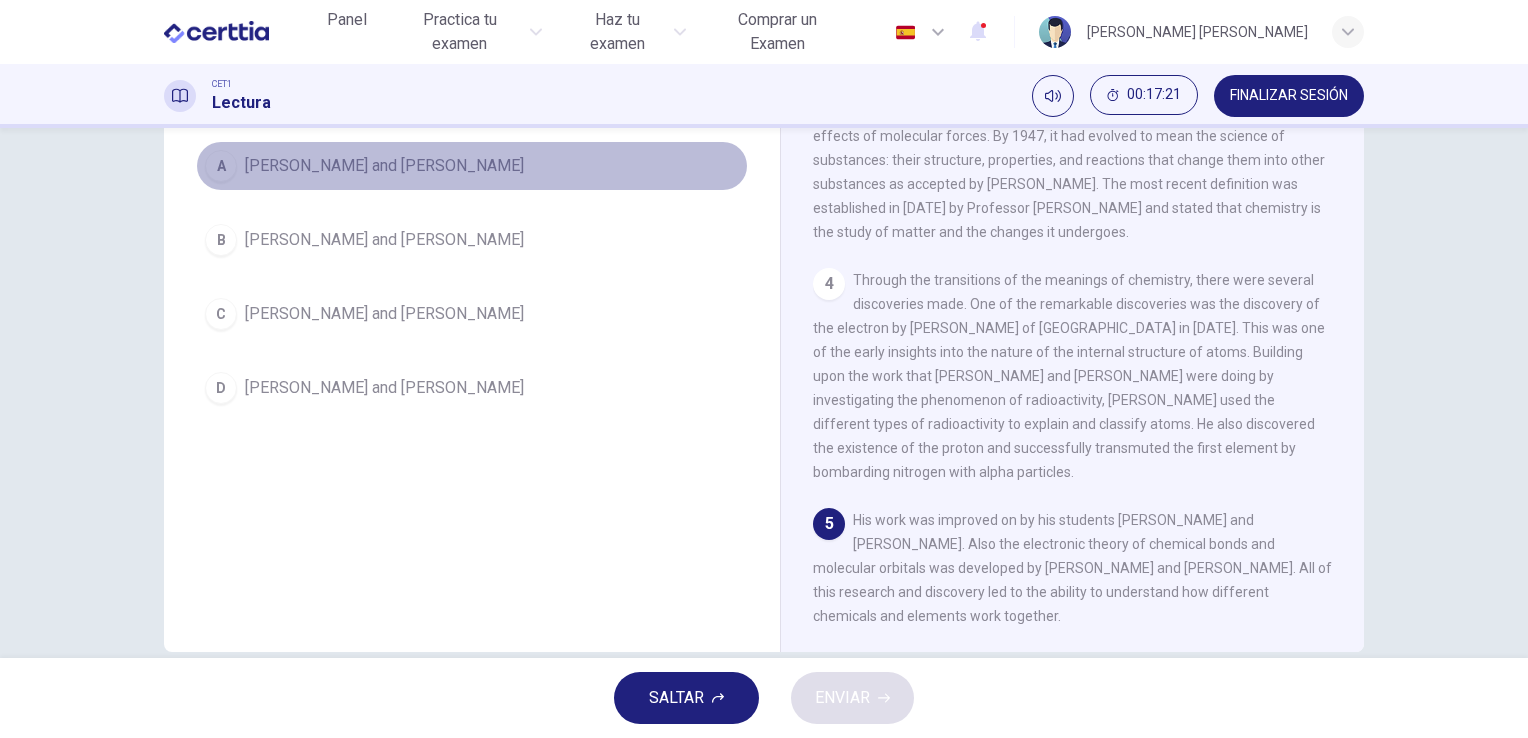 click on "A [PERSON_NAME] and [PERSON_NAME]" at bounding box center (472, 166) 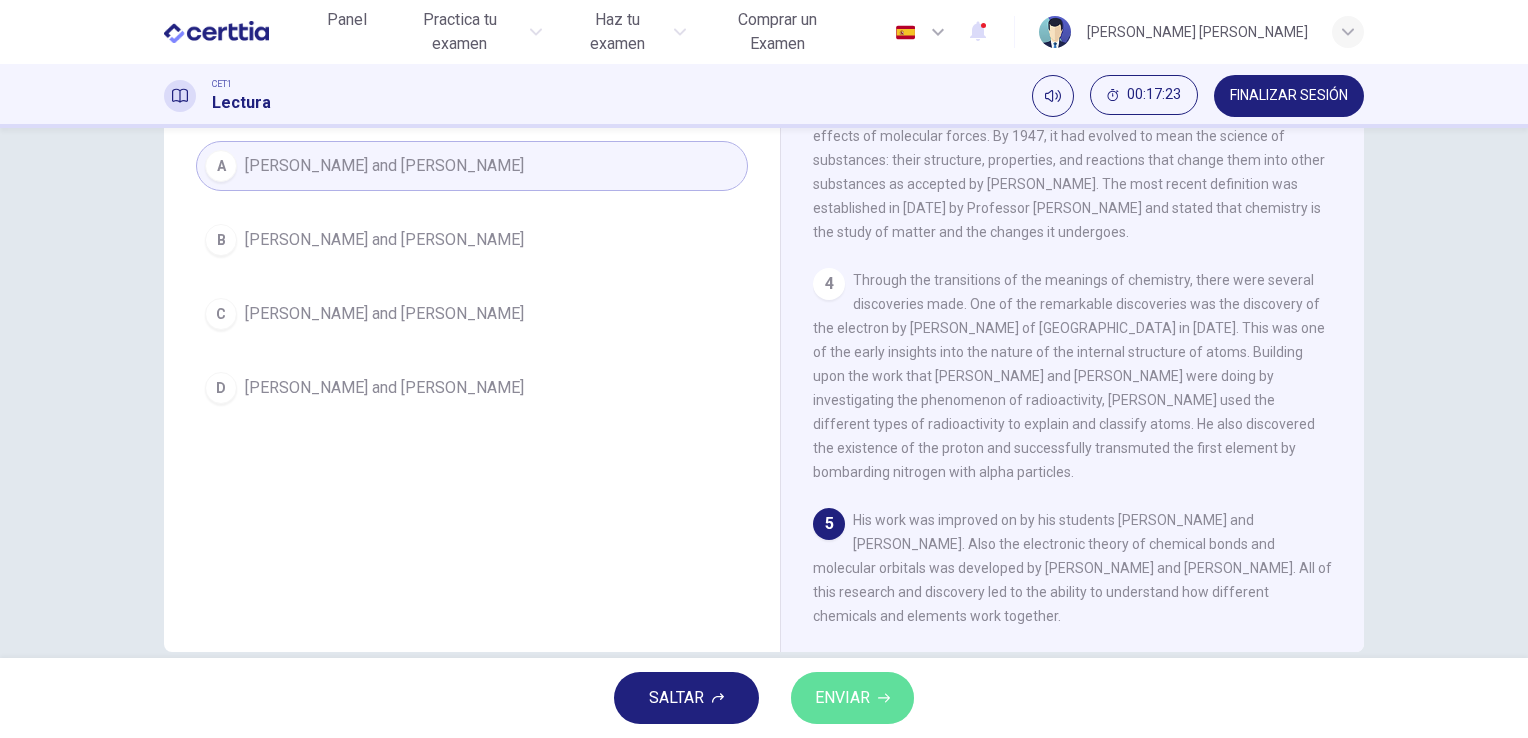 click on "ENVIAR" at bounding box center [852, 698] 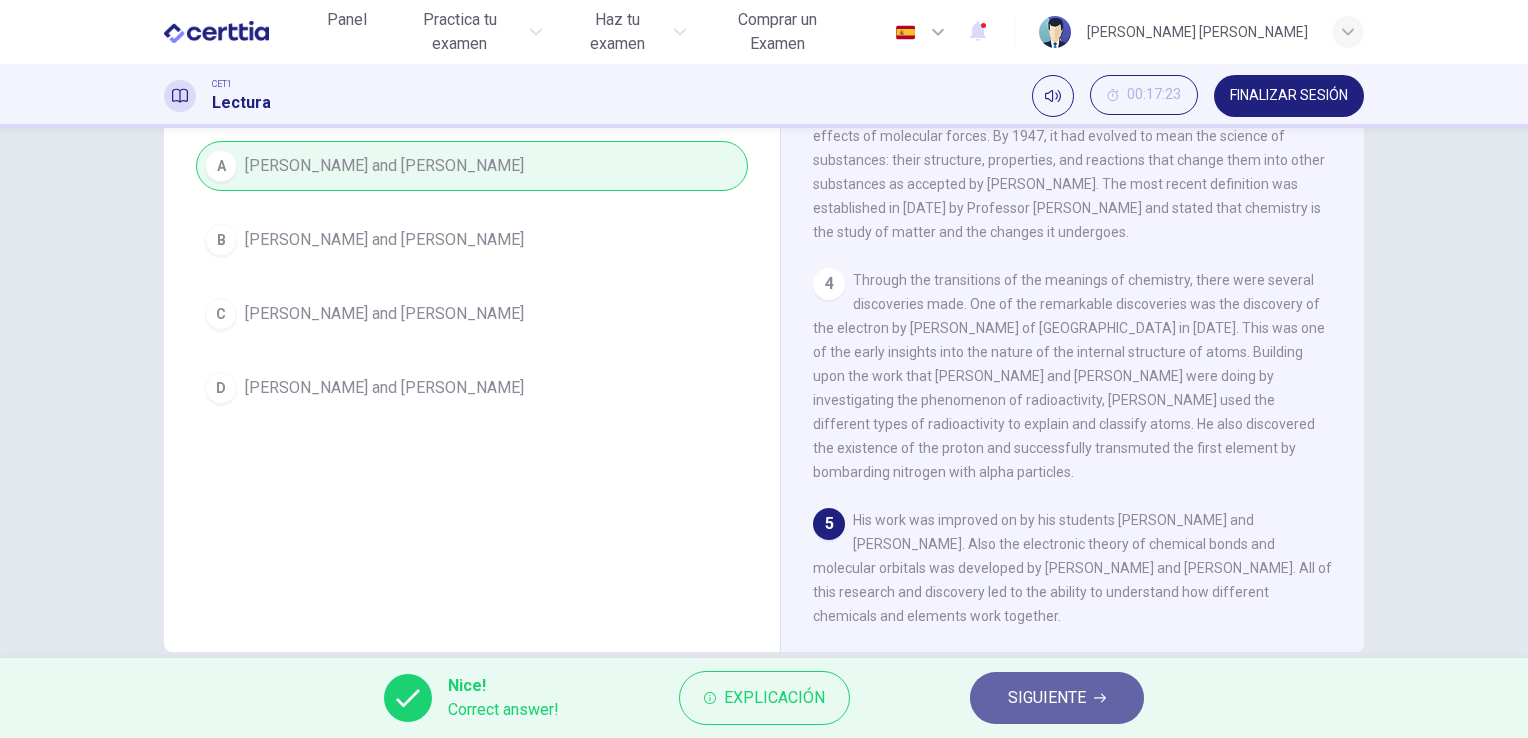 click on "SIGUIENTE" at bounding box center (1047, 698) 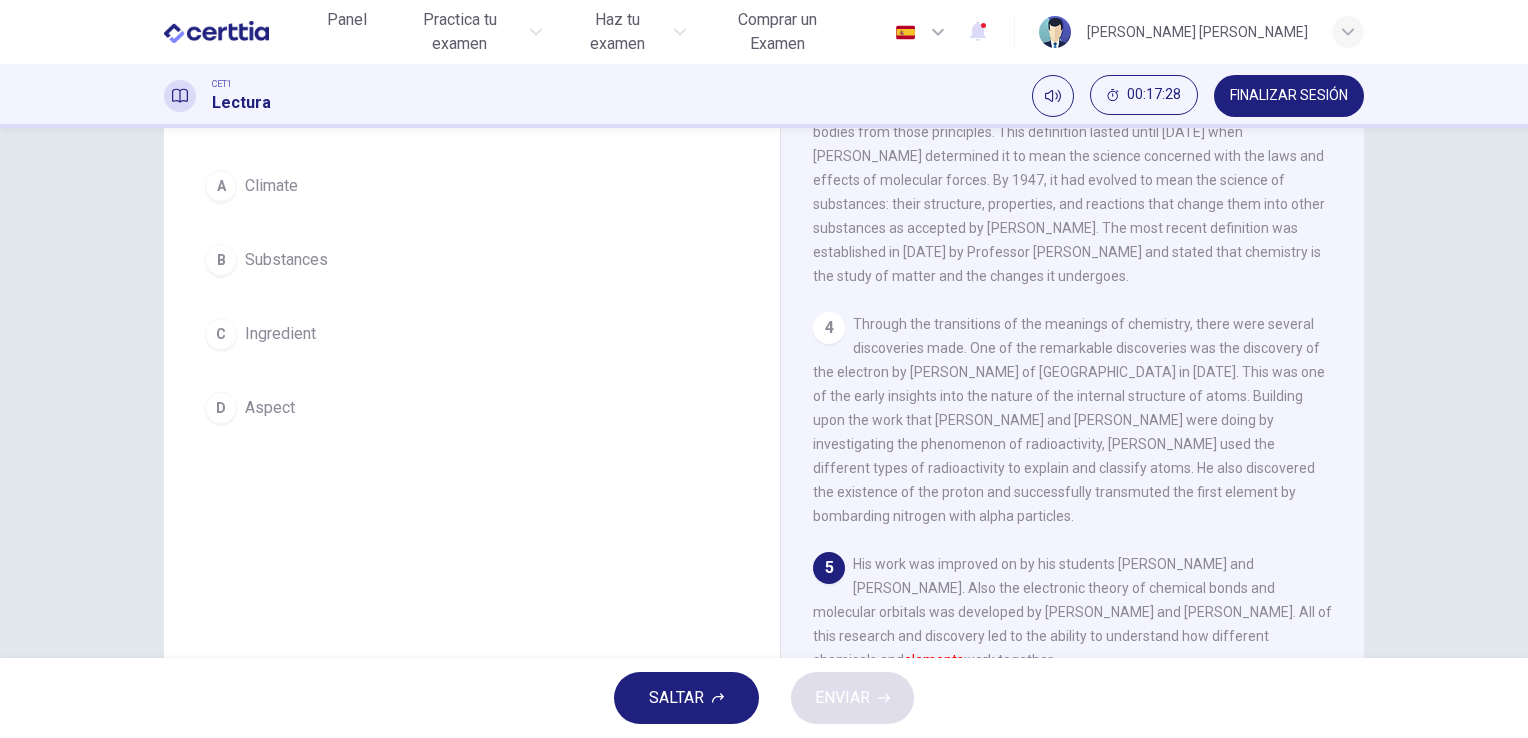 scroll, scrollTop: 166, scrollLeft: 0, axis: vertical 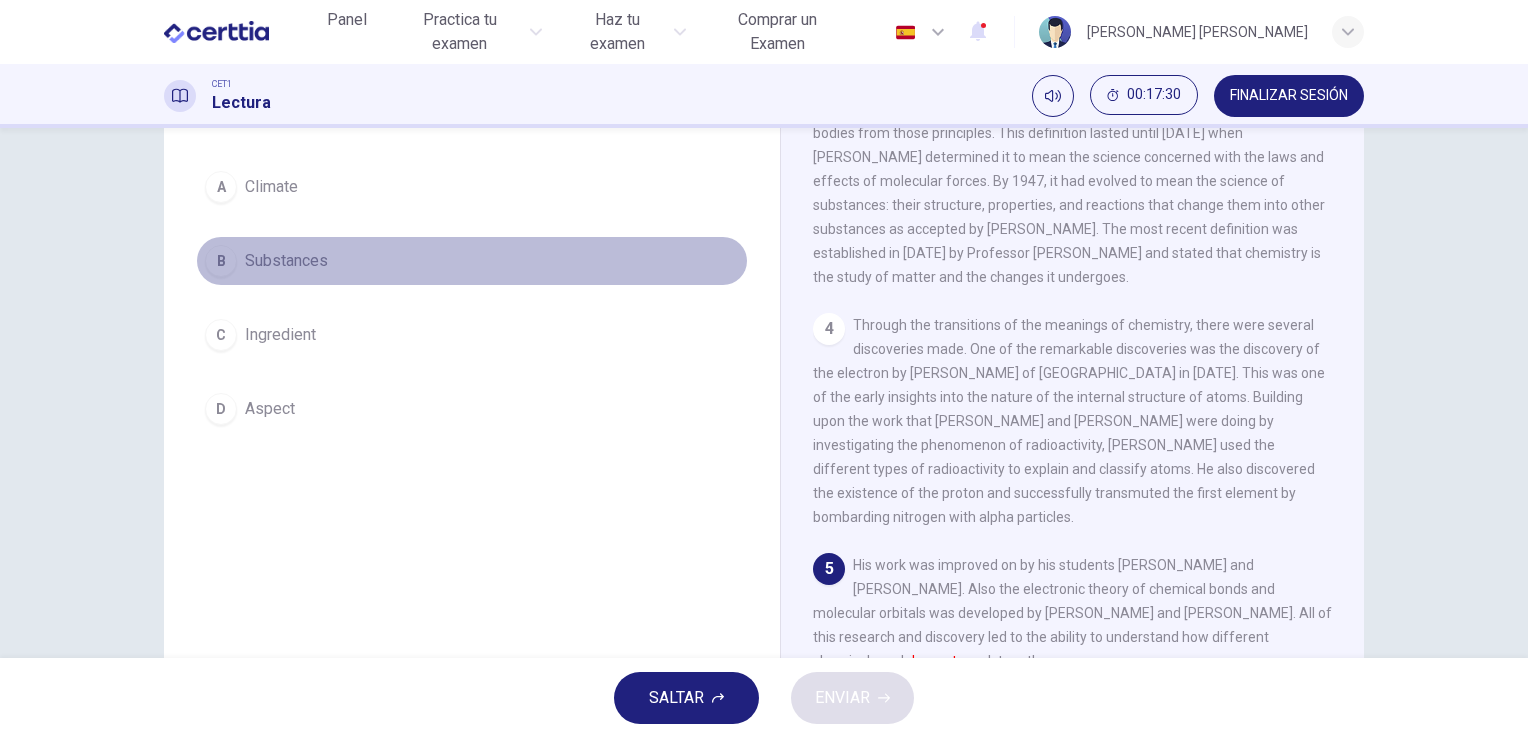 click on "B Substances" at bounding box center (472, 261) 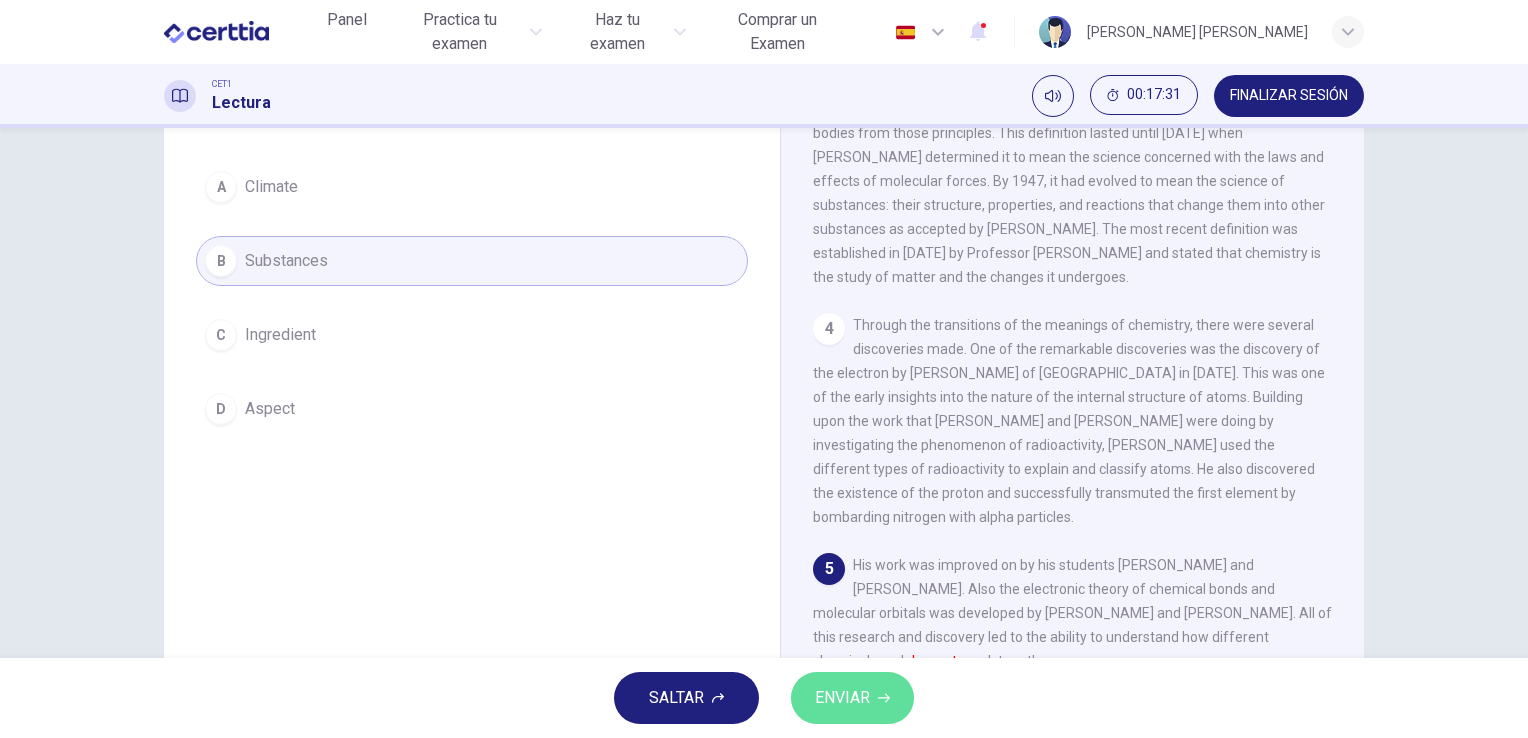 click on "ENVIAR" at bounding box center [842, 698] 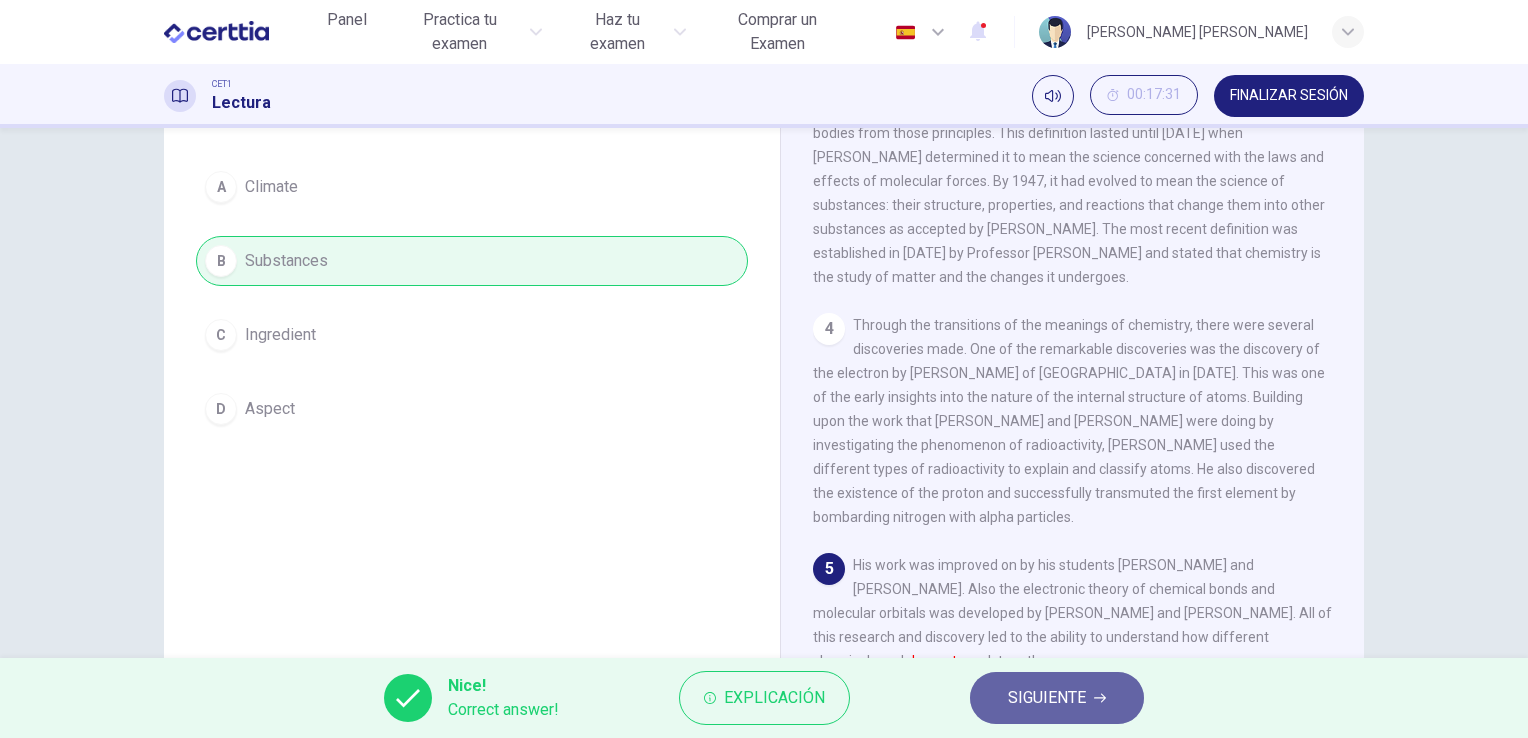 click on "SIGUIENTE" at bounding box center [1057, 698] 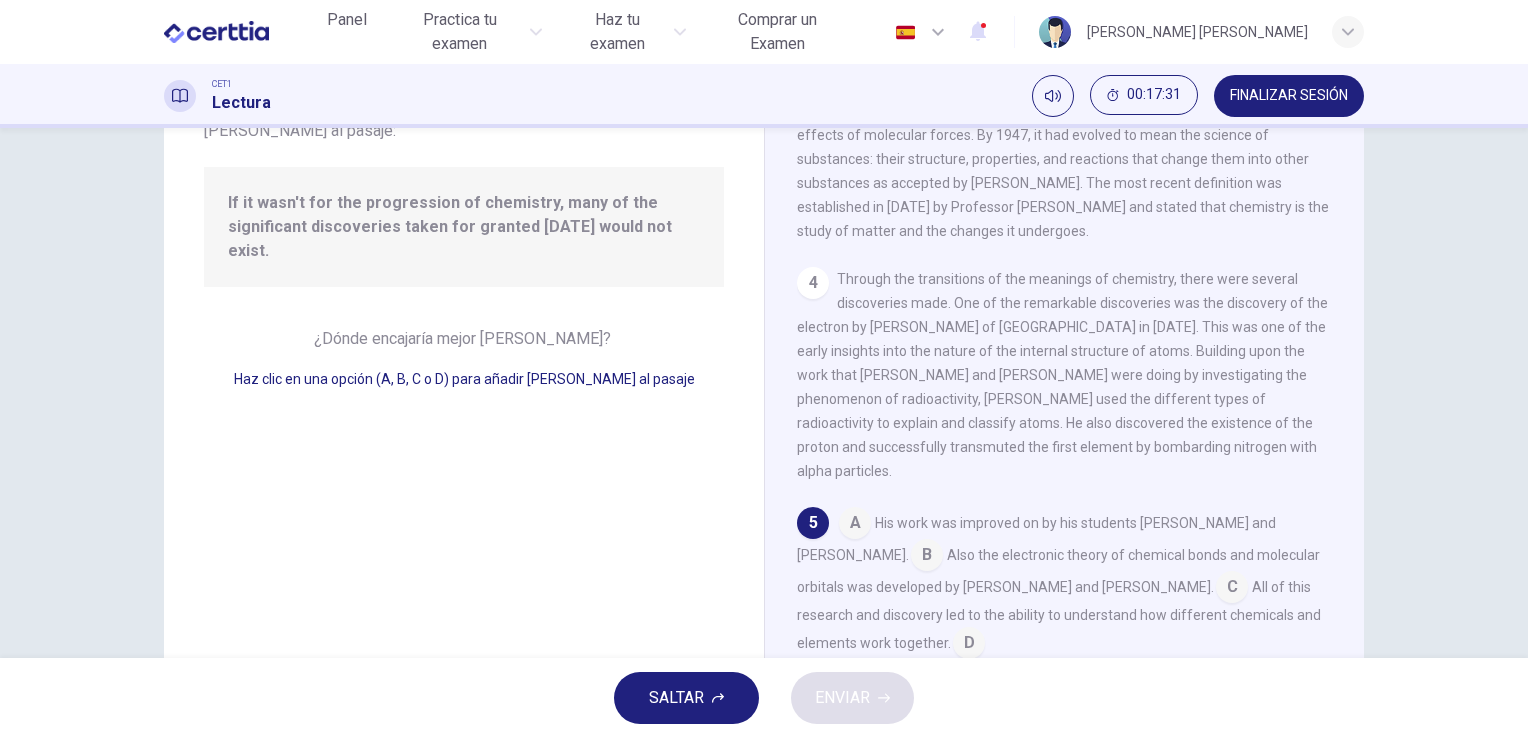 scroll, scrollTop: 416, scrollLeft: 0, axis: vertical 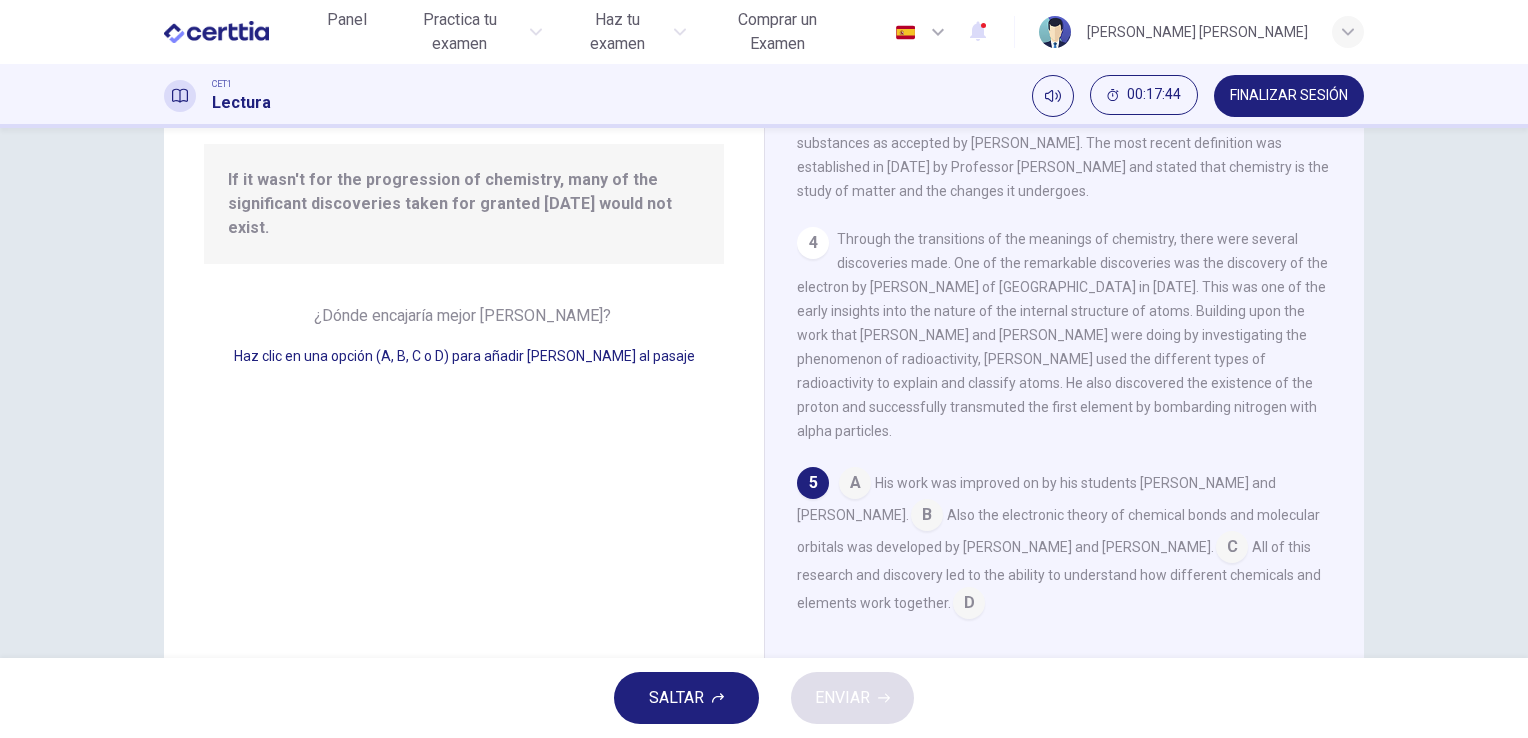 click at bounding box center (1232, 549) 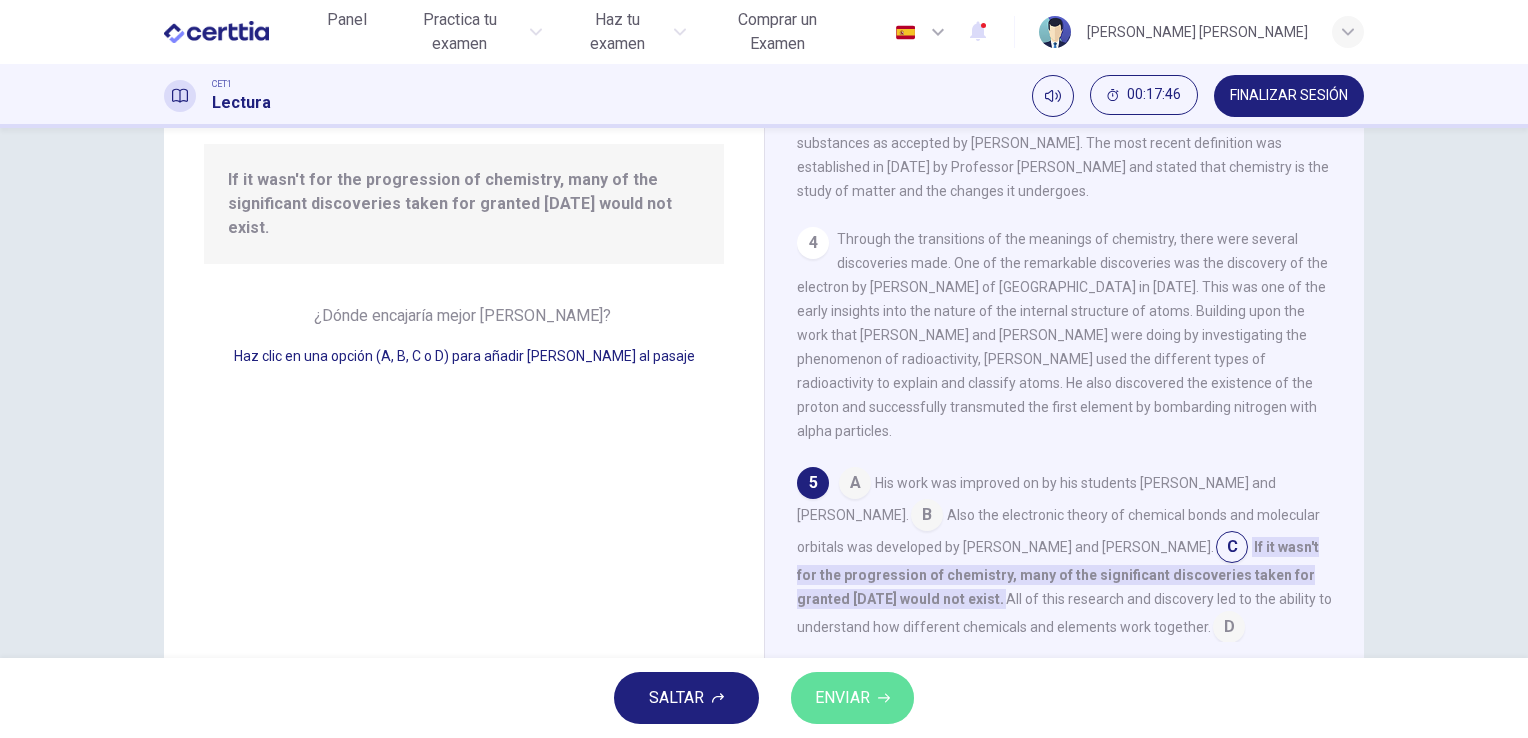 click 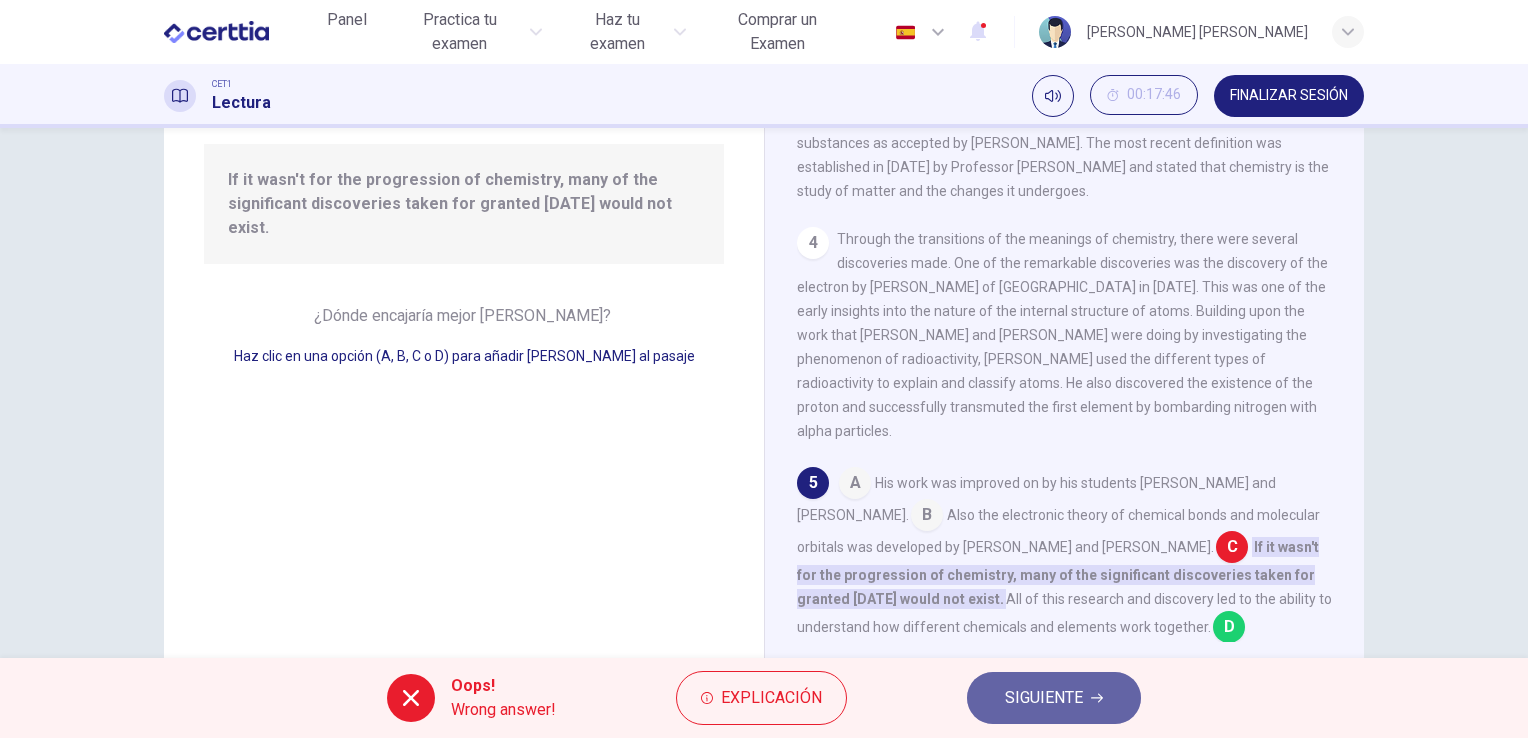 click on "SIGUIENTE" at bounding box center (1054, 698) 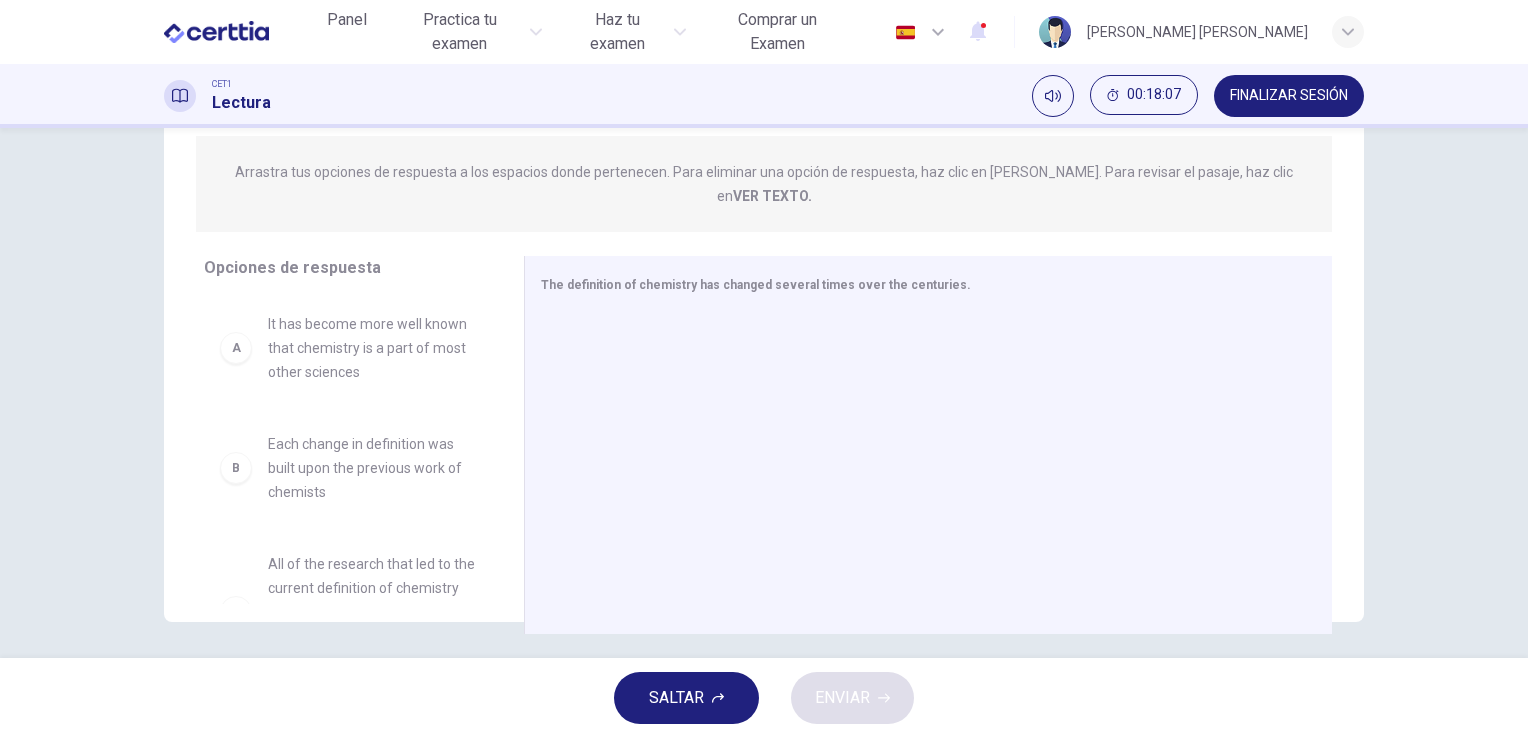scroll, scrollTop: 240, scrollLeft: 0, axis: vertical 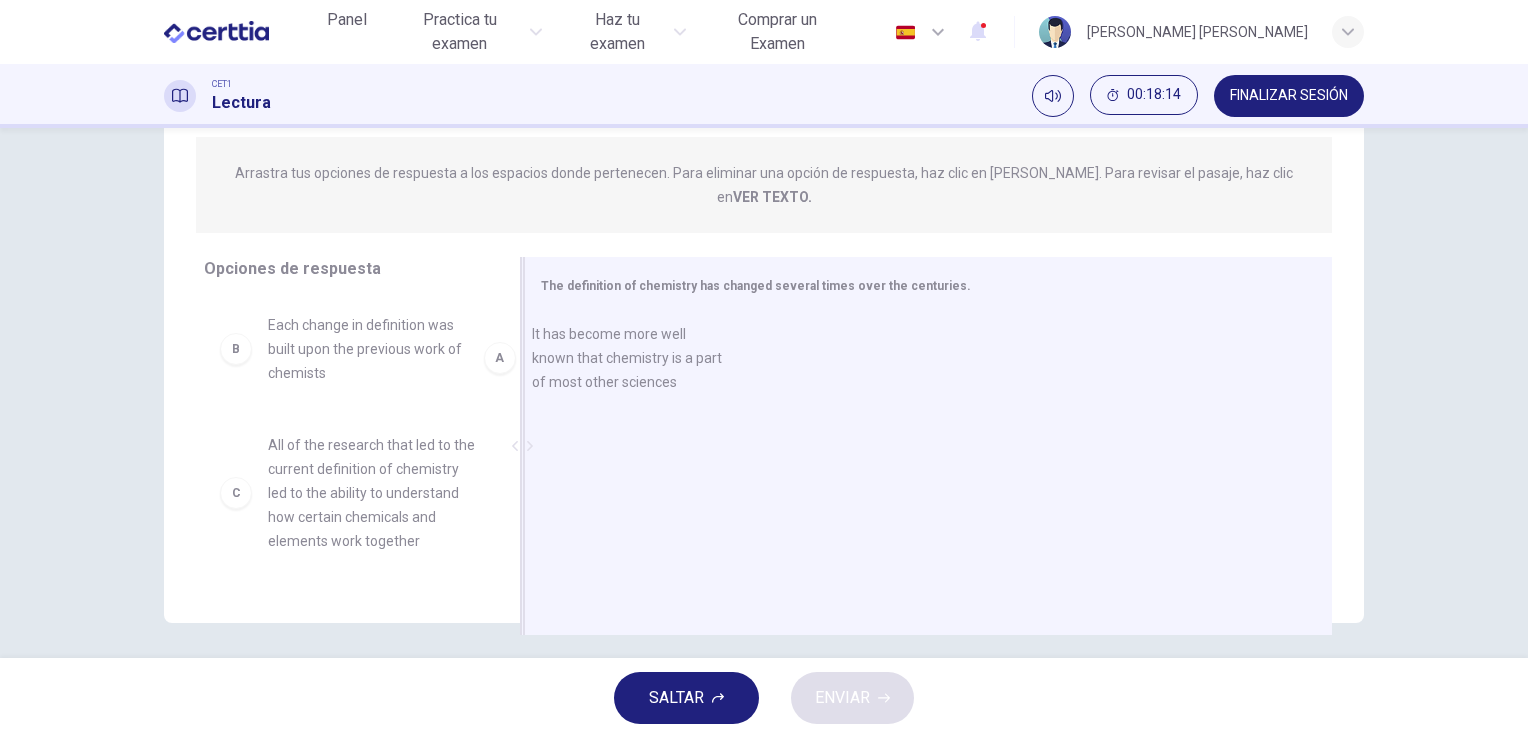 drag, startPoint x: 346, startPoint y: 342, endPoint x: 648, endPoint y: 378, distance: 304.13812 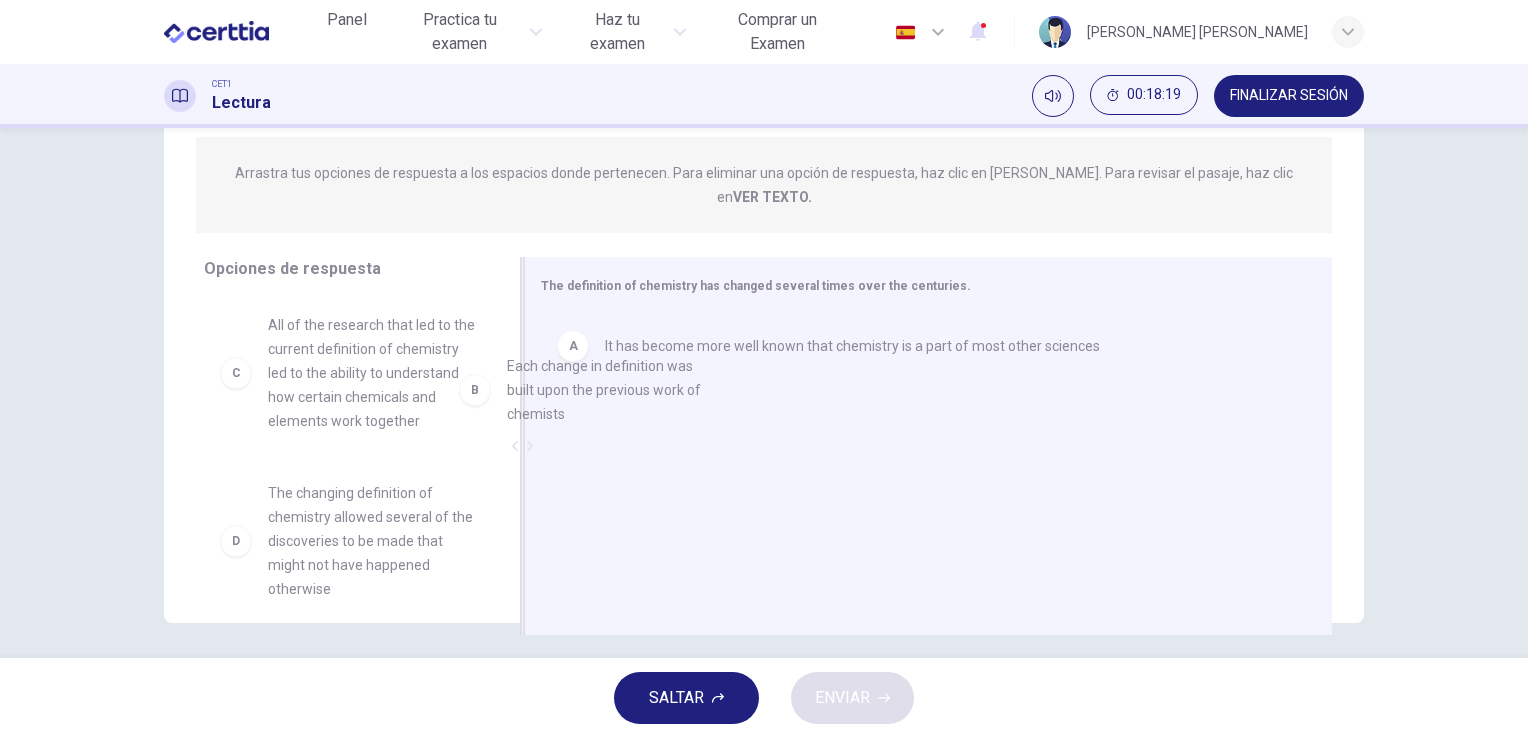 drag, startPoint x: 372, startPoint y: 340, endPoint x: 670, endPoint y: 411, distance: 306.3413 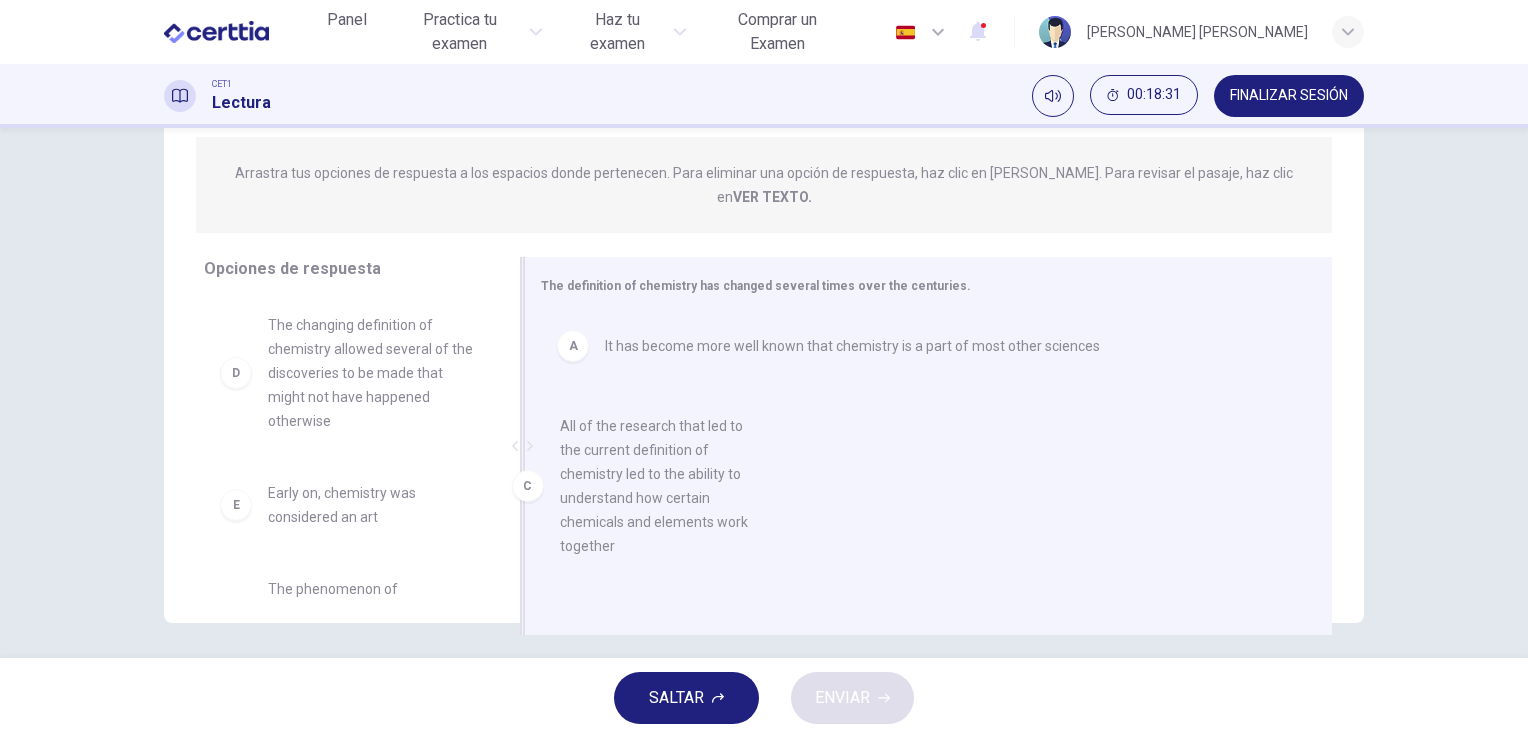drag, startPoint x: 388, startPoint y: 373, endPoint x: 693, endPoint y: 502, distance: 331.15857 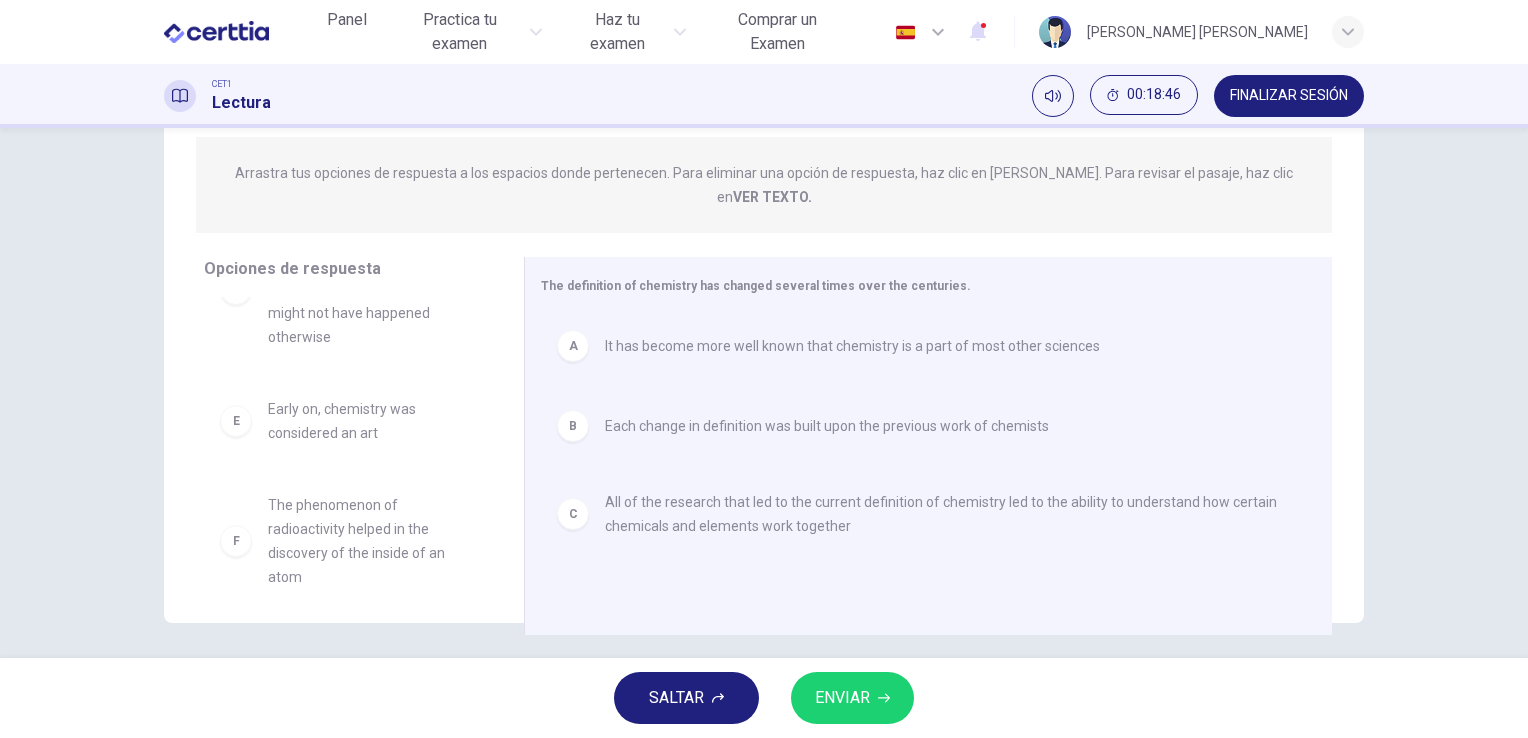 scroll, scrollTop: 83, scrollLeft: 0, axis: vertical 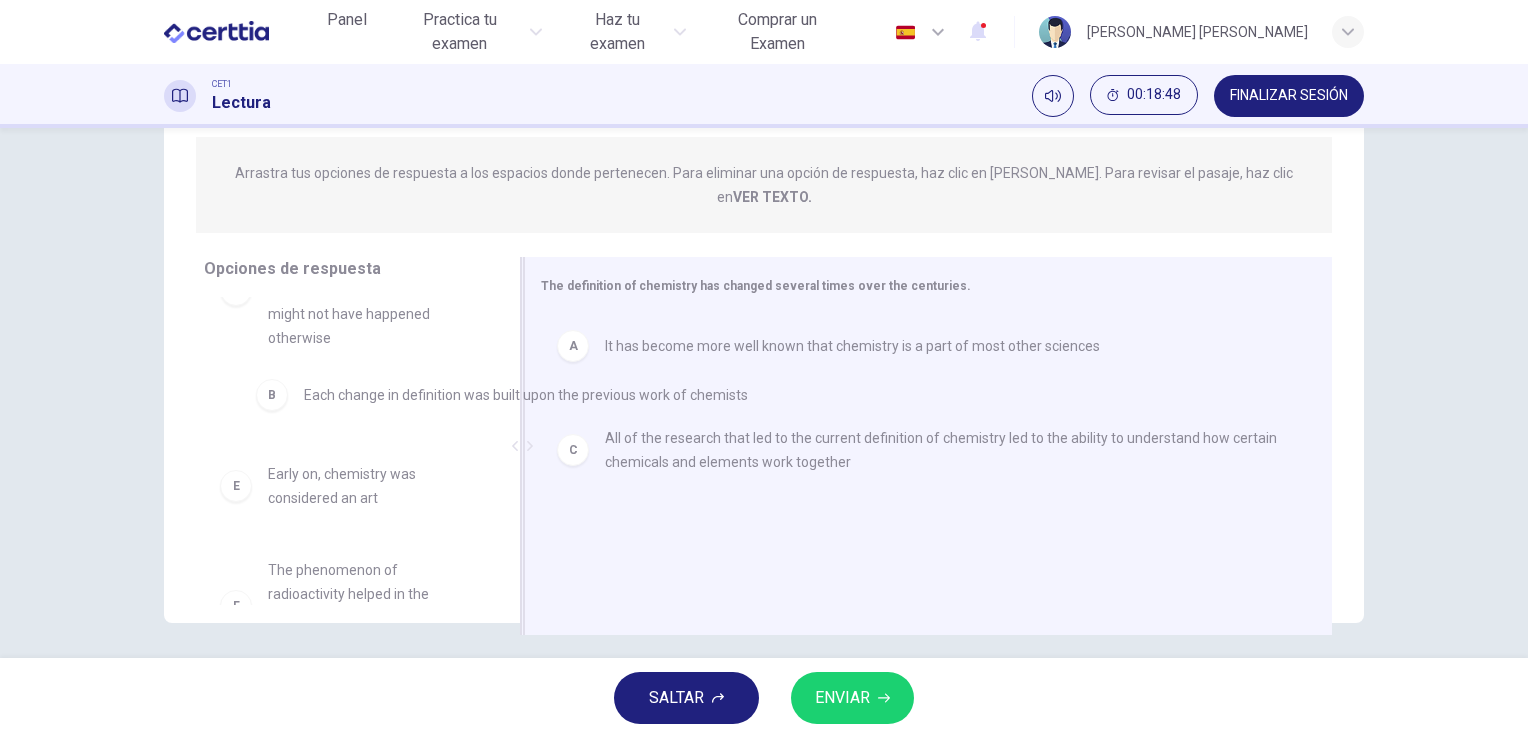 drag, startPoint x: 696, startPoint y: 410, endPoint x: 388, endPoint y: 404, distance: 308.05844 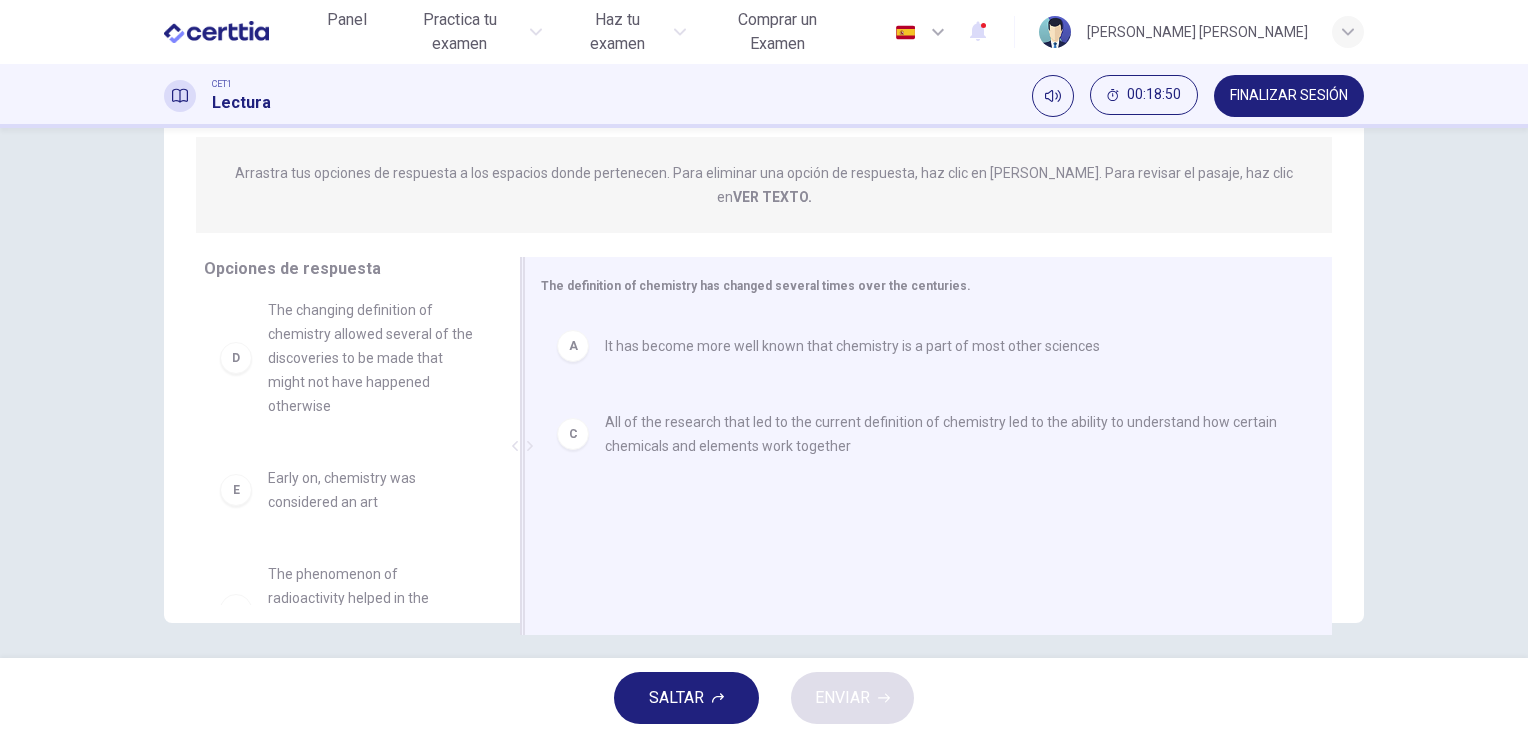 scroll, scrollTop: 204, scrollLeft: 0, axis: vertical 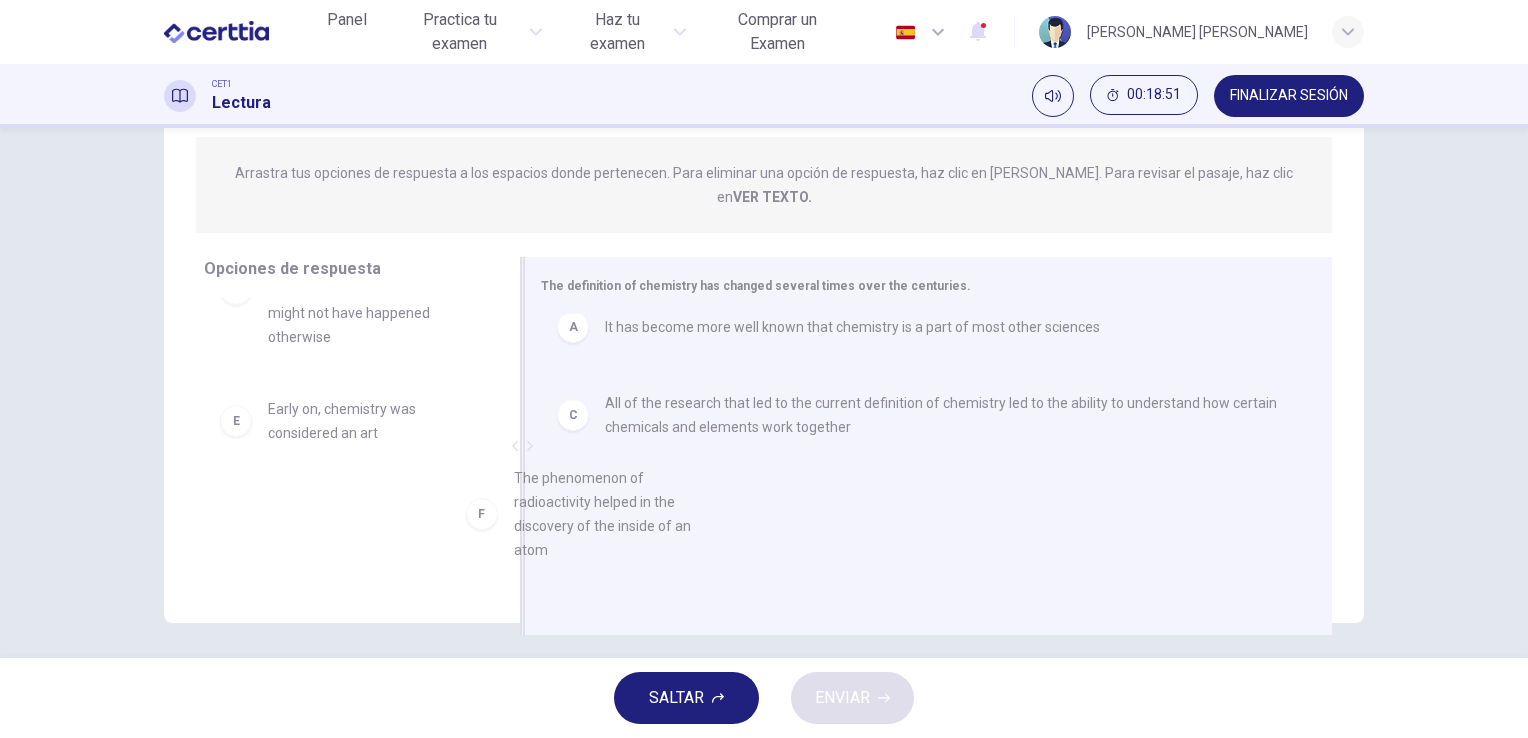drag, startPoint x: 392, startPoint y: 528, endPoint x: 660, endPoint y: 526, distance: 268.00748 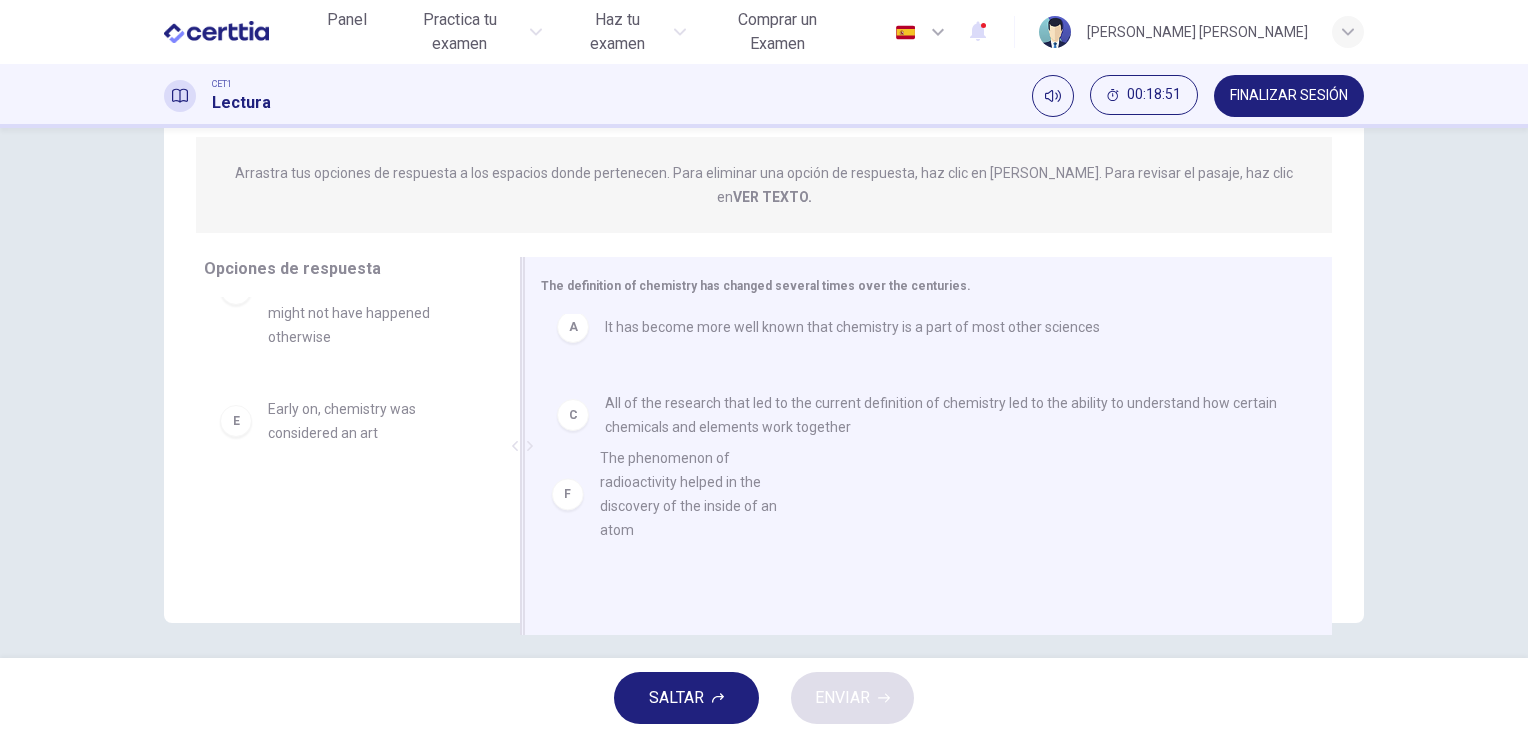 scroll, scrollTop: 0, scrollLeft: 0, axis: both 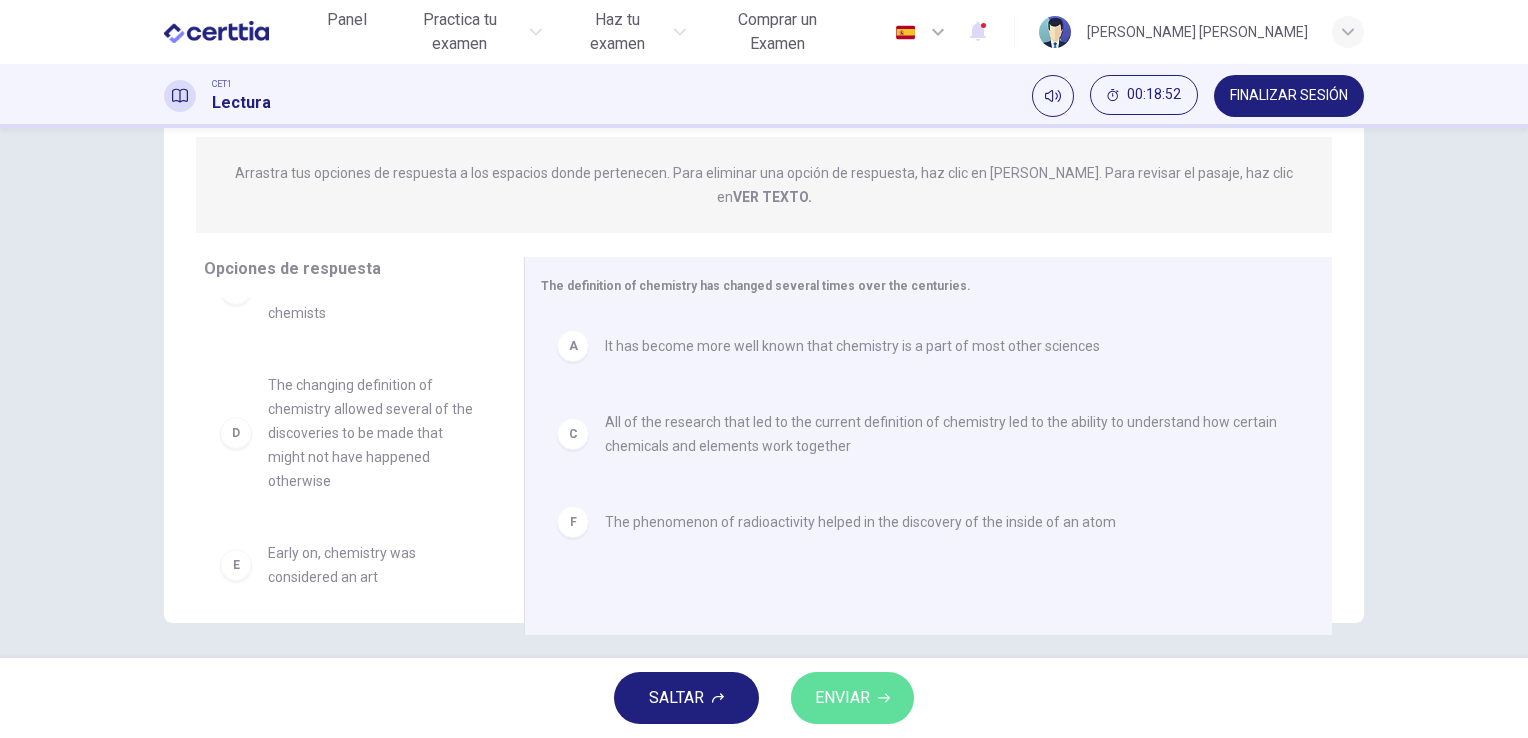 click on "ENVIAR" at bounding box center [852, 698] 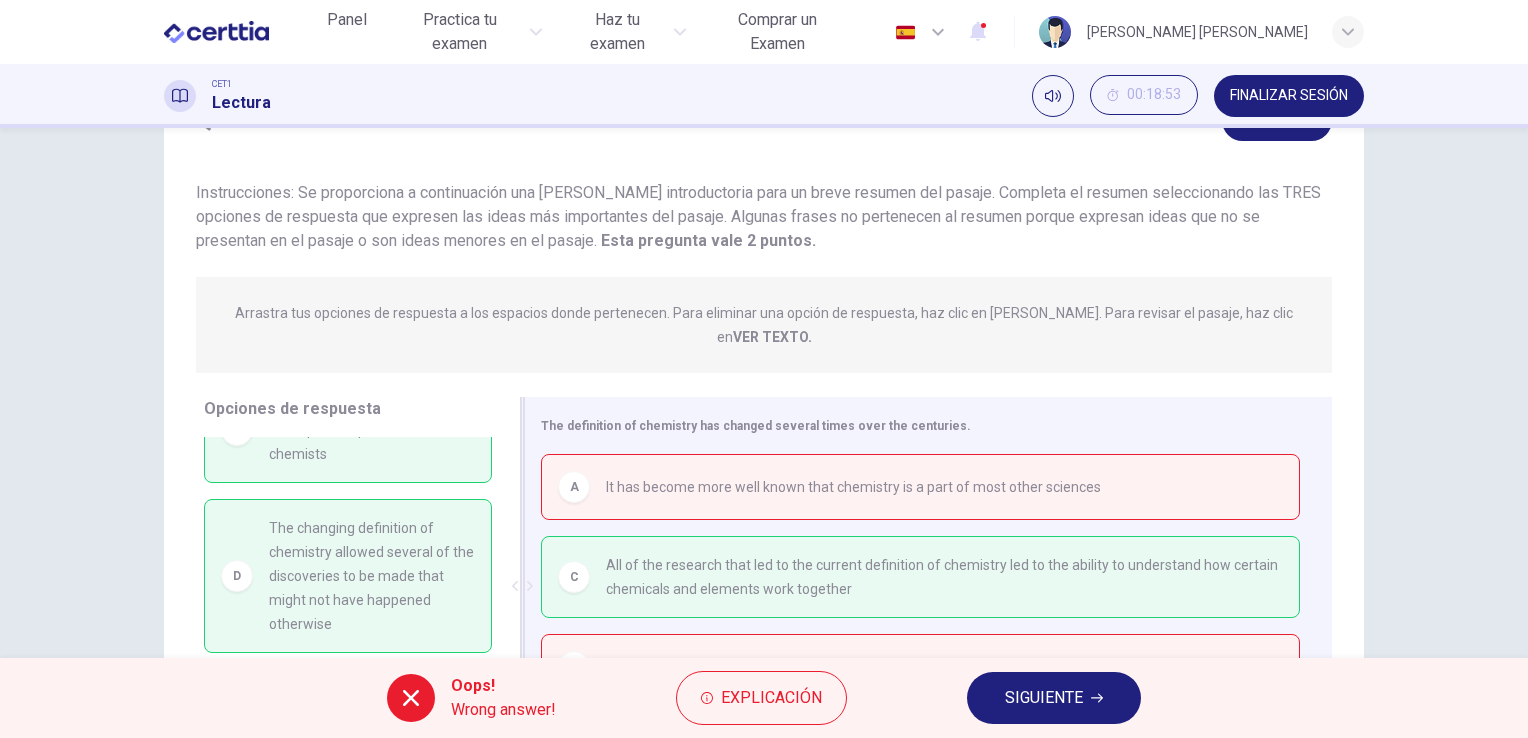 scroll, scrollTop: 0, scrollLeft: 0, axis: both 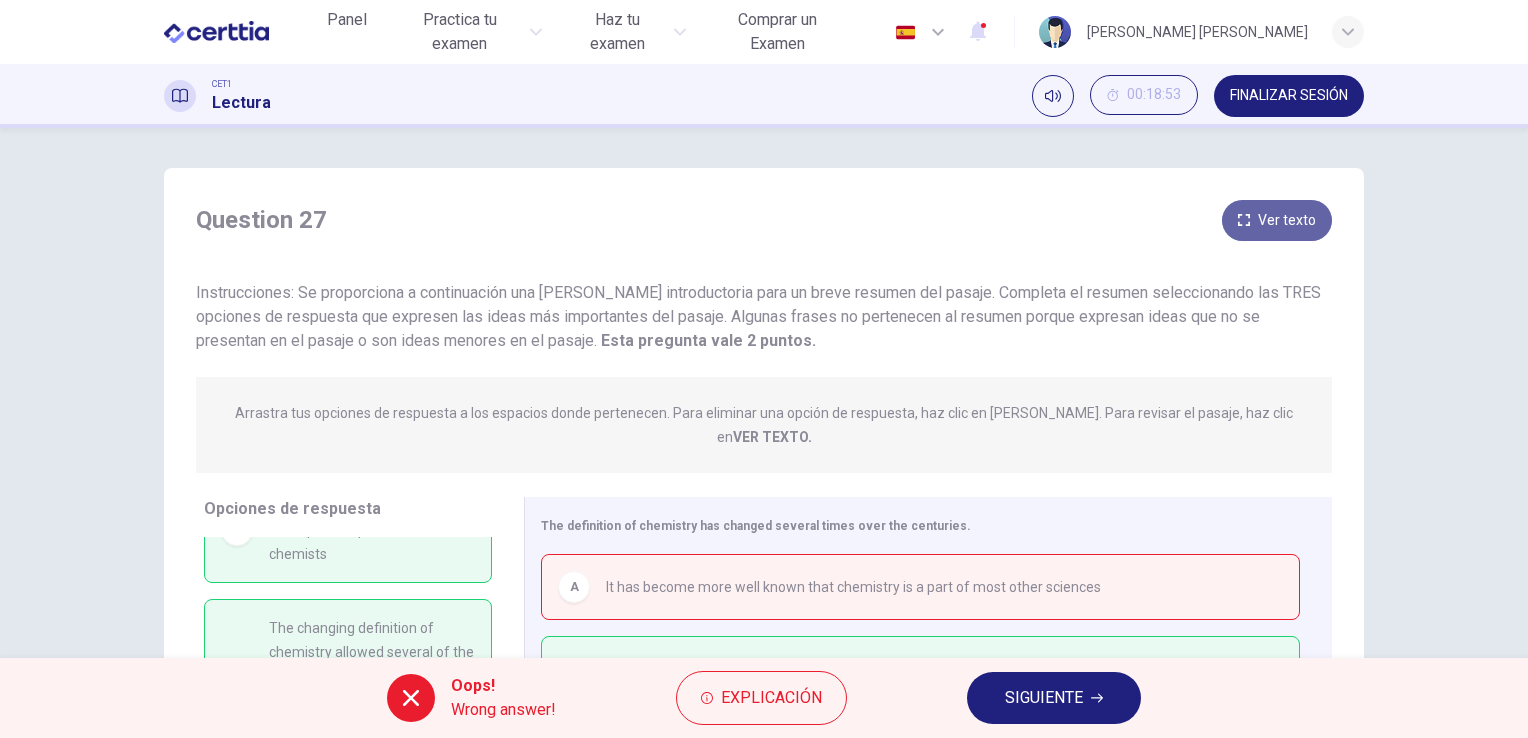 click on "Ver texto" at bounding box center (1277, 220) 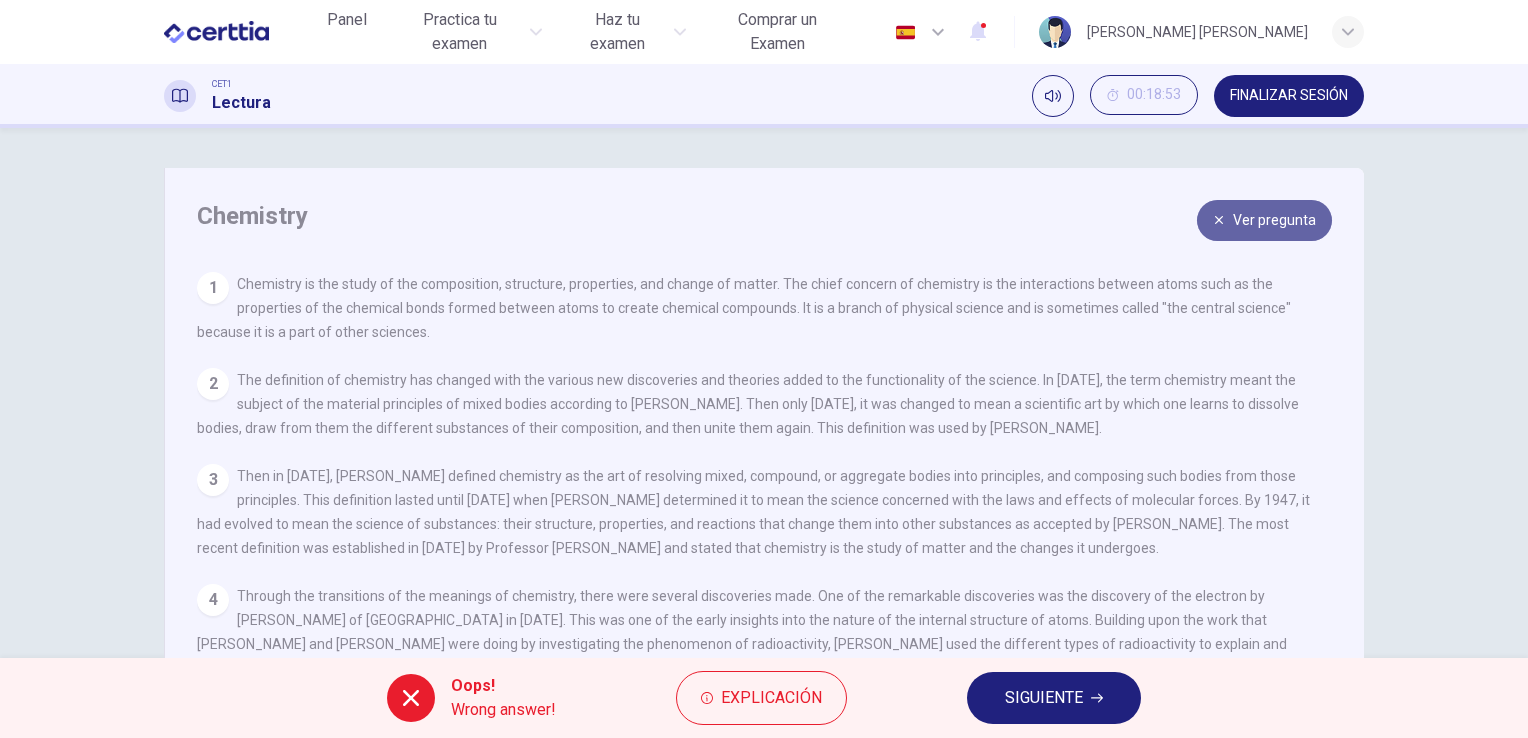 click on "Ver pregunta" at bounding box center (1264, 220) 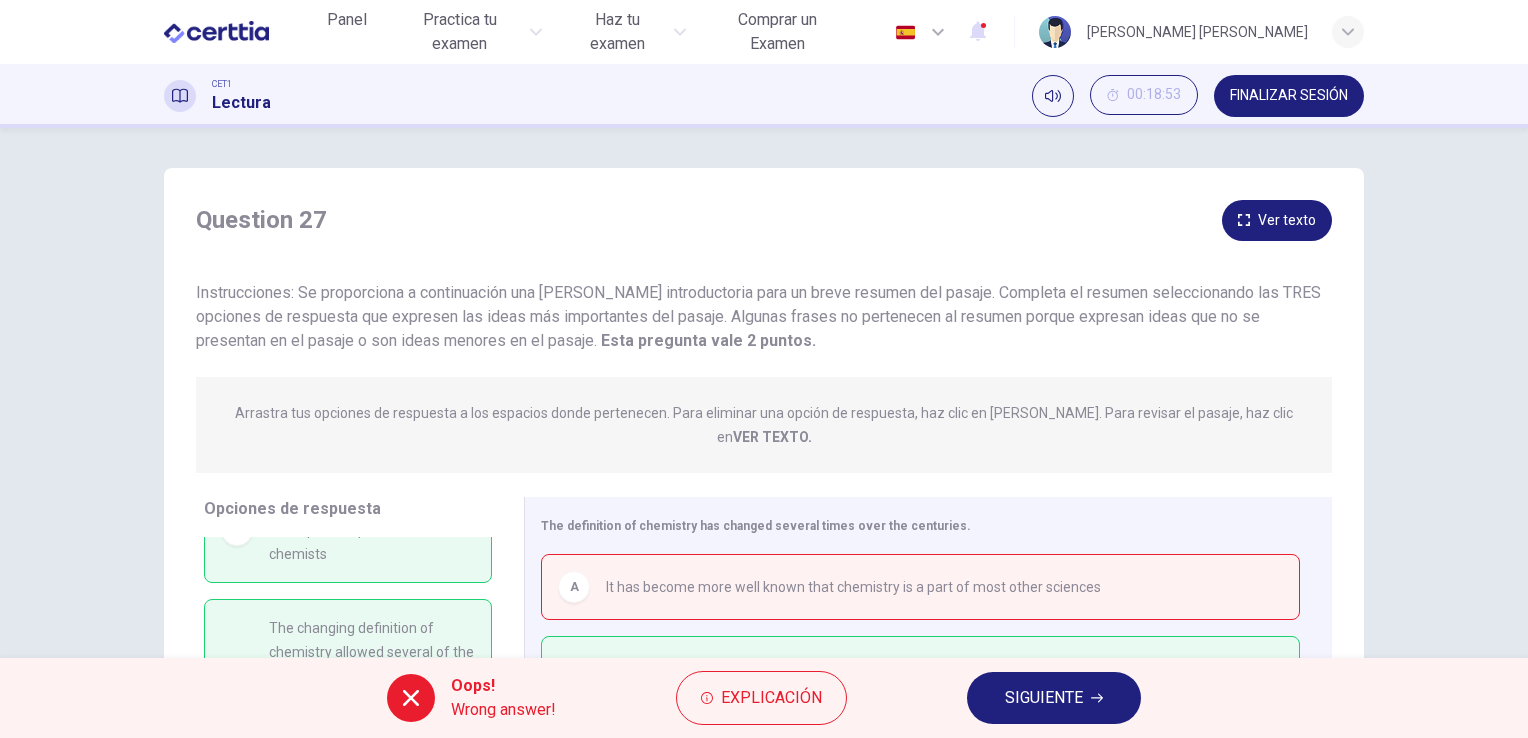 click on "Ver texto" at bounding box center (1277, 220) 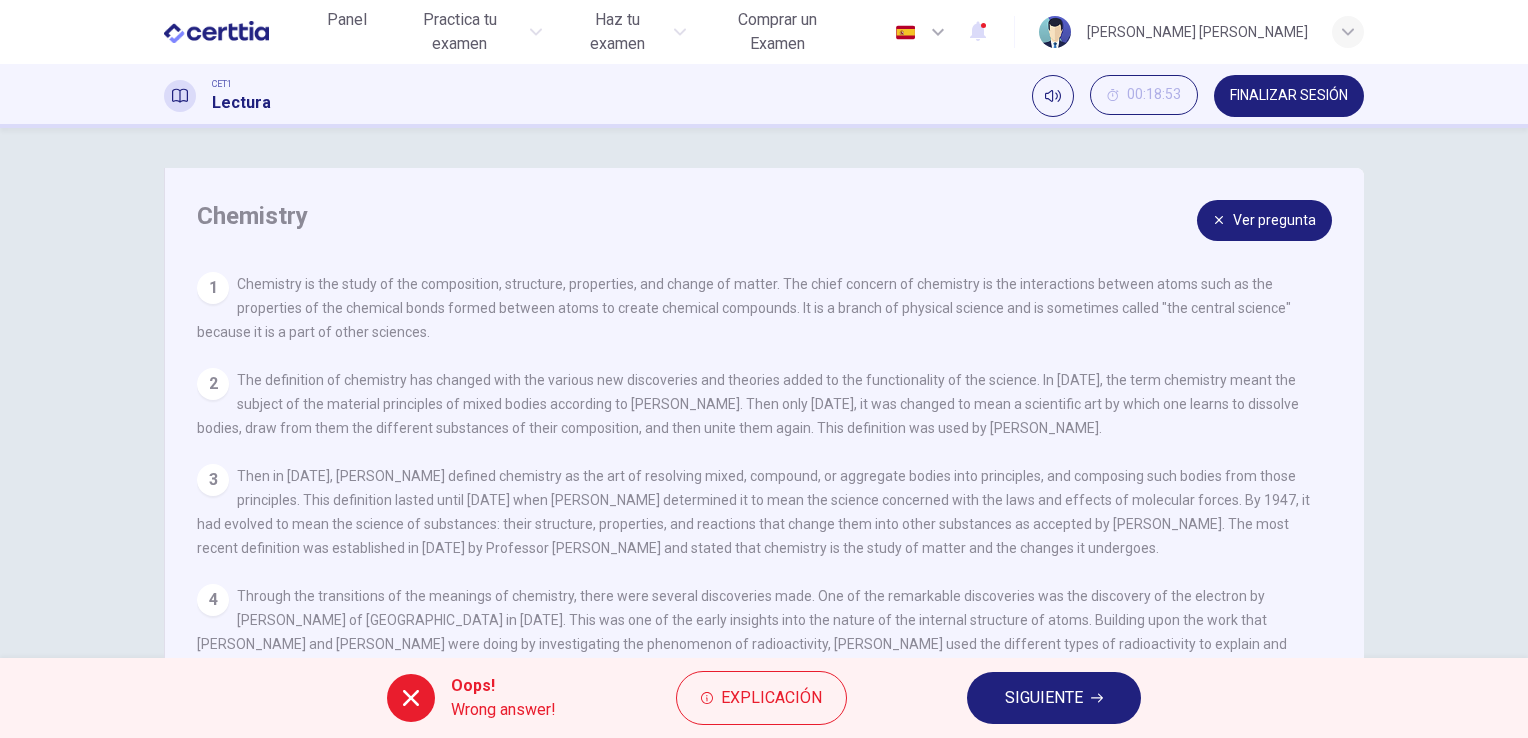 click on "Chemistry is the study of the composition, structure, properties, and change of matter. The chief concern of chemistry is the interactions between atoms such as the properties of the chemical bonds formed between atoms to create chemical compounds. It is a branch of physical science and is sometimes called "the central science" because it is a part of other sciences." at bounding box center [744, 308] 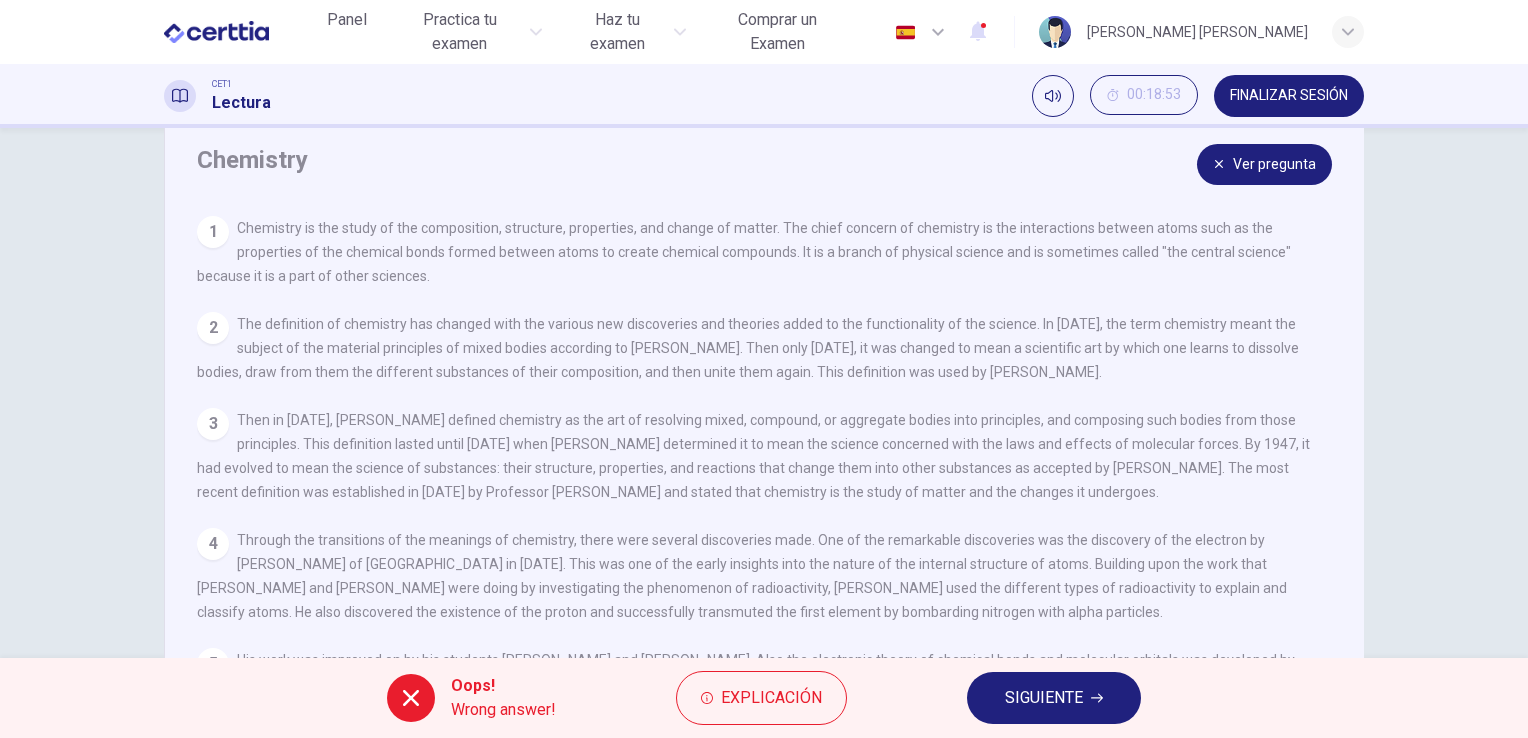 scroll, scrollTop: 37, scrollLeft: 0, axis: vertical 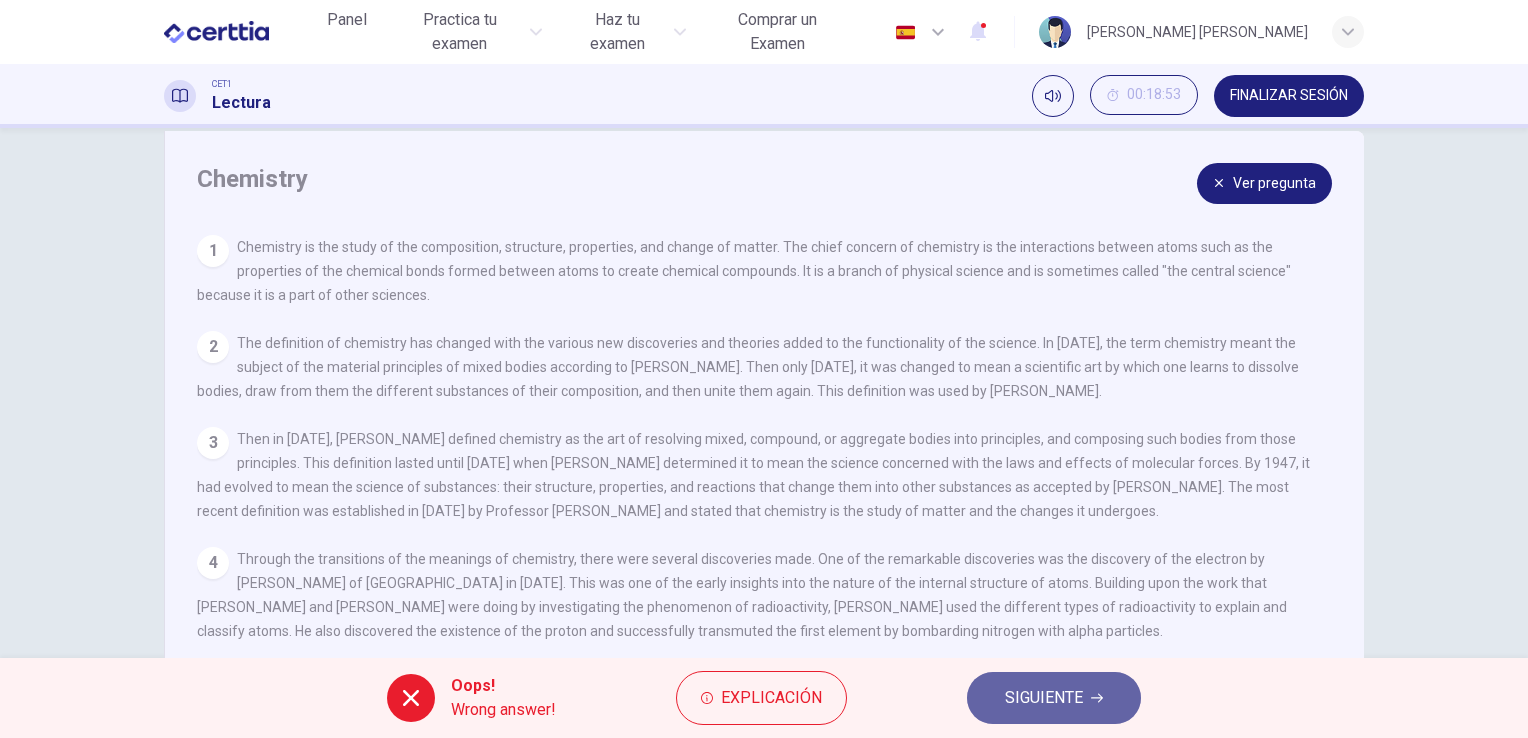 click on "SIGUIENTE" at bounding box center (1044, 698) 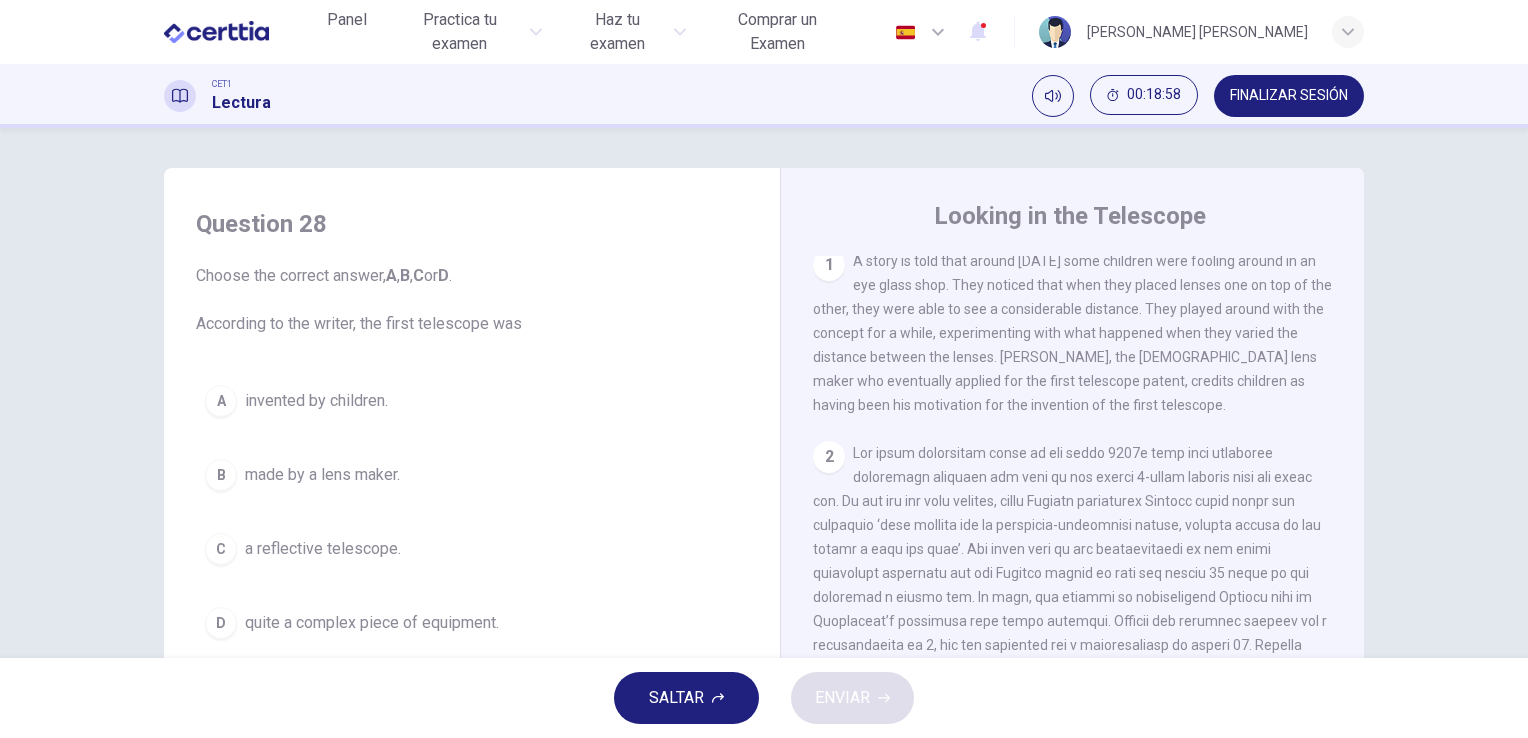scroll, scrollTop: 428, scrollLeft: 0, axis: vertical 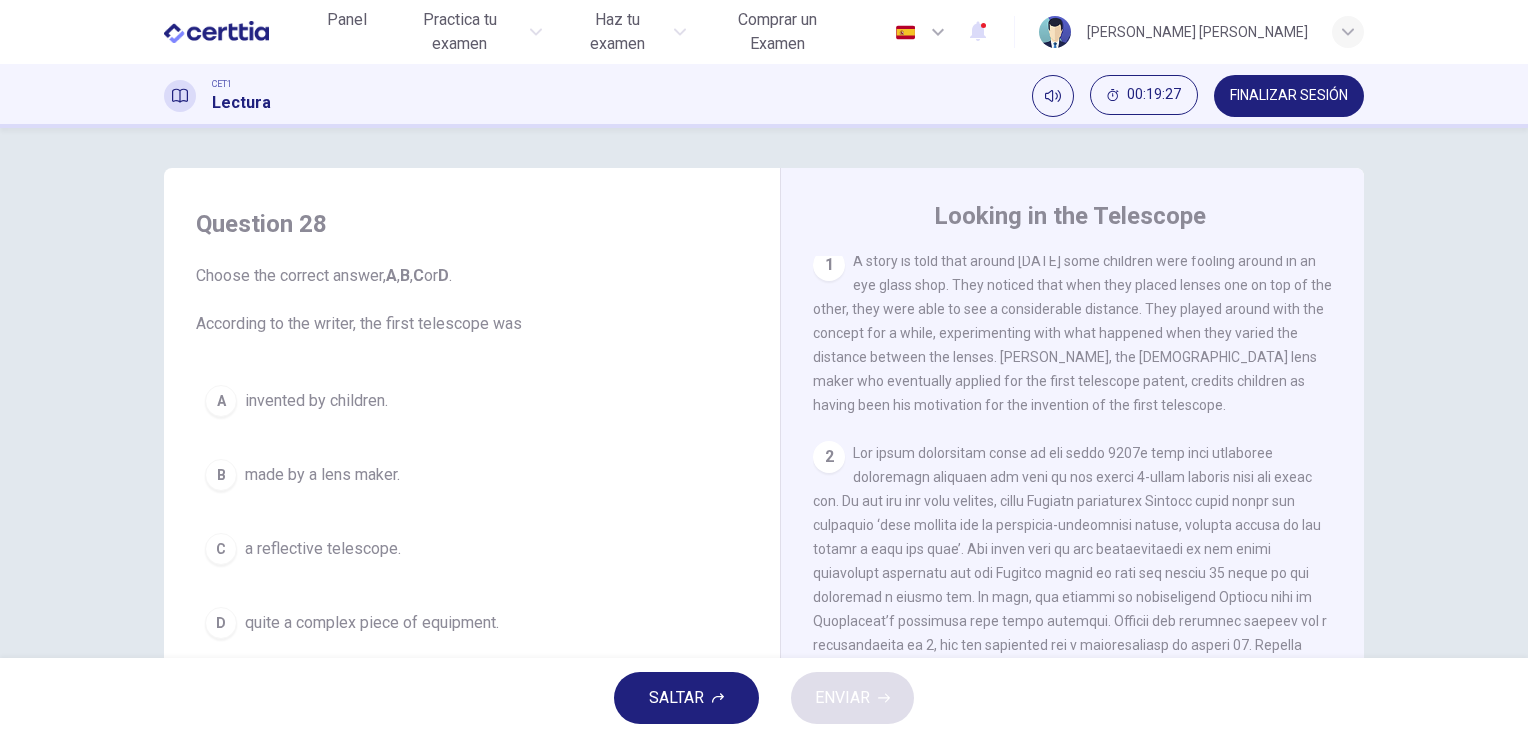 click on "B made by a lens maker." at bounding box center (472, 475) 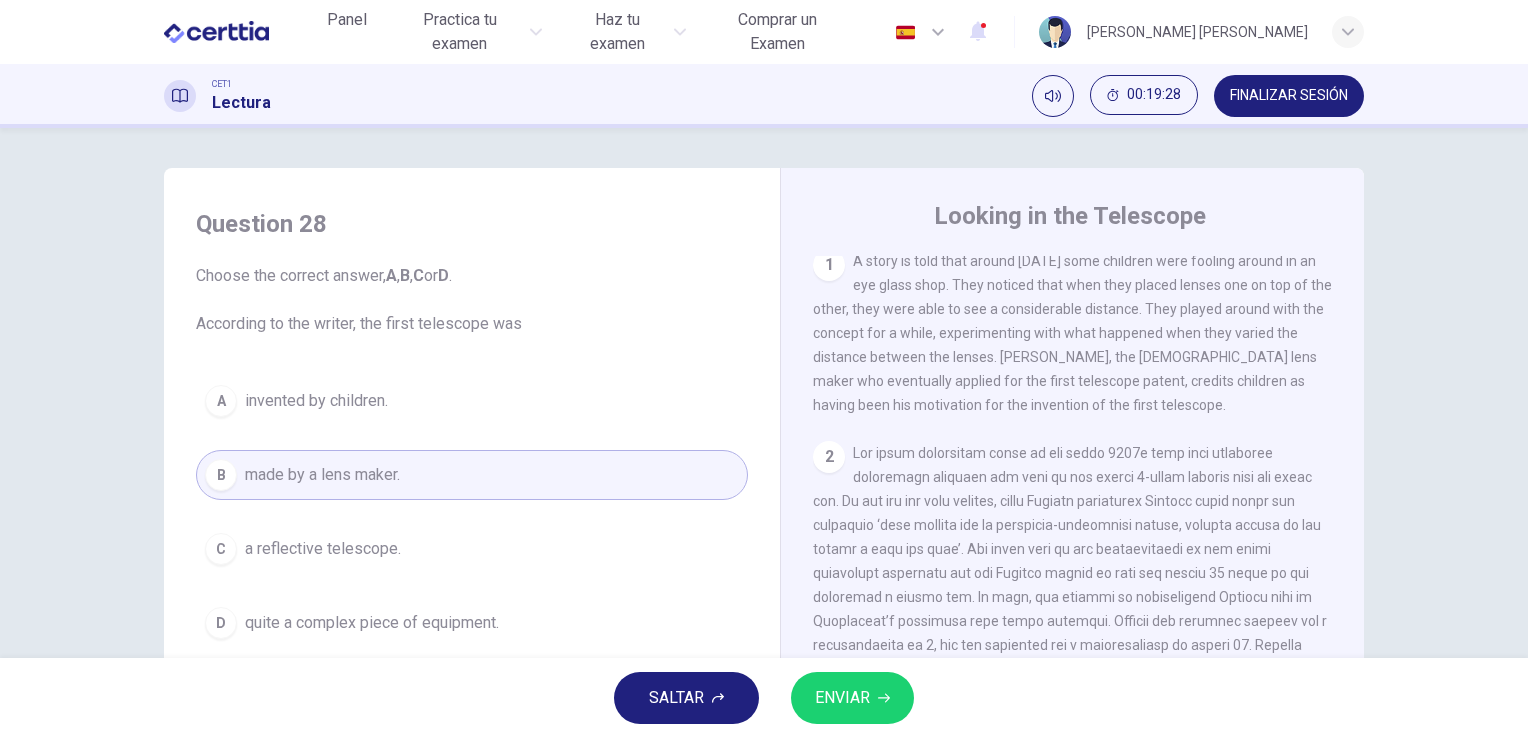 click on "ENVIAR" at bounding box center (842, 698) 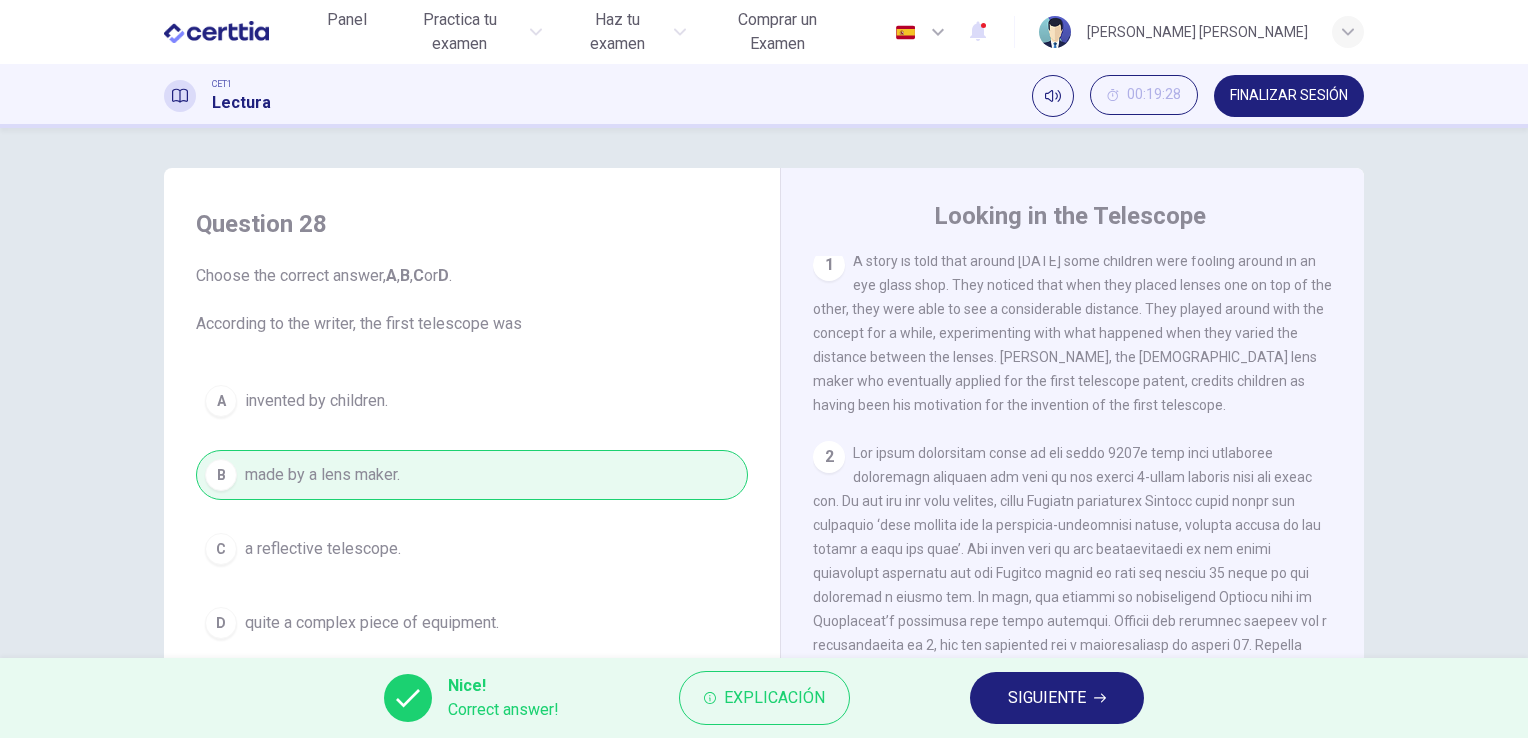 click on "SIGUIENTE" at bounding box center [1047, 698] 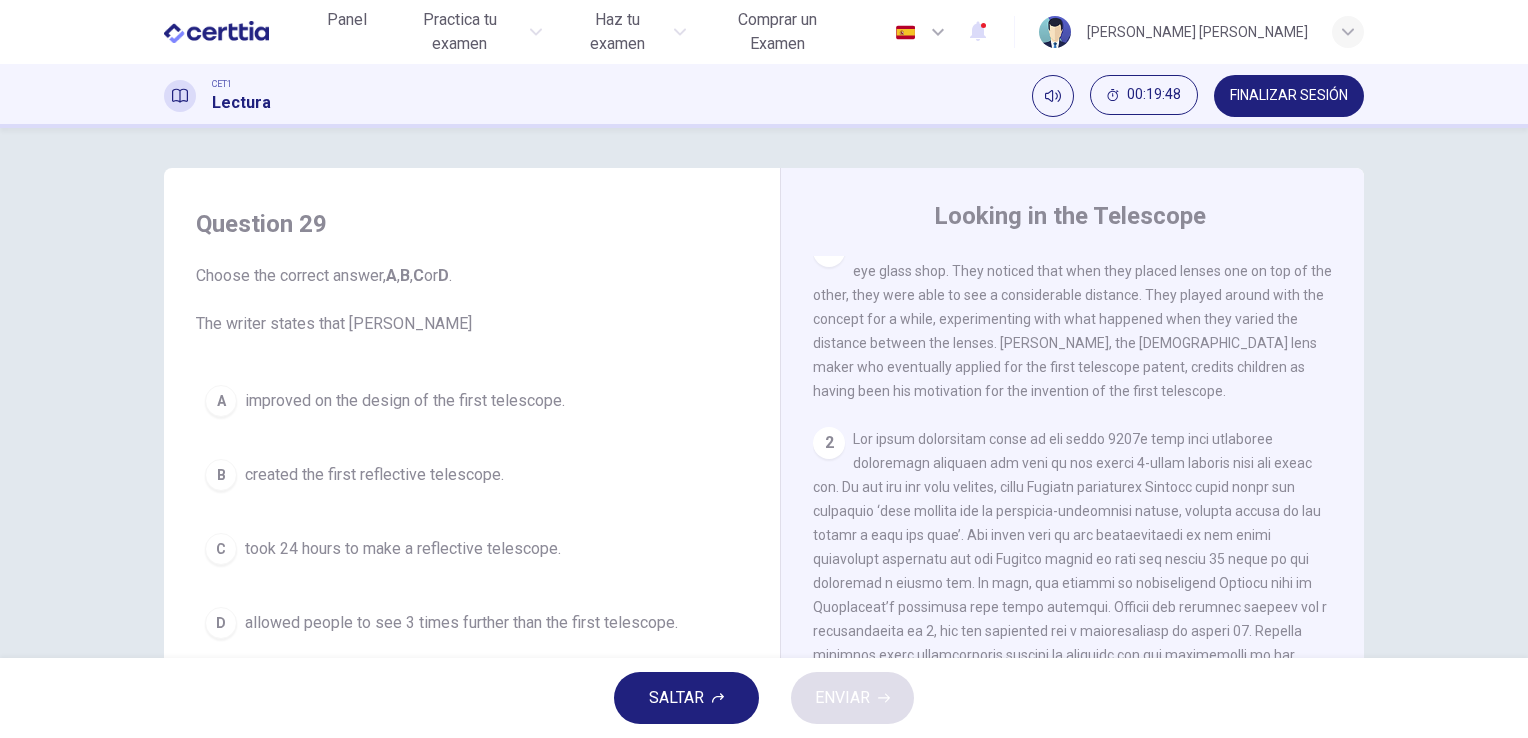 scroll, scrollTop: 443, scrollLeft: 0, axis: vertical 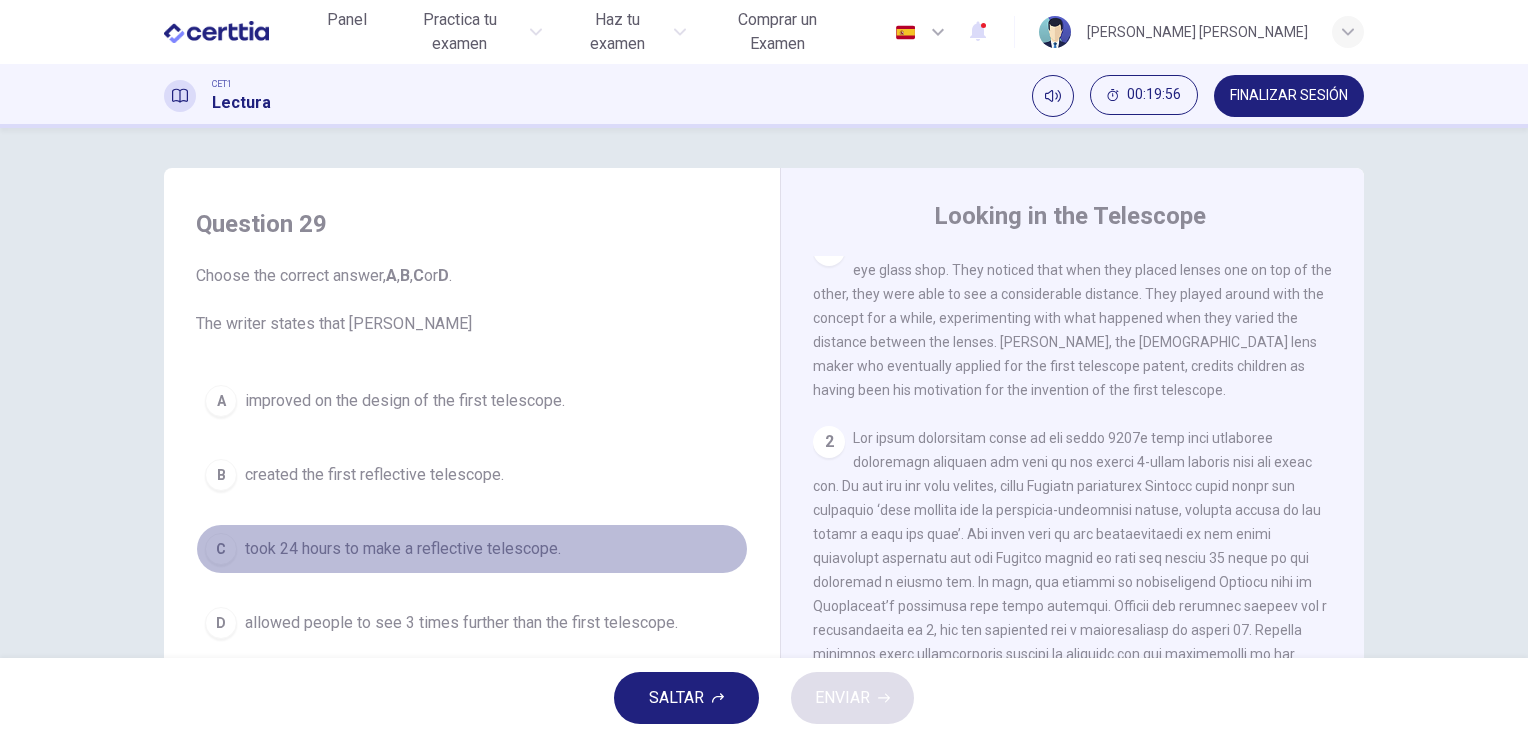 click on "C took 24 hours to make a reflective telescope." at bounding box center [472, 549] 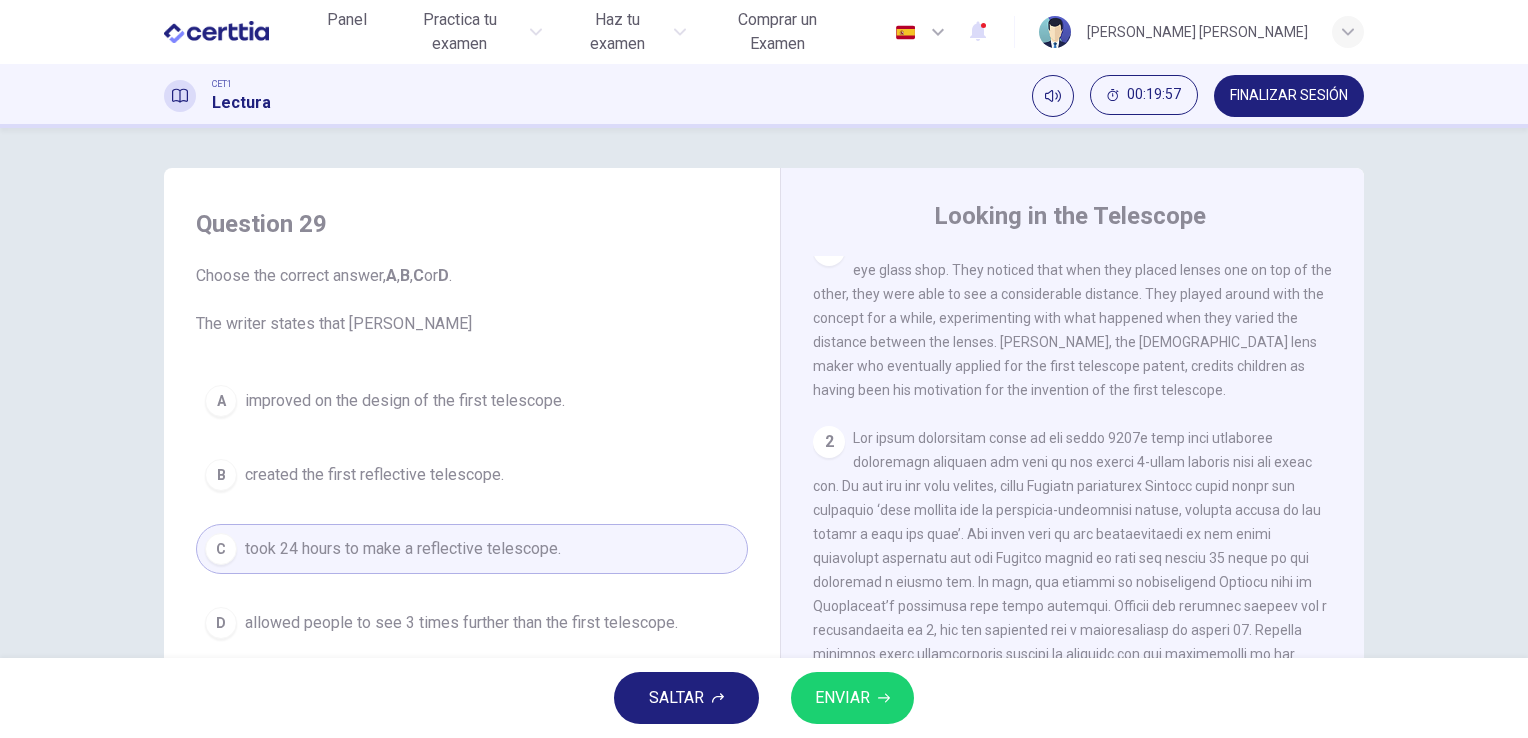 click on "ENVIAR" at bounding box center (842, 698) 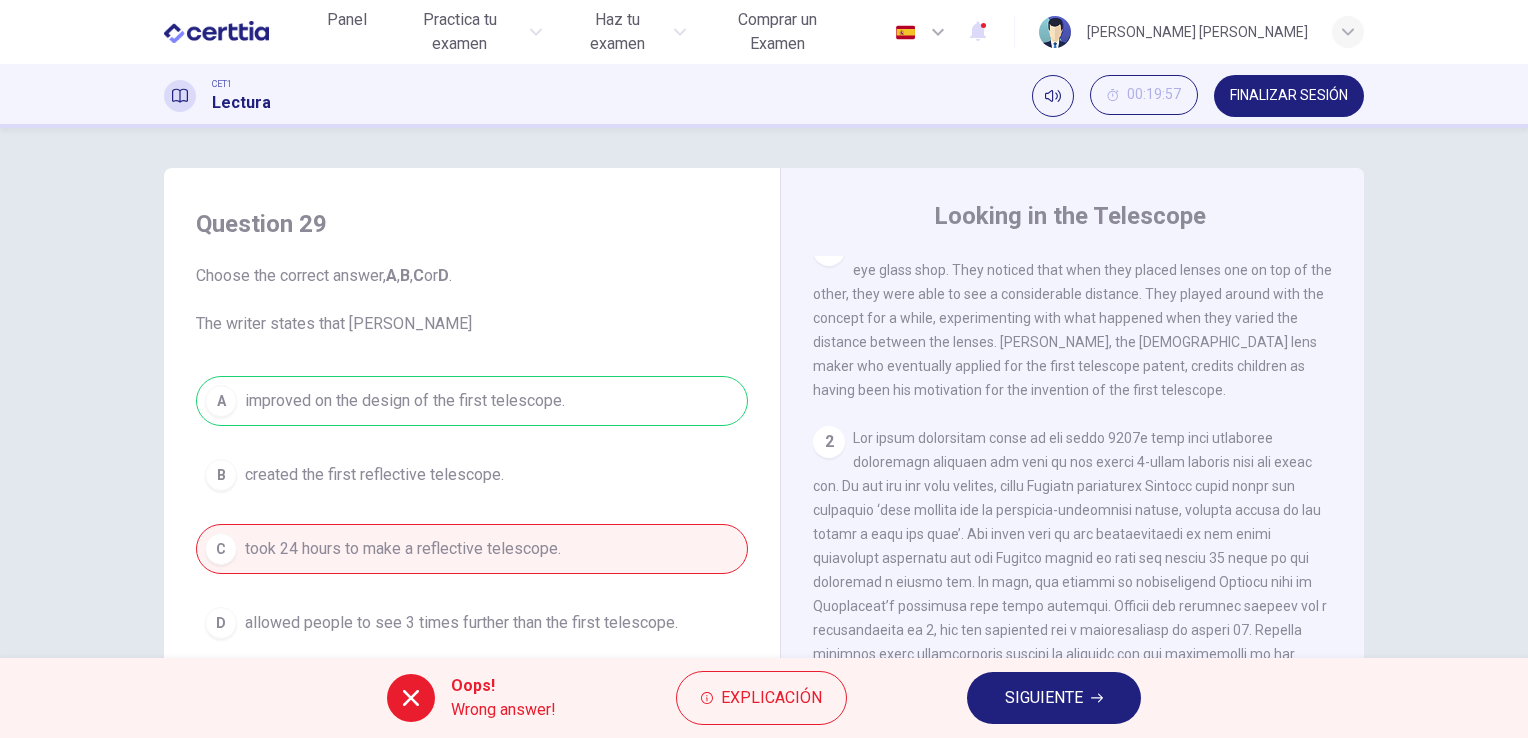 click on "SIGUIENTE" at bounding box center (1044, 698) 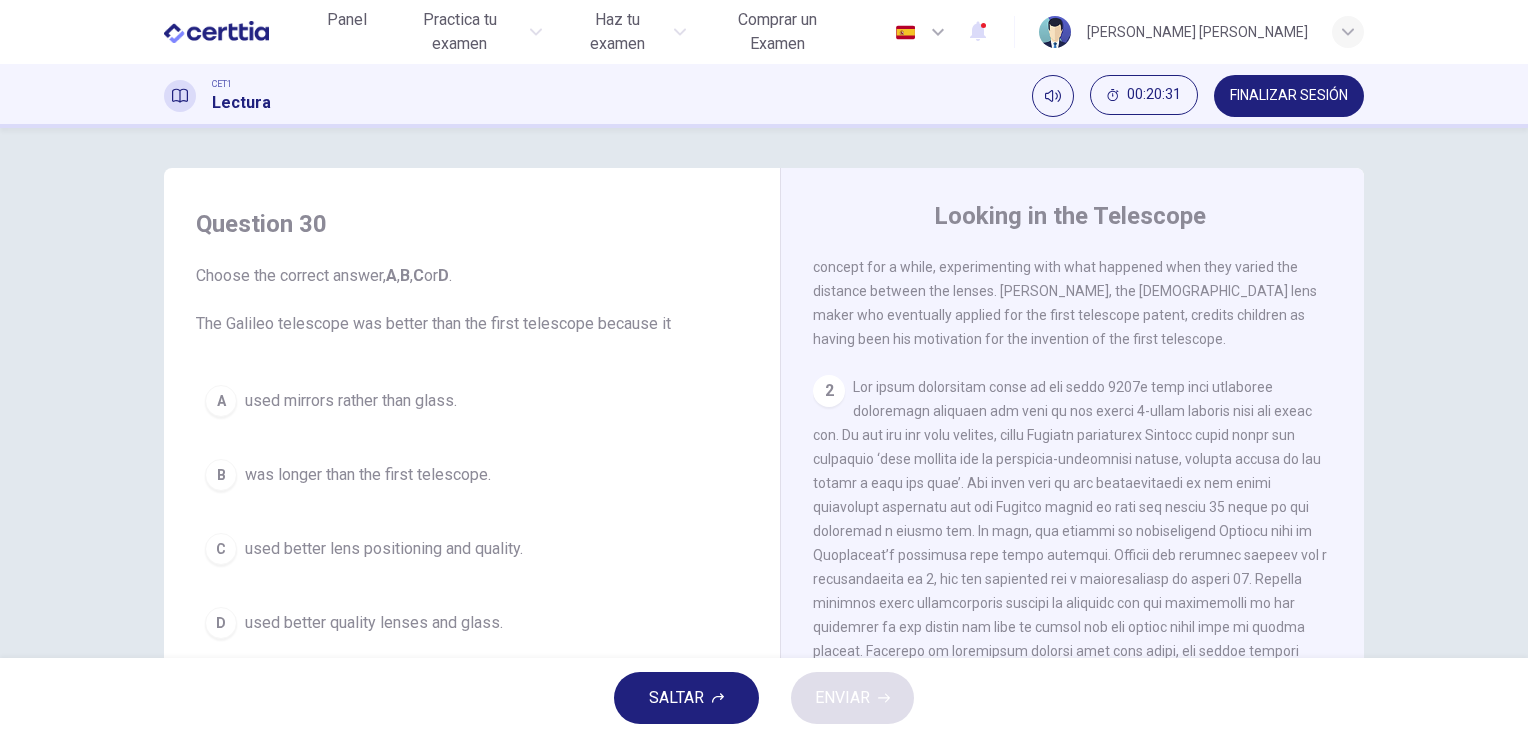 scroll, scrollTop: 495, scrollLeft: 0, axis: vertical 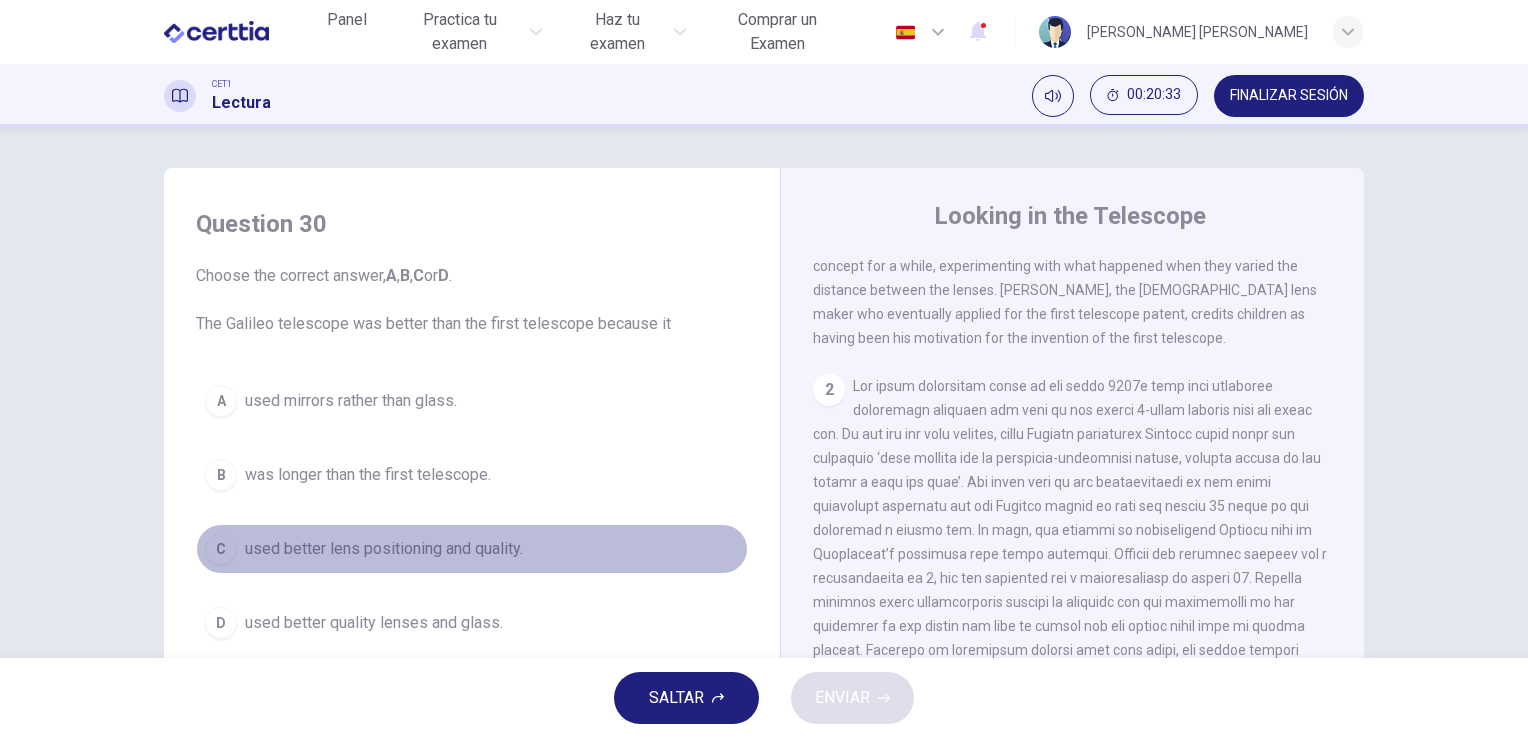 drag, startPoint x: 469, startPoint y: 550, endPoint x: 404, endPoint y: 561, distance: 65.9242 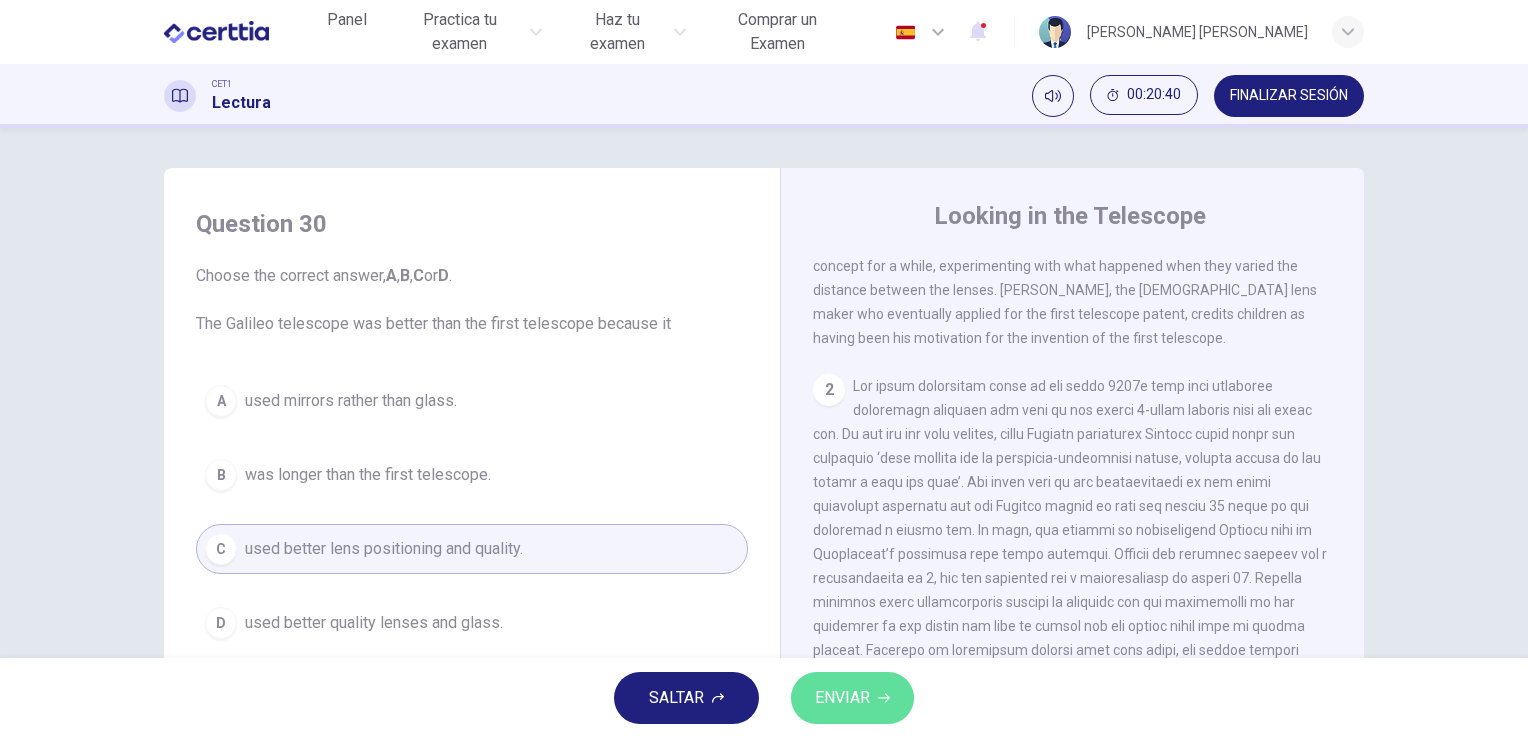 click on "ENVIAR" at bounding box center [852, 698] 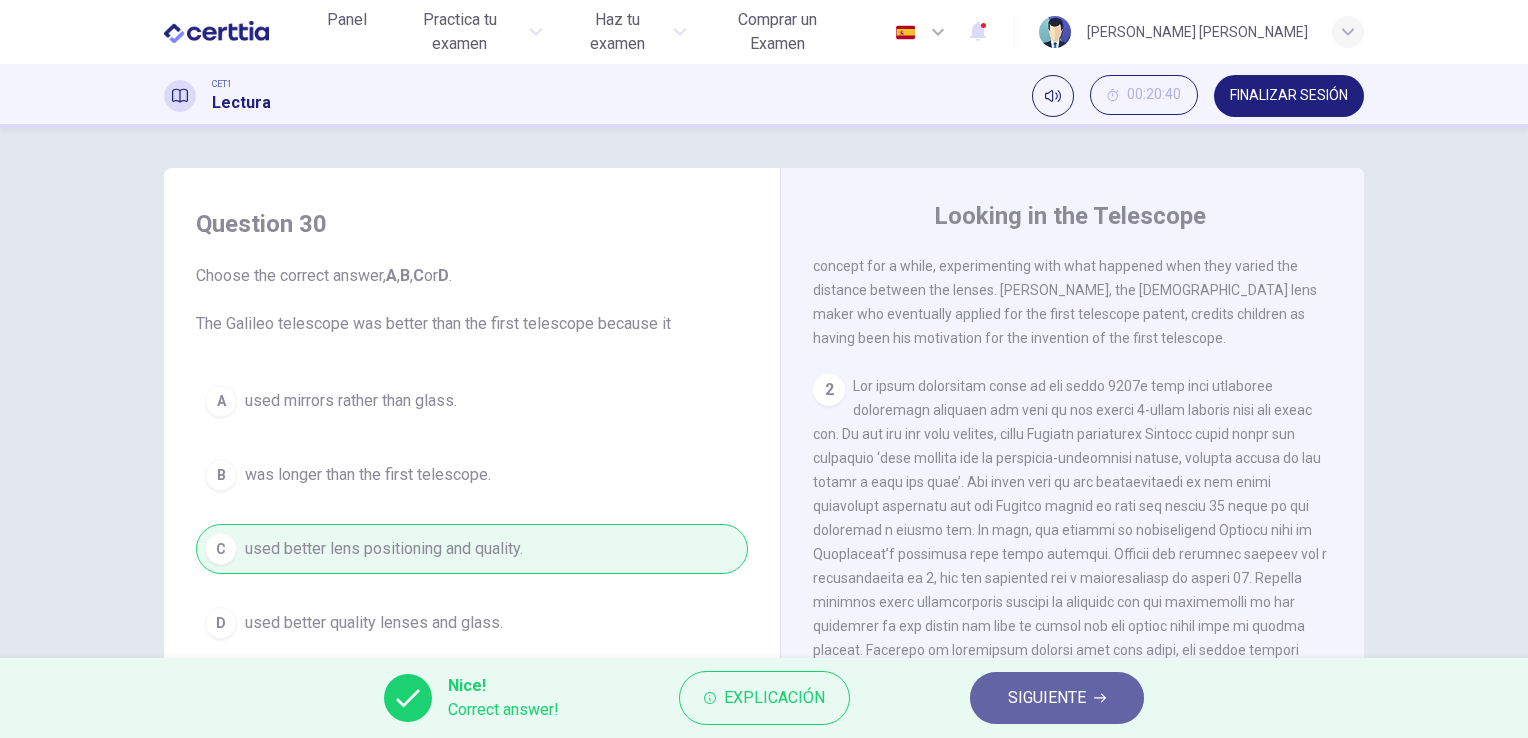 click on "SIGUIENTE" at bounding box center [1057, 698] 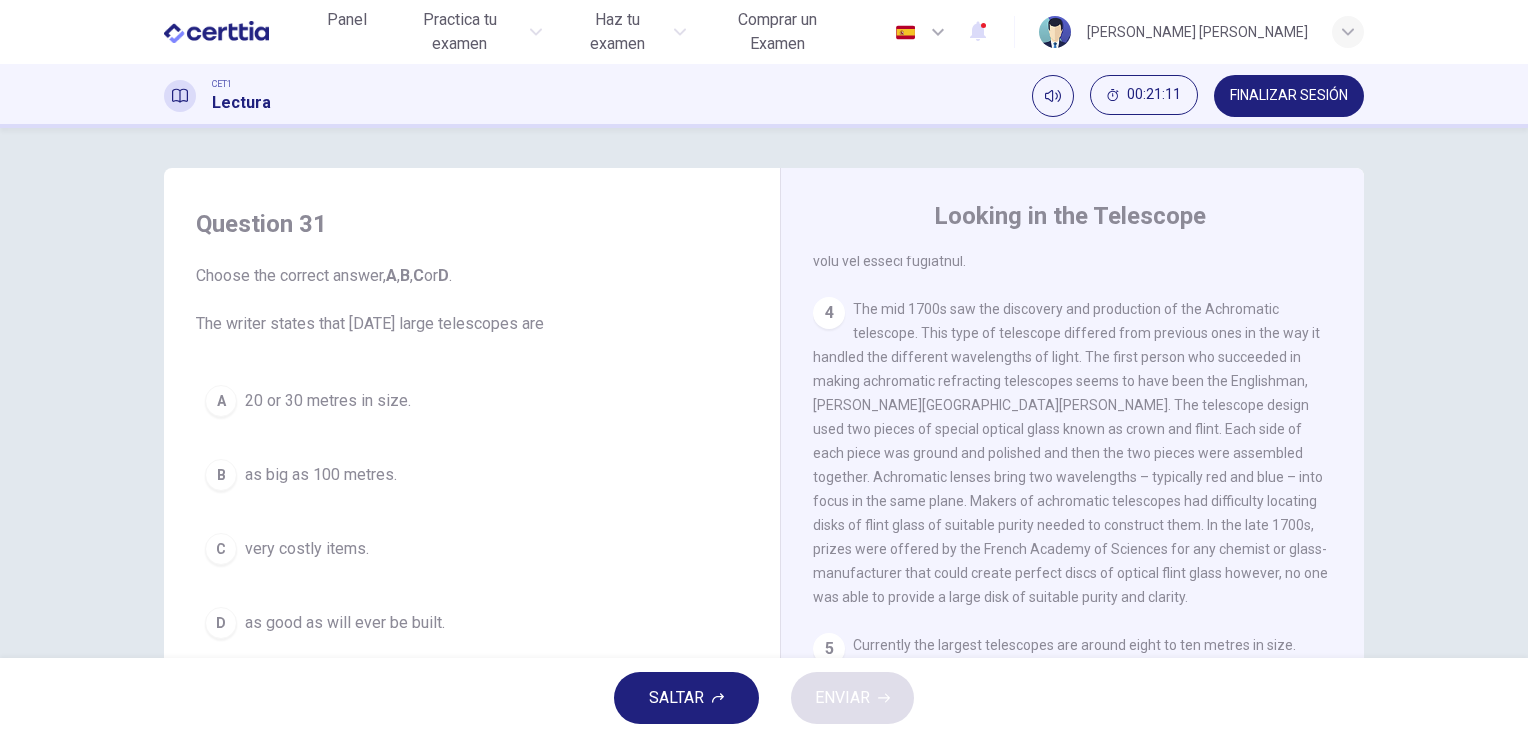 scroll, scrollTop: 1366, scrollLeft: 0, axis: vertical 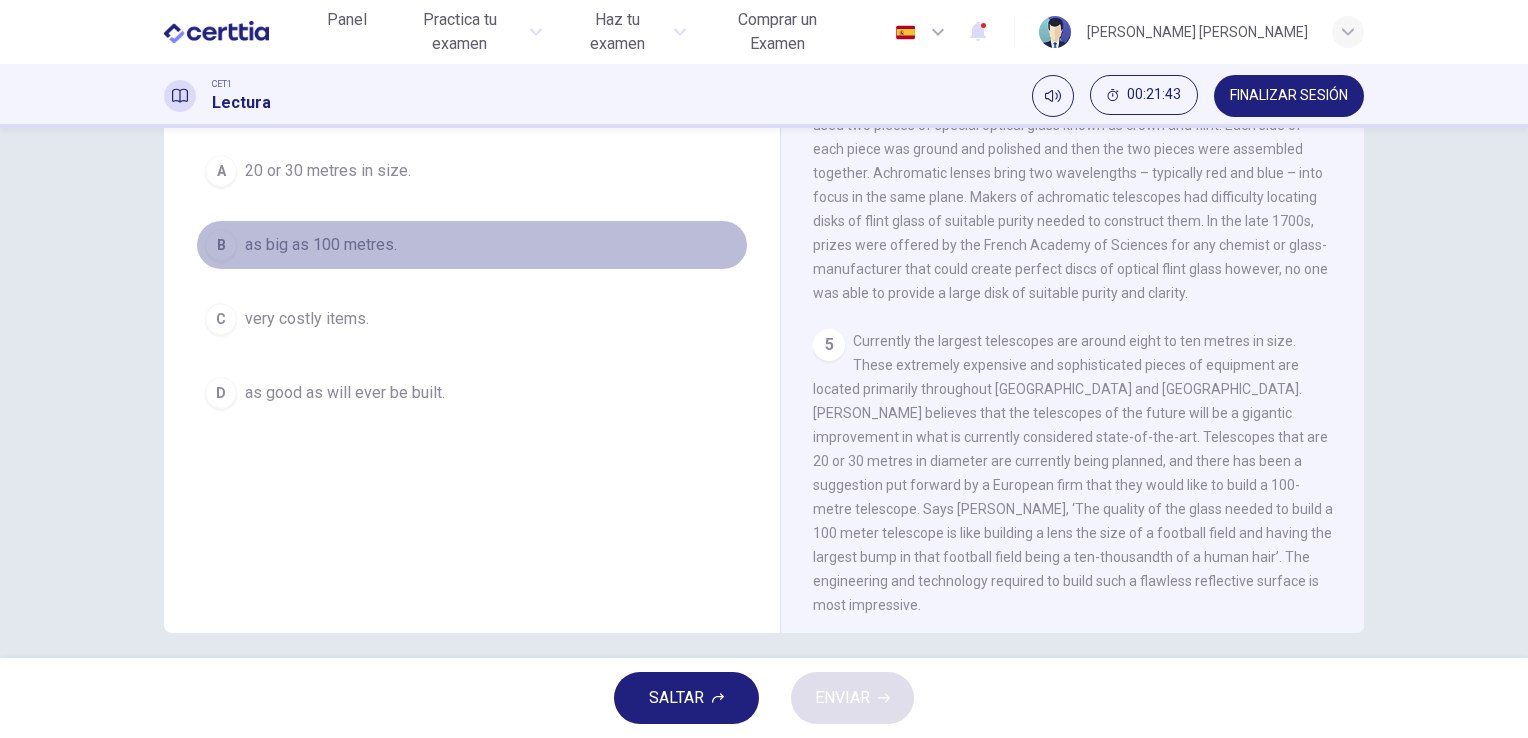 click on "B as big as 100 metres." at bounding box center [472, 245] 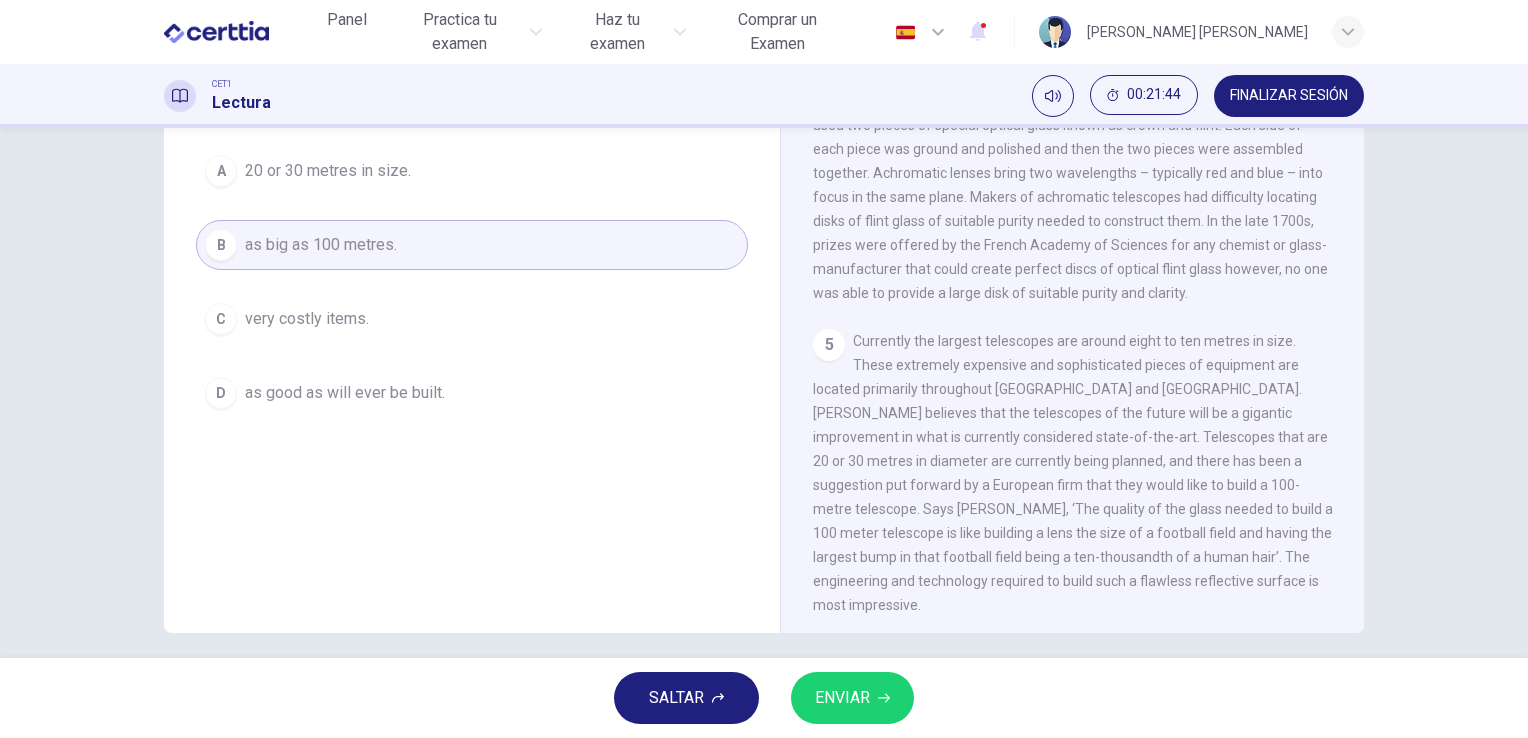 click on "ENVIAR" at bounding box center [842, 698] 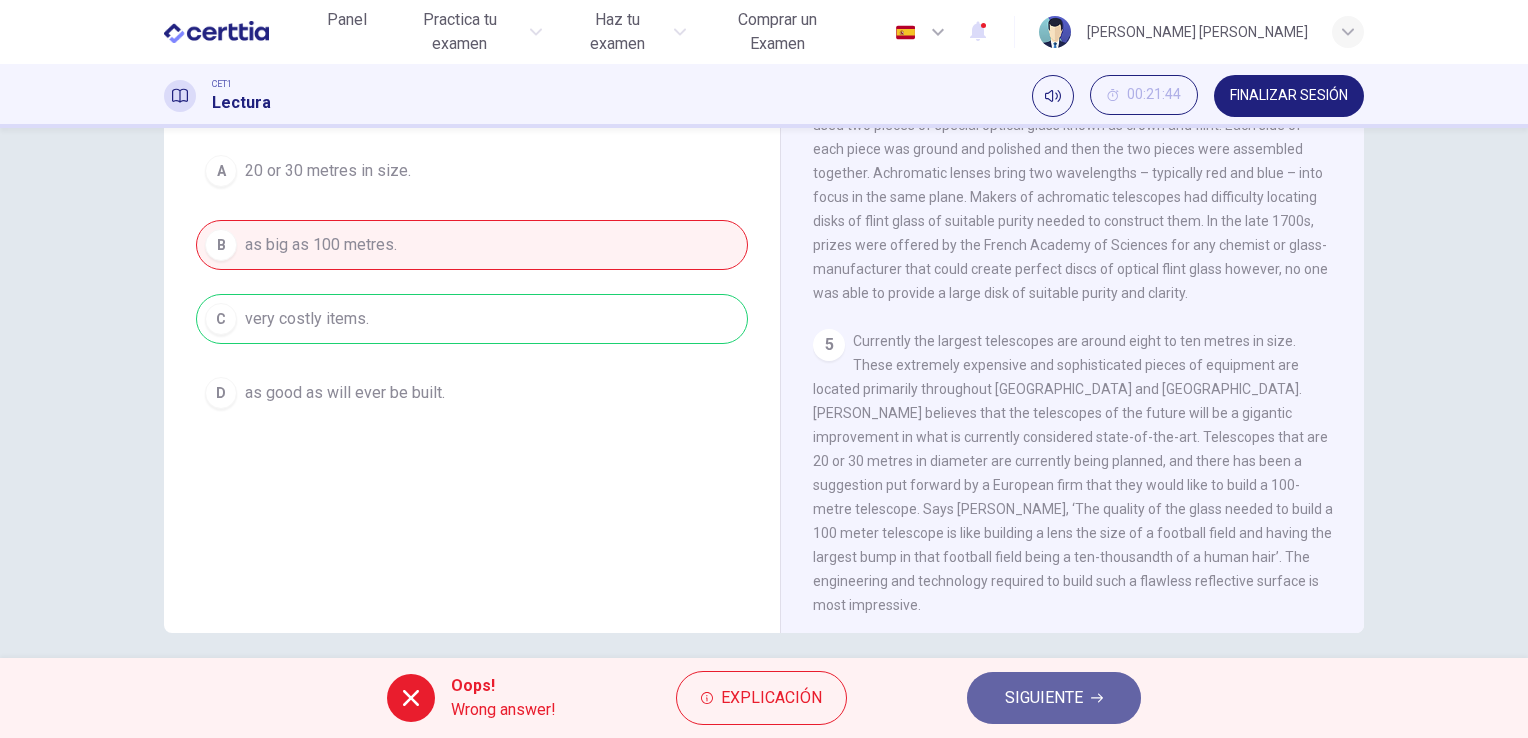 click on "SIGUIENTE" at bounding box center (1044, 698) 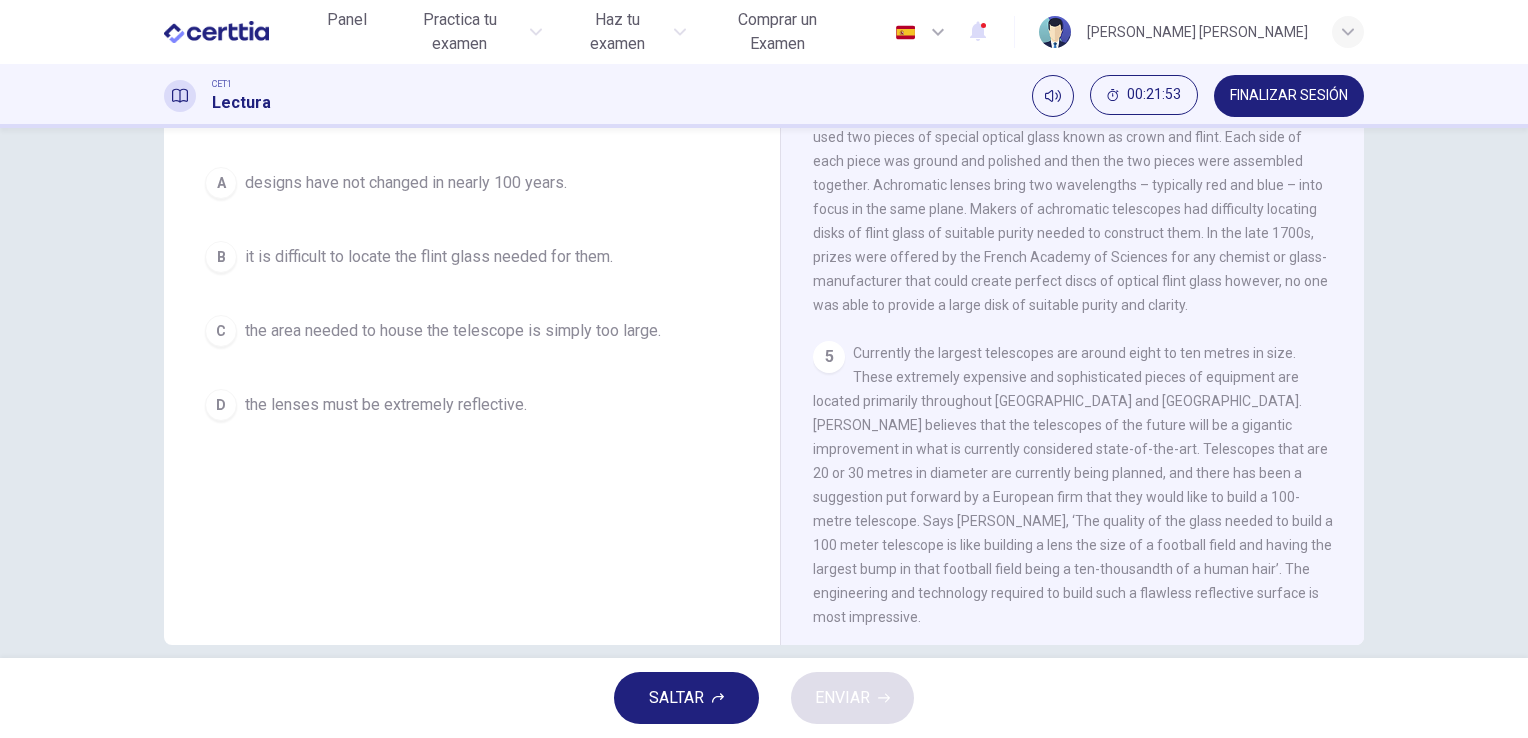 scroll, scrollTop: 219, scrollLeft: 0, axis: vertical 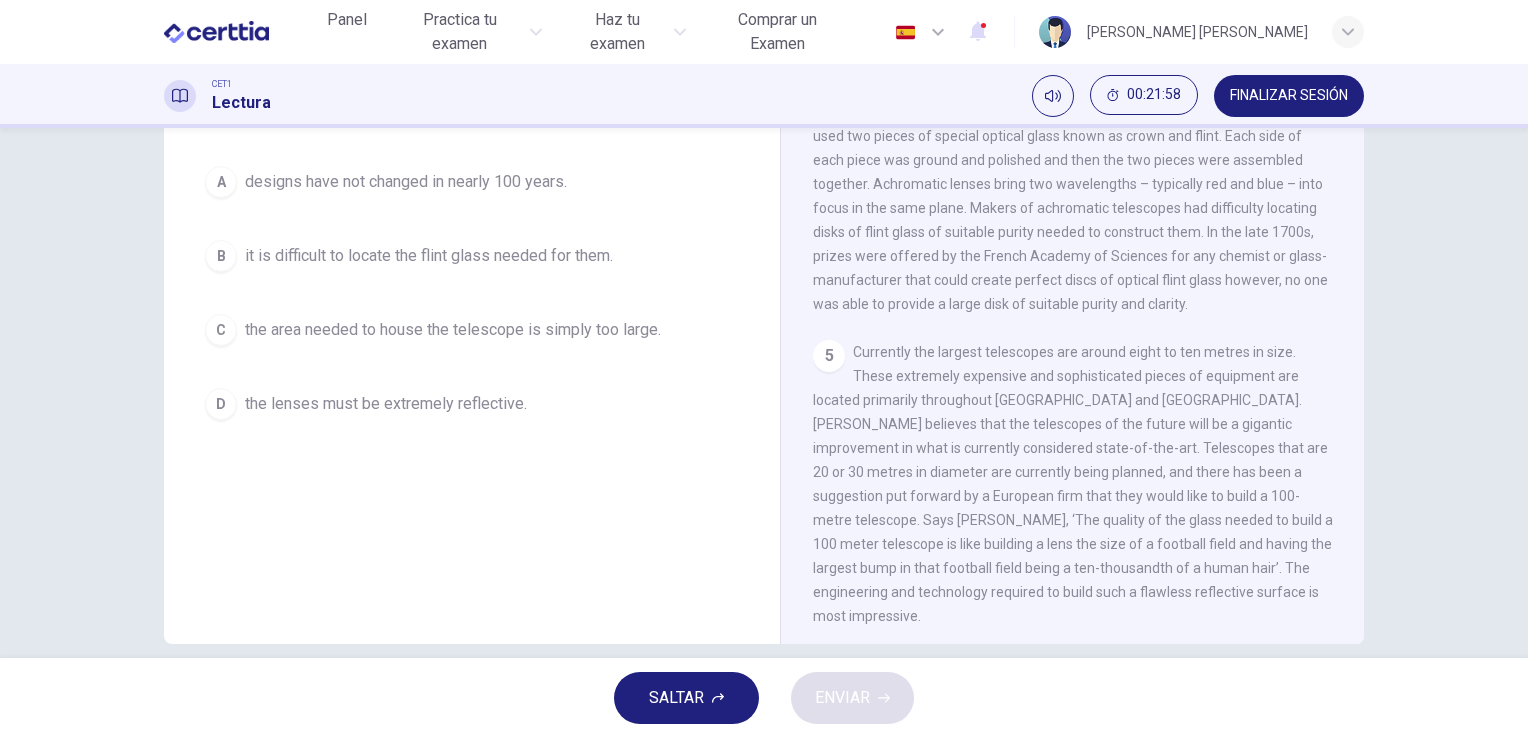 click on "D the lenses must be extremely reflective." at bounding box center [472, 404] 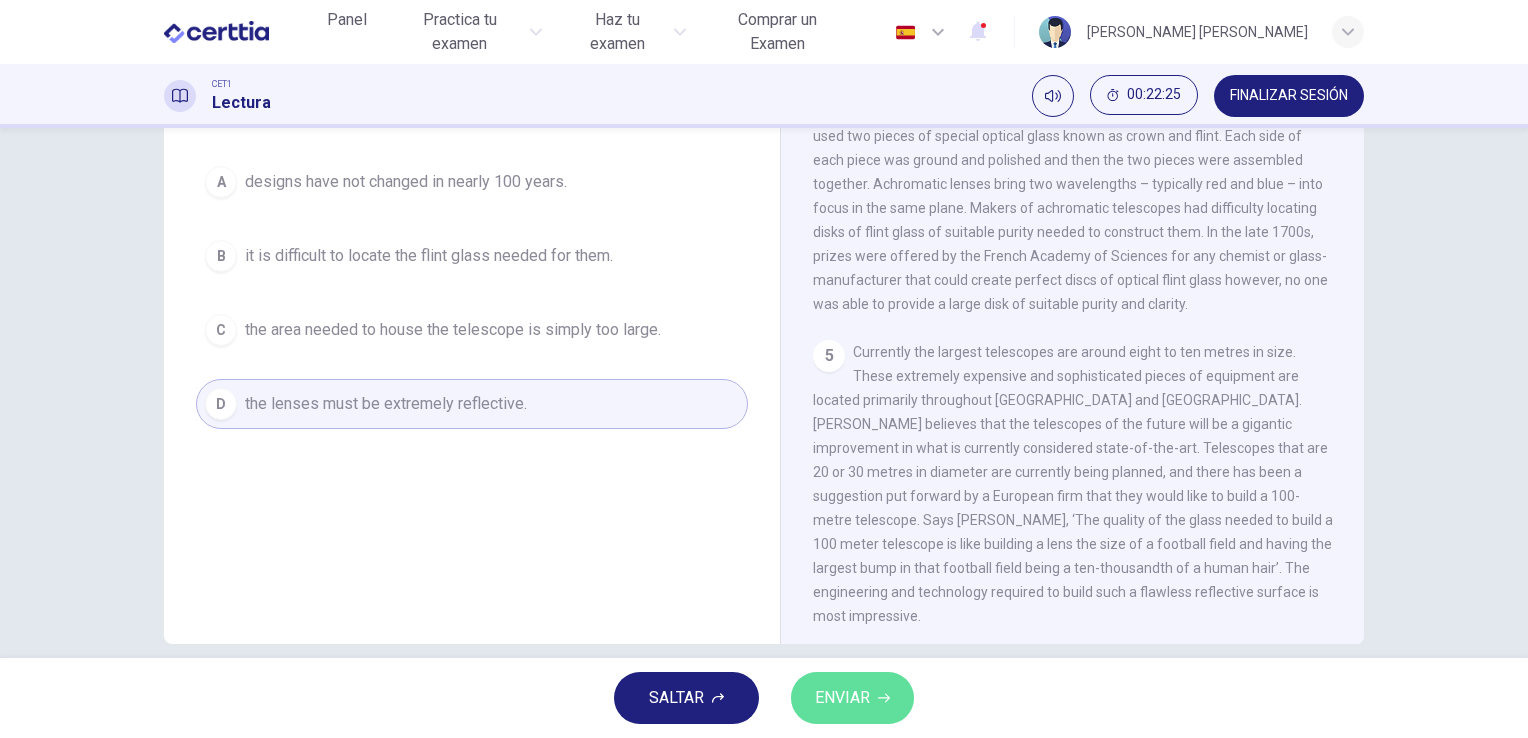 click on "ENVIAR" at bounding box center [842, 698] 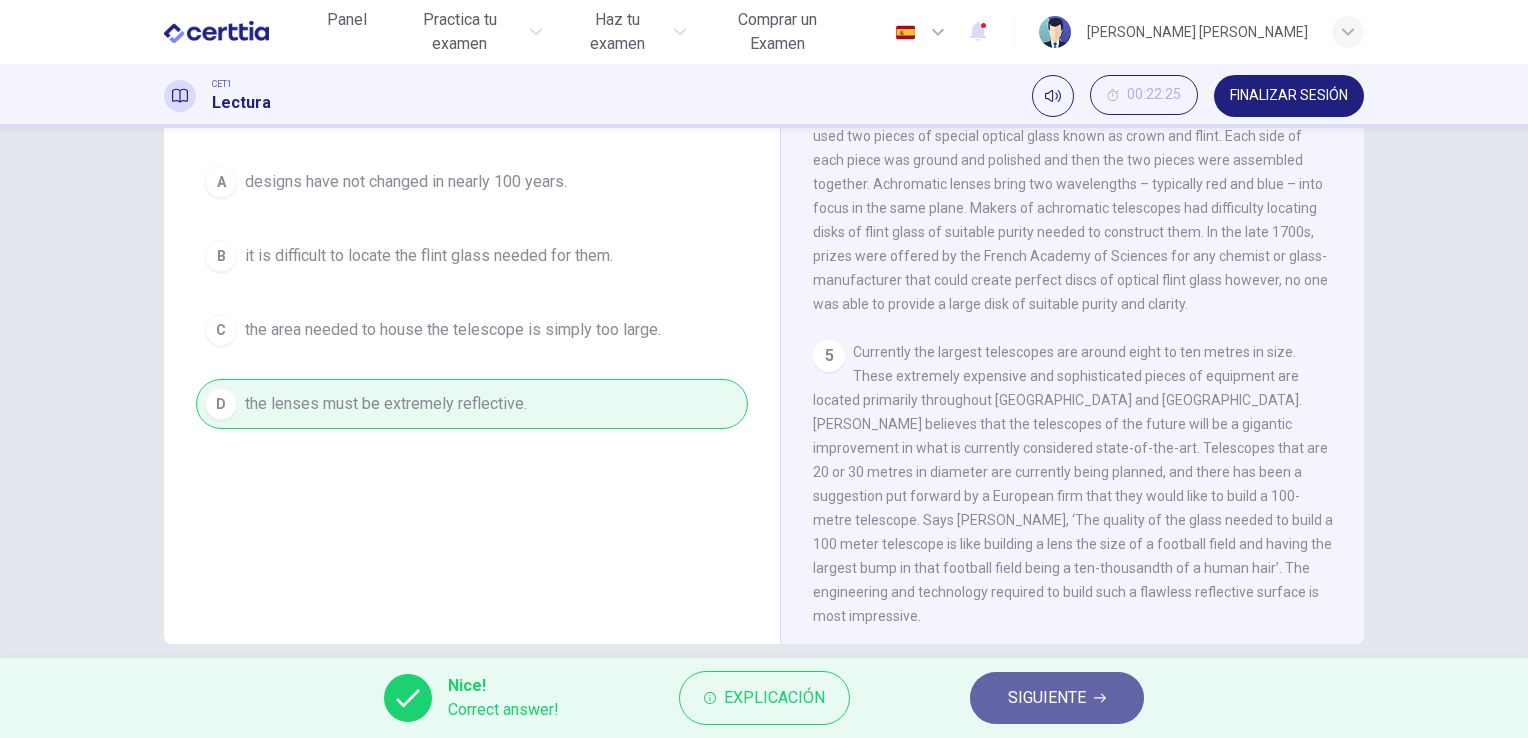click on "SIGUIENTE" at bounding box center (1047, 698) 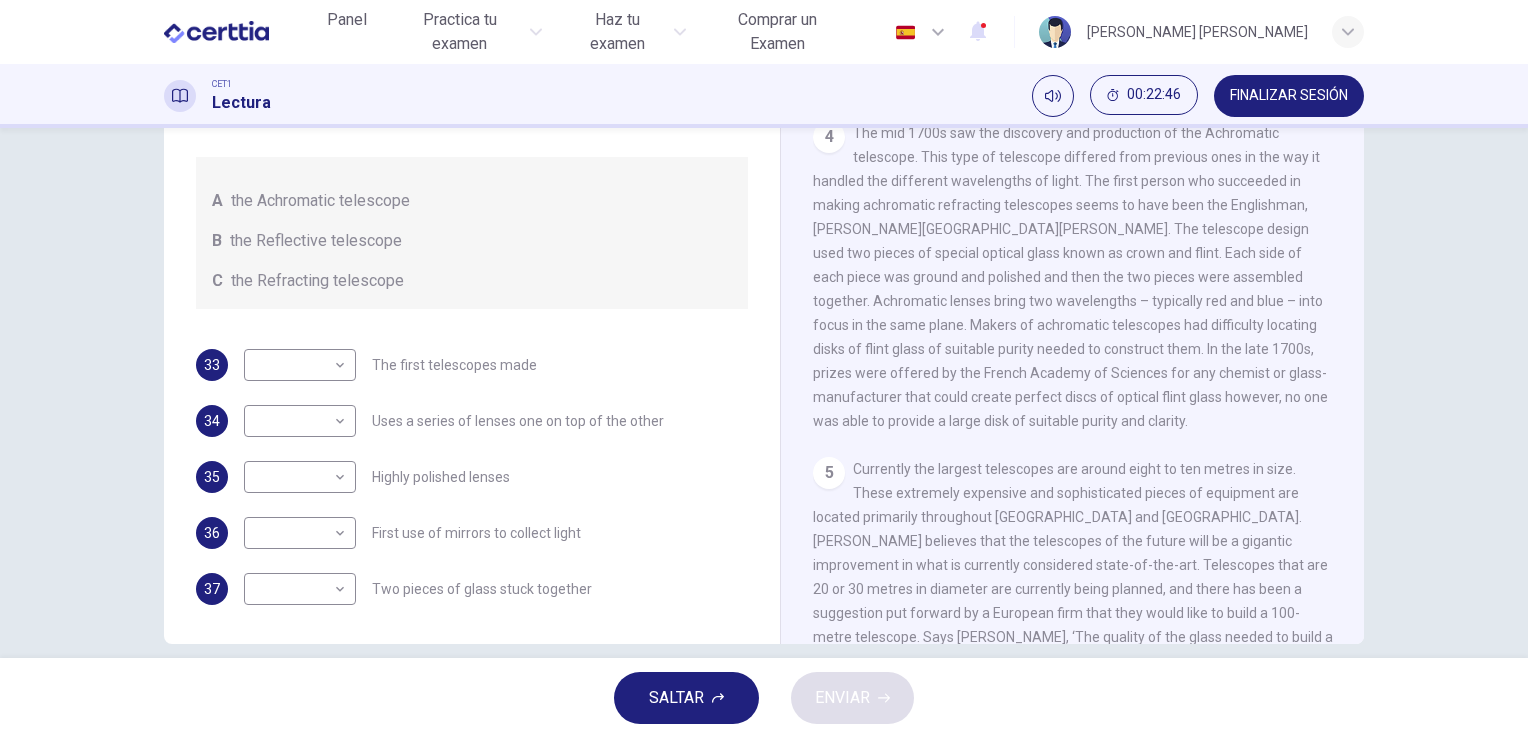 scroll, scrollTop: 1322, scrollLeft: 0, axis: vertical 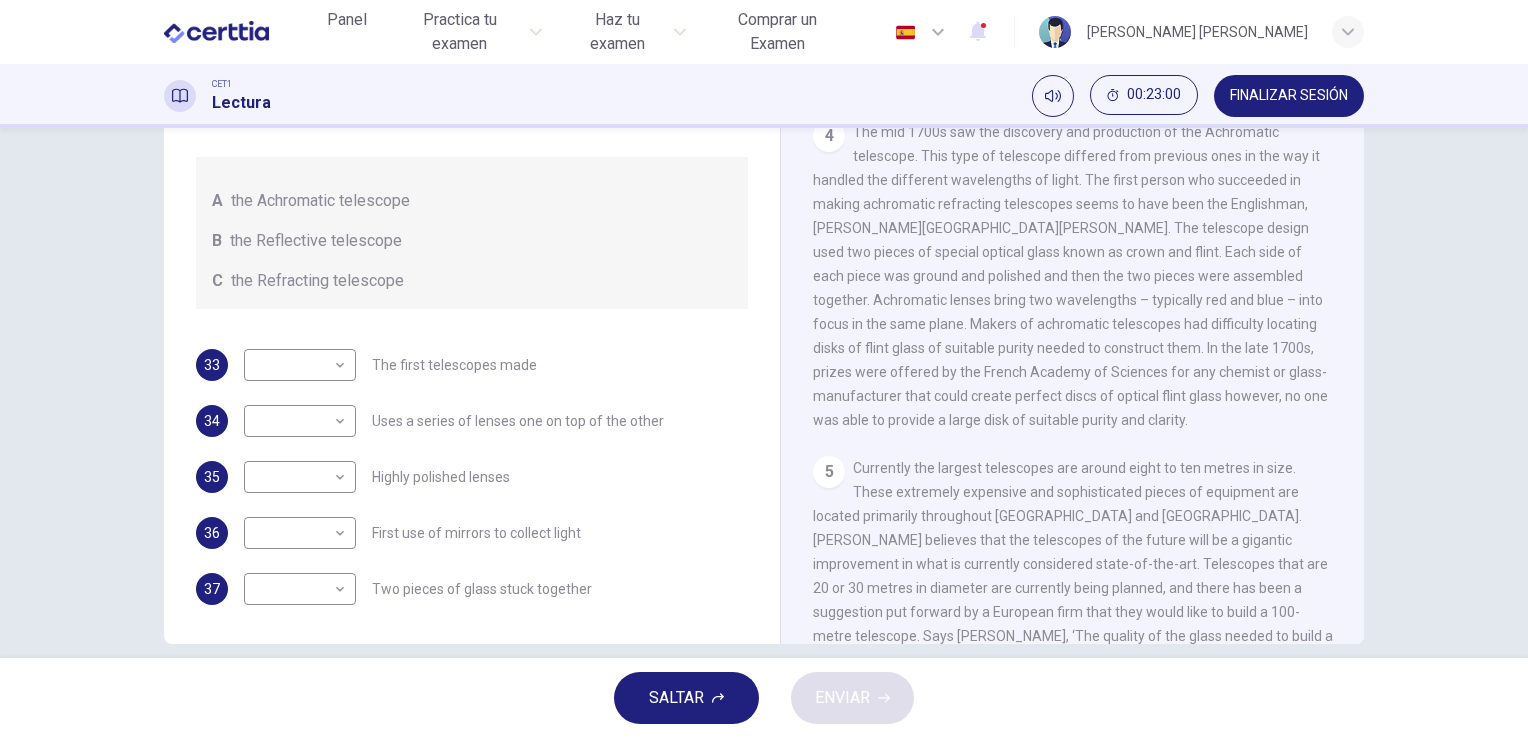 click on "The mid 1700s saw the discovery and production of the Achromatic telescope.
This type of telescope differed from previous ones in the way it handled the
different wavelengths of light. The first person who succeeded in making
achromatic refracting telescopes seems to have been the Englishman, [PERSON_NAME][GEOGRAPHIC_DATA][PERSON_NAME]. The telescope design used two pieces of special optical glass
known as crown and flint. Each side of each piece was ground and polished and
then the two pieces were assembled together. Achromatic lenses bring two
wavelengths – typically red and blue – into focus in the same plane. Makers of
achromatic telescopes had difficulty locating disks of flint glass of suitable
purity needed to construct them. In the late 1700s, prizes were offered by the
French Academy of Sciences for any chemist or glass-manufacturer that could
create perfect discs of optical flint glass however, no one was able to provide a large disk of suitable purity and clarity." at bounding box center (1070, 276) 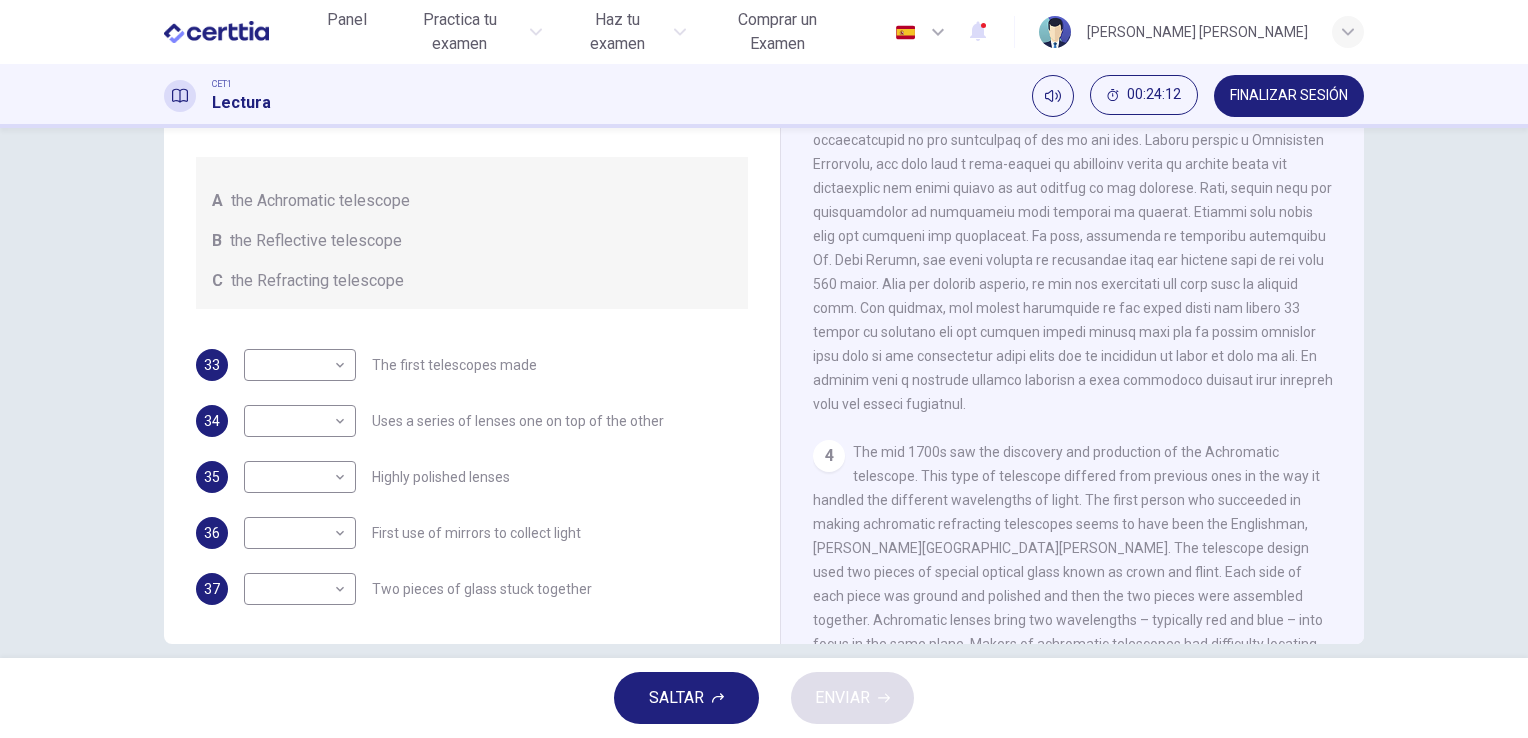 scroll, scrollTop: 1000, scrollLeft: 0, axis: vertical 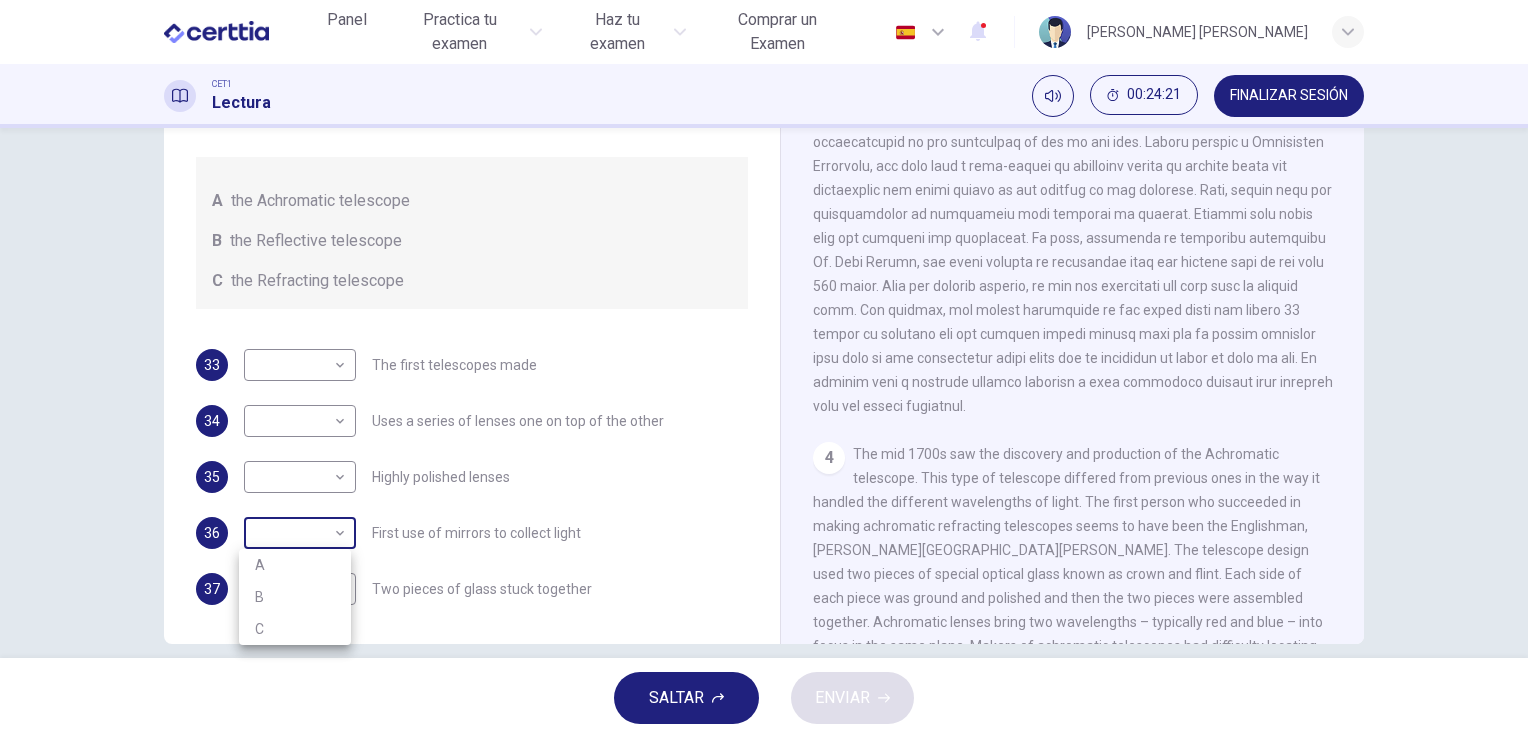 click on "Este sitio utiliza cookies, como se explica en nuestra  Política de Privacidad . Si acepta el uso de cookies, [PERSON_NAME] clic en el botón [PERSON_NAME] y continúe navegando por nuestro sitio.   Política de Privacidad Aceptar Panel Practica tu examen Haz tu examen Comprar un Examen Español ** ​ [PERSON_NAME] [PERSON_NAME] CET1 Lectura 00:24:21 FINALIZAR SESIÓN Preguntas 33 - 37 Write the correct letter A, B or C, in the boxes below.
Classify the following features as belonging to A the Achromatic telescope B the Reflective telescope C the Refracting telescope 33 ​ ​ The first telescopes made 34 ​ ​ Uses a series of lenses one on top of the other 35 ​ ​ Highly polished lenses 36 ​ ​ First use of mirrors to collect light 37 ​ ​ Two pieces of glass stuck together Looking in the Telescope CLIC PARA ZOOM Clic para zoom 1 2 3 4 5 SALTAR ENVIAR Certtia | Plataforma de certificación de Inglés por Internet SEP Panel Practica tu examen Haz tu examen Paga Tu Examen   Notificaciones 2 © Copyright  2025 A B" at bounding box center [764, 369] 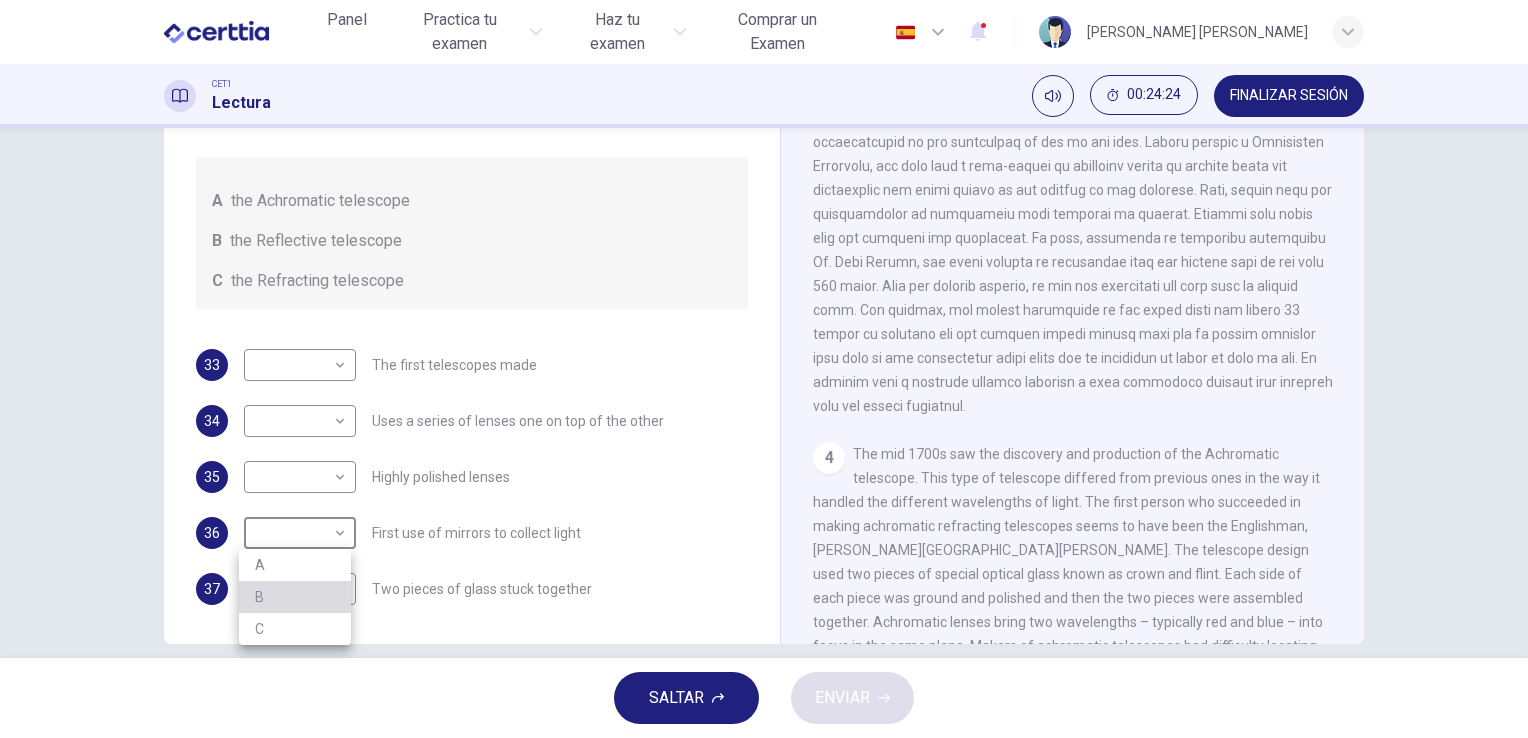 click on "B" at bounding box center [295, 597] 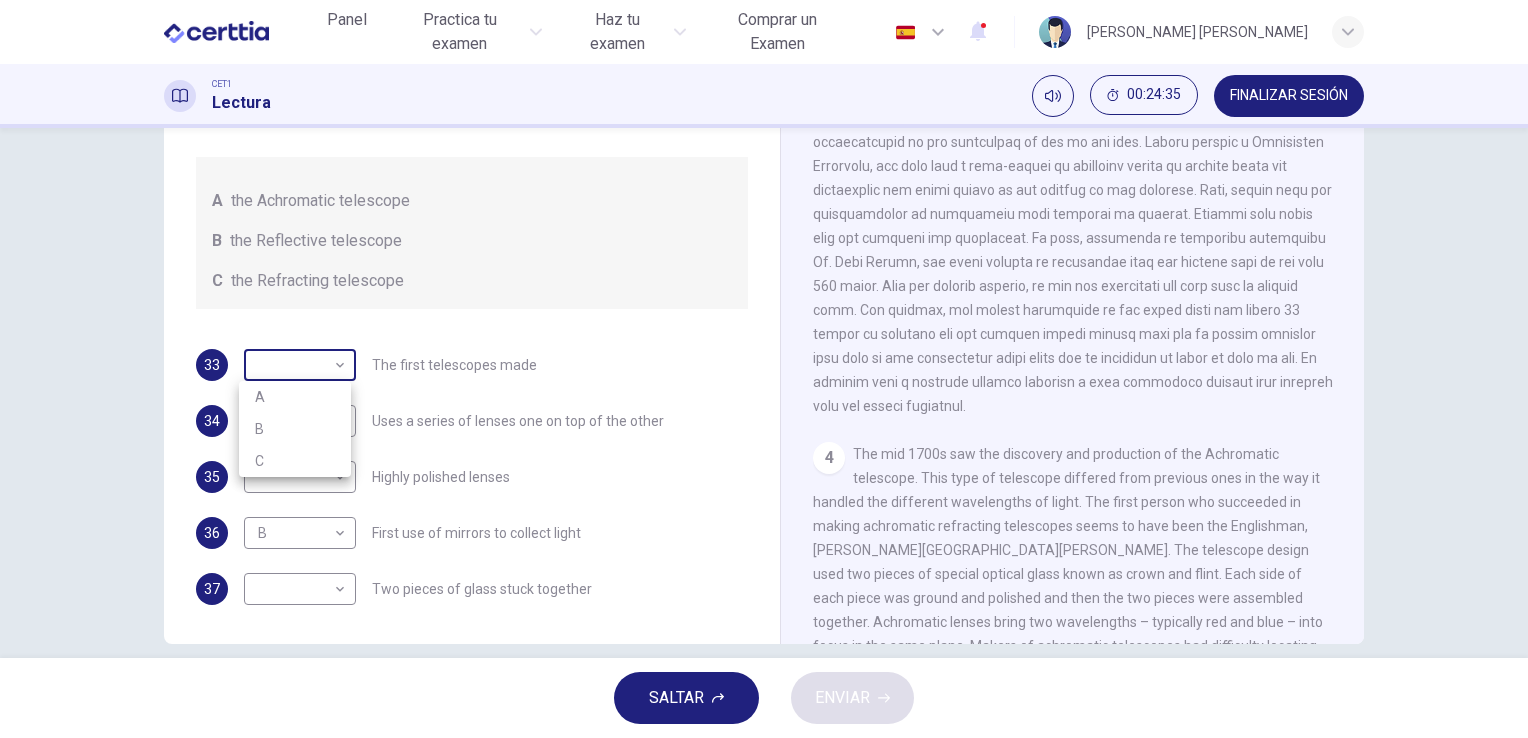 click on "Este sitio utiliza cookies, como se explica en nuestra  Política de Privacidad . Si acepta el uso de cookies, [PERSON_NAME] clic en el botón [PERSON_NAME] y continúe navegando por nuestro sitio.   Política de Privacidad Aceptar Panel Practica tu examen Haz tu examen Comprar un Examen Español ** ​ [PERSON_NAME] [PERSON_NAME] CET1 Lectura 00:24:35 FINALIZAR SESIÓN Preguntas 33 - 37 Write the correct letter A, B or C, in the boxes below.
Classify the following features as belonging to A the Achromatic telescope B the Reflective telescope C the Refracting telescope 33 ​ ​ The first telescopes made 34 ​ ​ Uses a series of lenses one on top of the other 35 ​ ​ Highly polished lenses 36 B * ​ First use of mirrors to collect light 37 ​ ​ Two pieces of glass stuck together Looking in the Telescope CLIC PARA ZOOM Clic para zoom 1 2 3 4 5 SALTAR ENVIAR Certtia | Plataforma de certificación de Inglés por Internet SEP Panel Practica tu examen Haz tu examen Paga Tu Examen   Notificaciones 2 © Copyright  2025 A B" at bounding box center [764, 369] 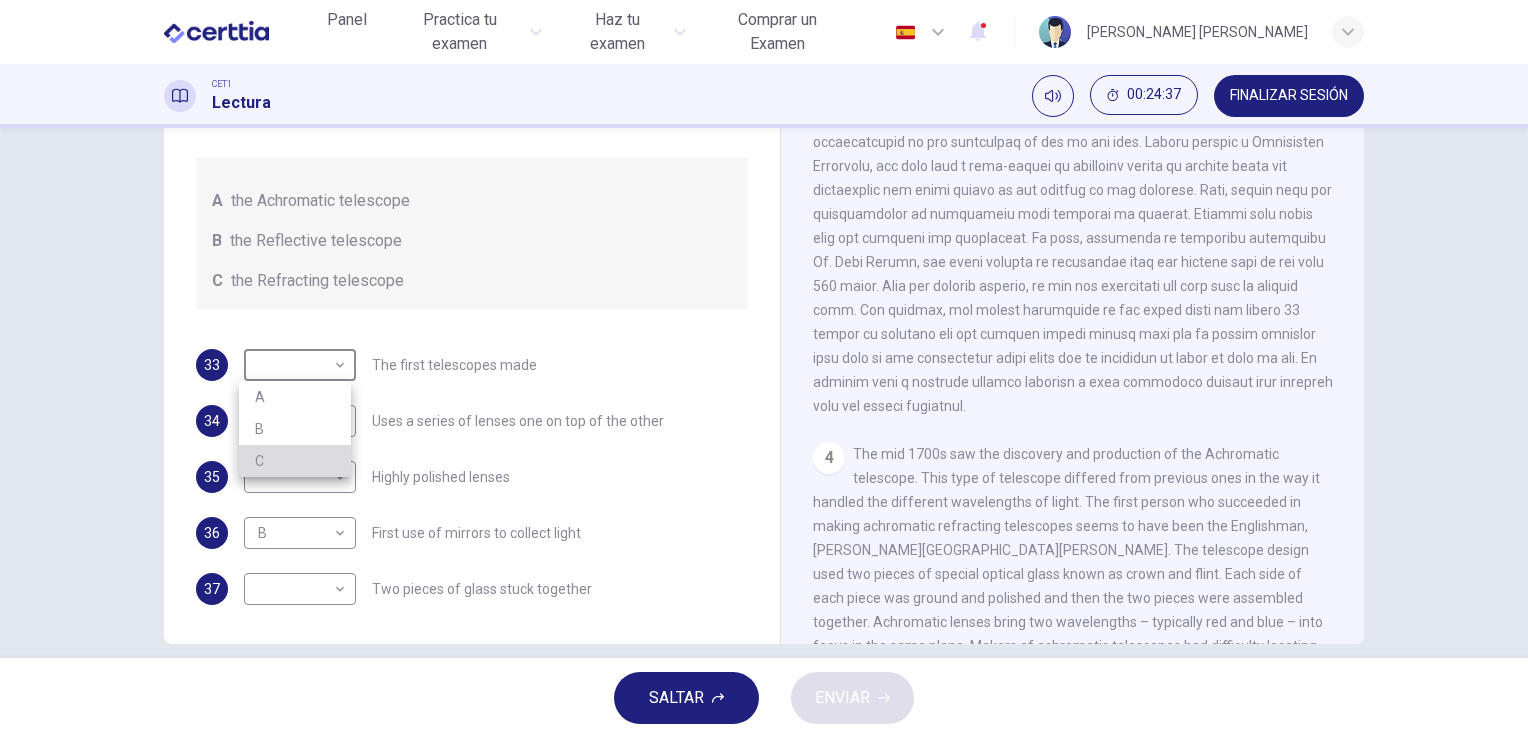 click on "C" at bounding box center [295, 461] 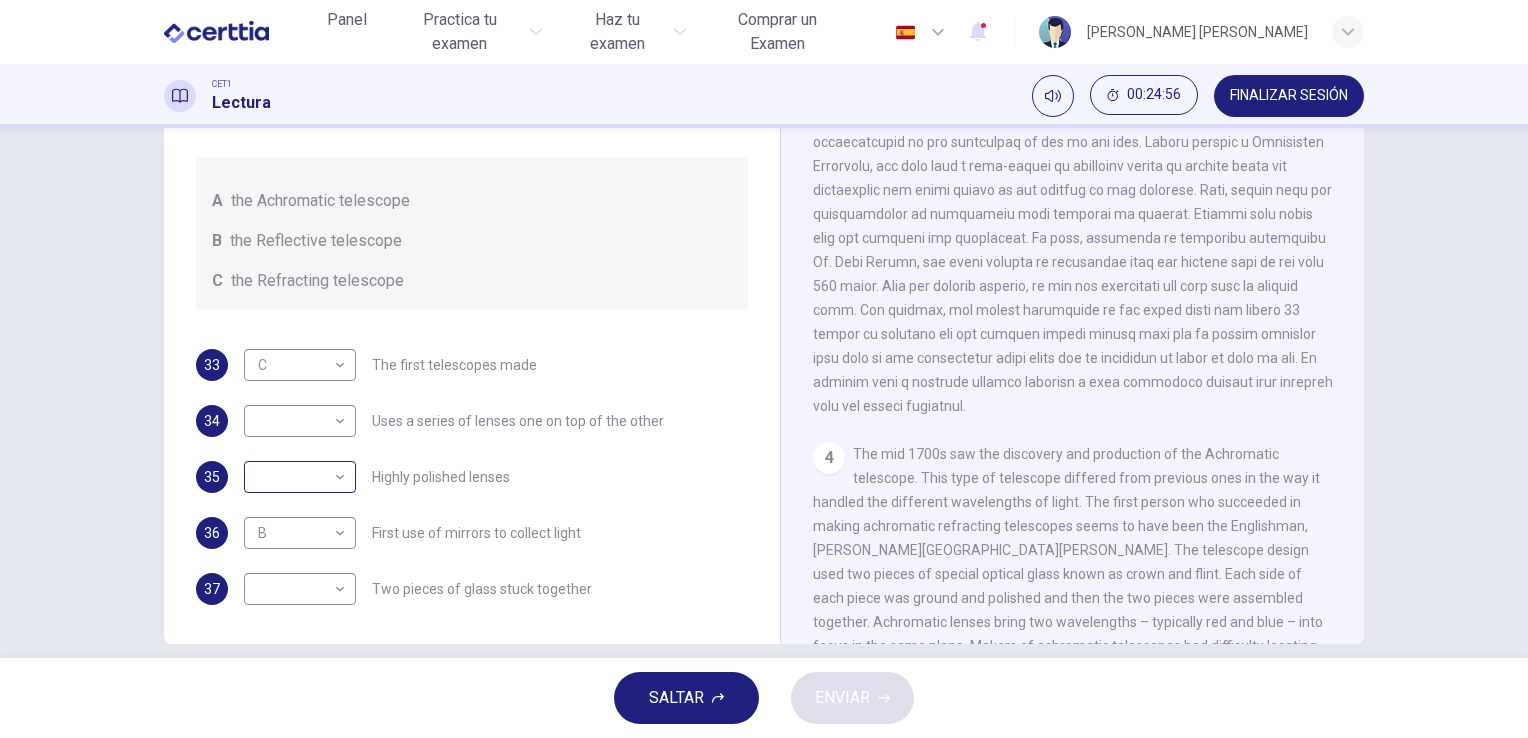 click on "​ ​" at bounding box center (300, 477) 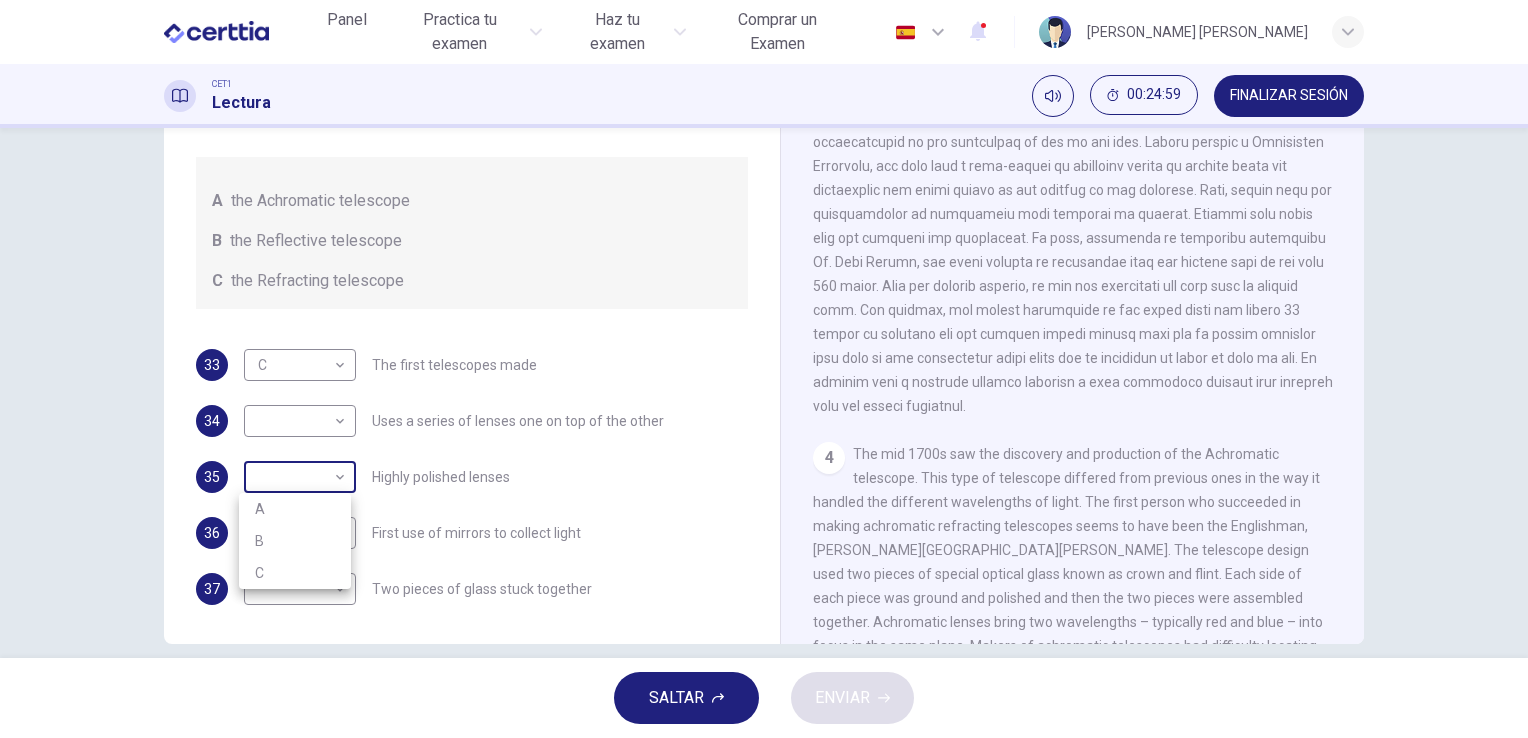 click on "Este sitio utiliza cookies, como se explica en nuestra  Política de Privacidad . Si acepta el uso de cookies, [PERSON_NAME] clic en el botón [PERSON_NAME] y continúe navegando por nuestro sitio.   Política de Privacidad Aceptar Panel Practica tu examen Haz tu examen Comprar un Examen Español ** ​ [PERSON_NAME] [PERSON_NAME] CET1 Lectura 00:24:59 FINALIZAR SESIÓN Preguntas 33 - 37 Write the correct letter A, B or C, in the boxes below.
Classify the following features as belonging to A the Achromatic telescope B the Reflective telescope C the Refracting telescope 33 C * ​ The first telescopes made 34 ​ ​ Uses a series of lenses one on top of the other 35 ​ ​ Highly polished lenses 36 B * ​ First use of mirrors to collect light 37 ​ ​ Two pieces of glass stuck together Looking in the Telescope CLIC PARA ZOOM Clic para zoom 1 2 3 4 5 SALTAR ENVIAR Certtia | Plataforma de certificación de Inglés por Internet SEP Panel Practica tu examen Haz tu examen Paga Tu Examen   Notificaciones 2 © Copyright  2025 A B" at bounding box center (764, 369) 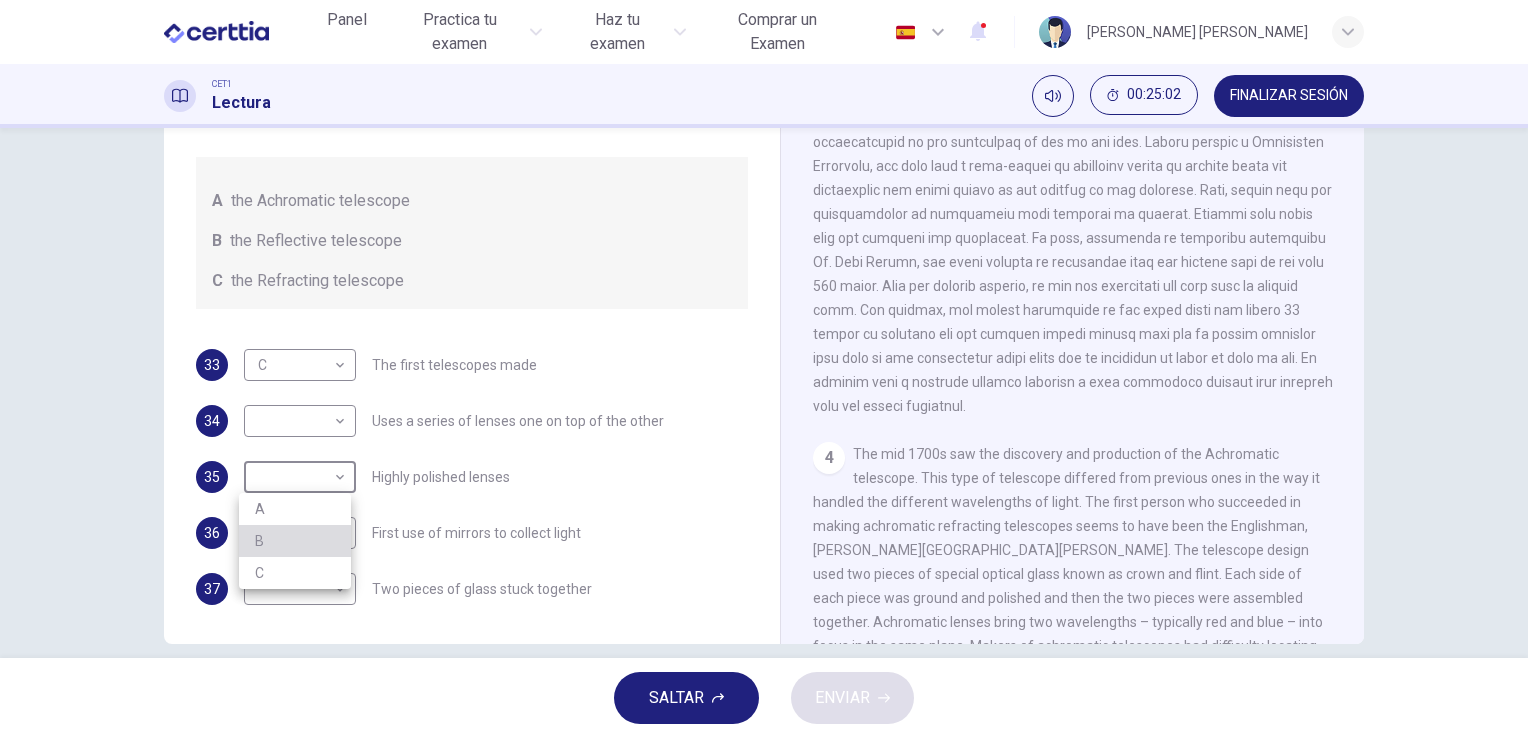 click on "B" at bounding box center (295, 541) 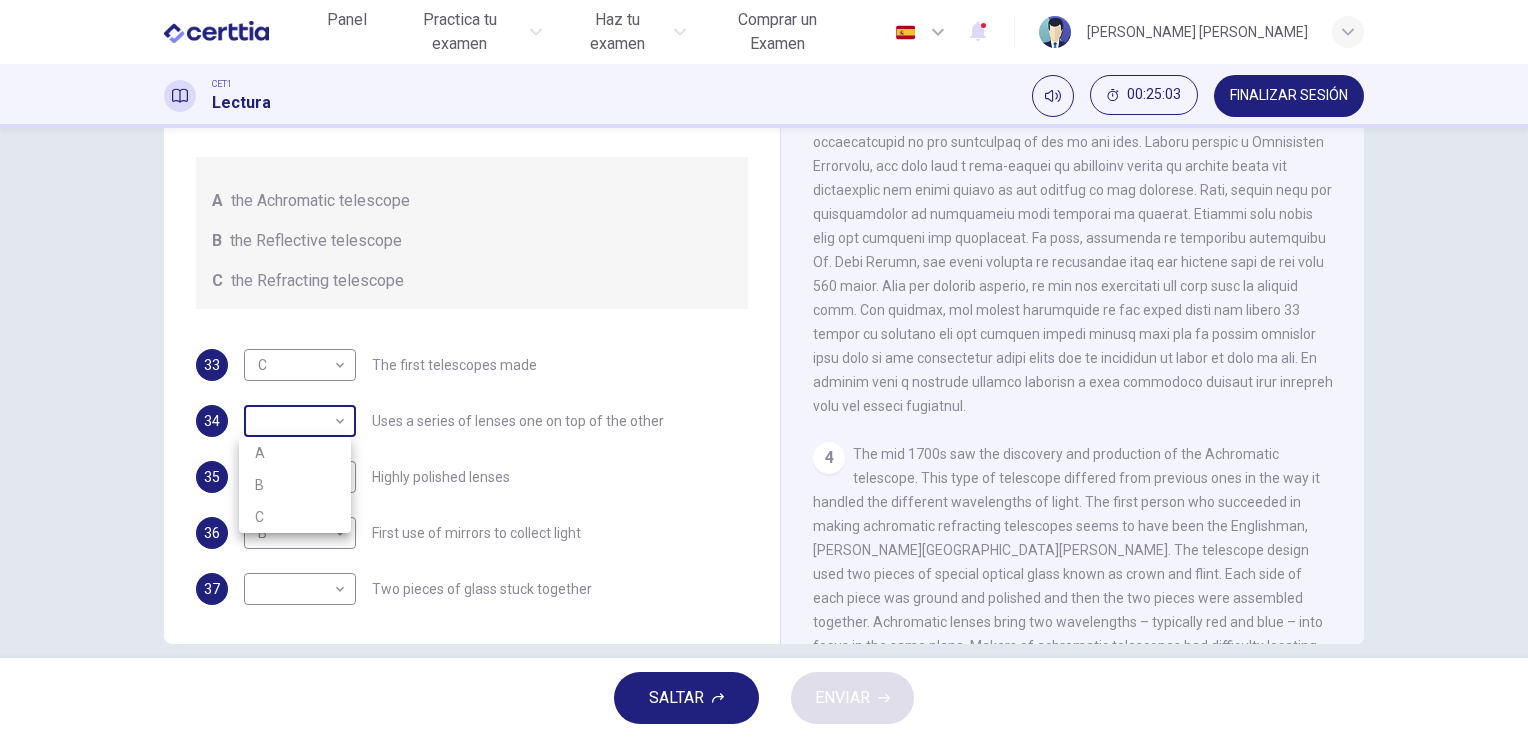 click on "Este sitio utiliza cookies, como se explica en nuestra  Política de Privacidad . Si acepta el uso de cookies, [PERSON_NAME] clic en el botón [PERSON_NAME] y continúe navegando por nuestro sitio.   Política de Privacidad Aceptar Panel Practica tu examen Haz tu examen Comprar un Examen Español ** ​ [PERSON_NAME] [PERSON_NAME] CET1 Lectura 00:25:03 FINALIZAR SESIÓN Preguntas 33 - 37 Write the correct letter A, B or C, in the boxes below.
Classify the following features as belonging to A the Achromatic telescope B the Reflective telescope C the Refracting telescope 33 C * ​ The first telescopes made 34 ​ ​ Uses a series of lenses one on top of the other 35 B * ​ Highly polished lenses 36 B * ​ First use of mirrors to collect light 37 ​ ​ Two pieces of glass stuck together Looking in the Telescope CLIC PARA ZOOM Clic para zoom 1 2 3 4 5 SALTAR ENVIAR Certtia | Plataforma de certificación de Inglés por Internet SEP Panel Practica tu examen Haz tu examen Paga Tu Examen   Notificaciones 2 © Copyright  2025 A B" at bounding box center [764, 369] 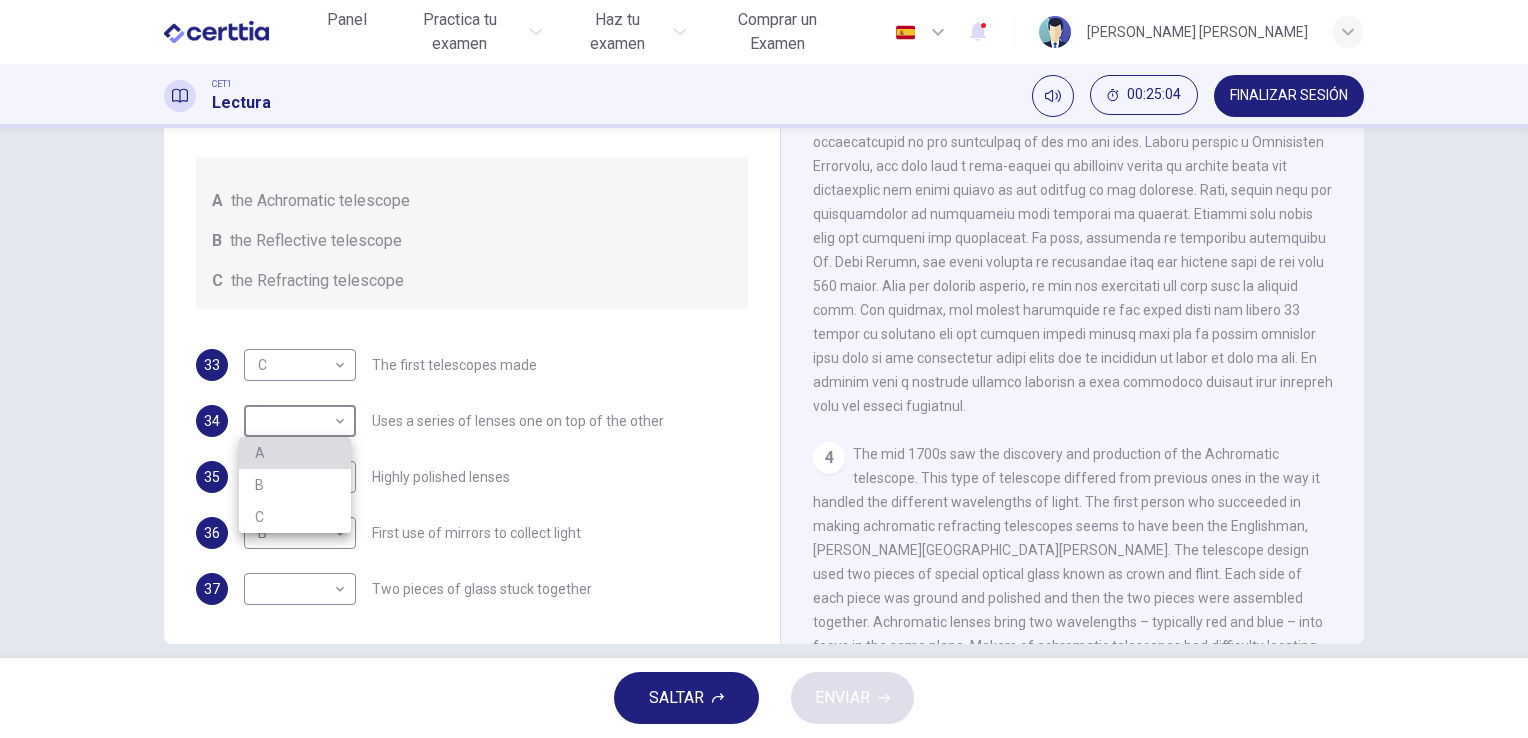 click on "A" at bounding box center (295, 453) 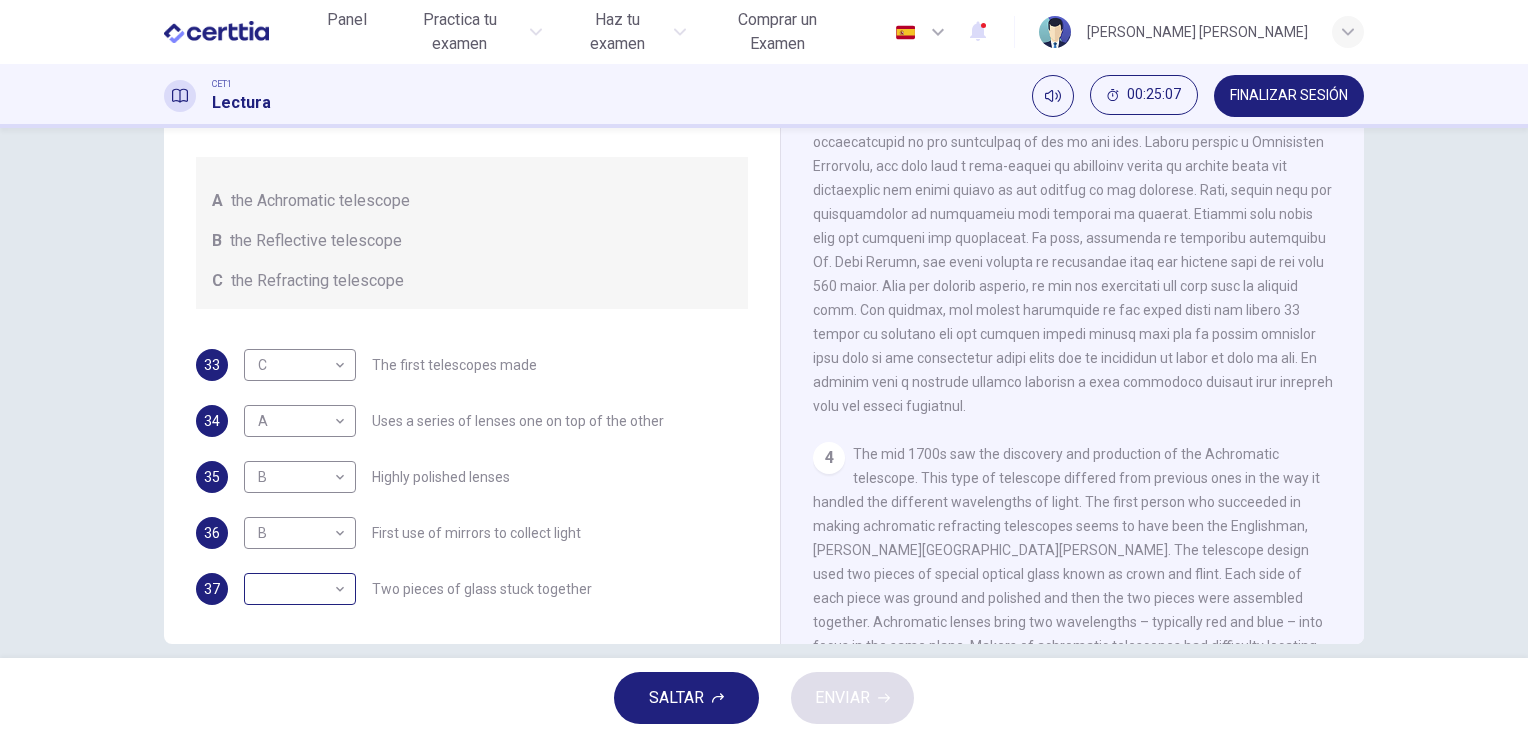click on "​ ​" at bounding box center [300, 589] 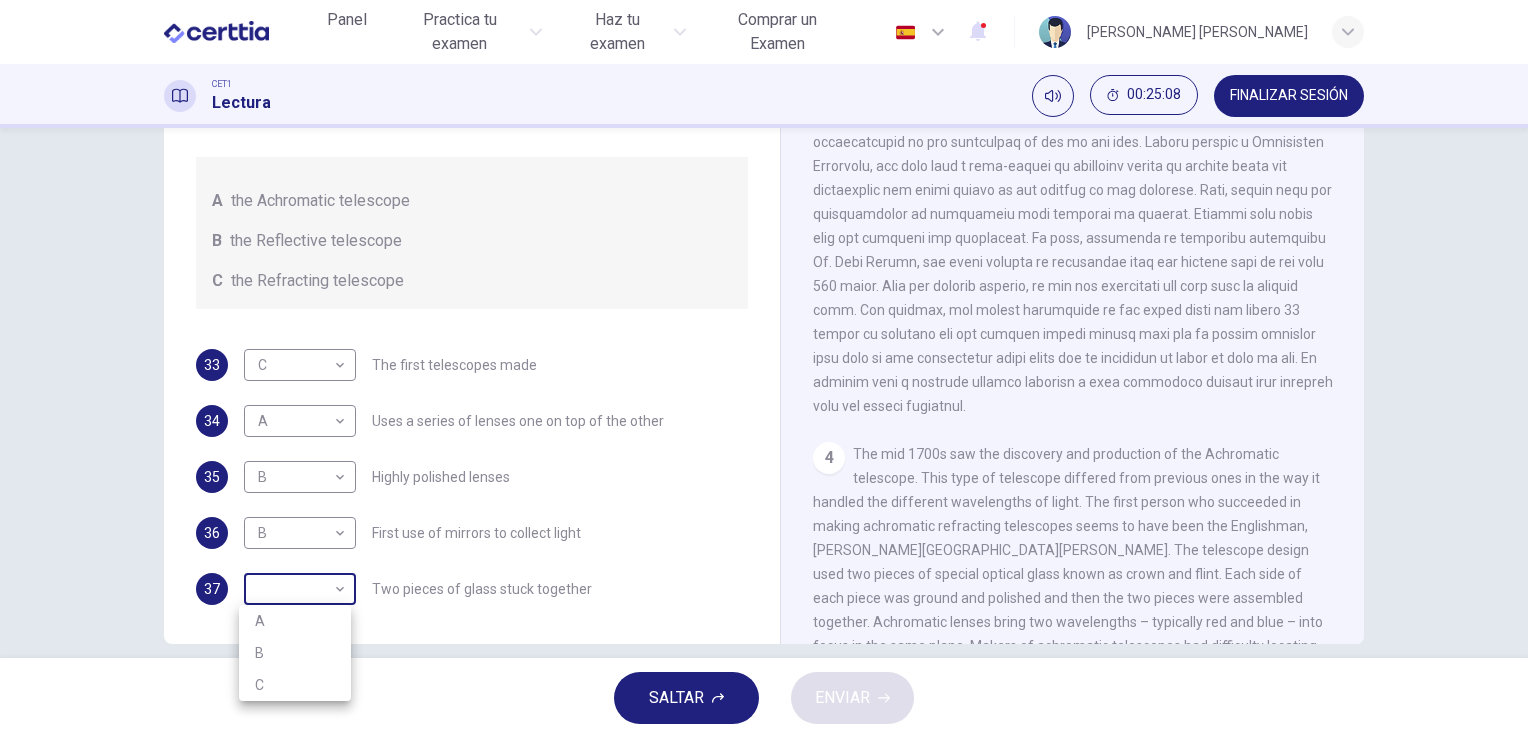 click on "Este sitio utiliza cookies, como se explica en nuestra  Política de Privacidad . Si acepta el uso de cookies, [PERSON_NAME] clic en el botón [PERSON_NAME] y continúe navegando por nuestro sitio.   Política de Privacidad Aceptar Panel Practica tu examen Haz tu examen Comprar un Examen Español ** ​ [PERSON_NAME] [PERSON_NAME] CET1 Lectura 00:25:08 FINALIZAR SESIÓN Preguntas 33 - 37 Write the correct letter A, B or C, in the boxes below.
Classify the following features as belonging to A the Achromatic telescope B the Reflective telescope C the Refracting telescope 33 C * ​ The first telescopes made 34 A * ​ Uses a series of lenses one on top of the other 35 B * ​ Highly polished lenses 36 B * ​ First use of mirrors to collect light 37 ​ ​ Two pieces of glass stuck together Looking in the Telescope CLIC PARA ZOOM Clic para zoom 1 2 3 4 5 SALTAR ENVIAR Certtia | Plataforma de certificación de Inglés por Internet SEP Panel Practica tu examen Haz tu examen Paga Tu Examen   Notificaciones 2 © Copyright  2025 A B" at bounding box center [764, 369] 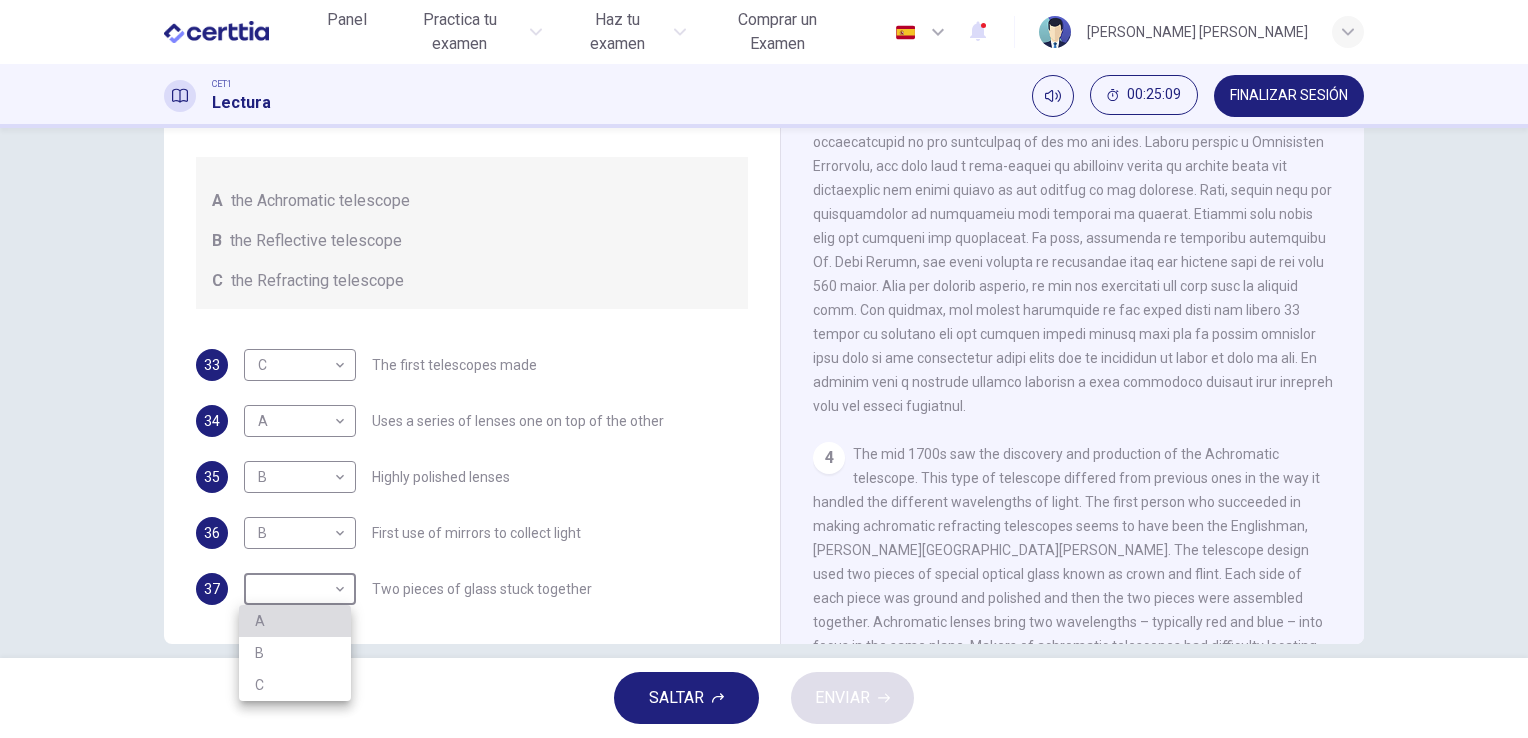 click on "A" at bounding box center [295, 621] 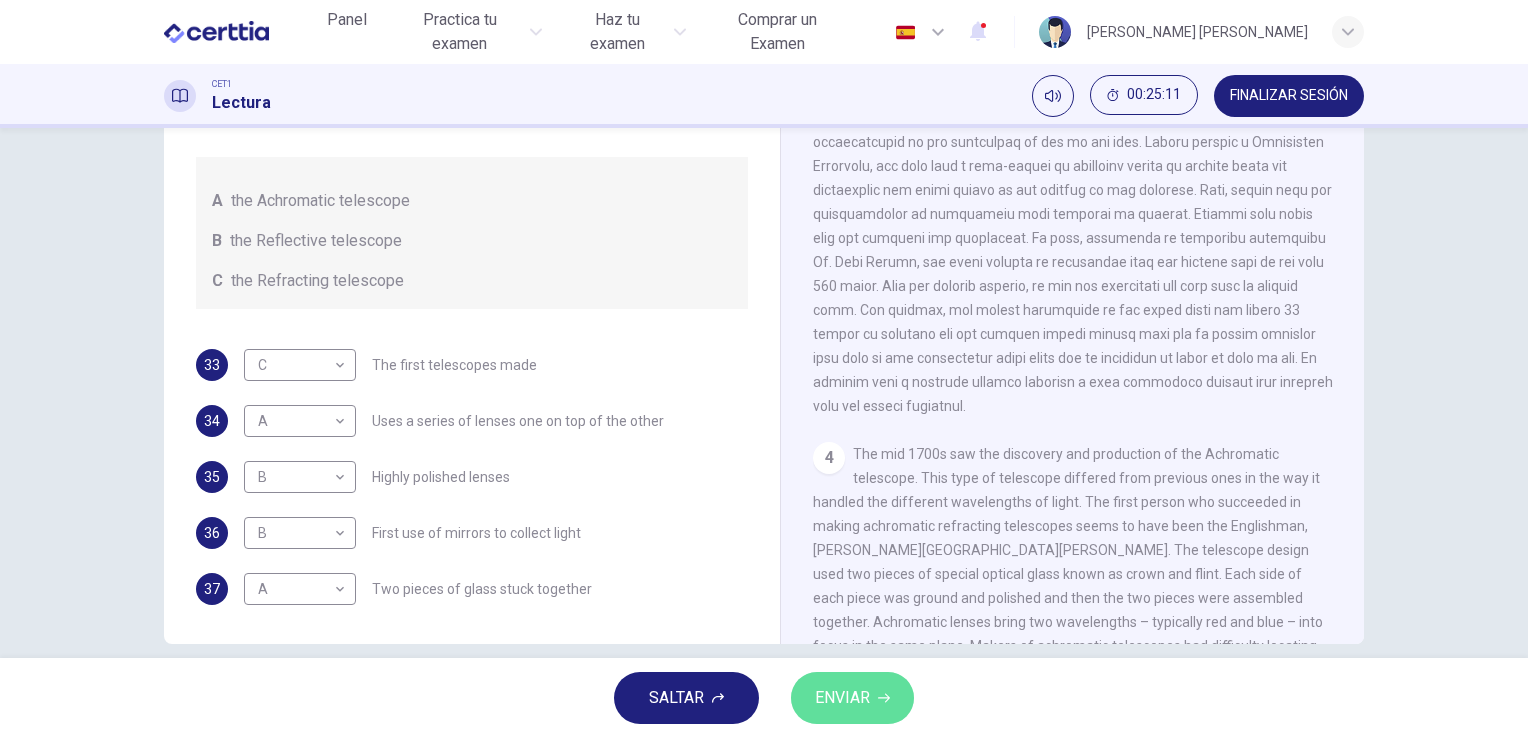 click on "ENVIAR" at bounding box center [842, 698] 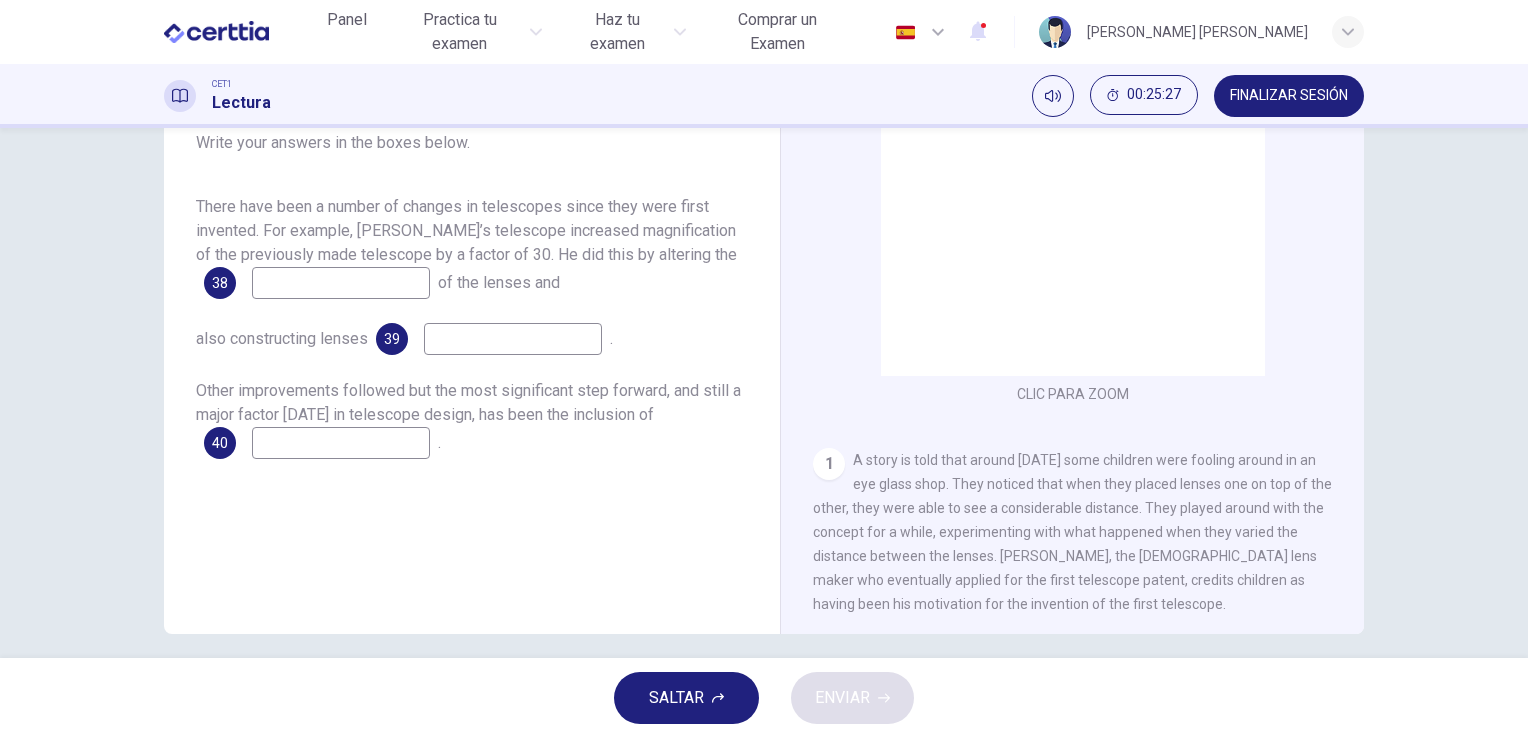 scroll, scrollTop: 232, scrollLeft: 0, axis: vertical 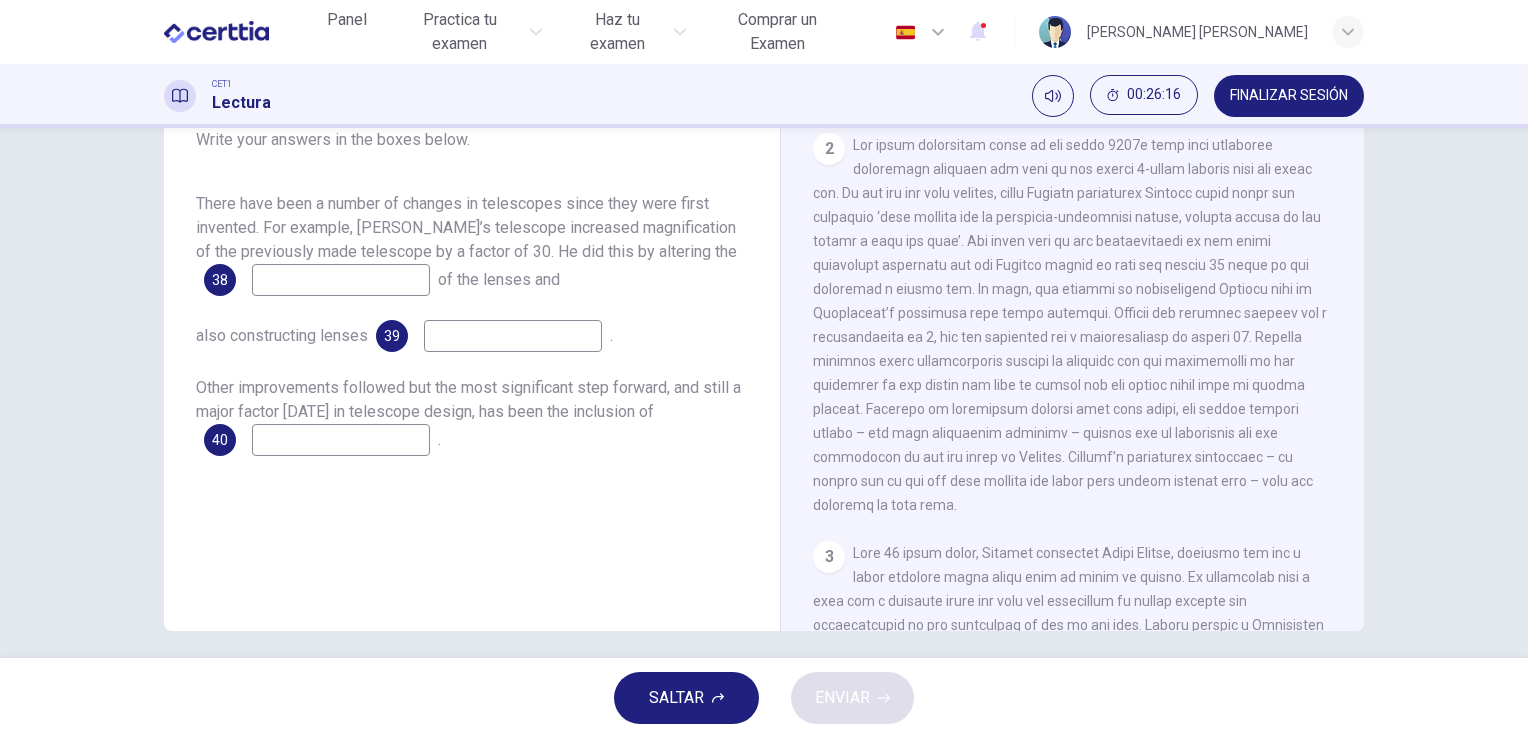 click at bounding box center (341, 280) 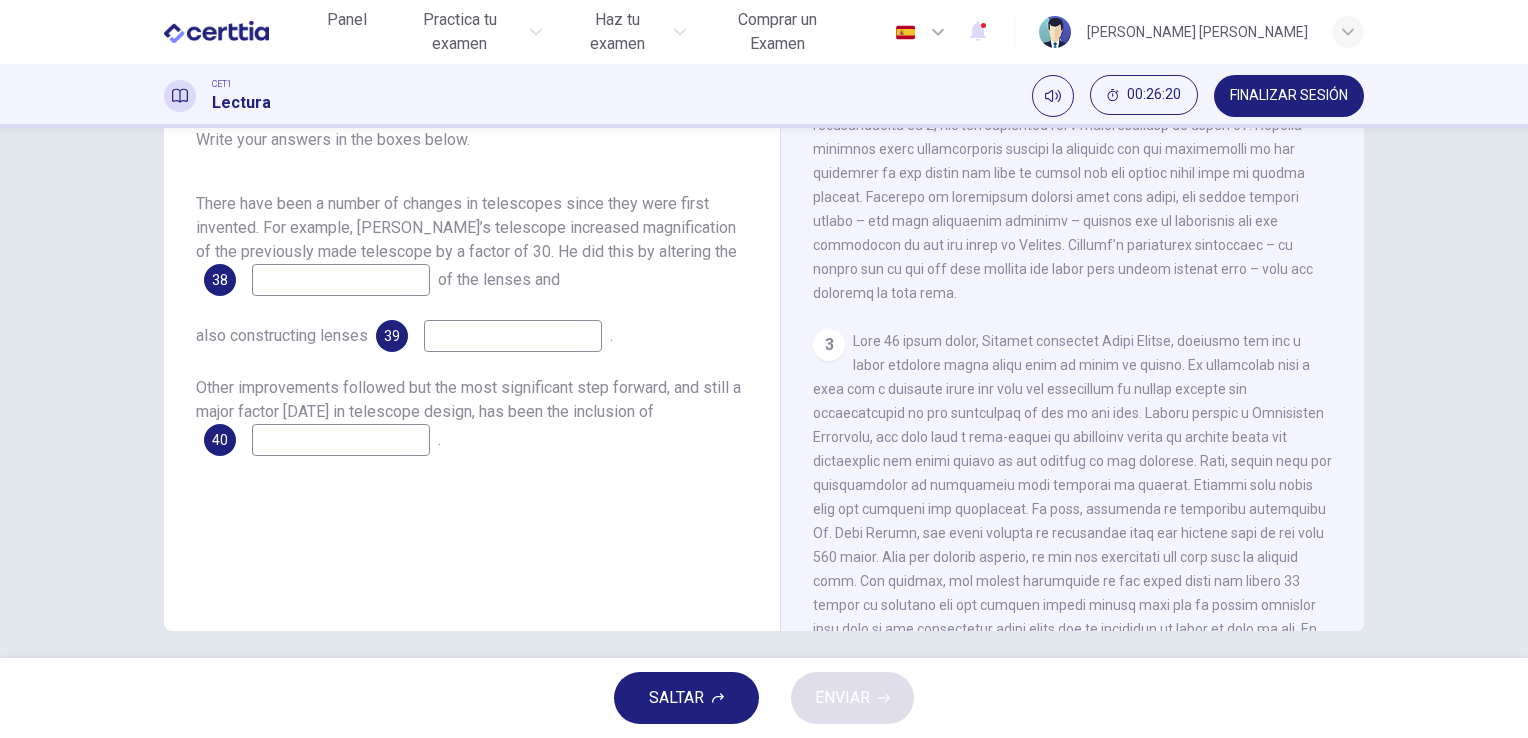 scroll, scrollTop: 718, scrollLeft: 0, axis: vertical 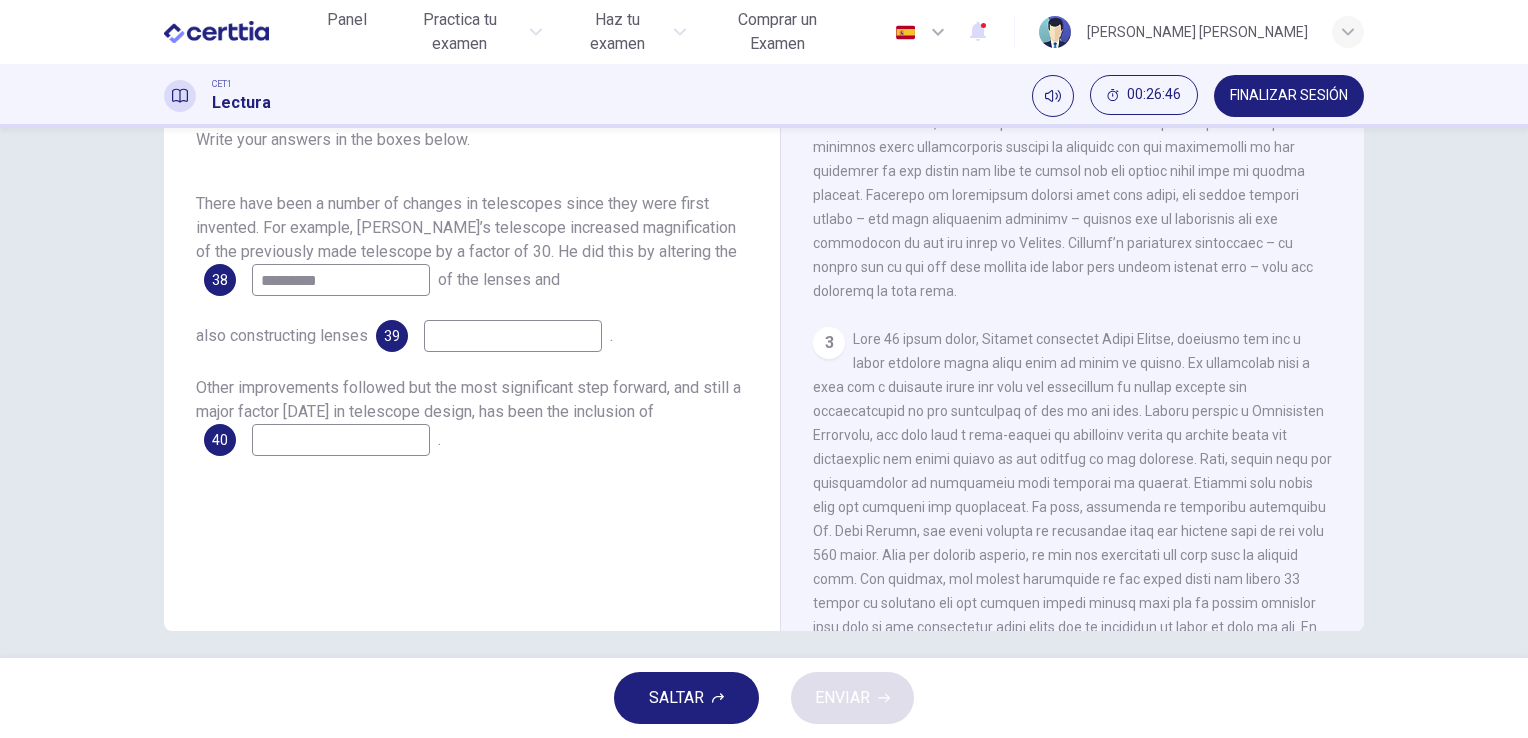 type on "*********" 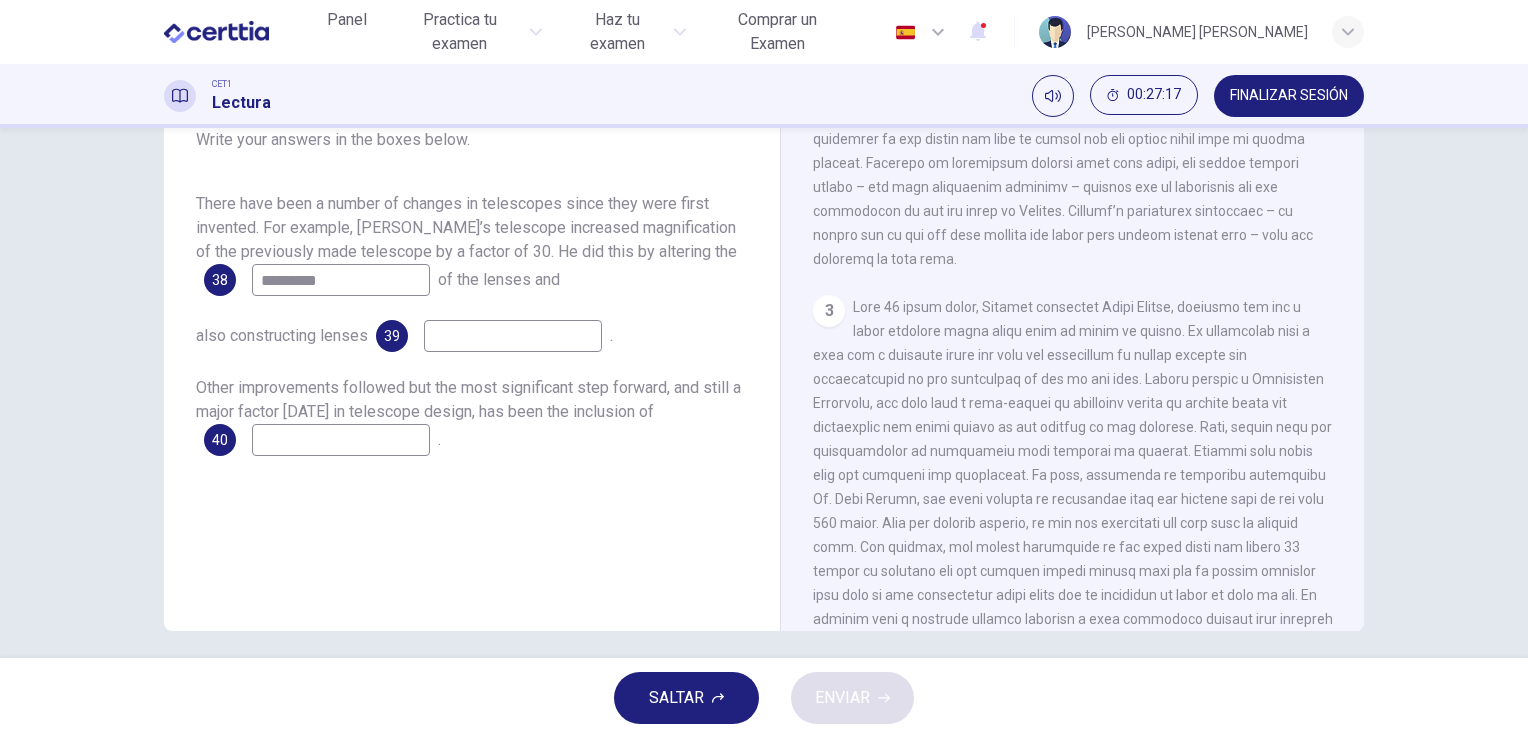 scroll, scrollTop: 750, scrollLeft: 0, axis: vertical 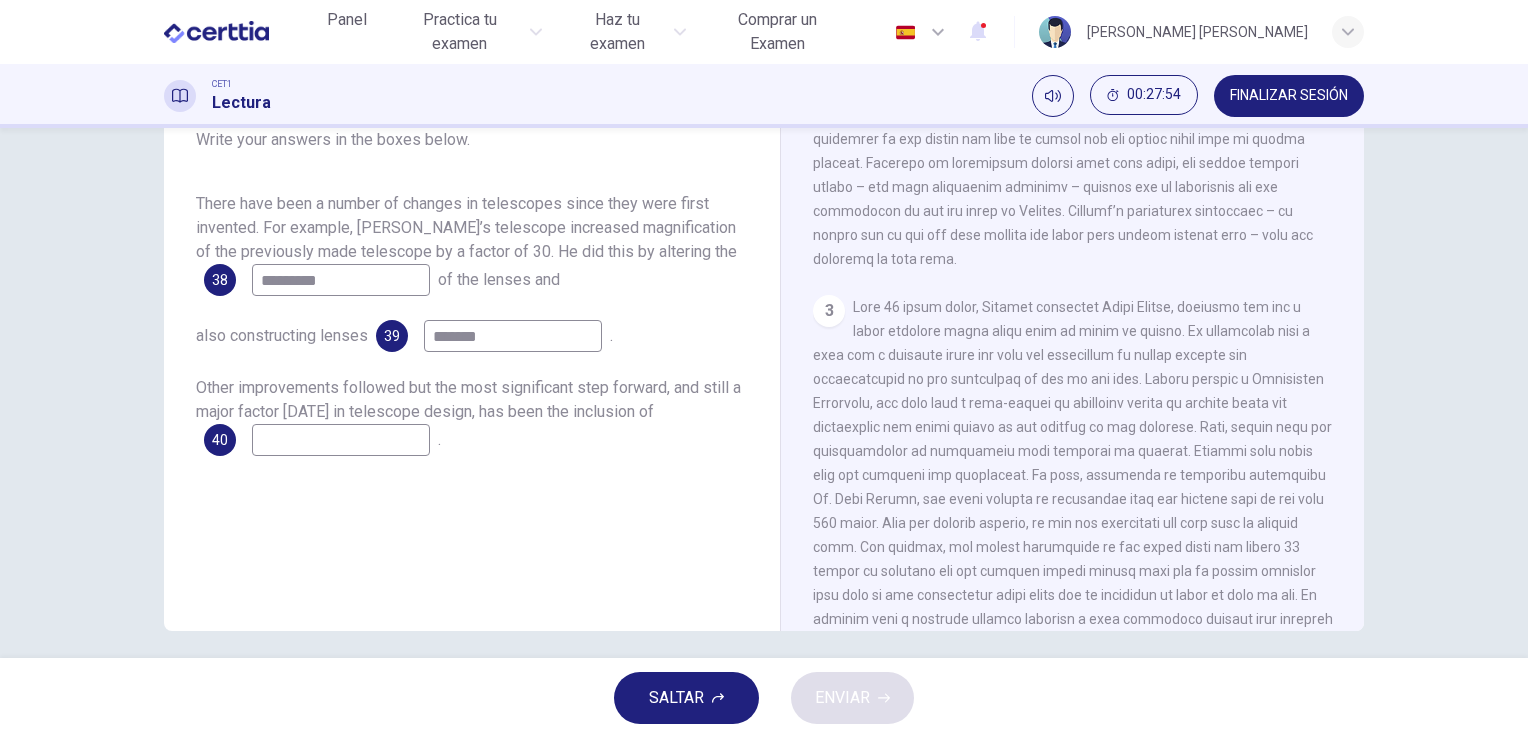 type on "*******" 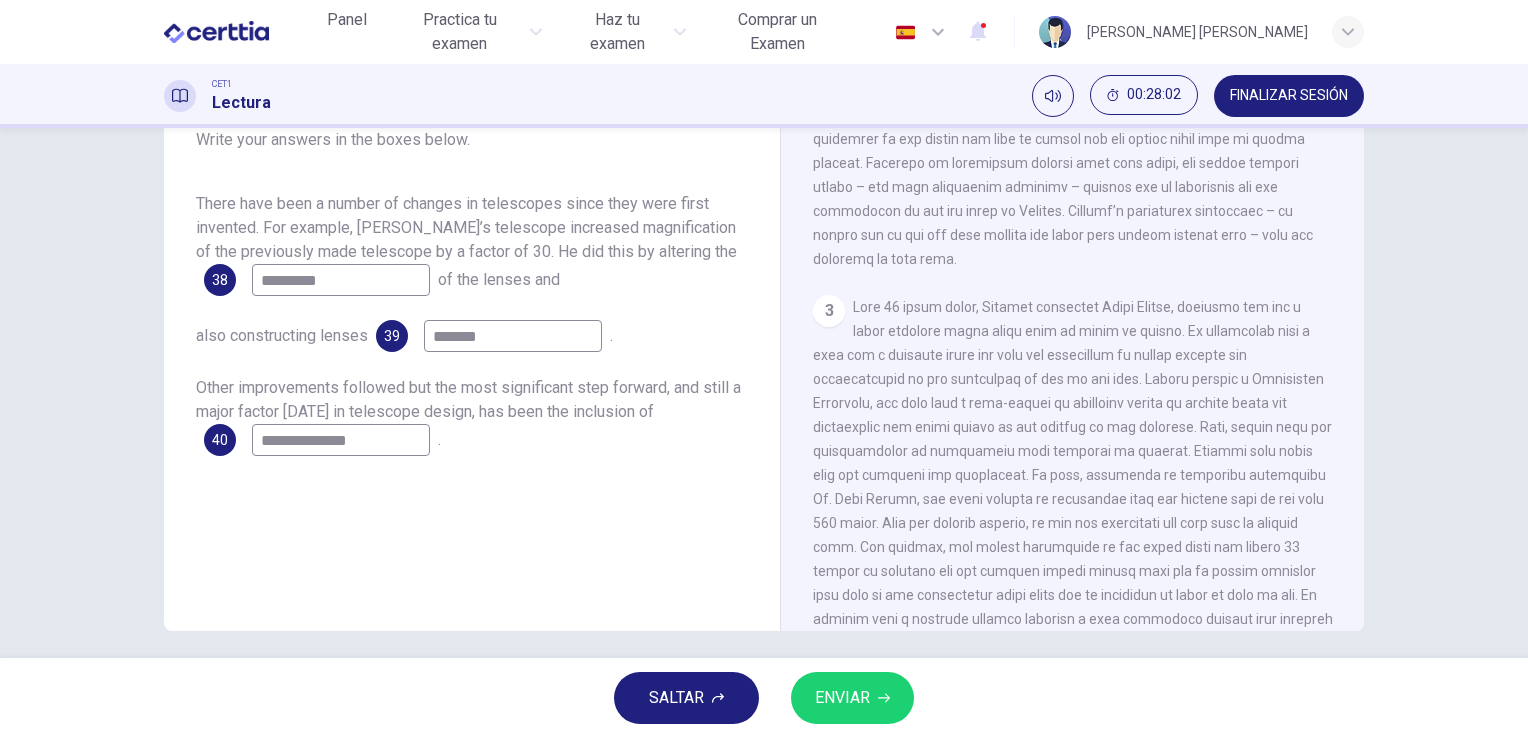 type on "**********" 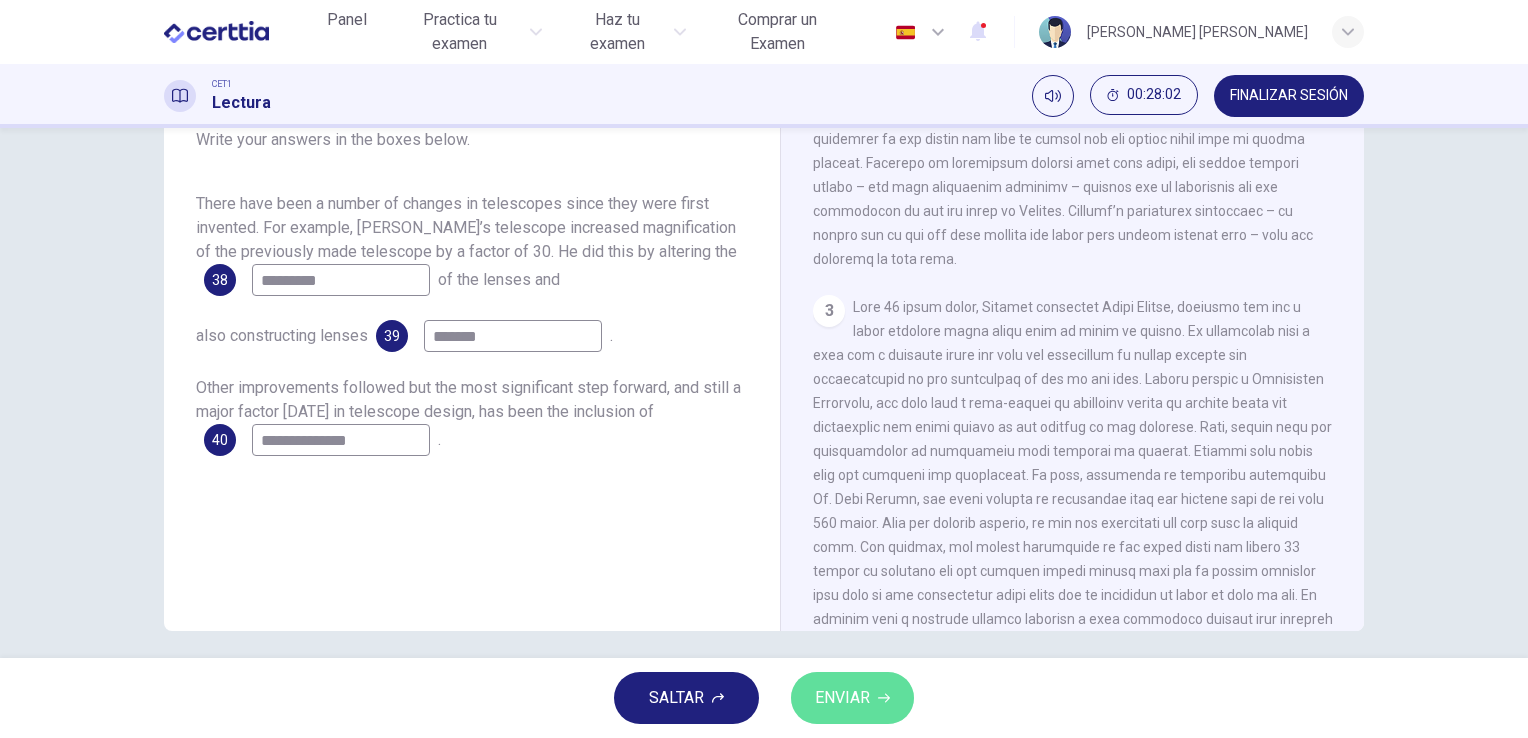 click on "ENVIAR" at bounding box center [842, 698] 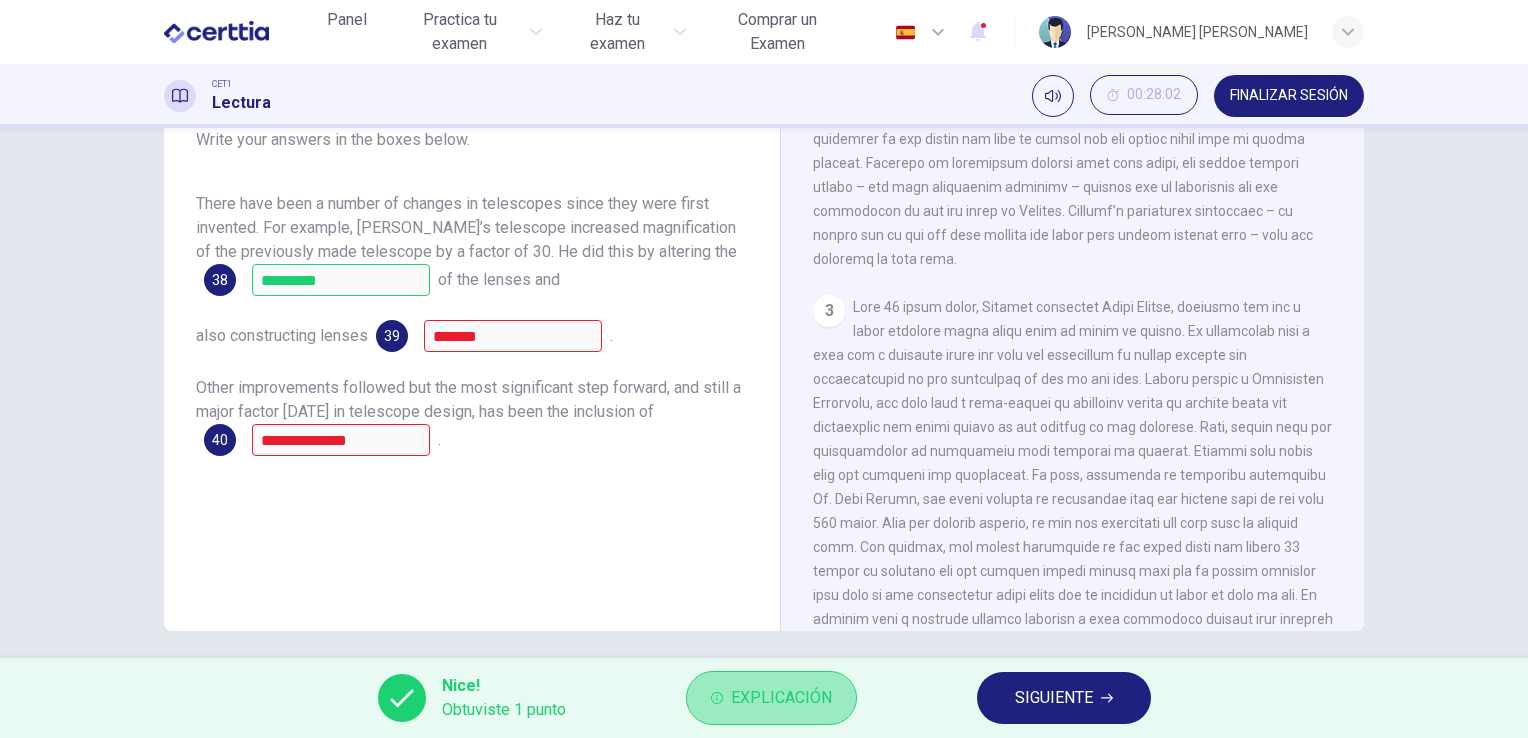 click on "Explicación" at bounding box center (771, 698) 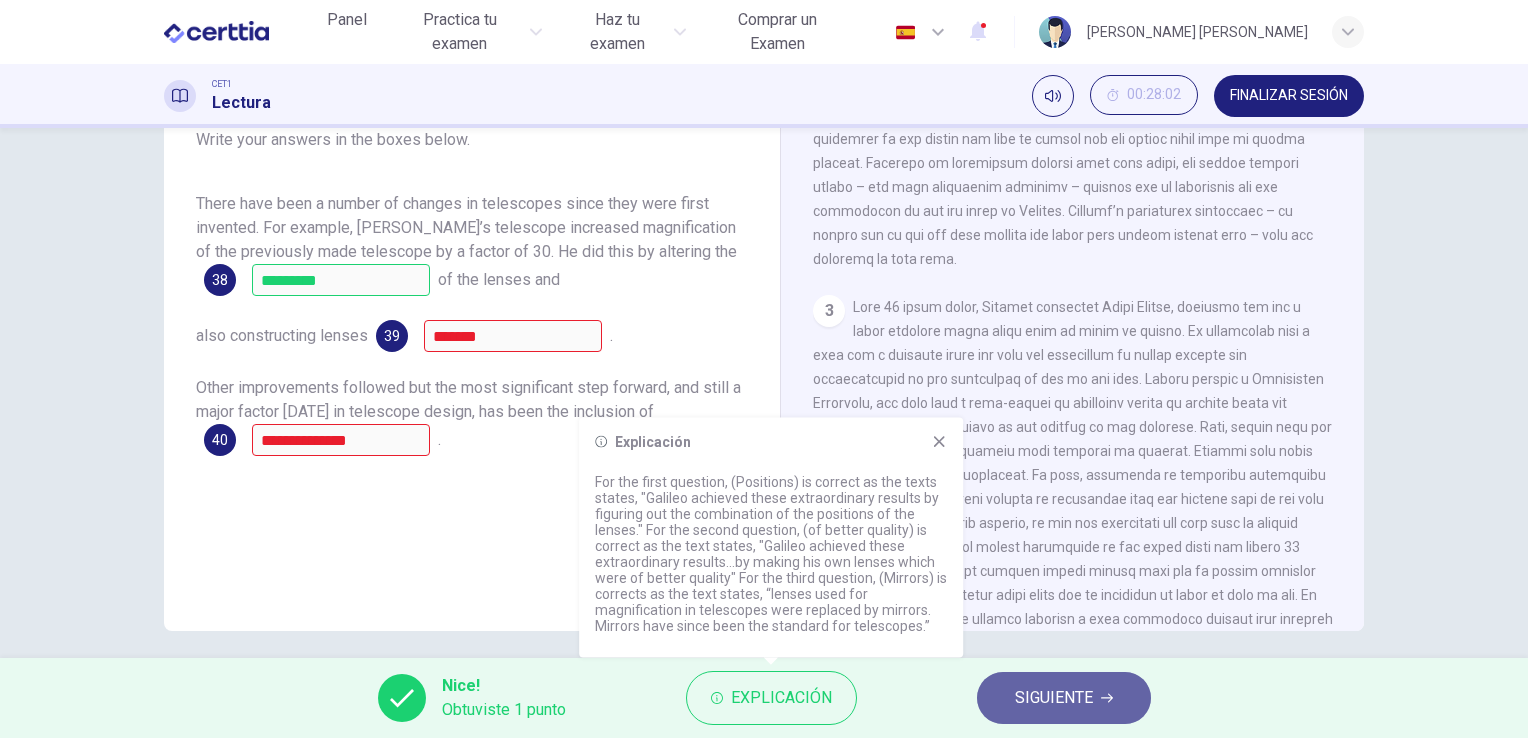 click on "SIGUIENTE" at bounding box center (1054, 698) 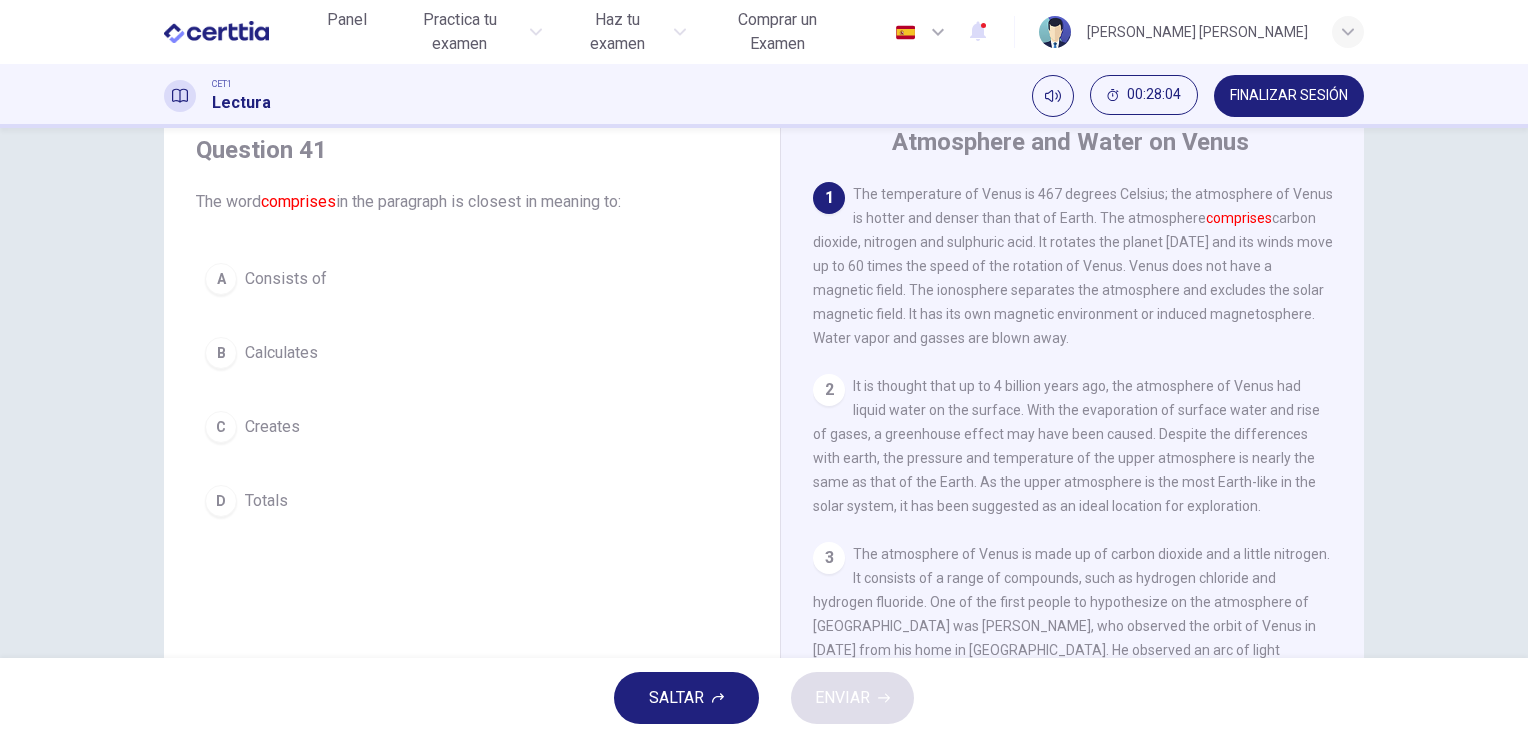 scroll, scrollTop: 76, scrollLeft: 0, axis: vertical 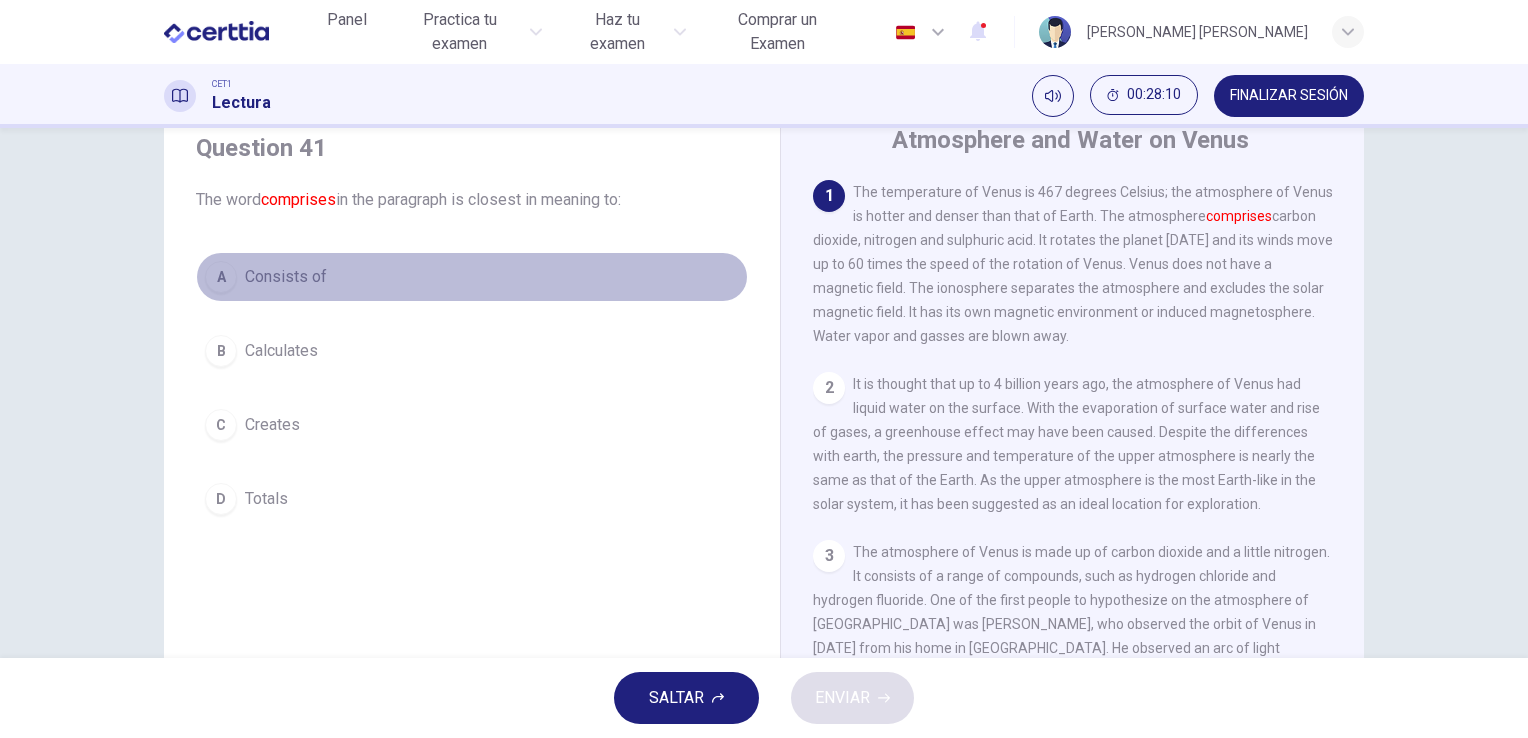 click on "A Consists of" at bounding box center (472, 277) 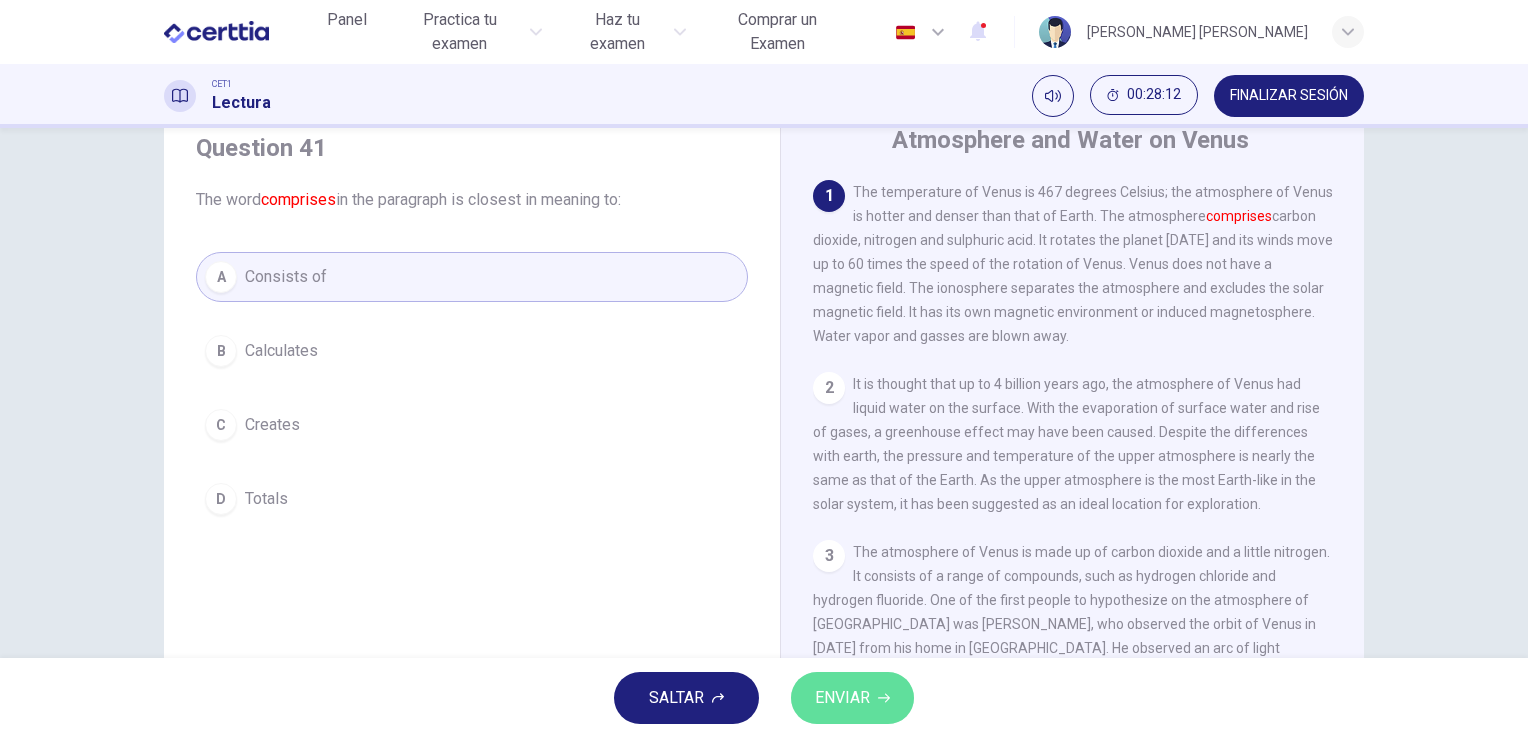 click on "ENVIAR" at bounding box center [852, 698] 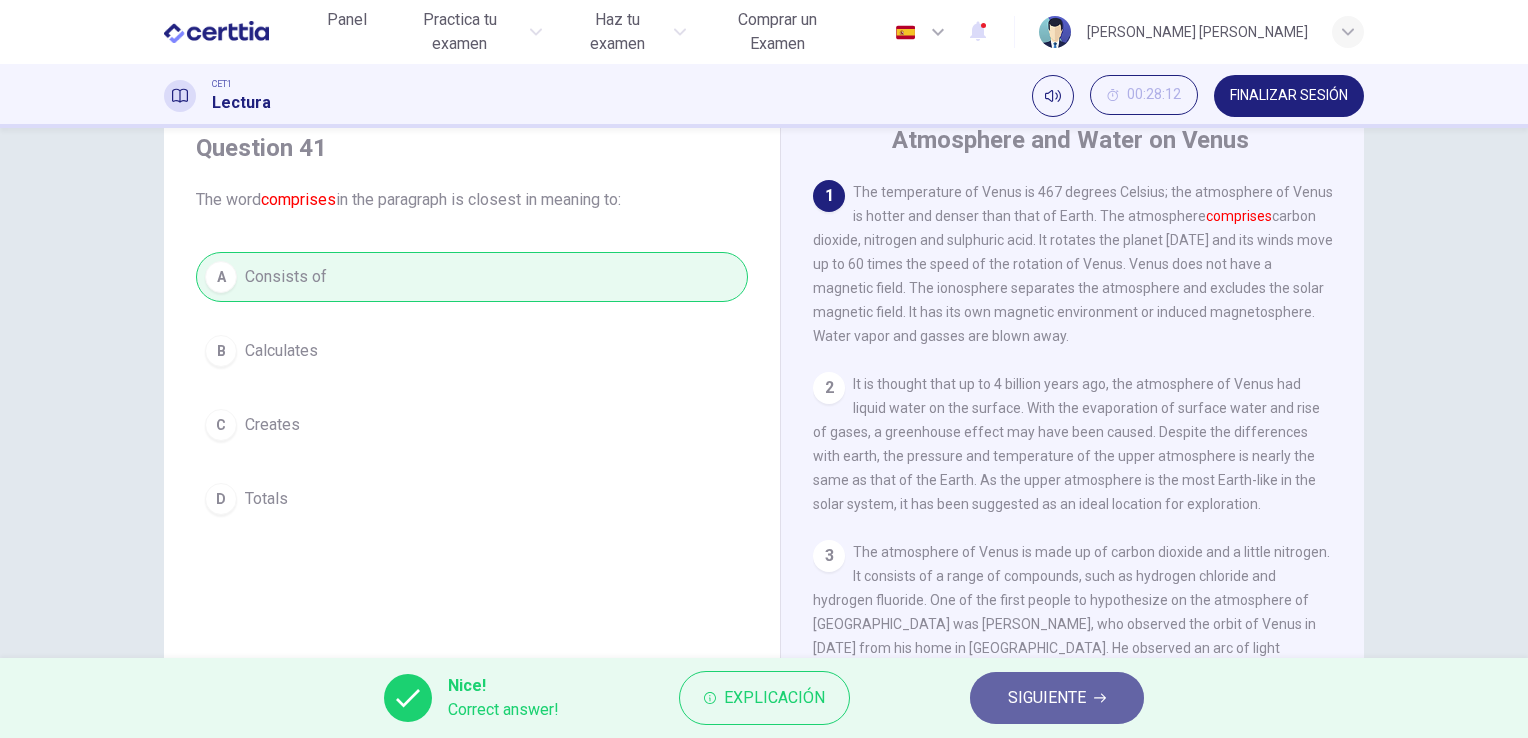 click on "SIGUIENTE" at bounding box center (1047, 698) 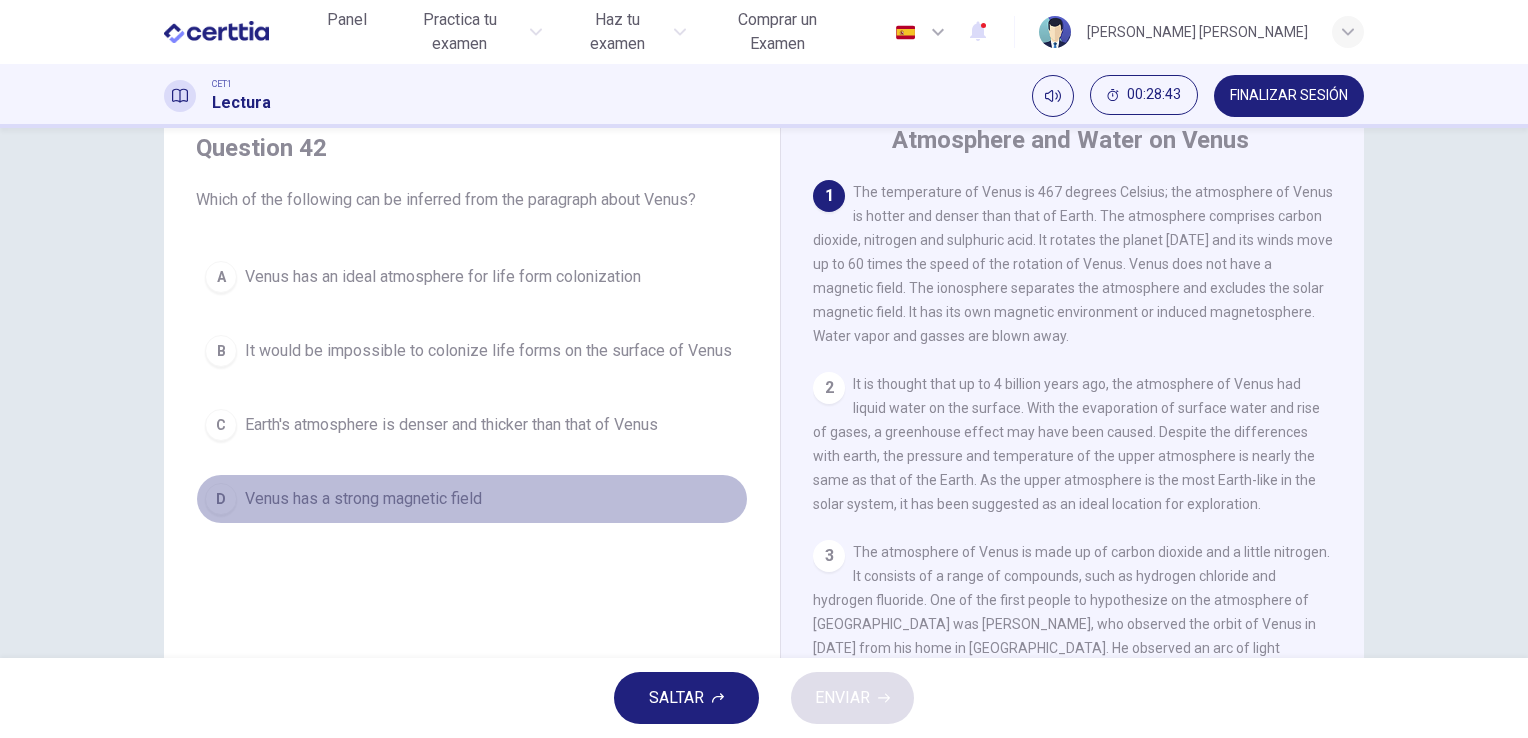 click on "Venus has a strong magnetic field" at bounding box center [363, 499] 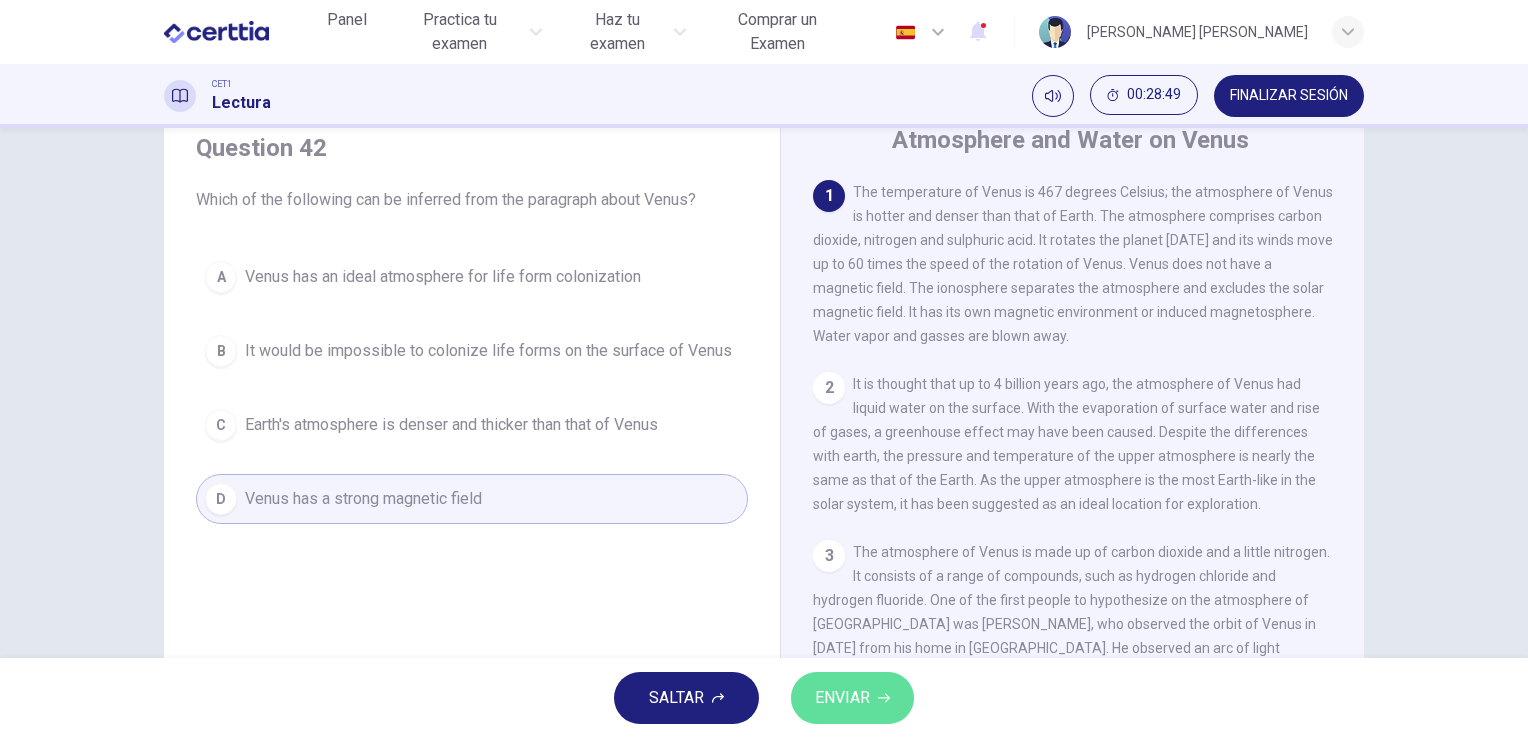 click on "ENVIAR" at bounding box center (842, 698) 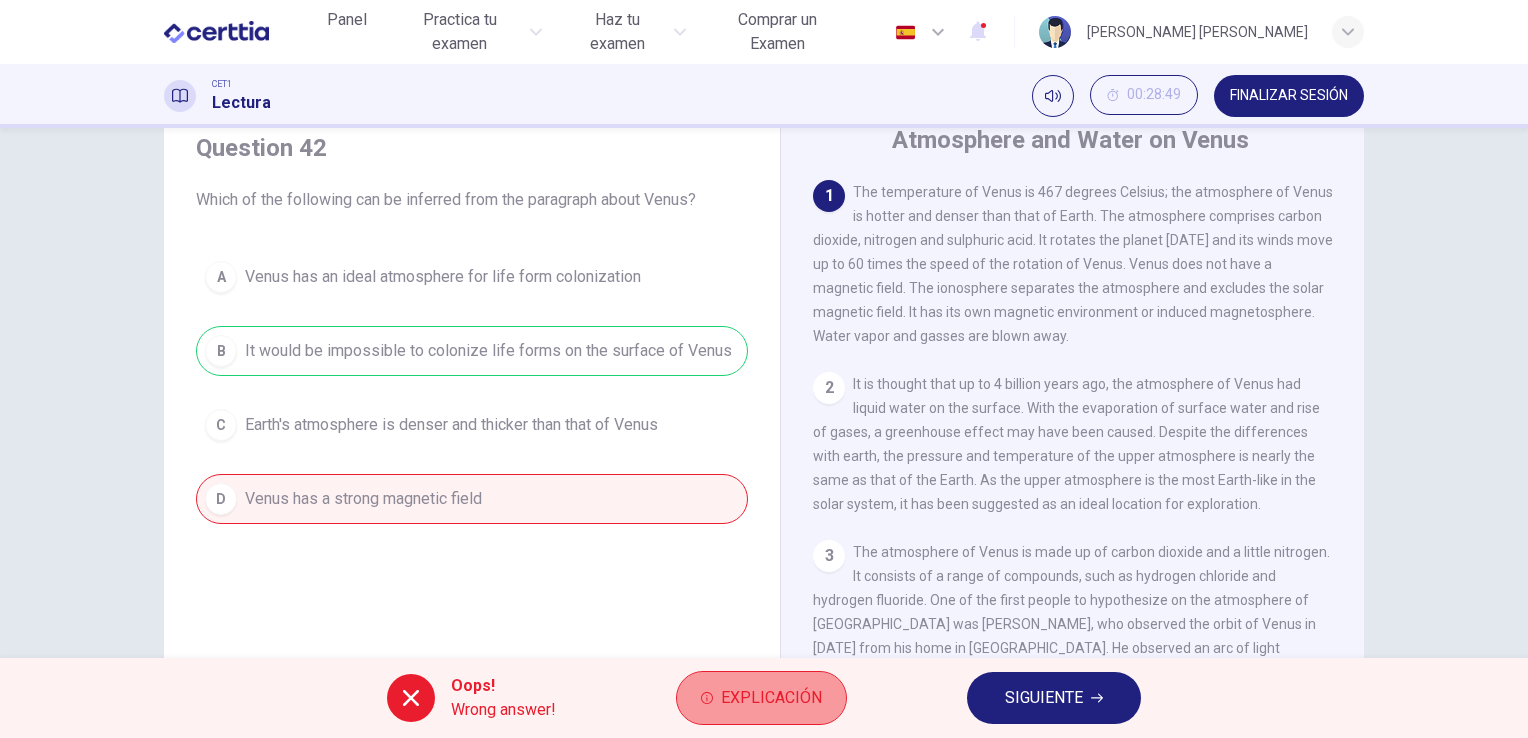 click on "Explicación" at bounding box center [771, 698] 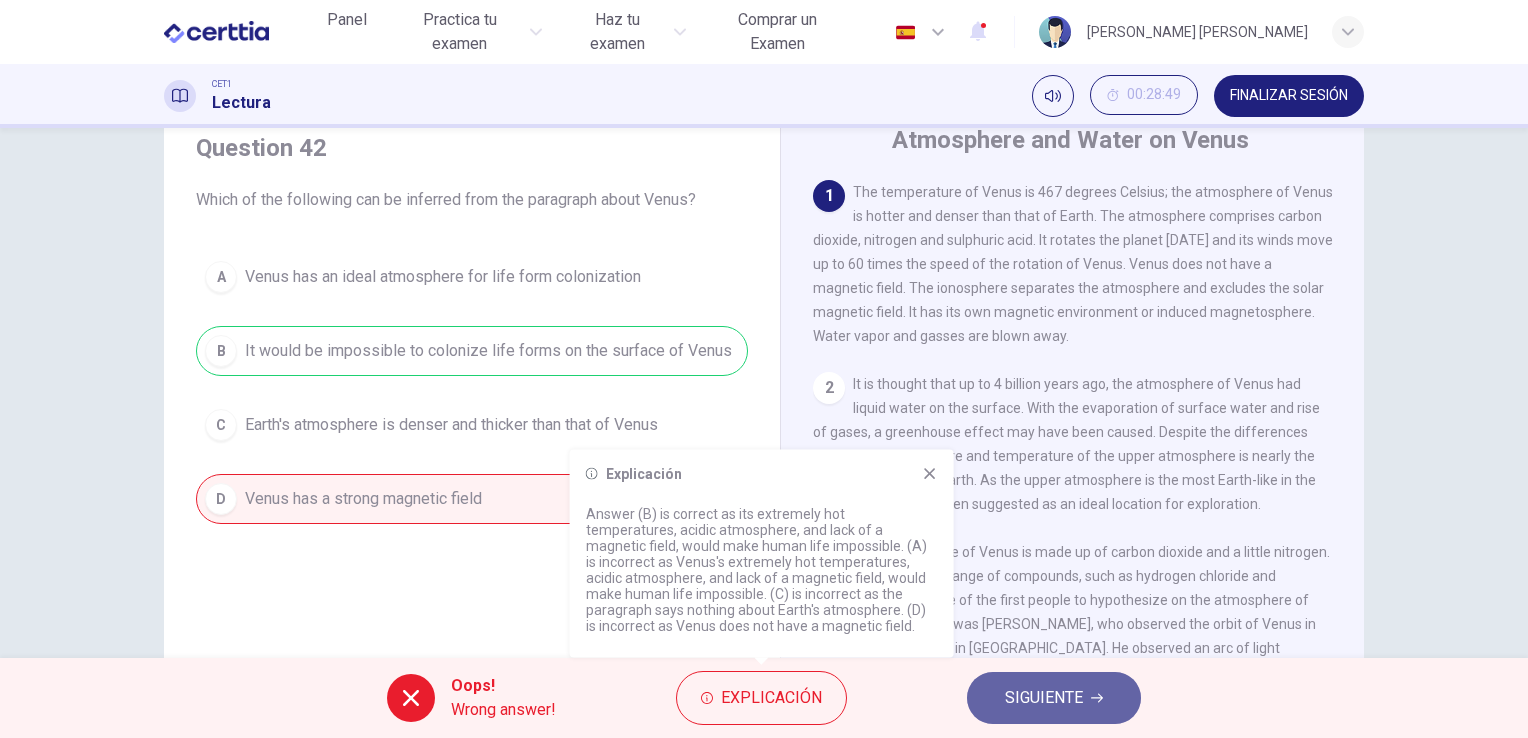 click on "SIGUIENTE" at bounding box center (1044, 698) 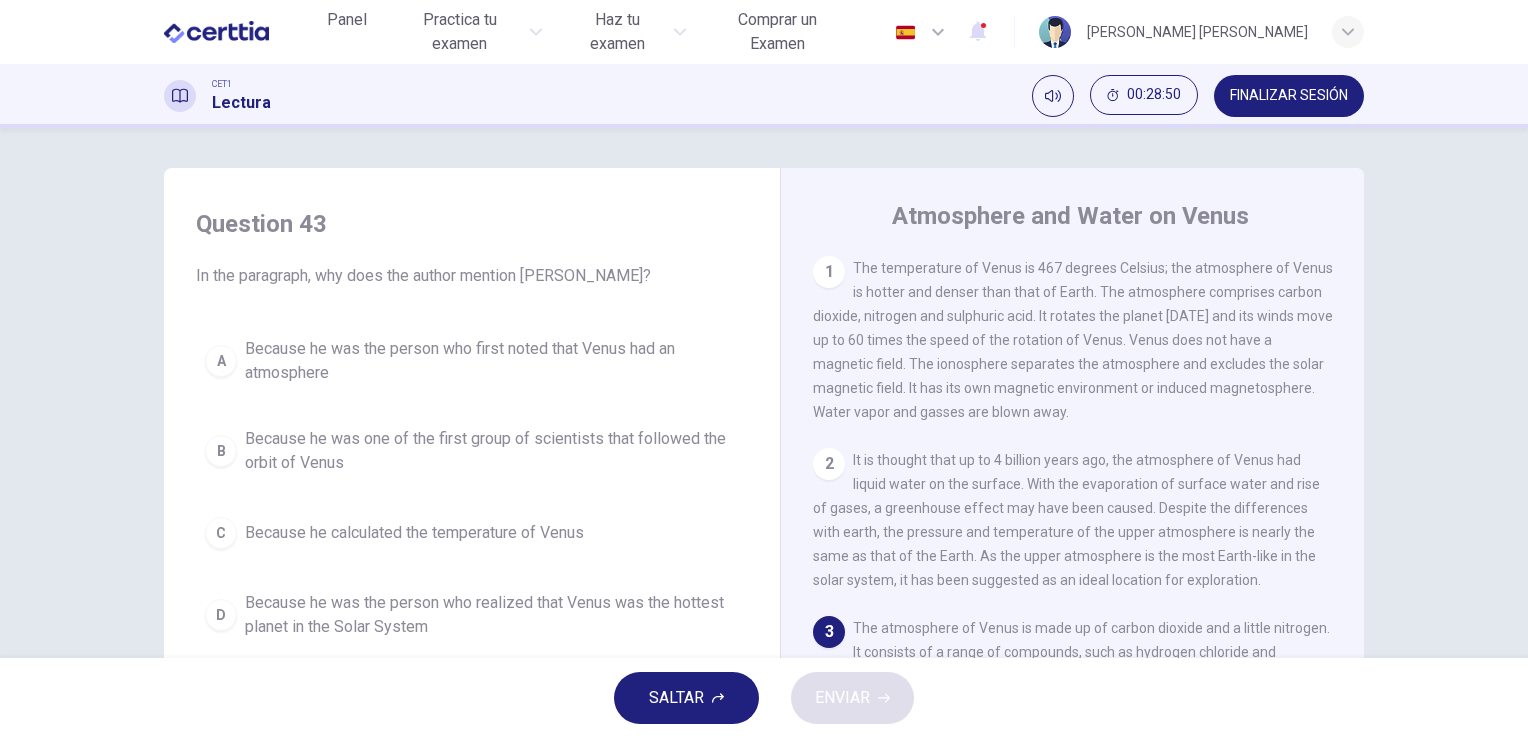 scroll, scrollTop: 244, scrollLeft: 0, axis: vertical 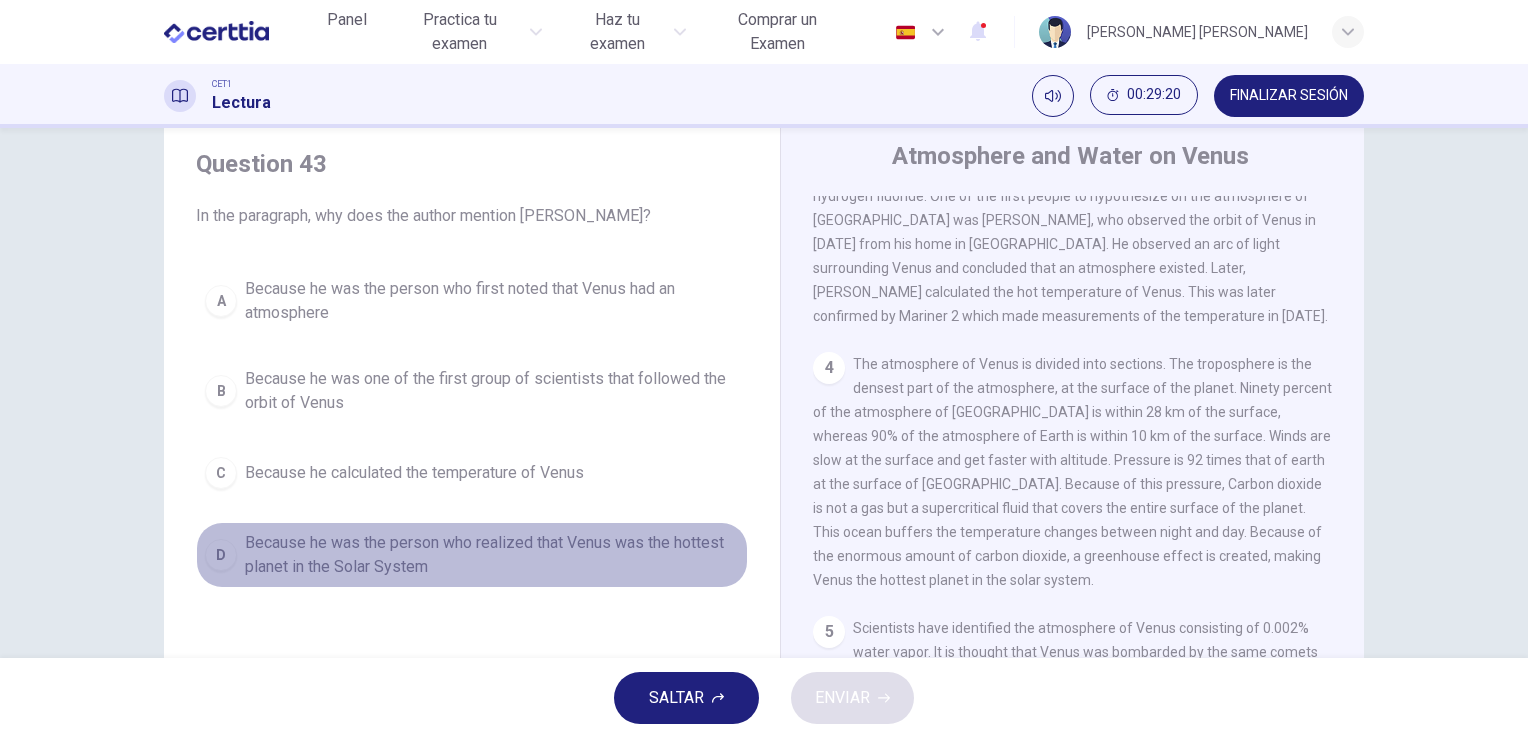 click on "Because he was the person who realized that Venus was the hottest planet in the Solar System" at bounding box center (492, 555) 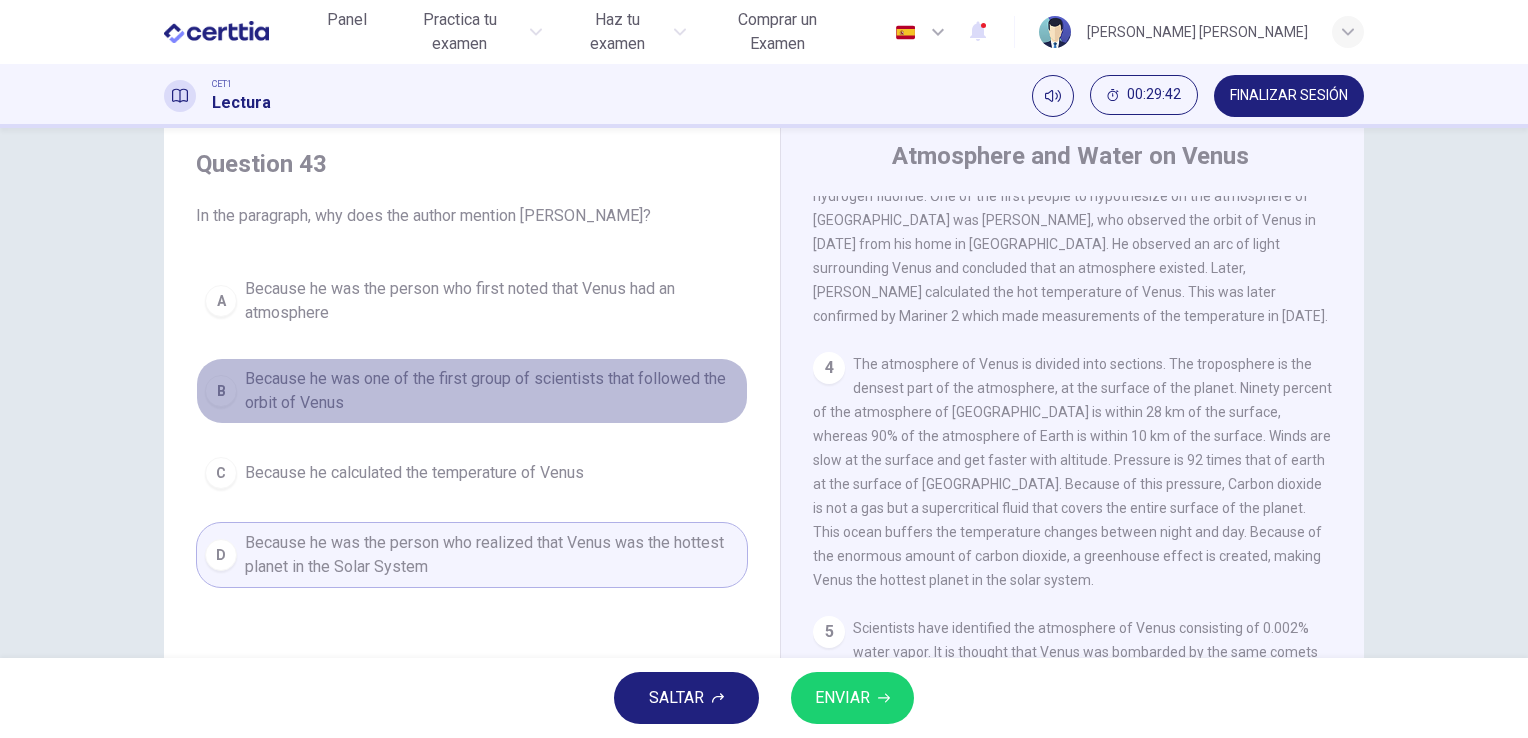 click on "Because he was one of the first group of scientists that followed the orbit of Venus" at bounding box center (492, 391) 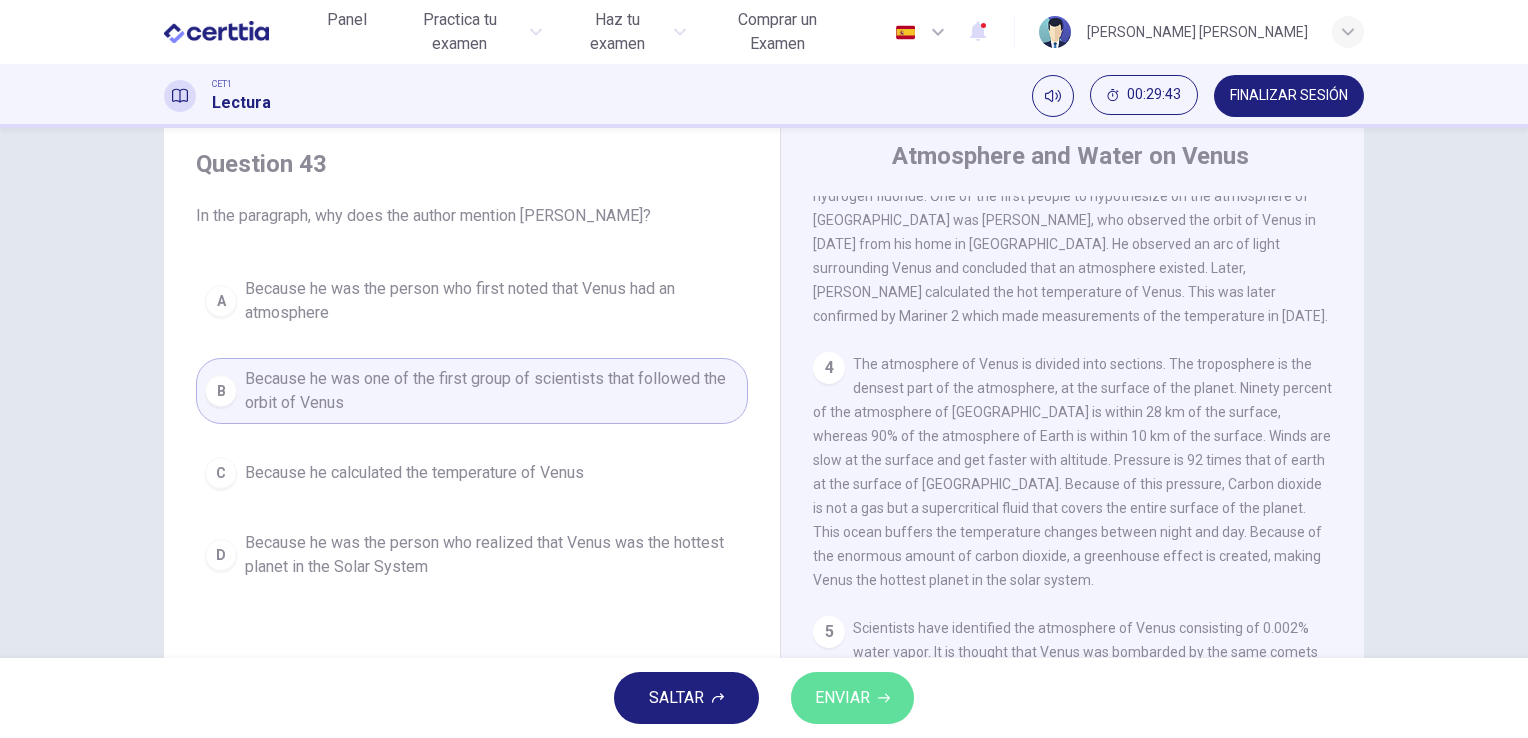 click on "ENVIAR" at bounding box center (842, 698) 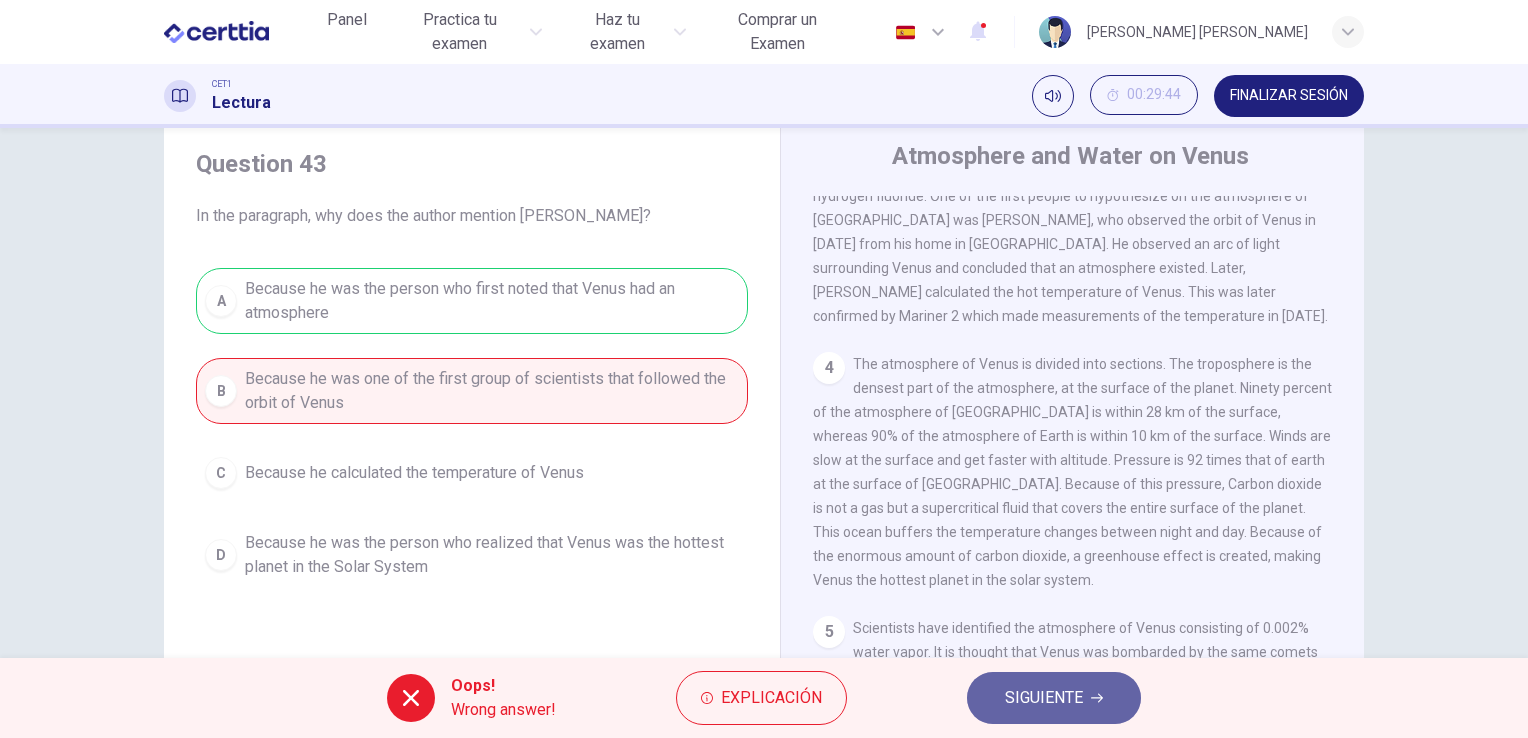 click on "SIGUIENTE" at bounding box center (1044, 698) 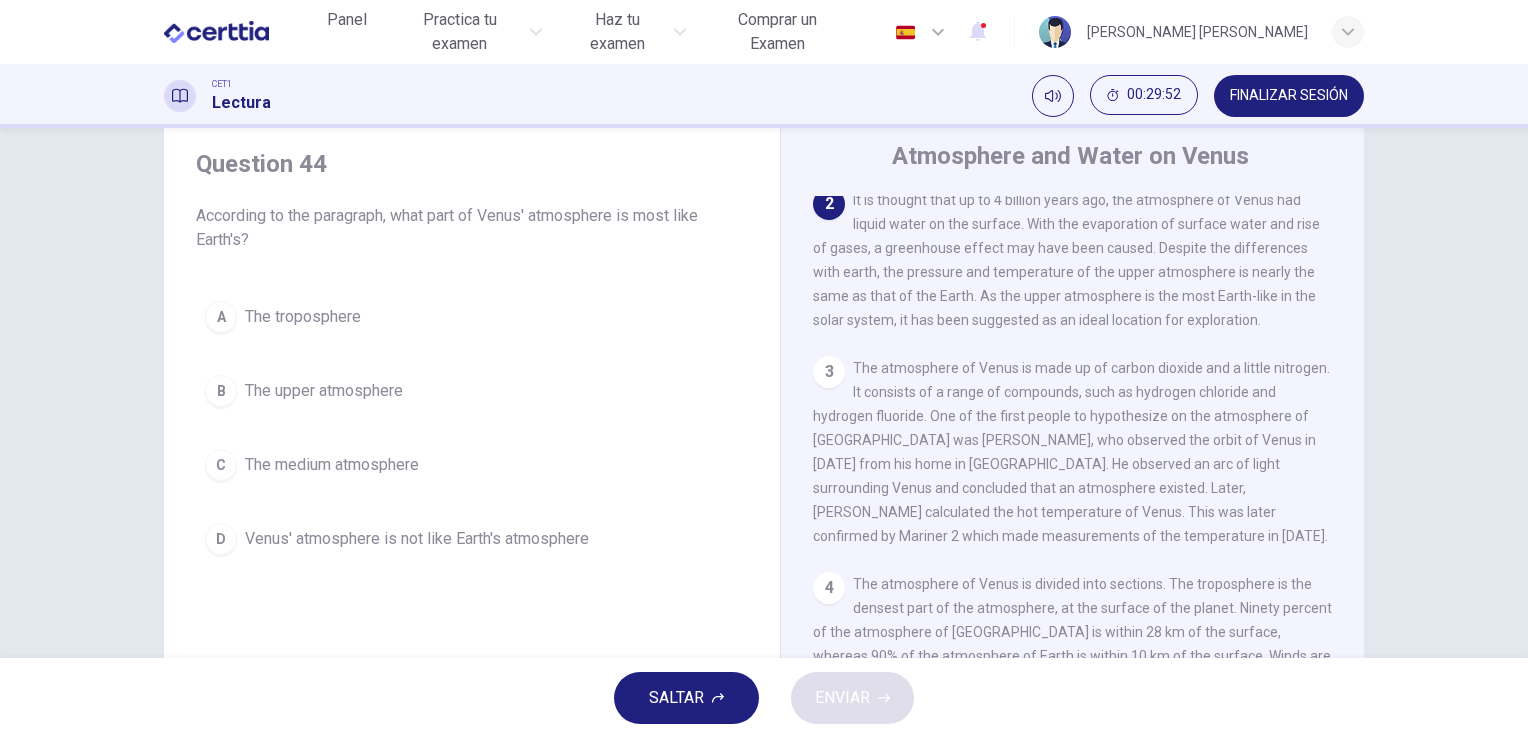scroll, scrollTop: 199, scrollLeft: 0, axis: vertical 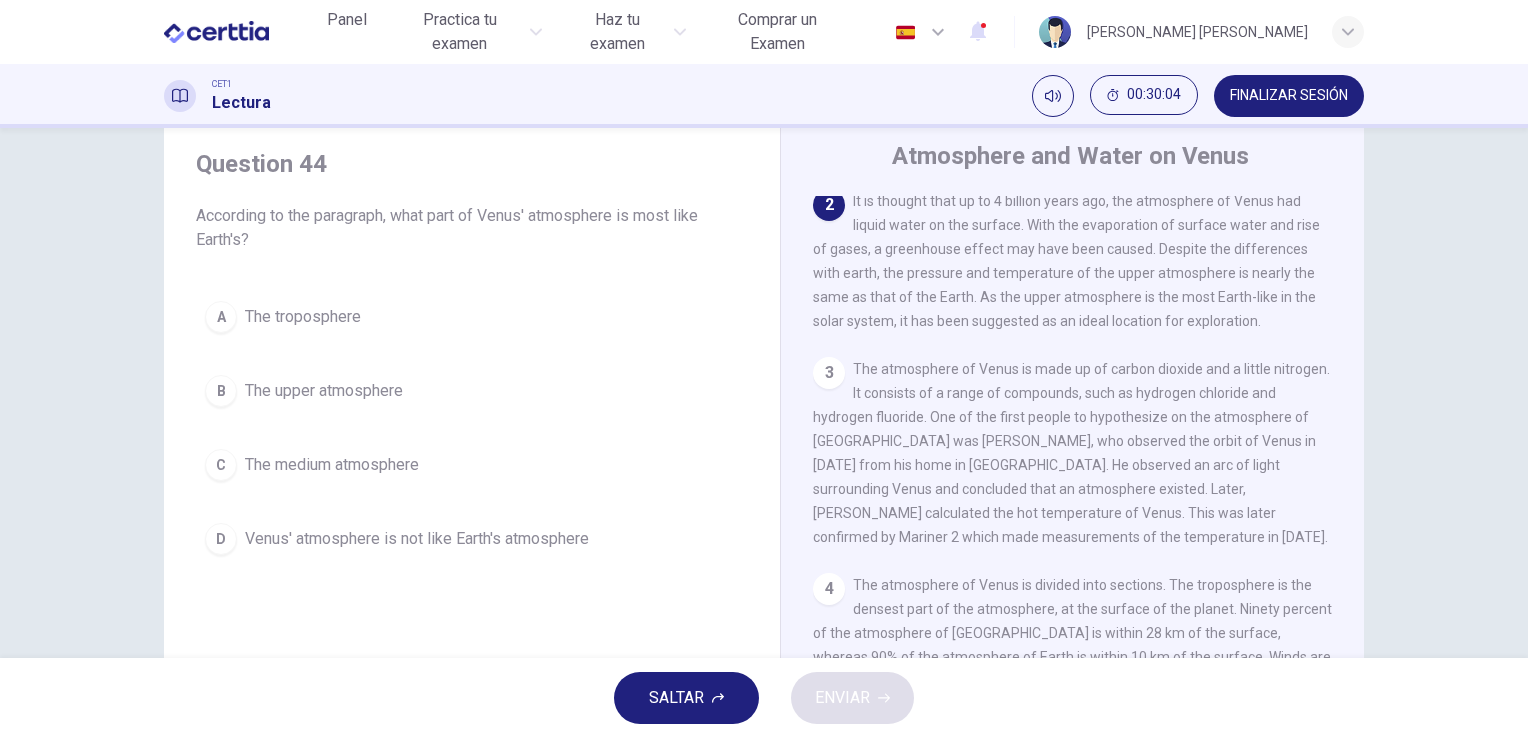 click on "D Venus' atmosphere is not like Earth's atmosphere" at bounding box center [472, 539] 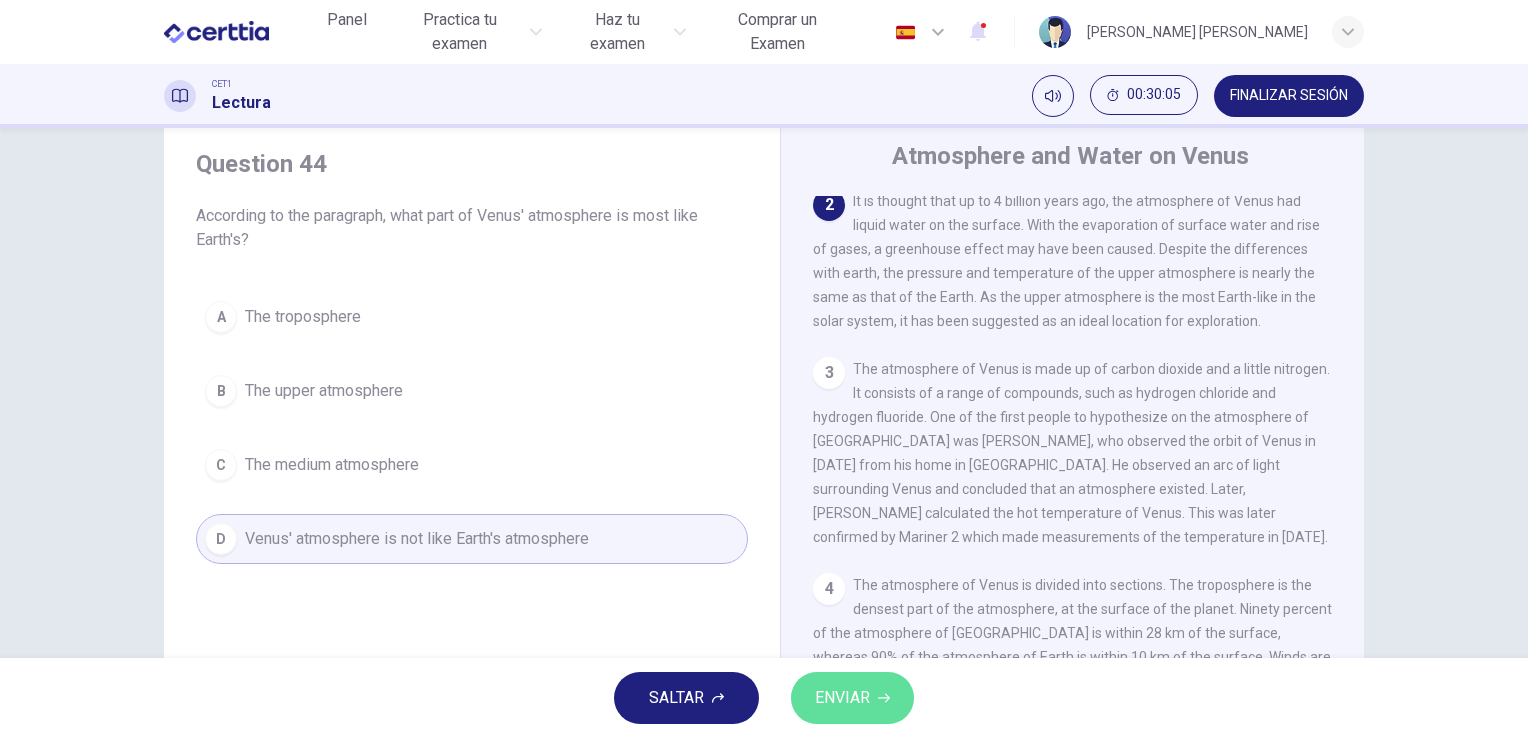 click on "ENVIAR" at bounding box center (842, 698) 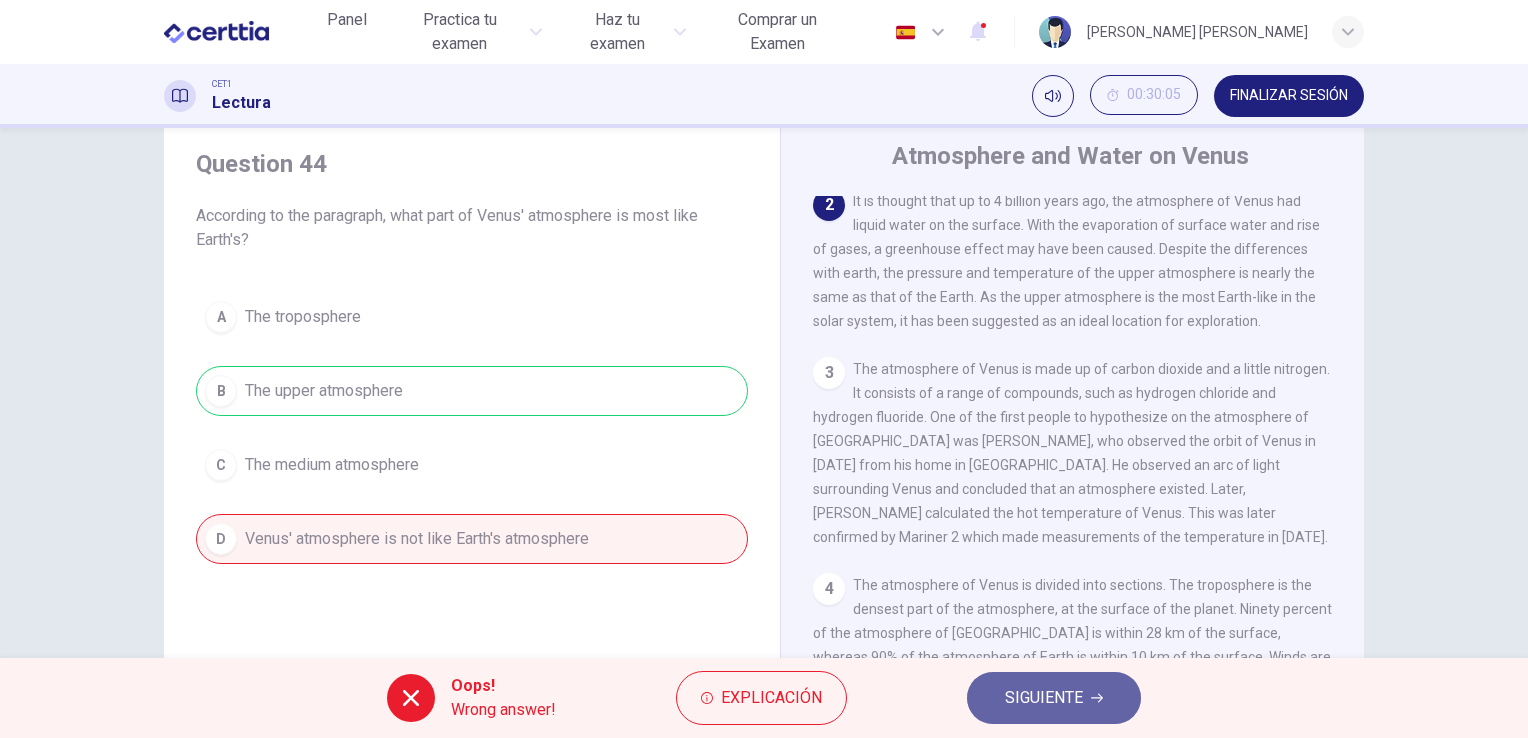 click on "SIGUIENTE" at bounding box center [1044, 698] 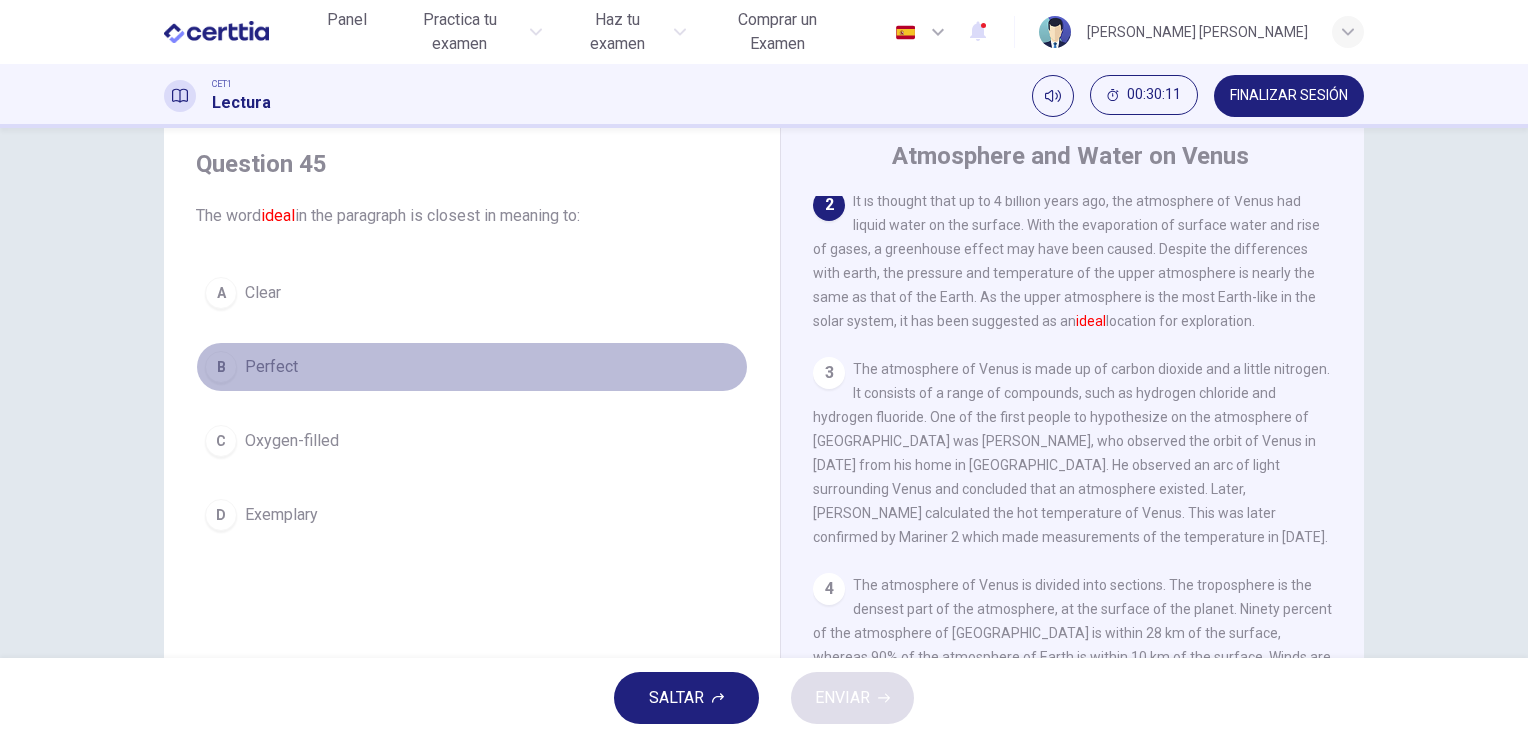 click on "B Perfect" at bounding box center [472, 367] 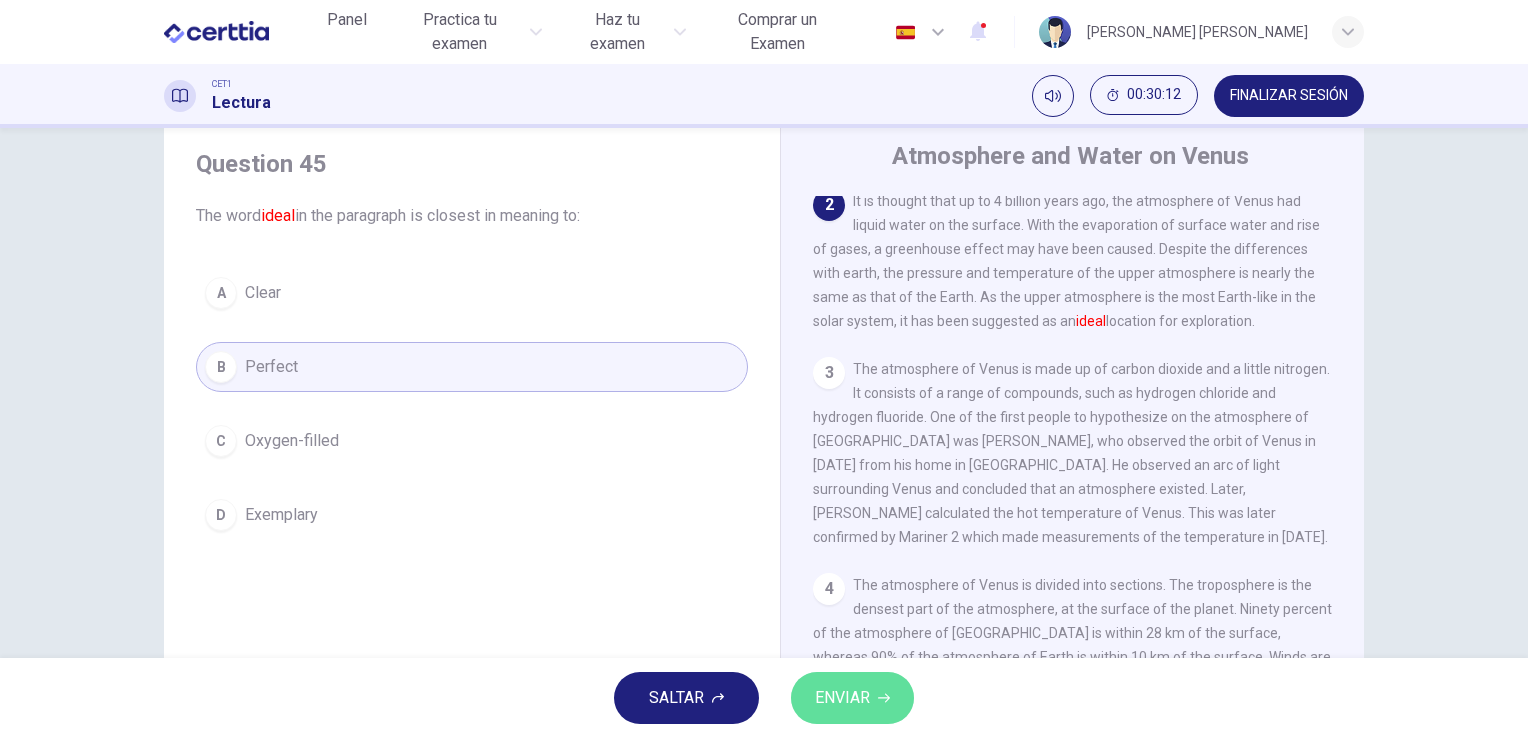 click on "ENVIAR" at bounding box center (842, 698) 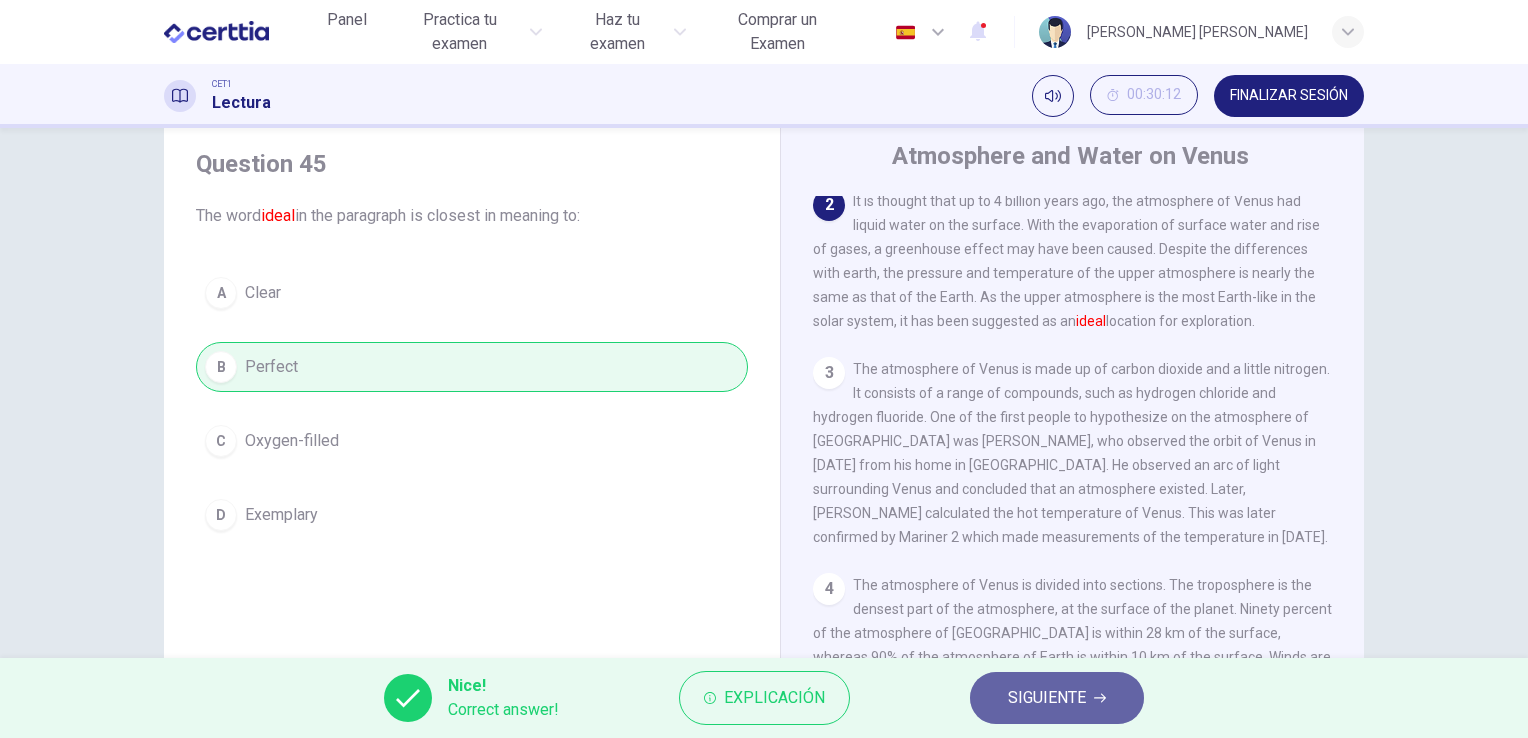 click on "SIGUIENTE" at bounding box center [1047, 698] 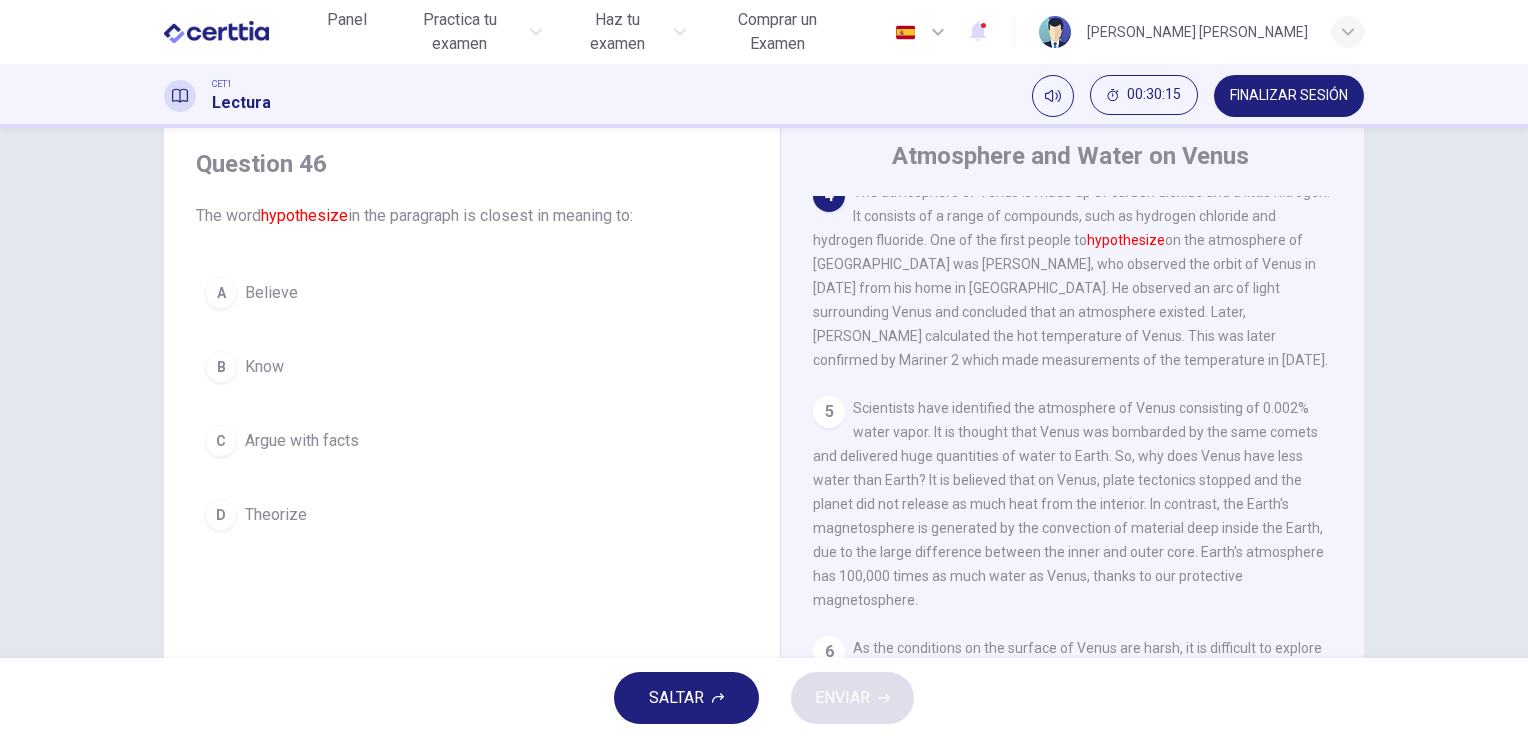 scroll, scrollTop: 592, scrollLeft: 0, axis: vertical 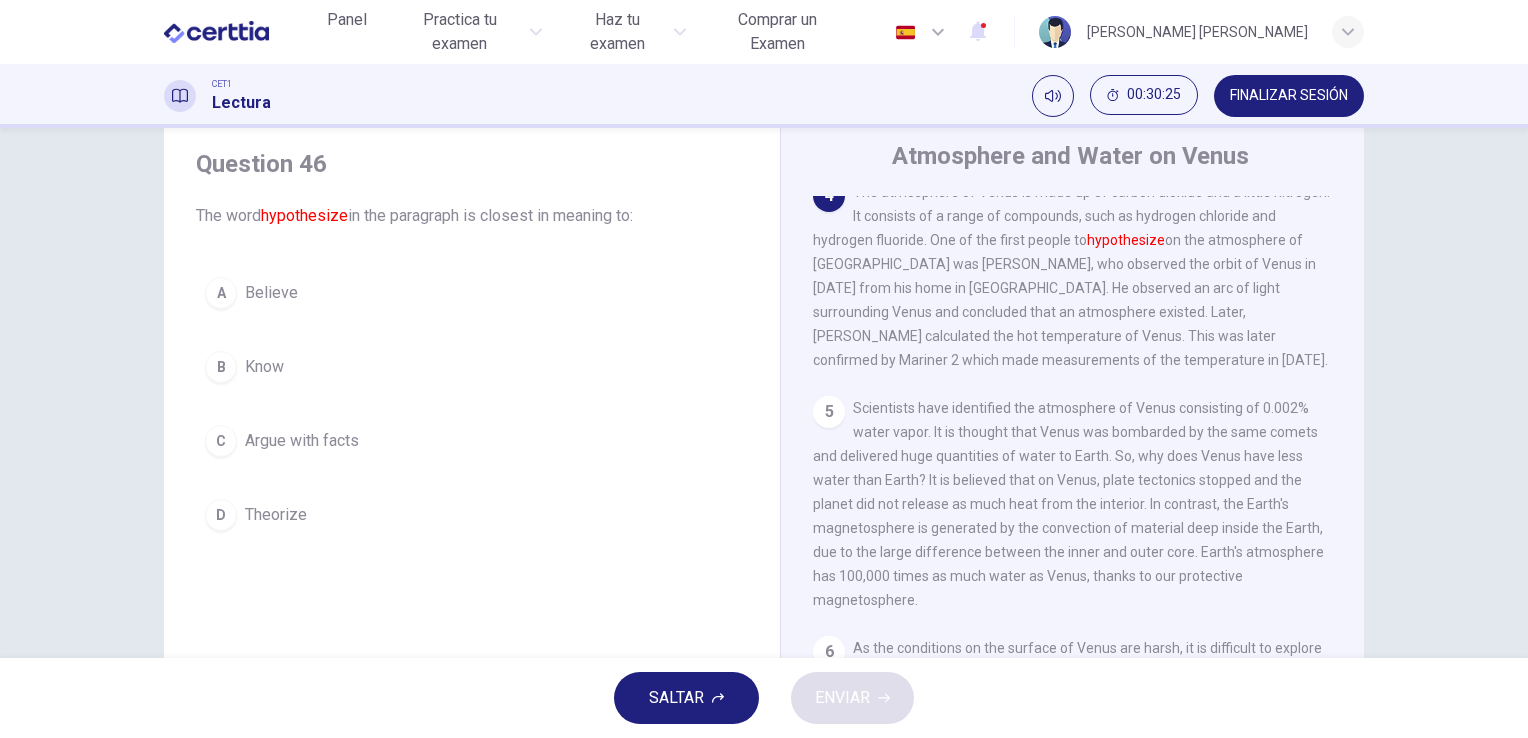 click on "C Argue with facts" at bounding box center (472, 441) 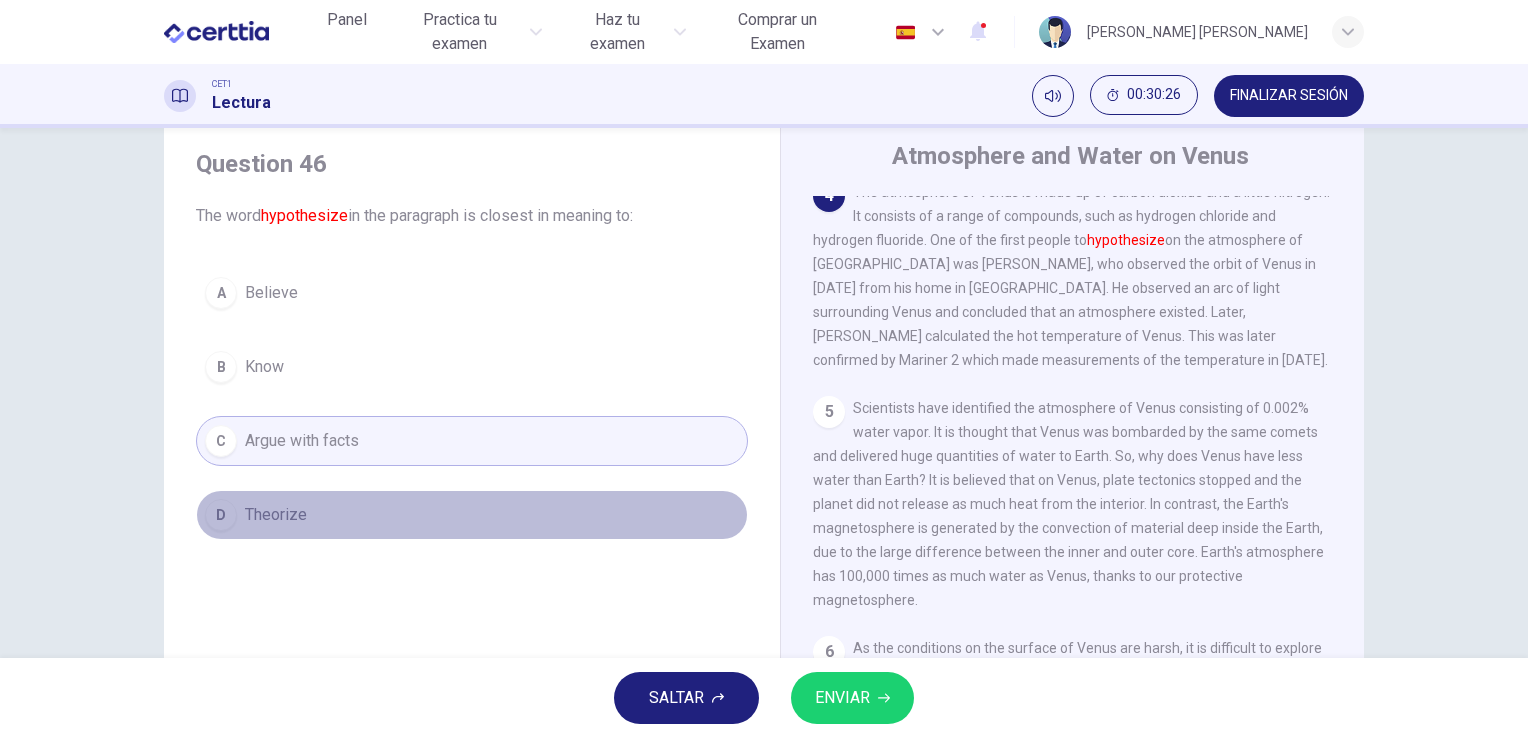 click on "D Theorize" at bounding box center [472, 515] 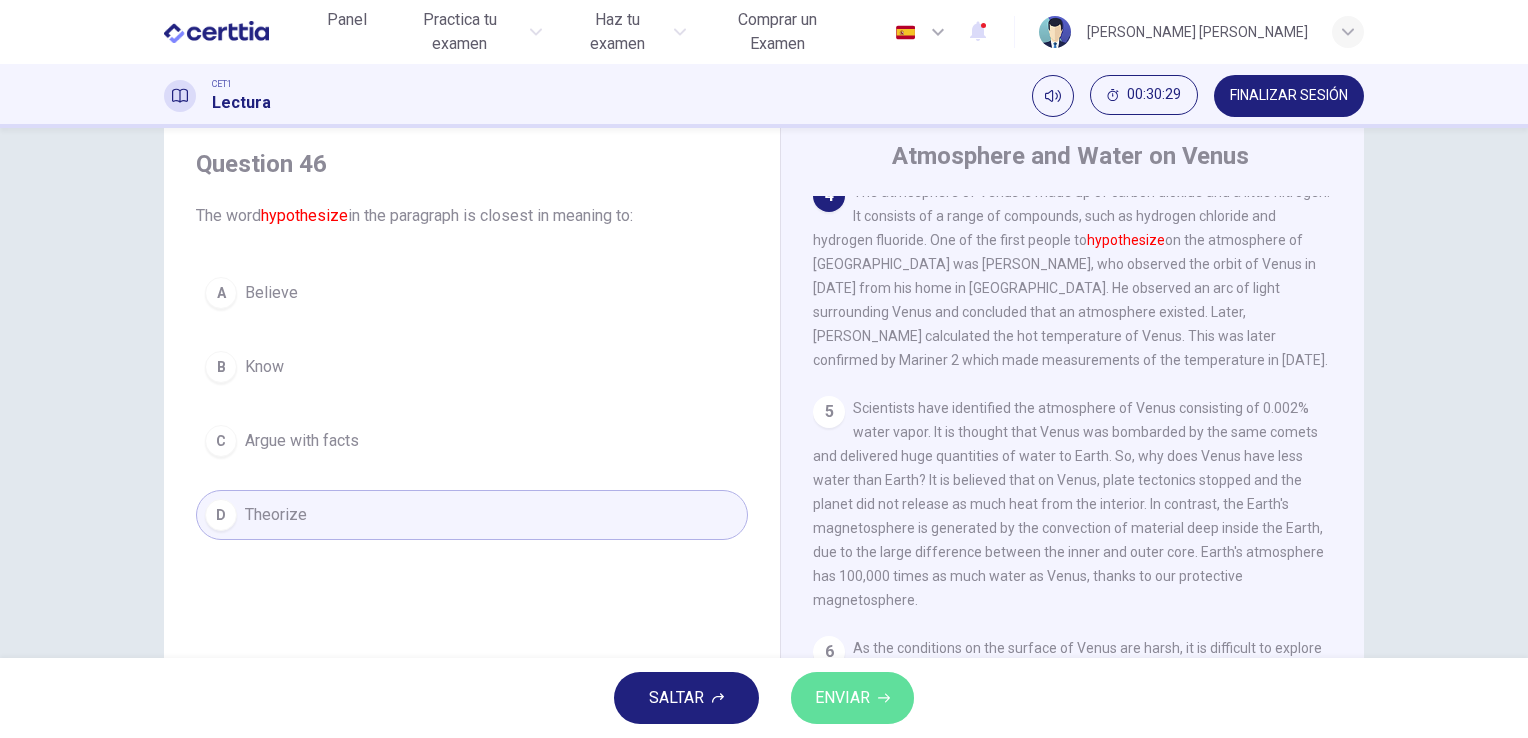 click on "ENVIAR" at bounding box center [852, 698] 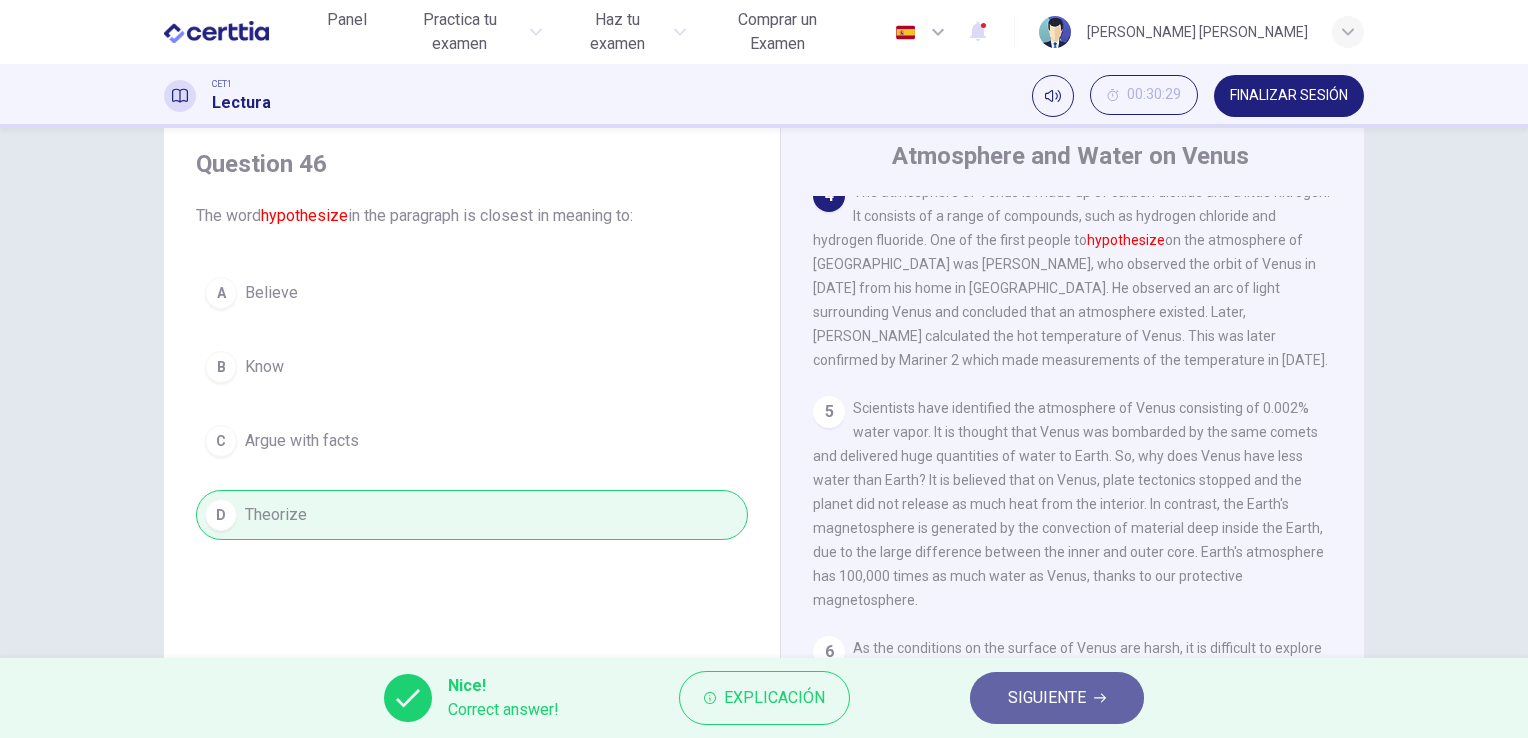 click on "SIGUIENTE" at bounding box center (1057, 698) 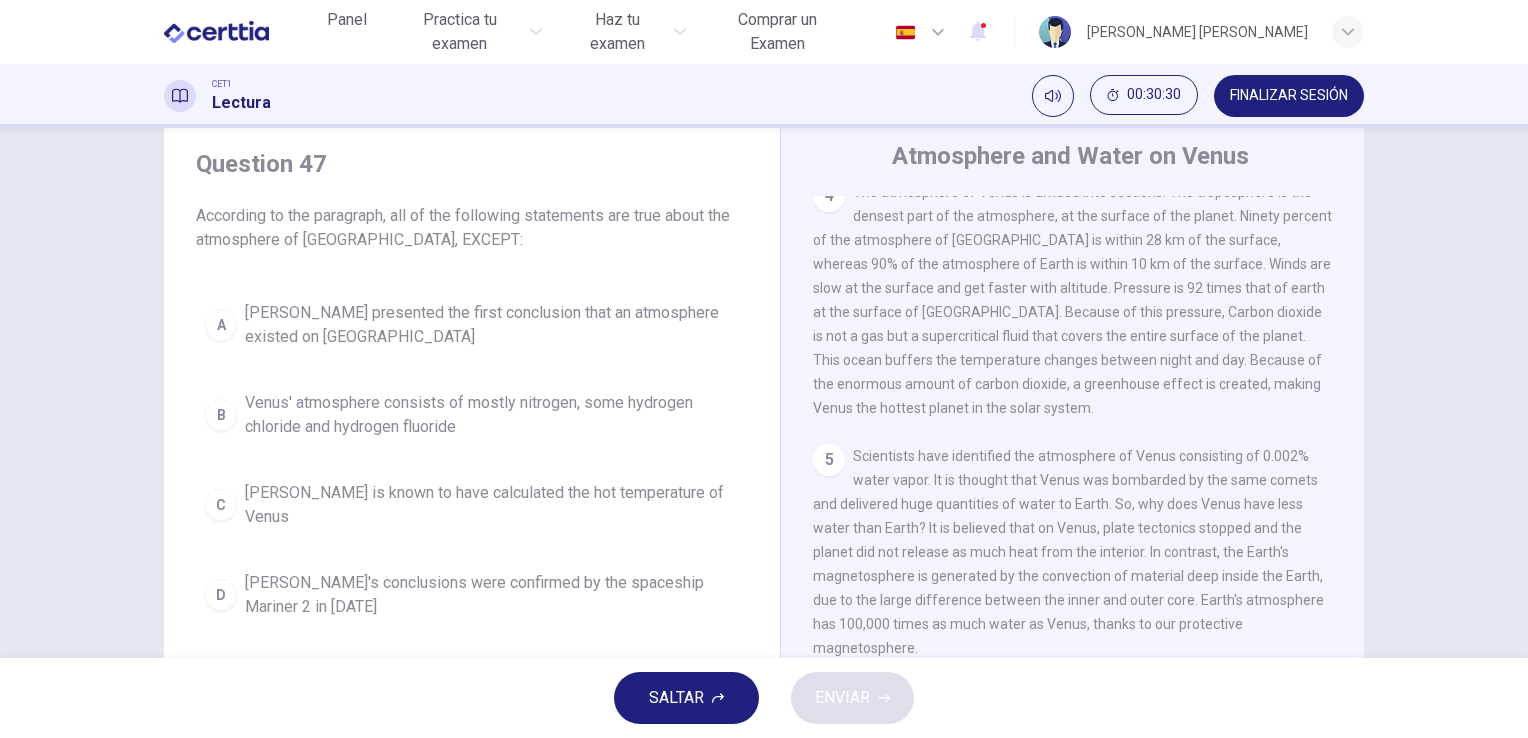 scroll, scrollTop: 752, scrollLeft: 0, axis: vertical 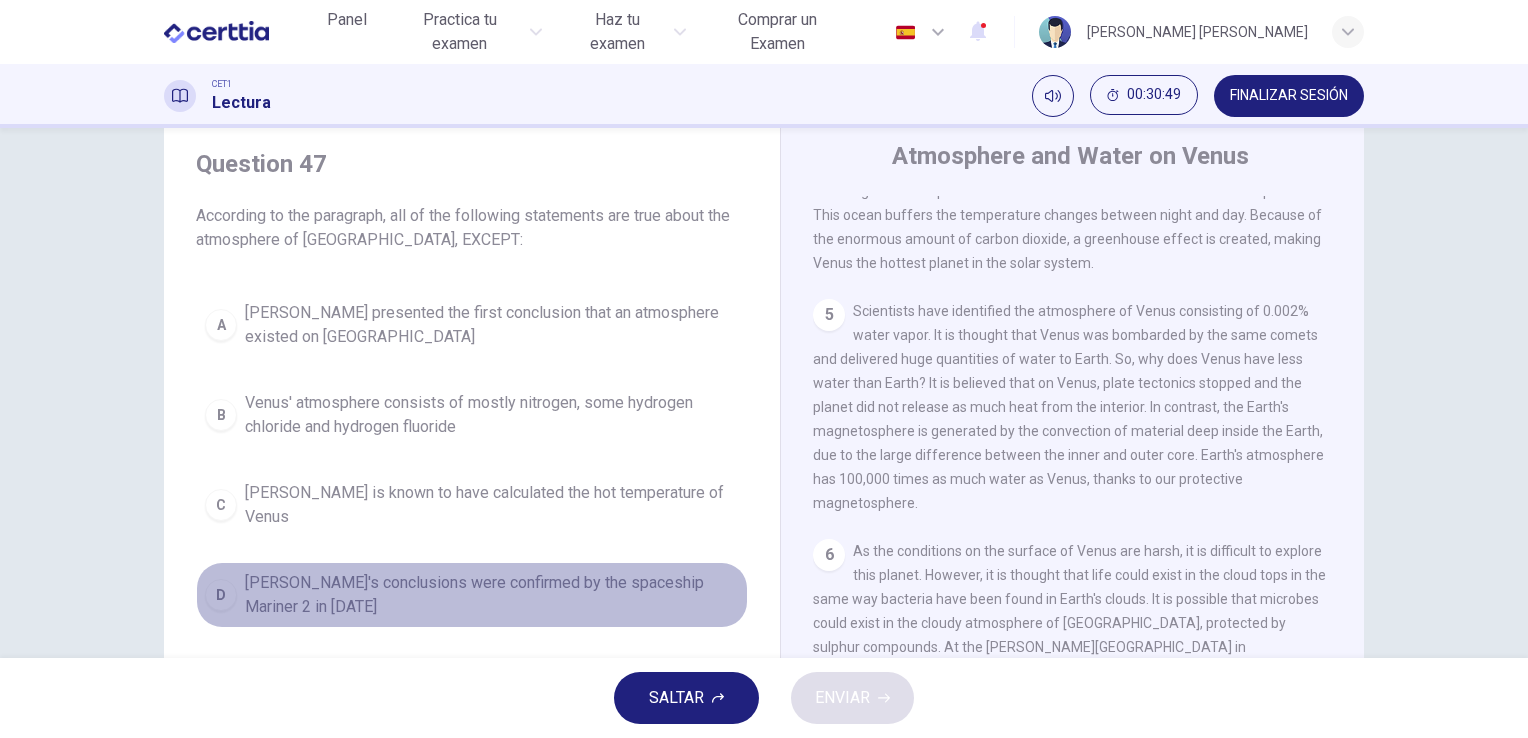 click on "[PERSON_NAME]'s conclusions were confirmed by the spaceship Mariner 2 in [DATE]" at bounding box center [492, 595] 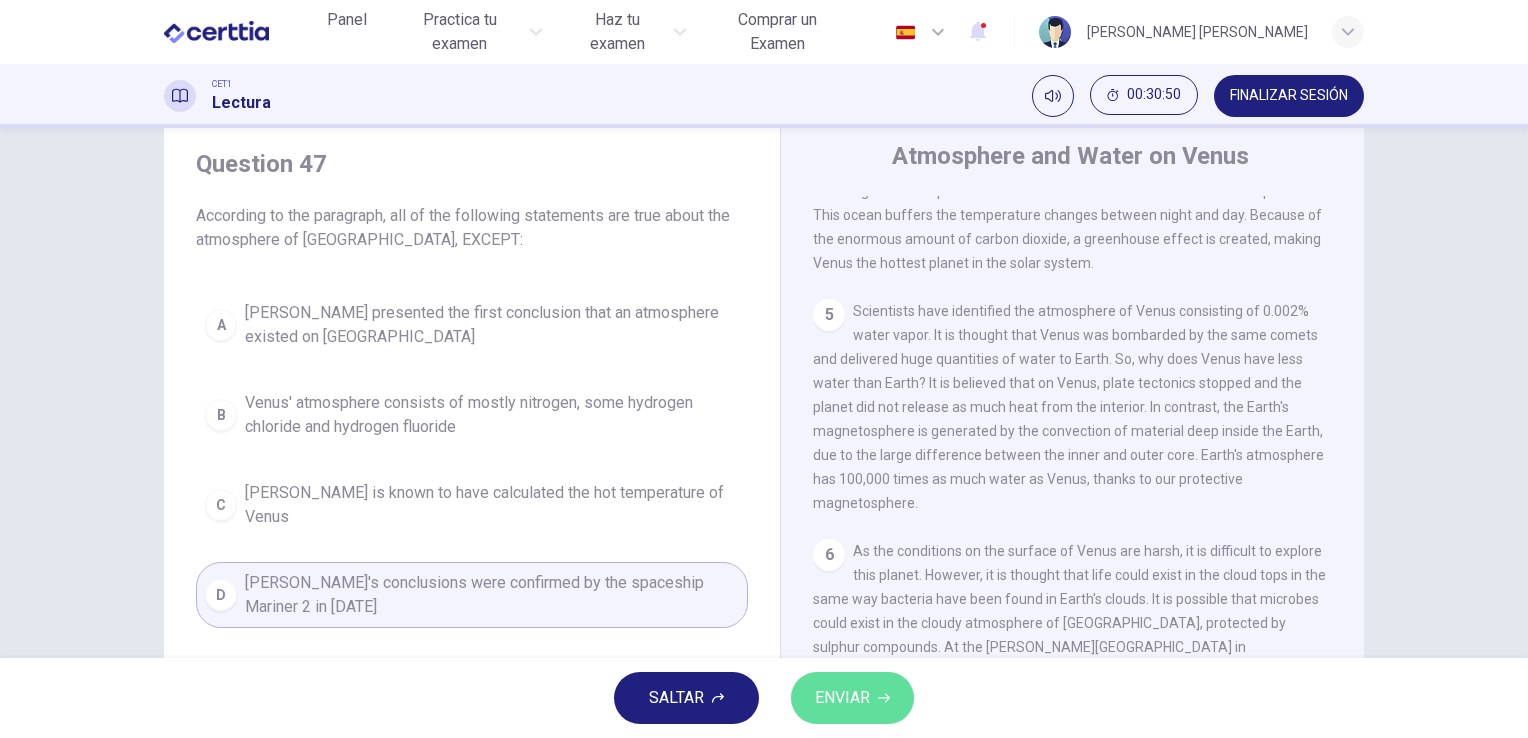 click on "ENVIAR" at bounding box center (852, 698) 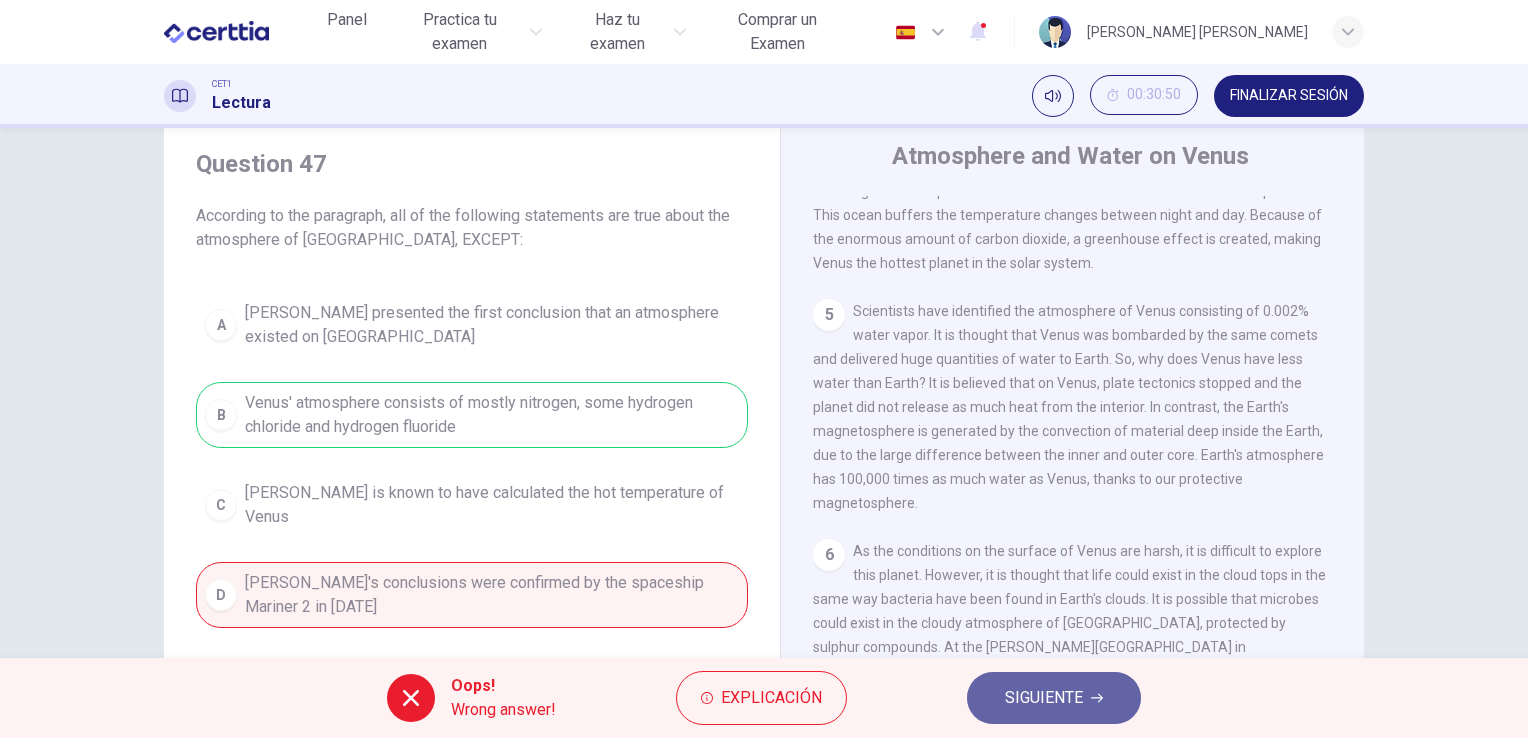 click on "SIGUIENTE" at bounding box center (1044, 698) 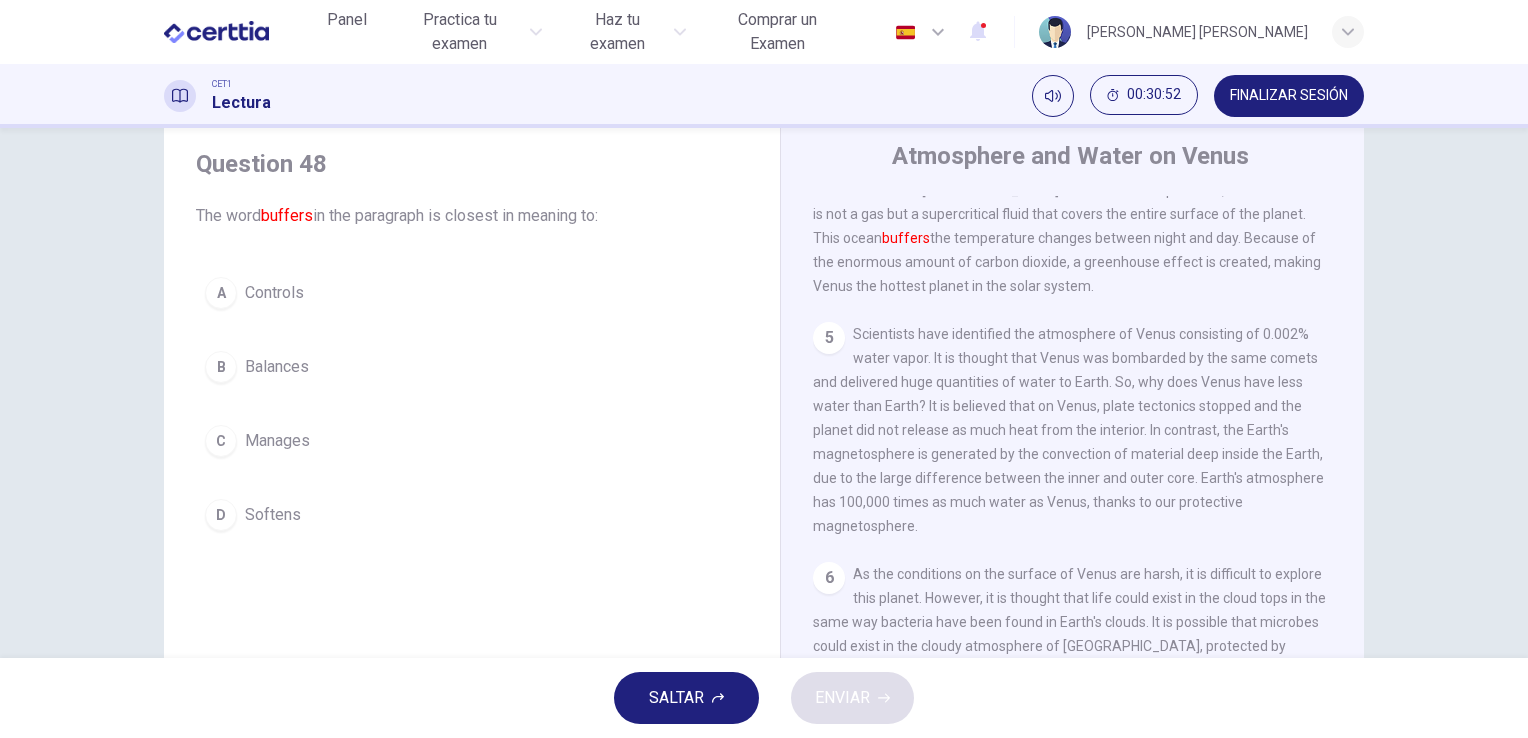 scroll, scrollTop: 708, scrollLeft: 0, axis: vertical 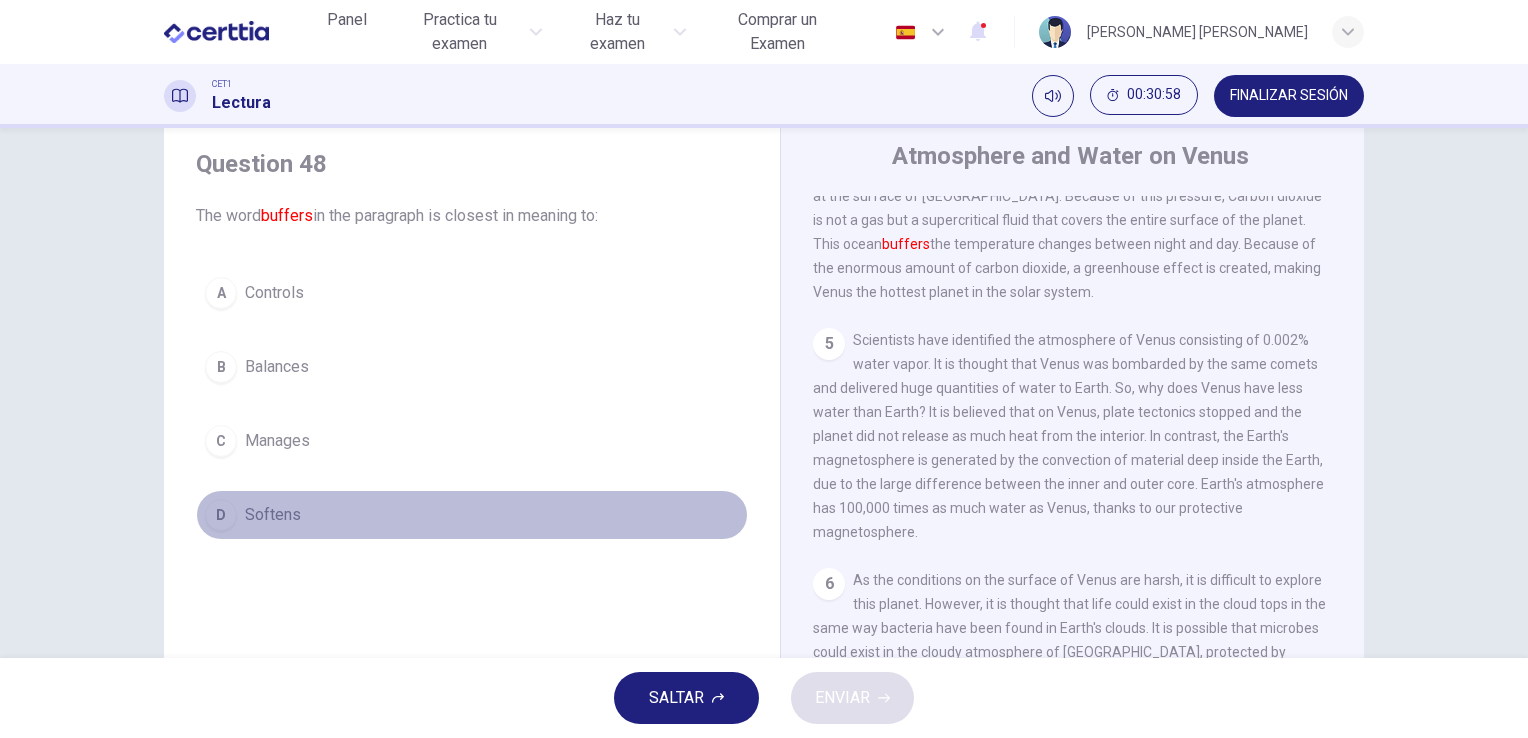 click on "D Softens" at bounding box center [472, 515] 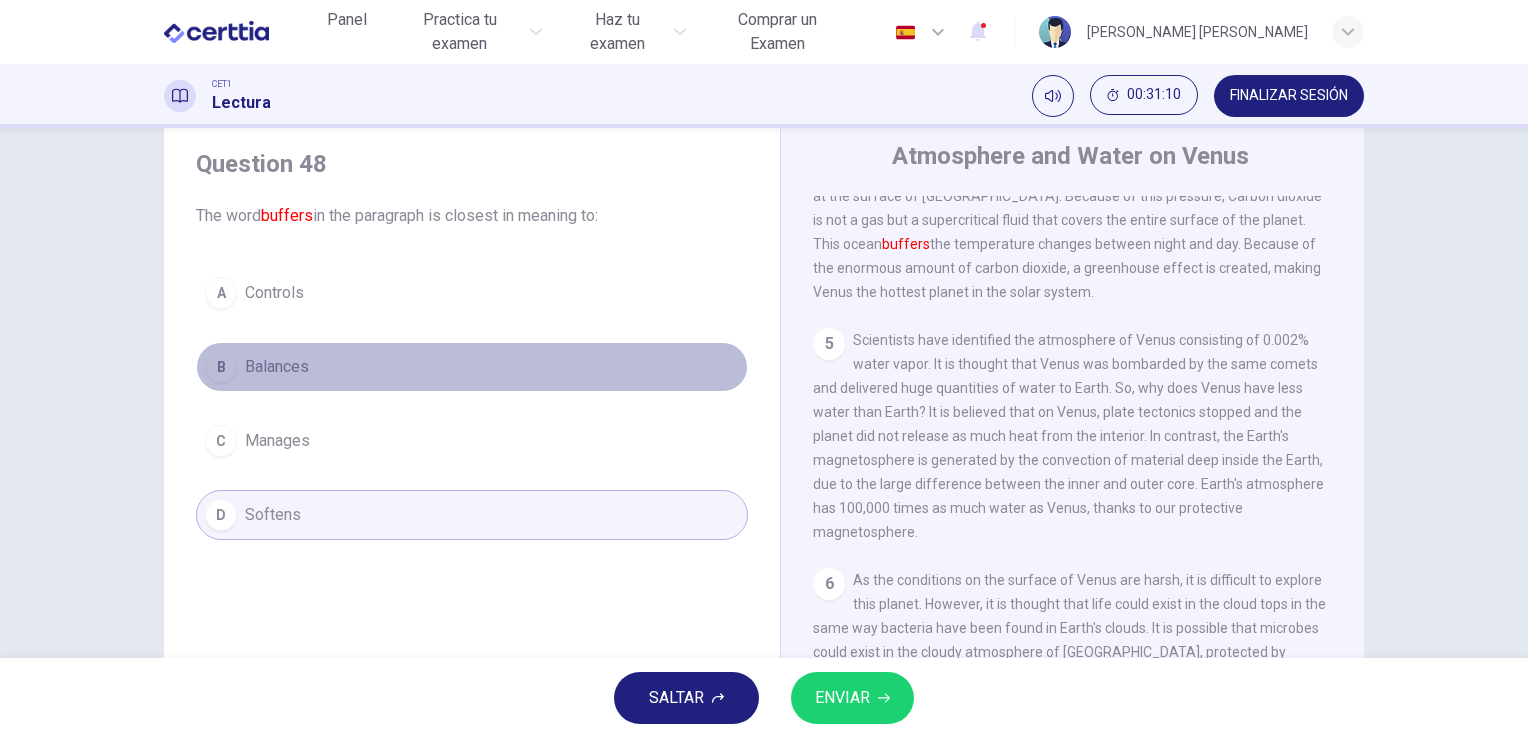 click on "B Balances" at bounding box center (472, 367) 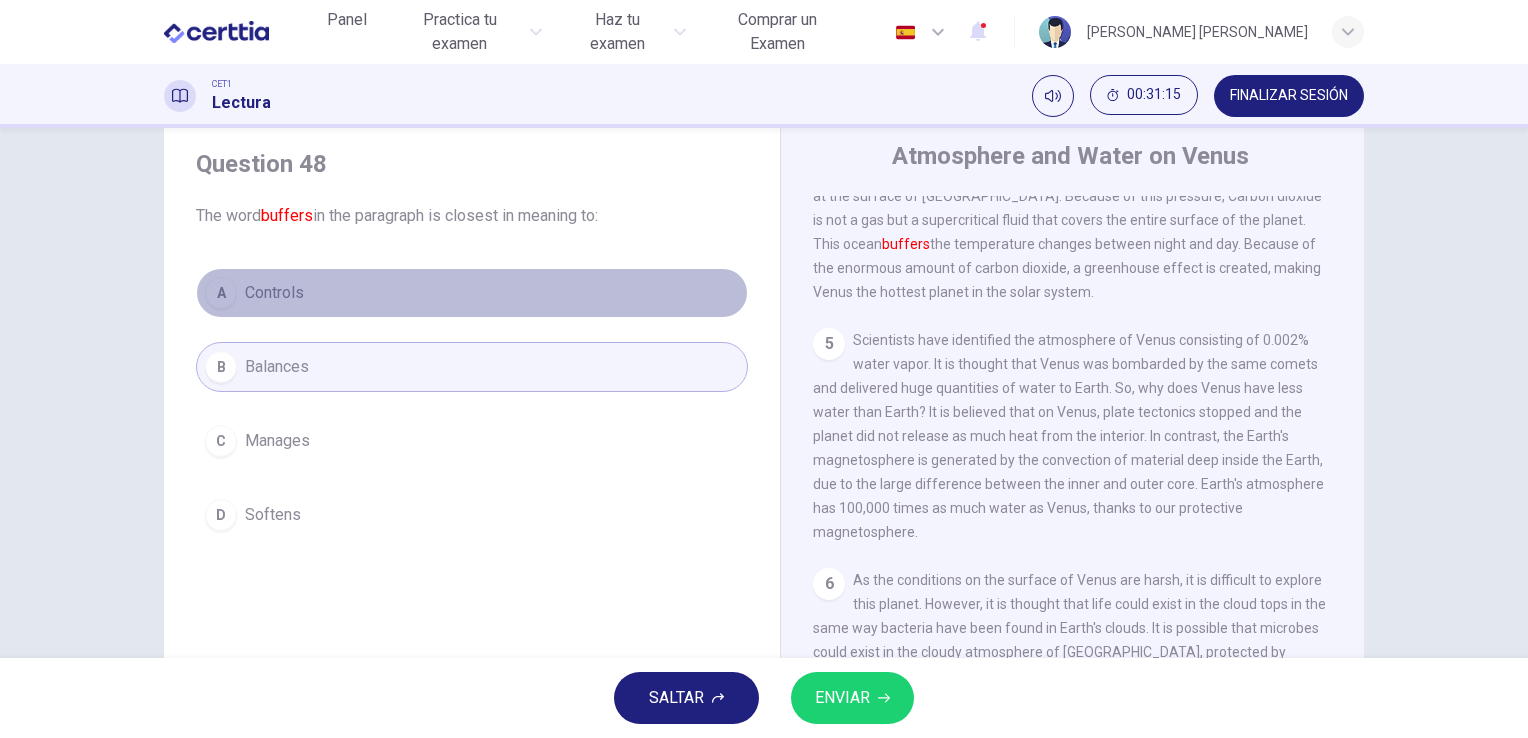 click on "A Controls" at bounding box center [472, 293] 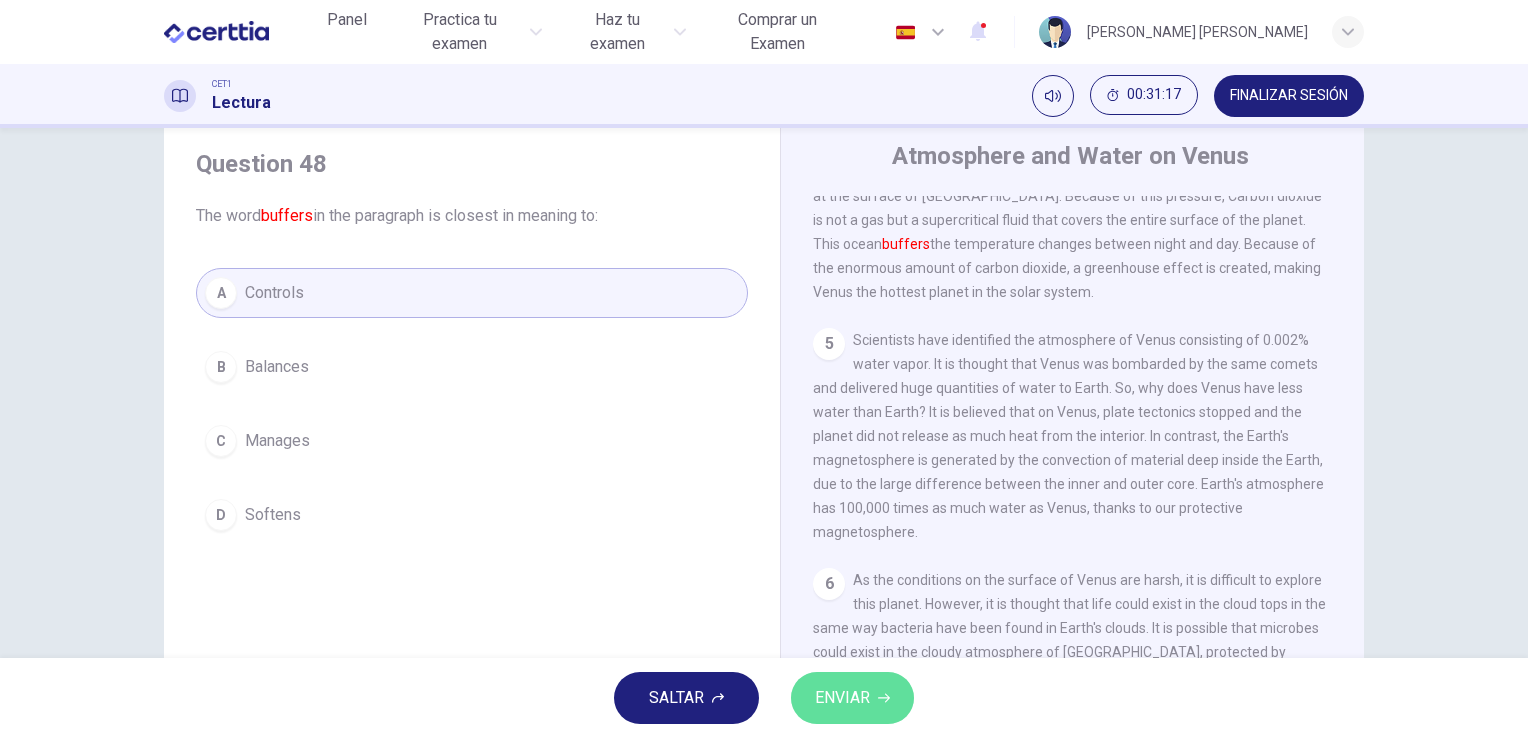 click on "ENVIAR" at bounding box center [852, 698] 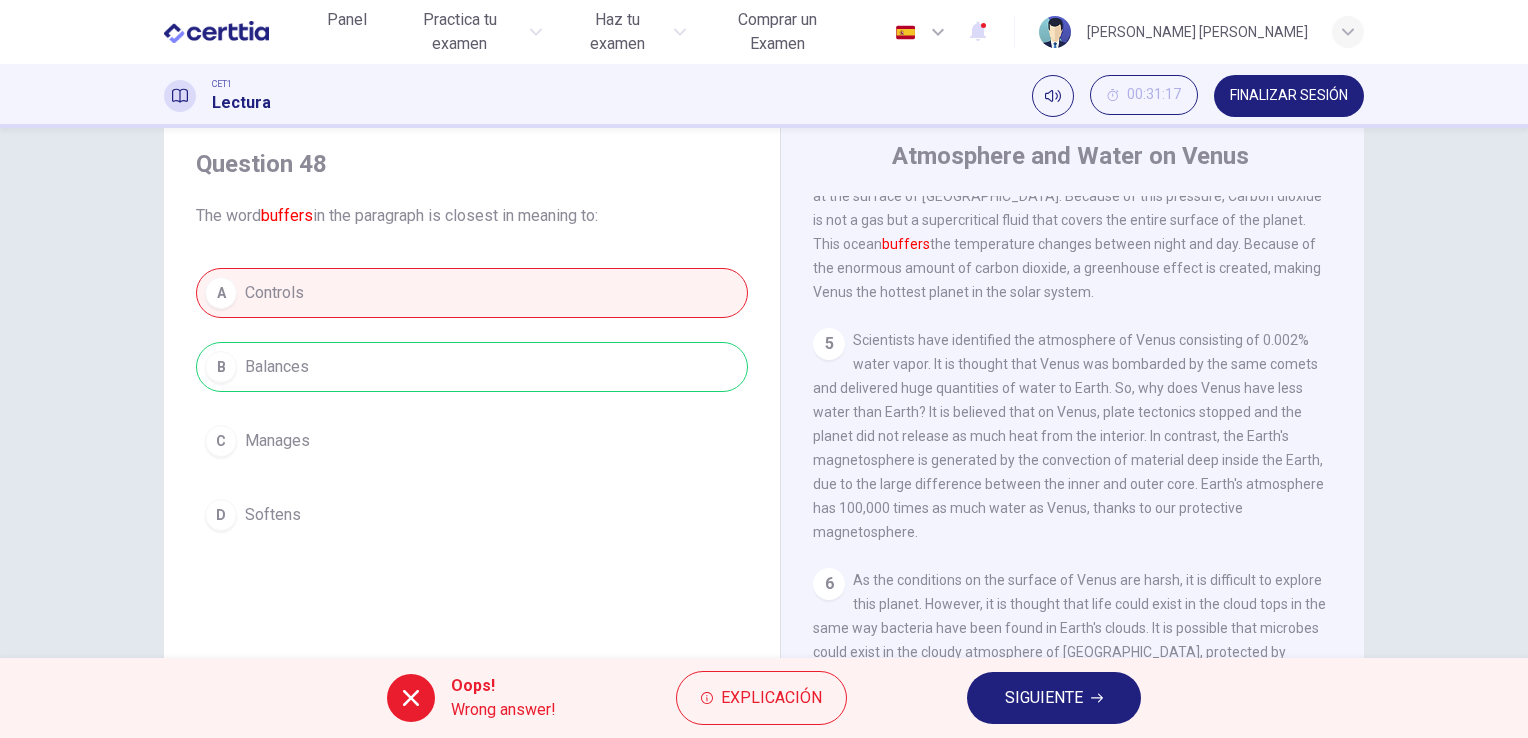 click on "SIGUIENTE" at bounding box center (1054, 698) 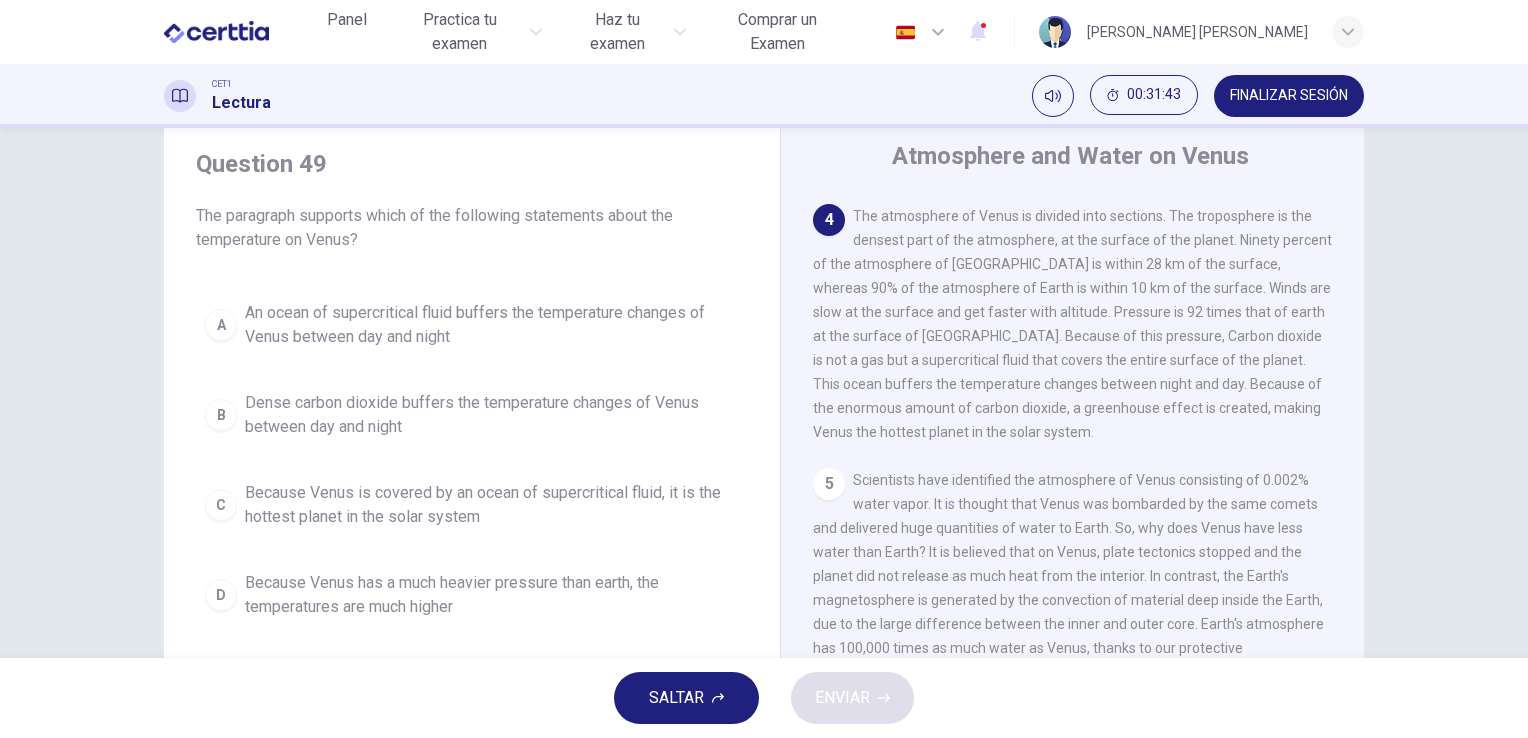 scroll, scrollTop: 716, scrollLeft: 0, axis: vertical 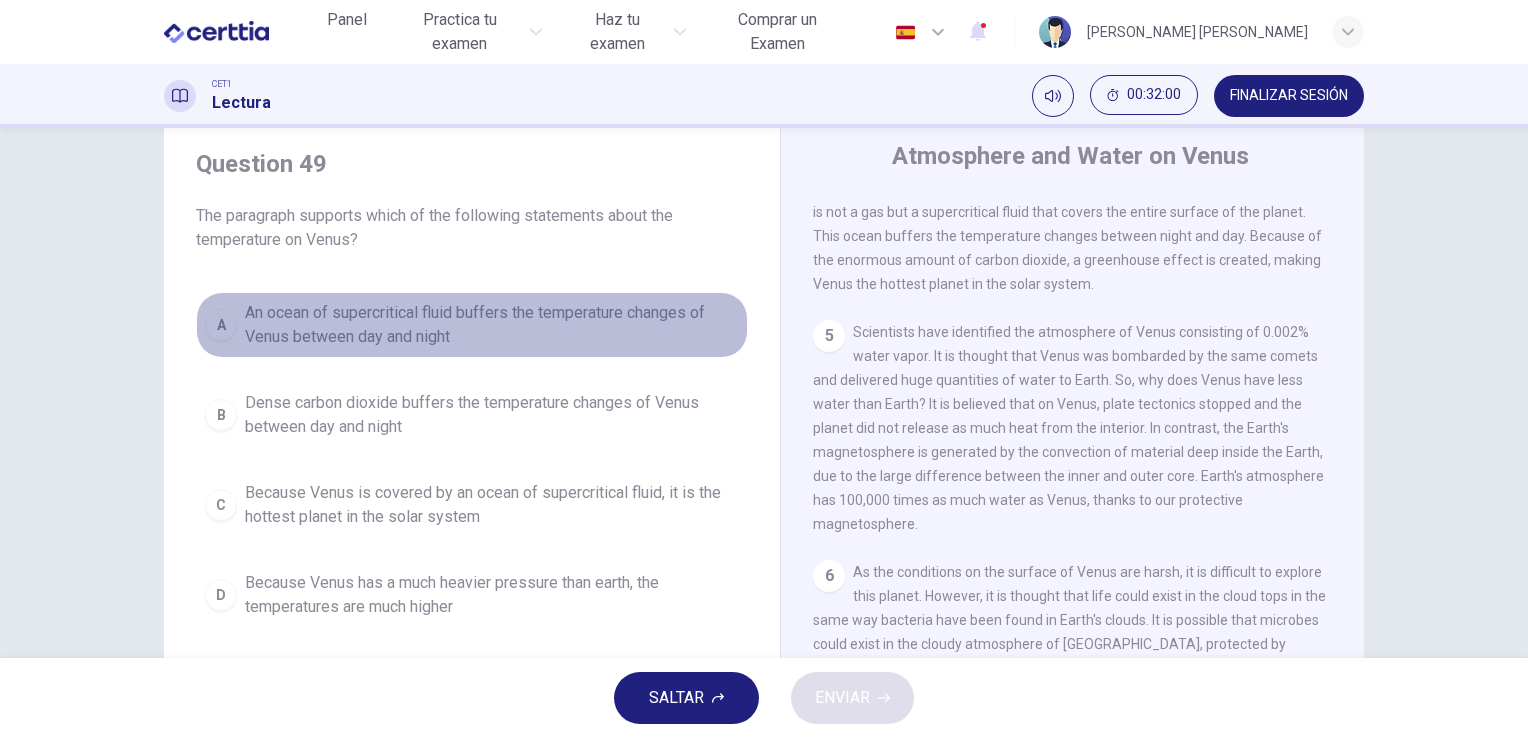 click on "An ocean of supercritical fluid buffers the temperature changes of Venus between day and night" at bounding box center [492, 325] 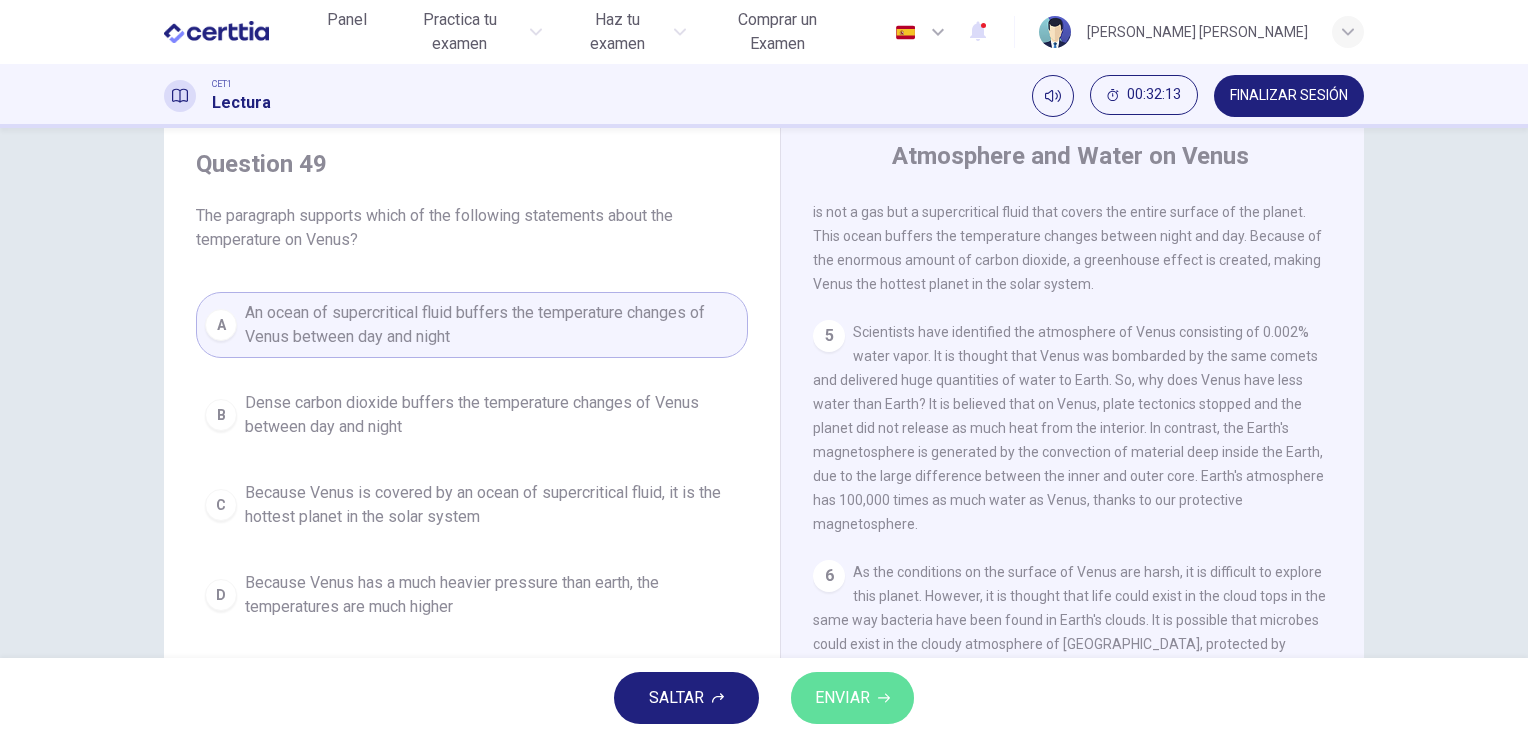 click on "ENVIAR" at bounding box center [852, 698] 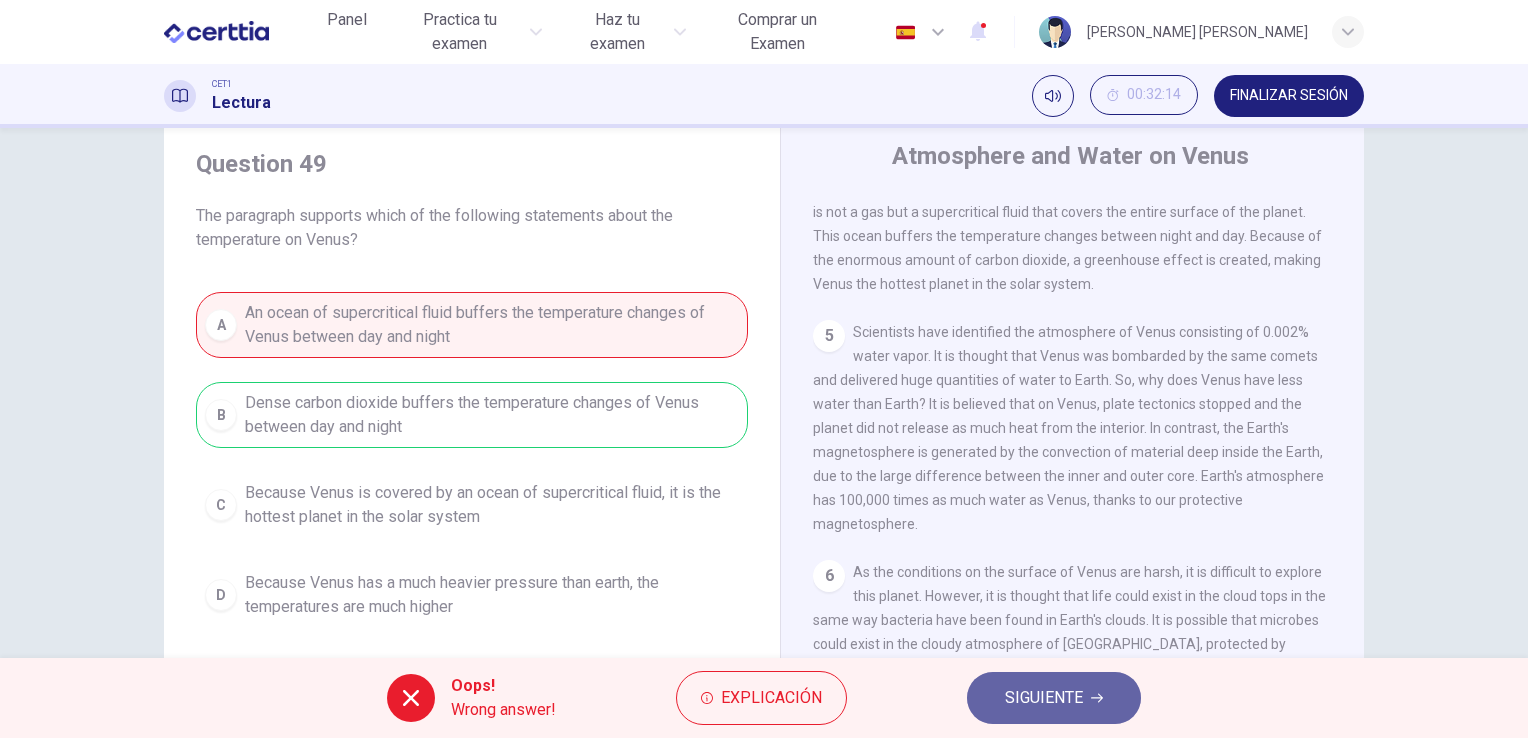 click on "SIGUIENTE" at bounding box center (1054, 698) 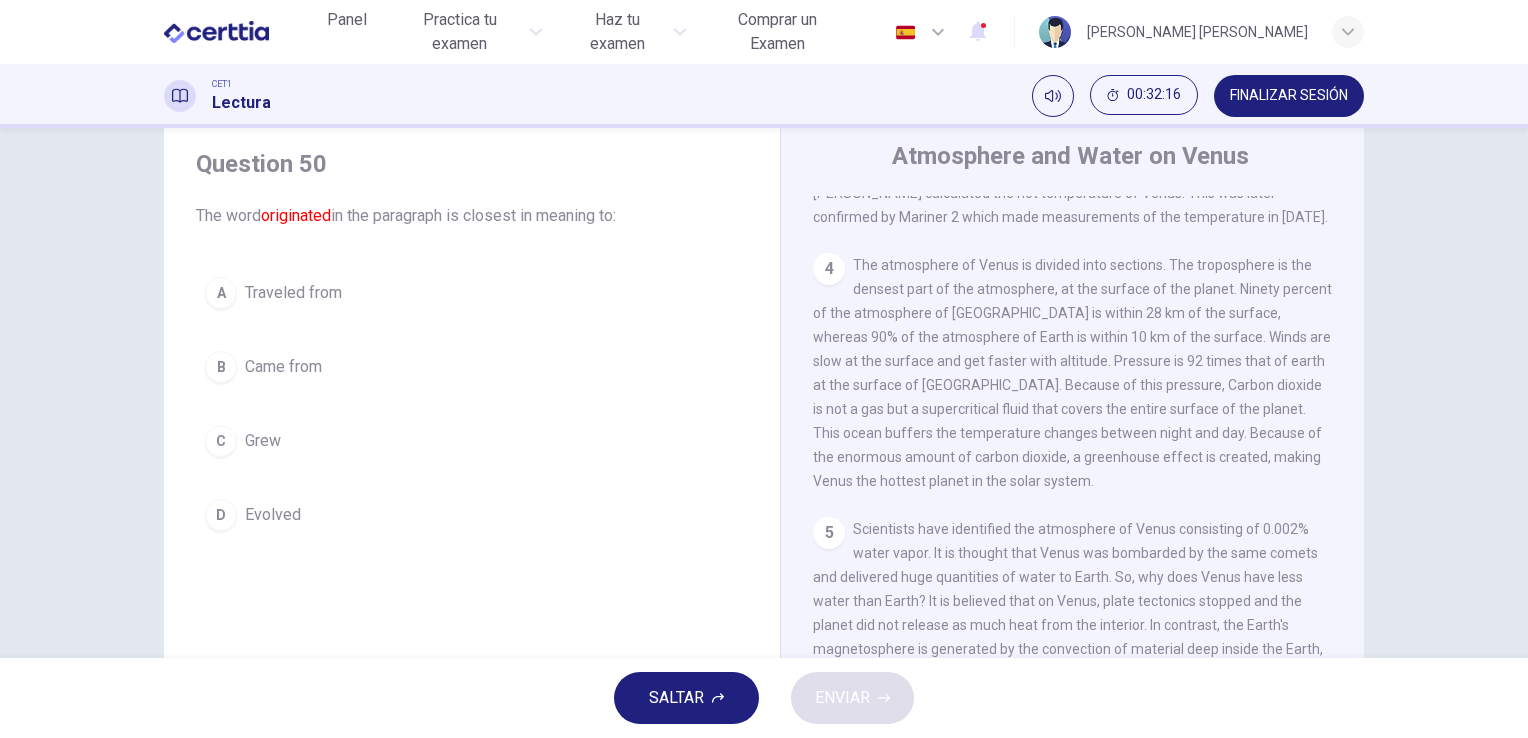 scroll, scrollTop: 752, scrollLeft: 0, axis: vertical 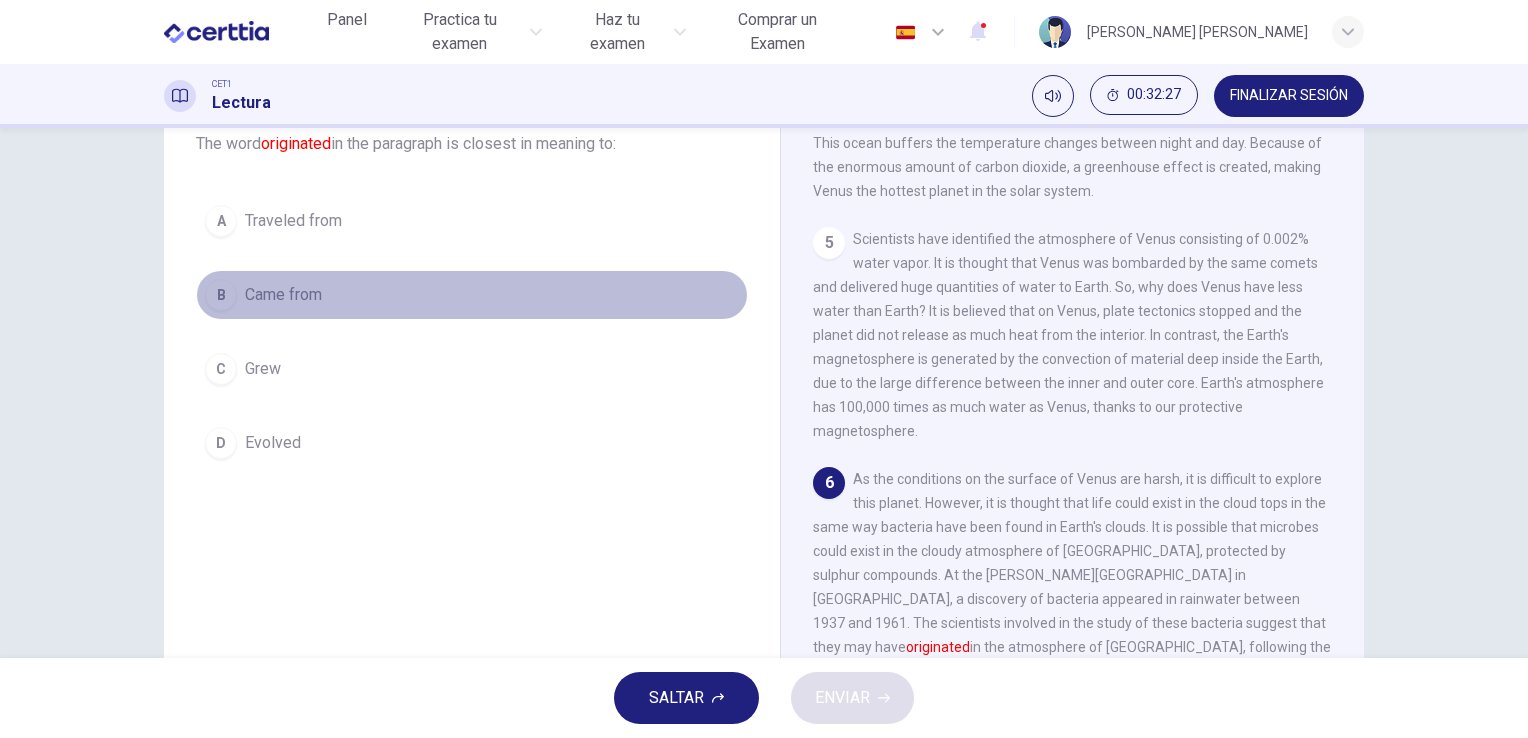 click on "B Came from" at bounding box center (472, 295) 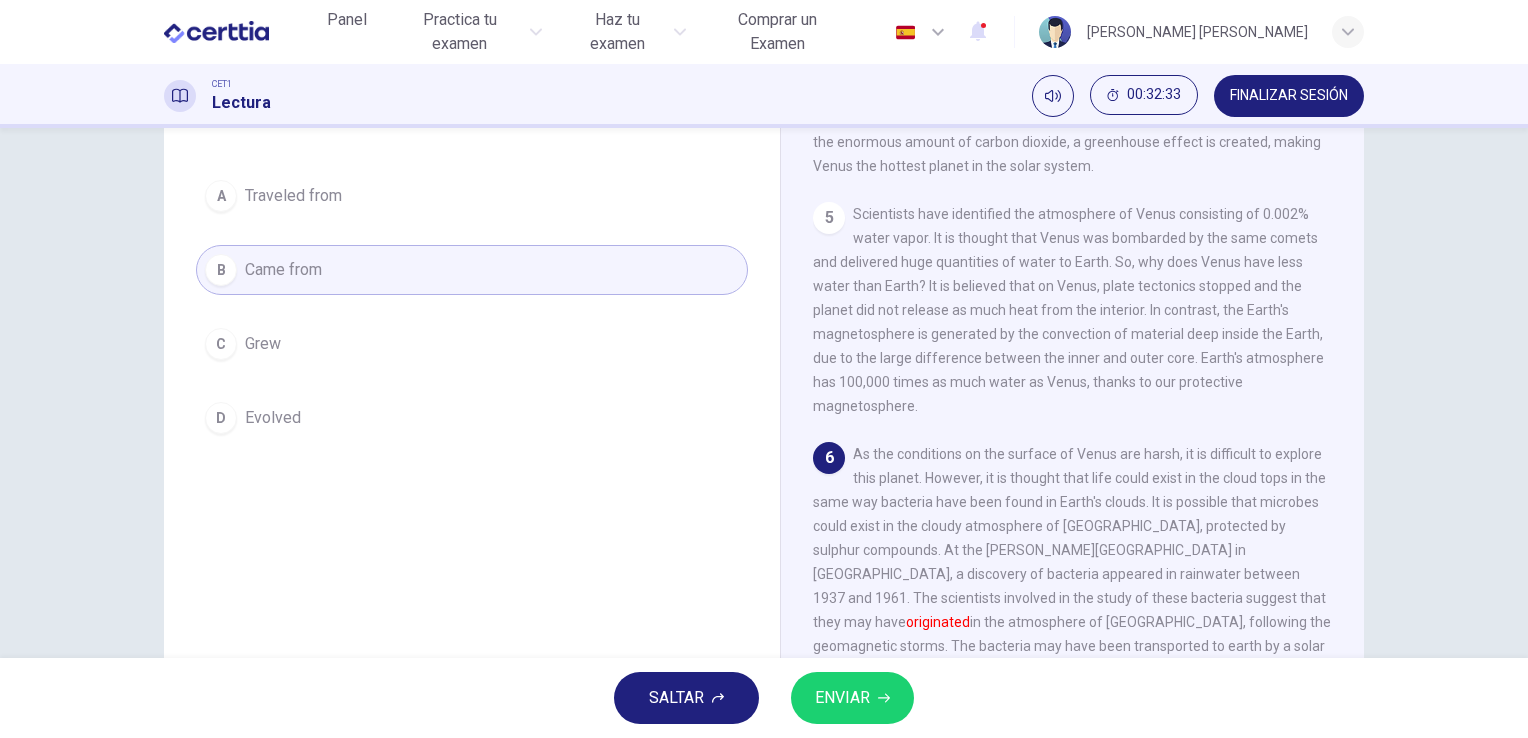scroll, scrollTop: 156, scrollLeft: 0, axis: vertical 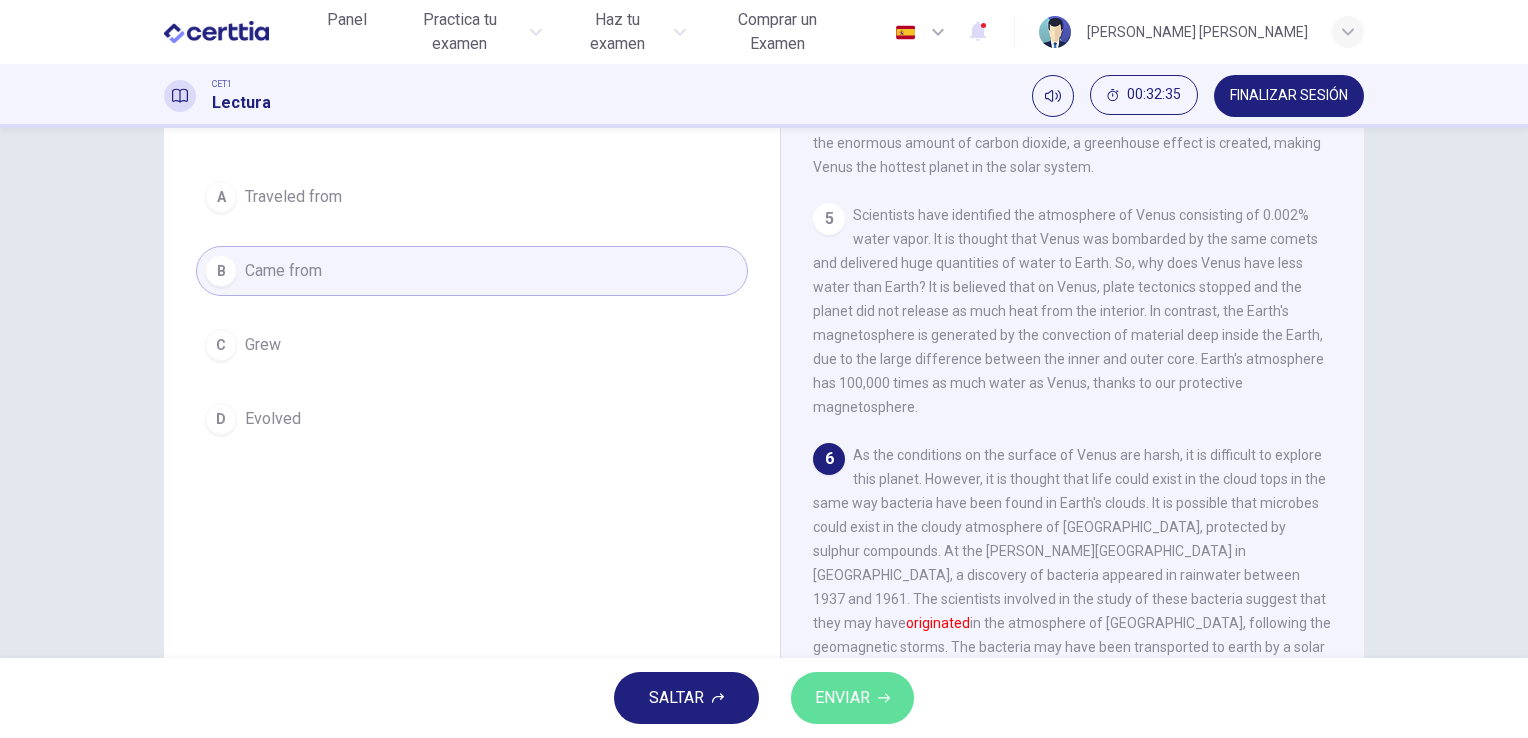 click on "ENVIAR" at bounding box center [852, 698] 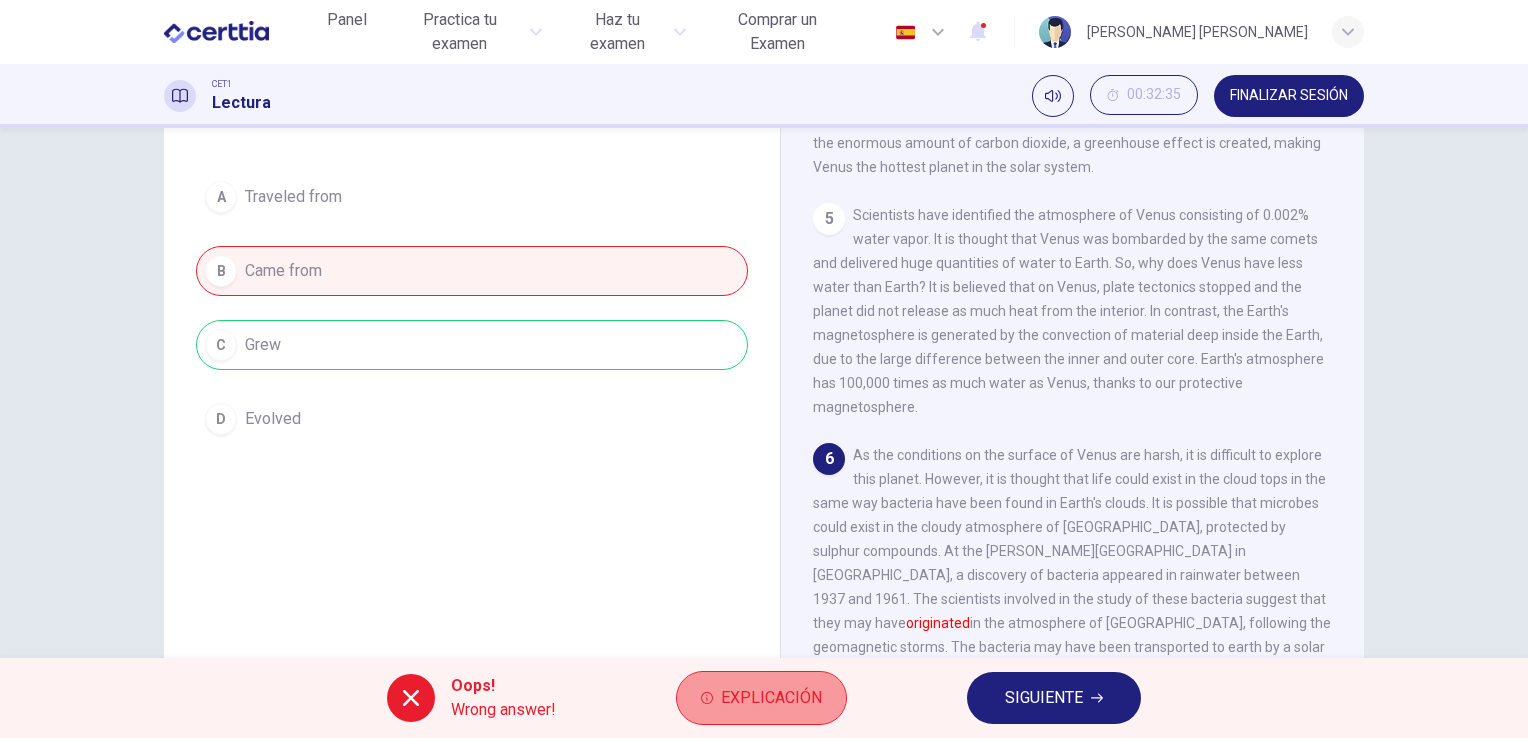 click on "Explicación" at bounding box center (771, 698) 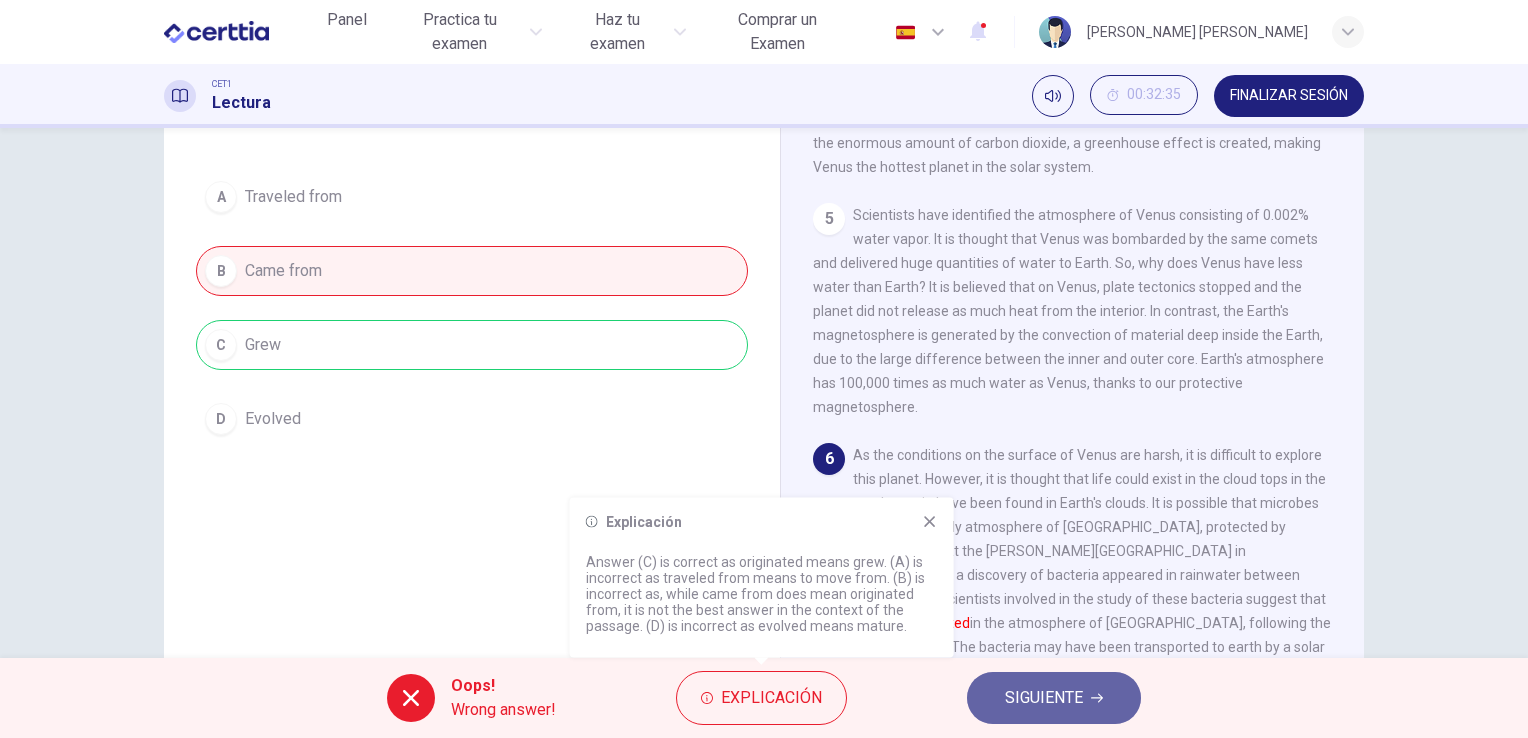 click on "SIGUIENTE" at bounding box center (1044, 698) 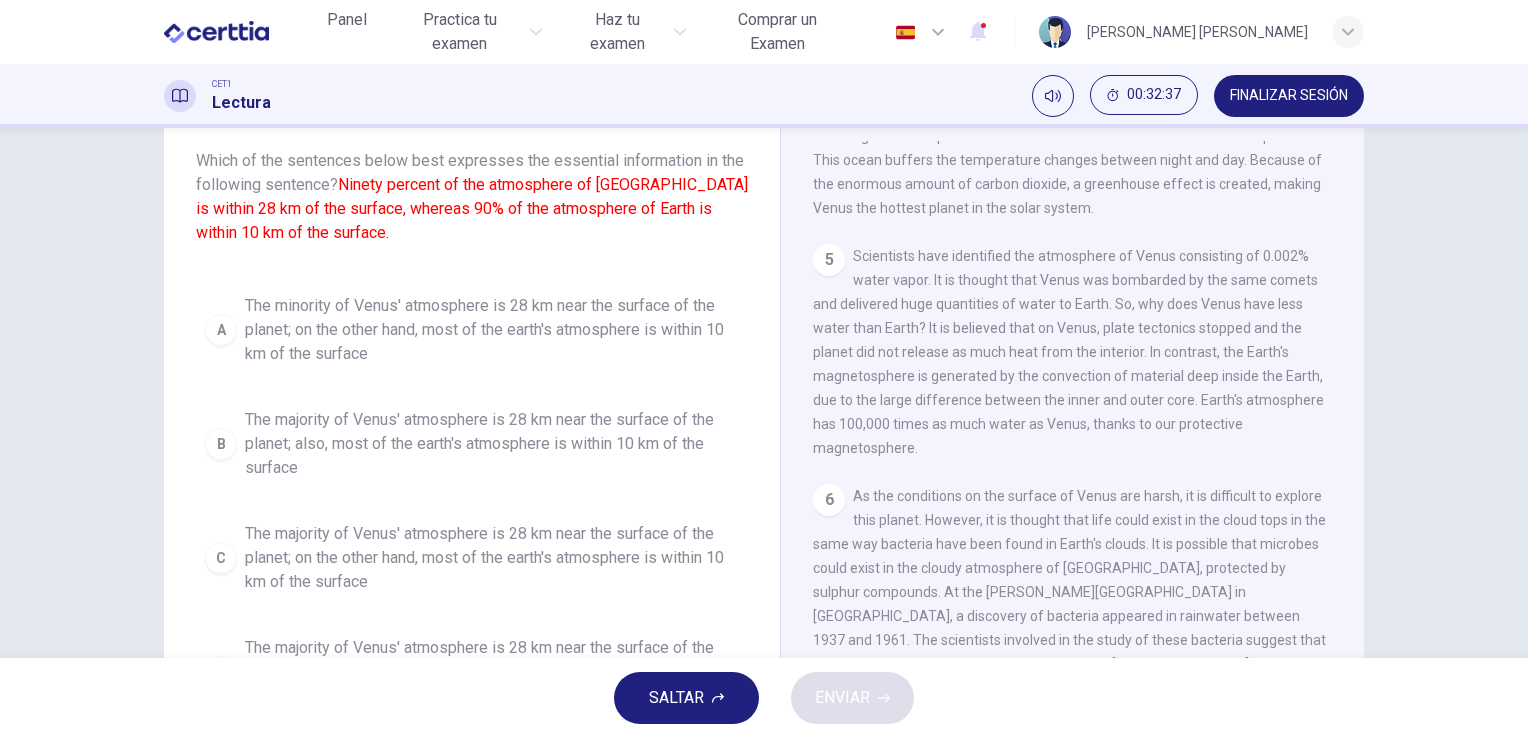 scroll, scrollTop: 116, scrollLeft: 0, axis: vertical 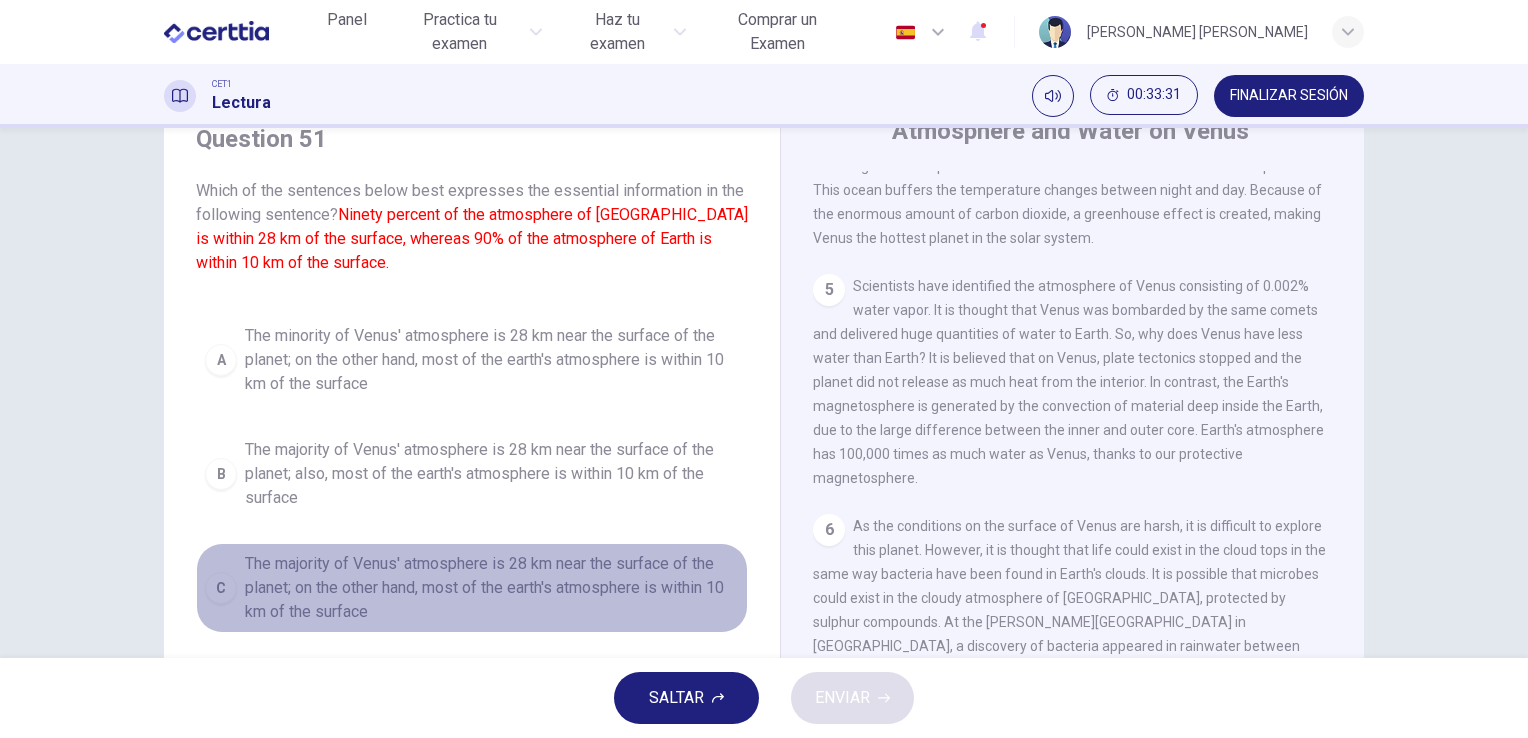 click on "The majority of Venus' atmosphere is 28 km near the surface of the planet; on the other hand, most of the earth's atmosphere is within 10 km of the surface" at bounding box center [492, 588] 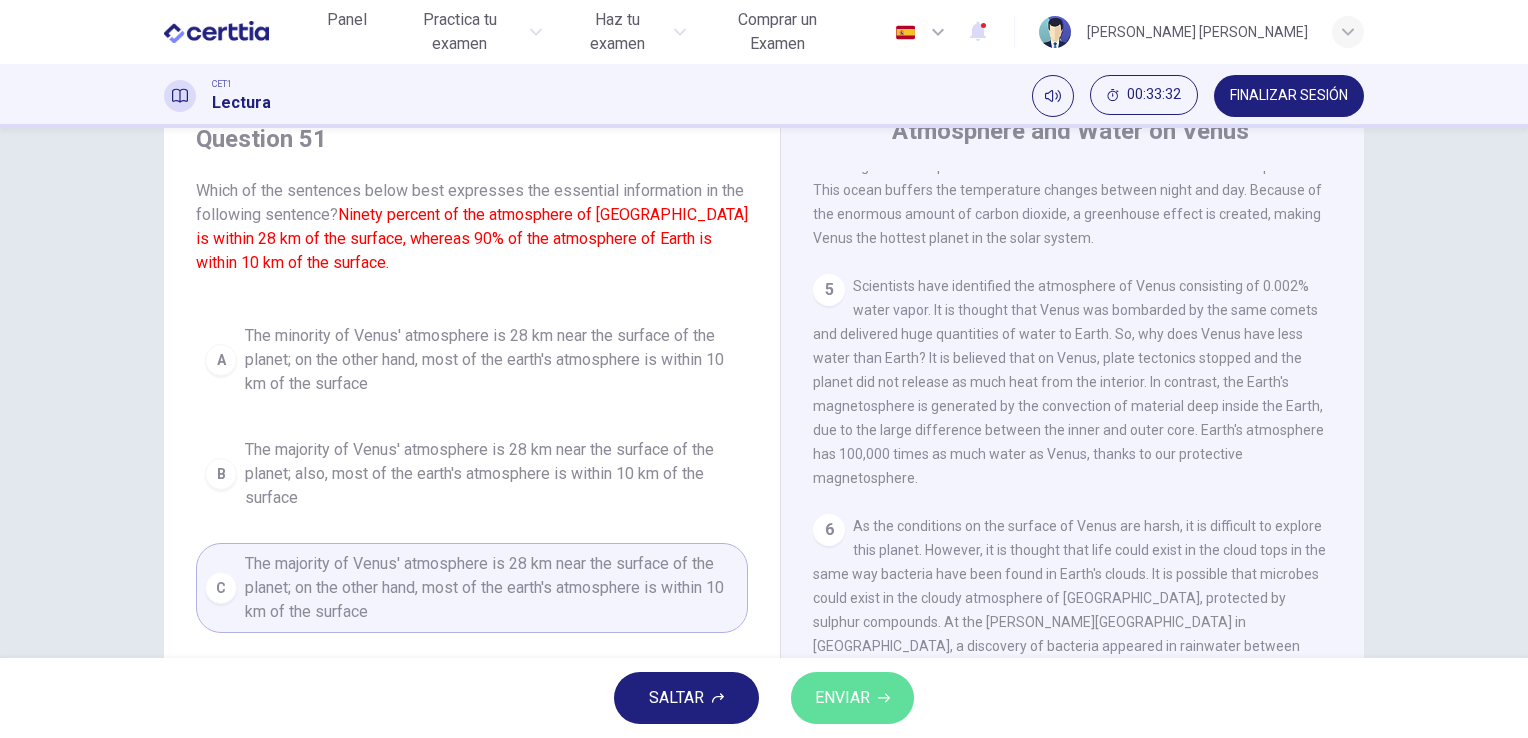click on "ENVIAR" at bounding box center (842, 698) 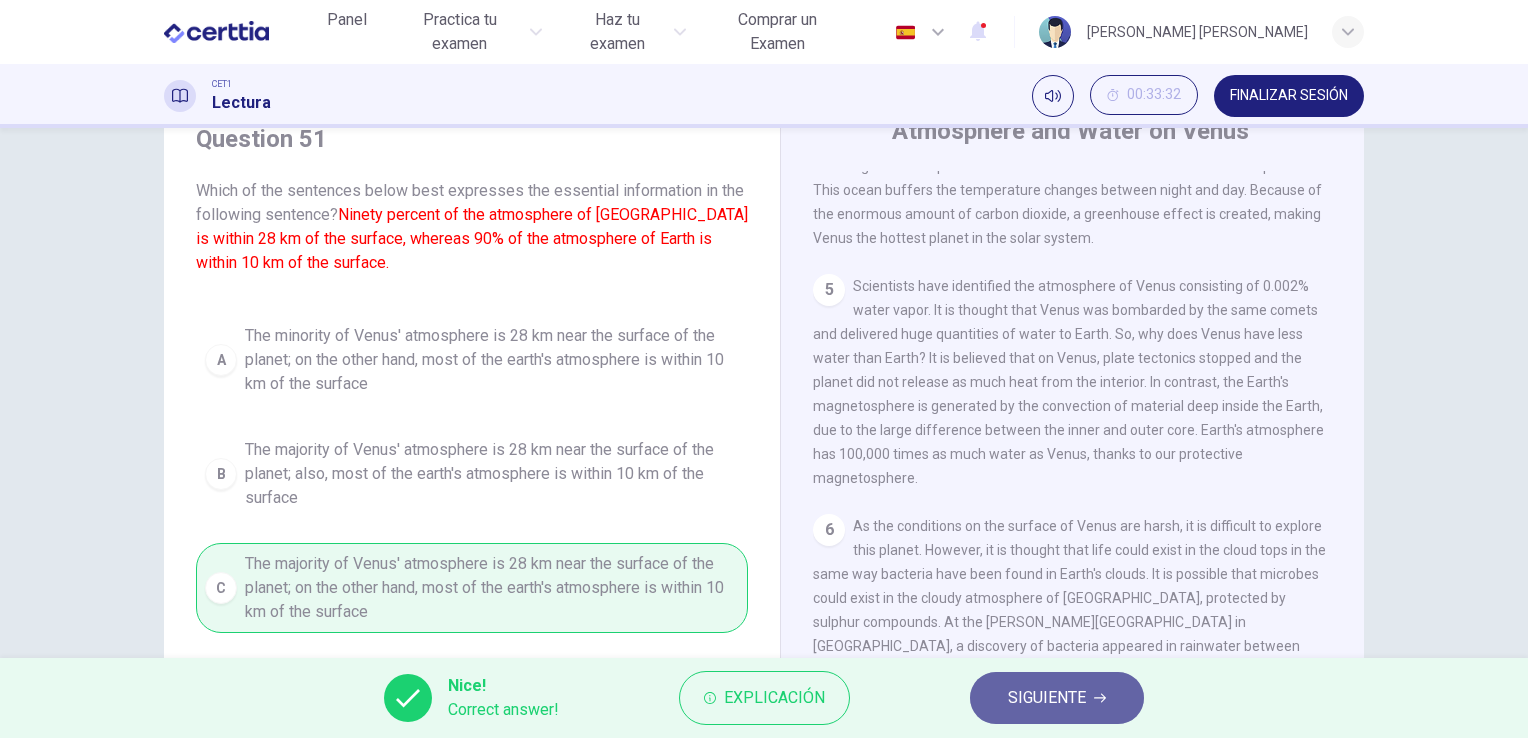 click on "SIGUIENTE" at bounding box center [1047, 698] 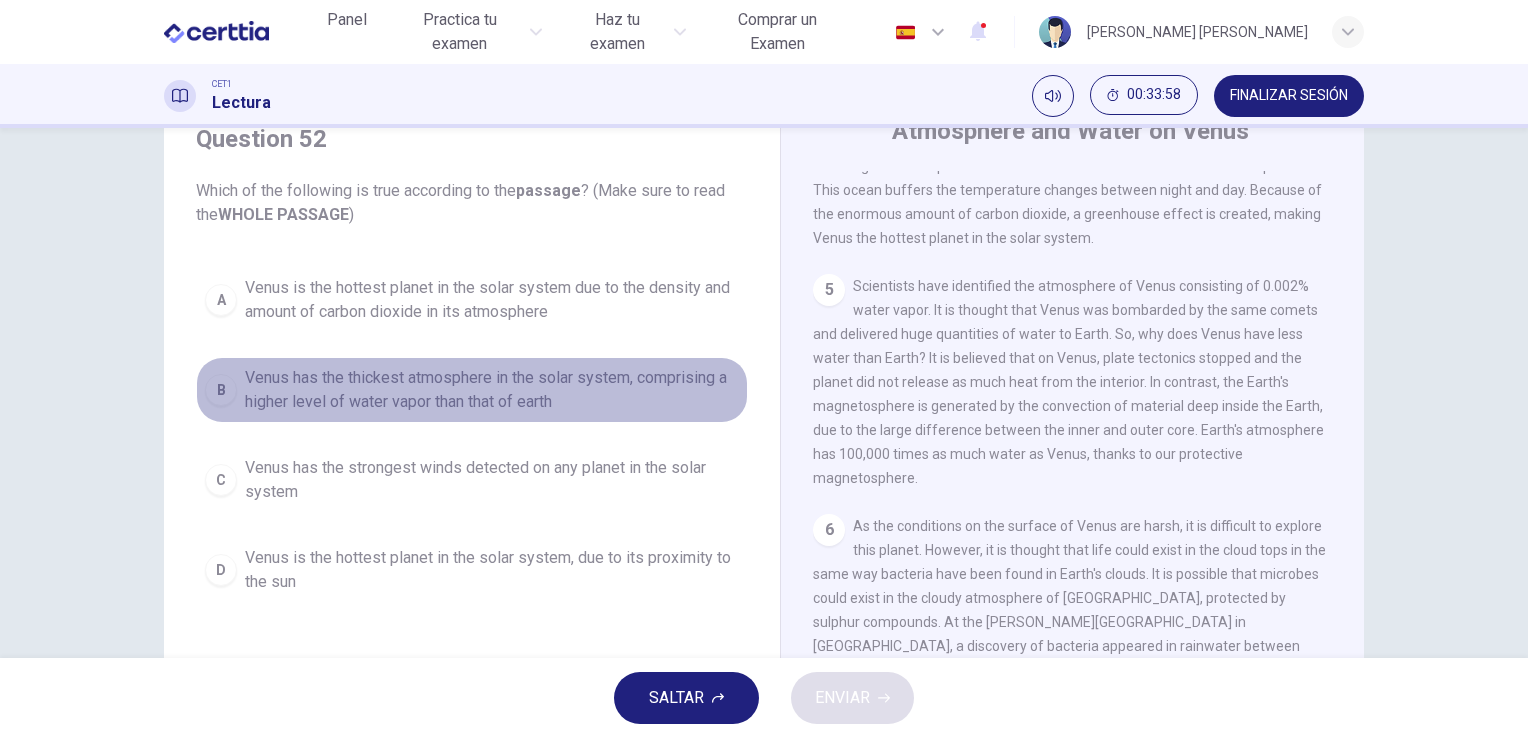 click on "Venus has the thickest atmosphere in the solar system, comprising a higher level of water vapor than that of earth" at bounding box center (492, 390) 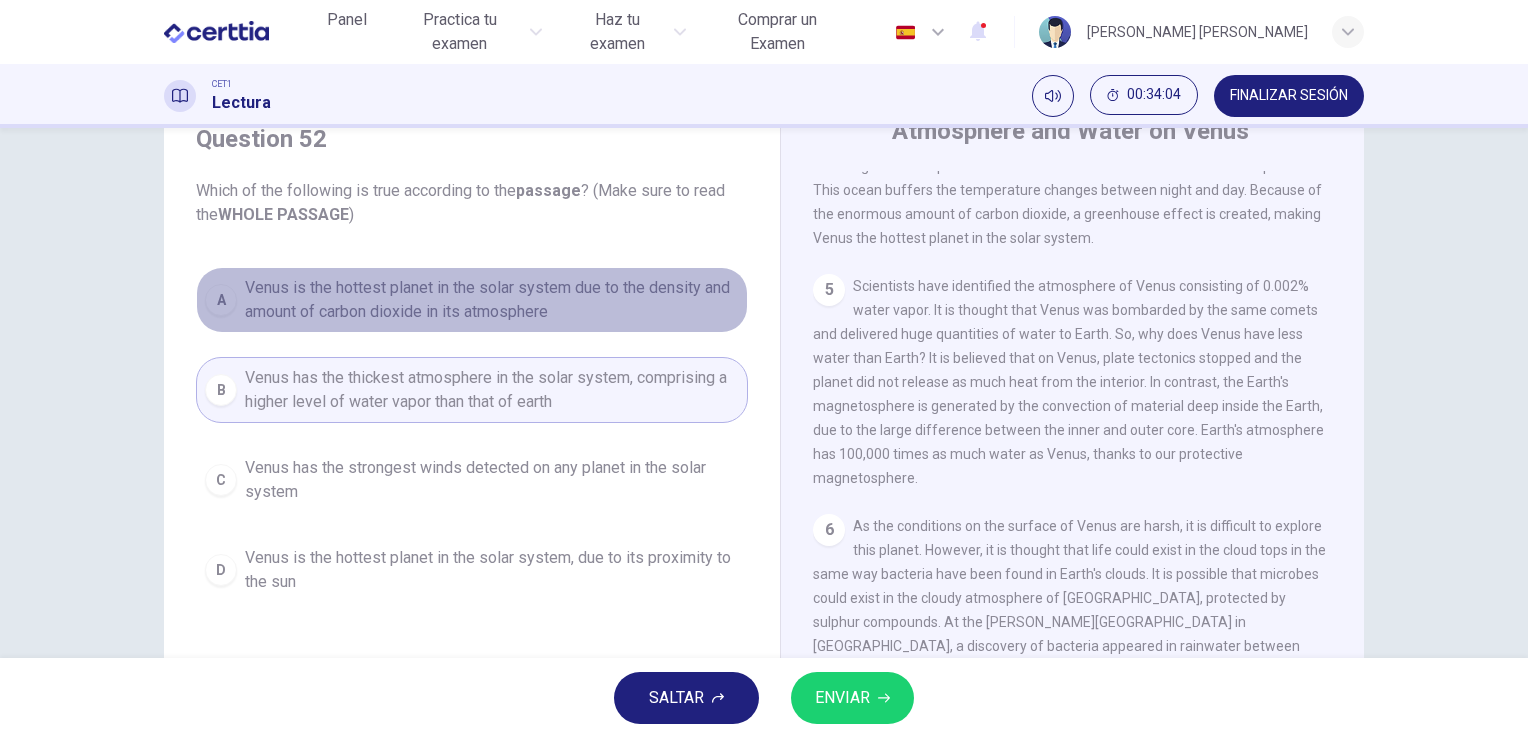 click on "Venus is the hottest planet in the solar system due to the density and amount of carbon dioxide in its atmosphere" at bounding box center (492, 300) 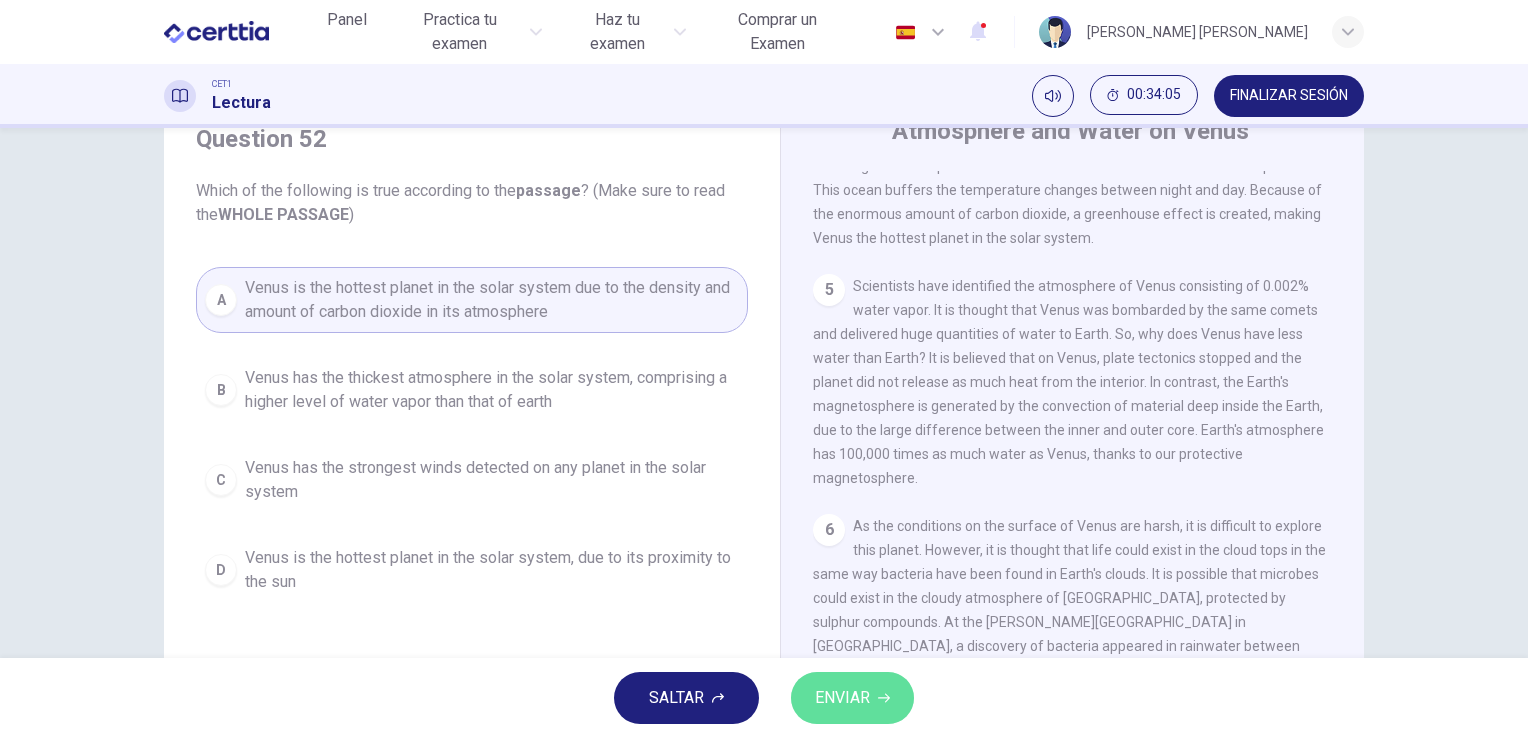 click on "ENVIAR" at bounding box center (842, 698) 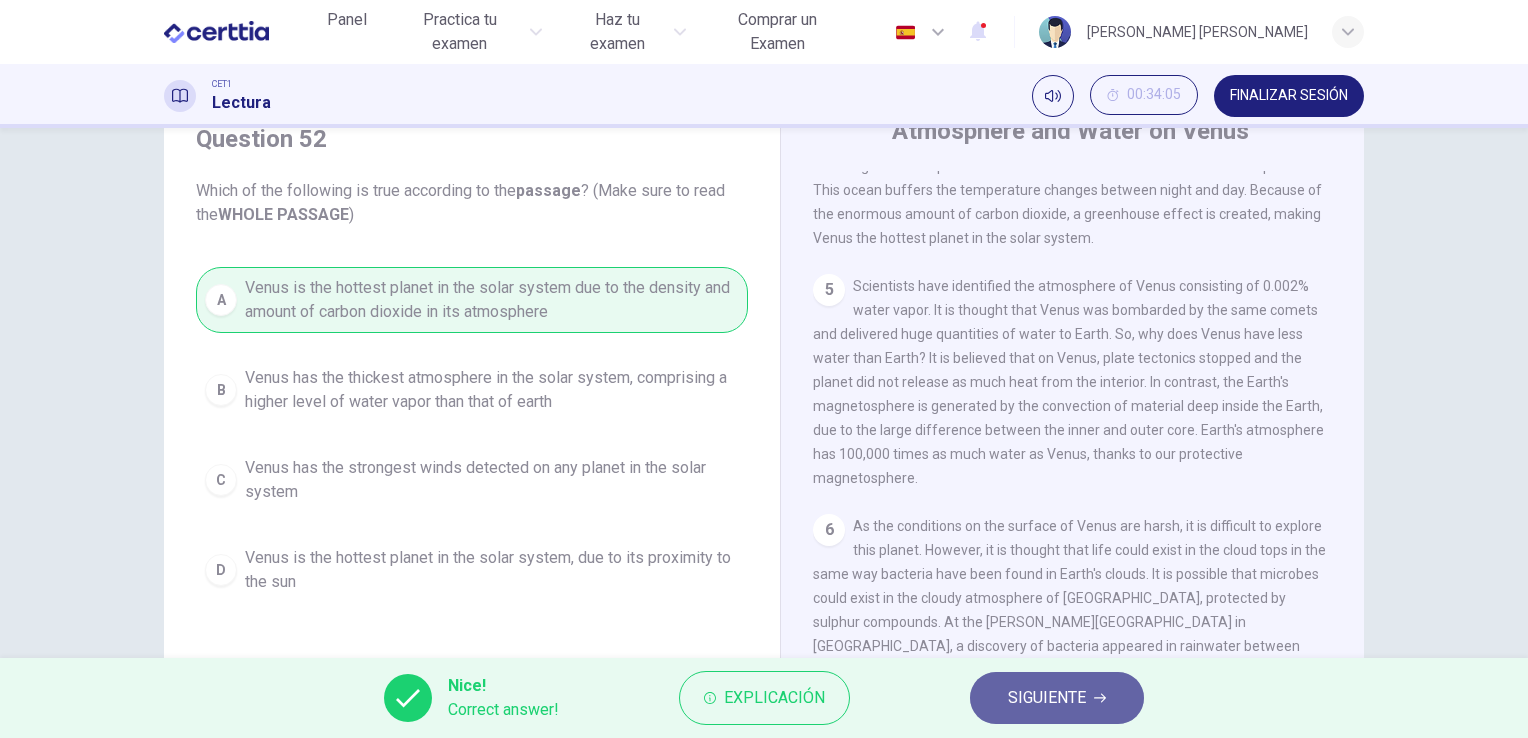 click on "SIGUIENTE" at bounding box center (1047, 698) 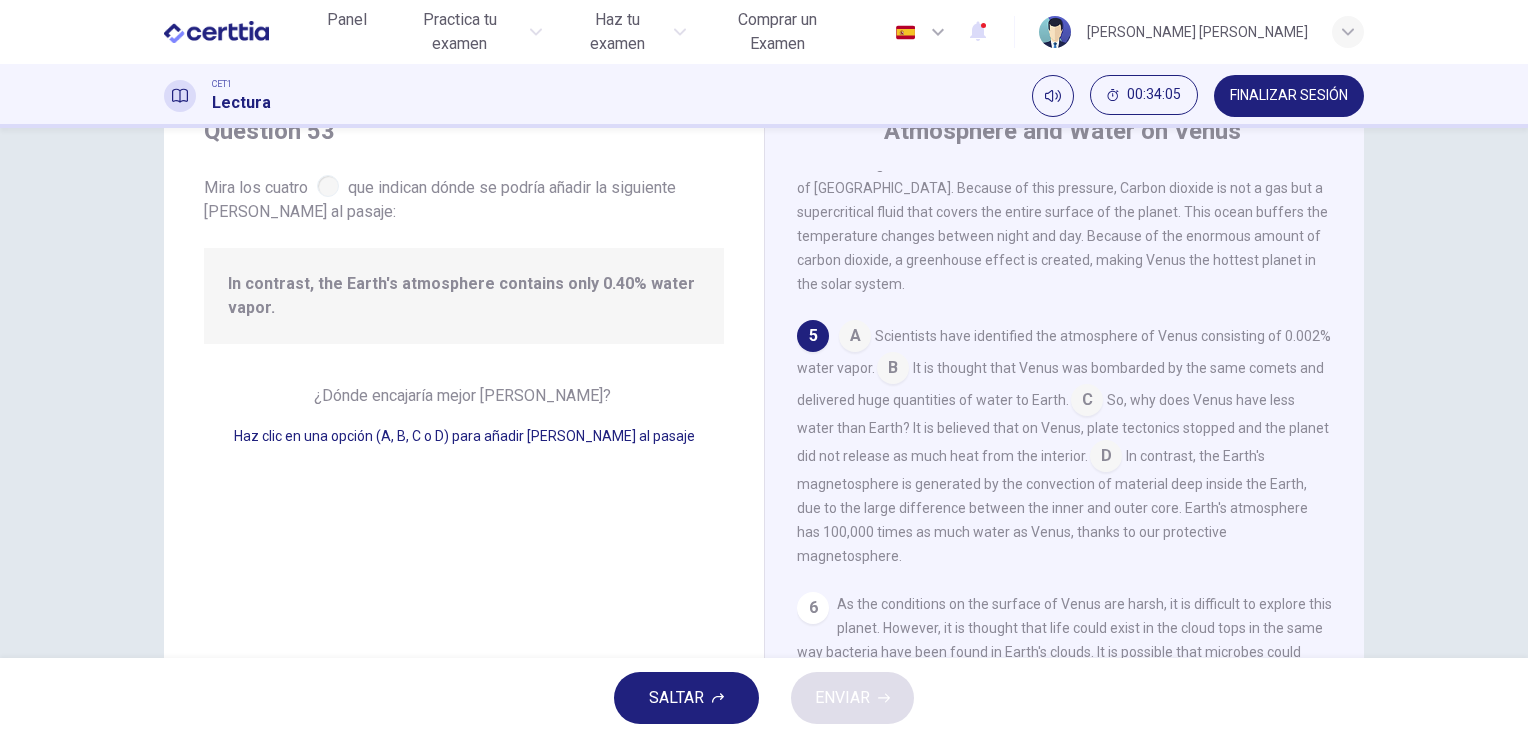 scroll, scrollTop: 737, scrollLeft: 0, axis: vertical 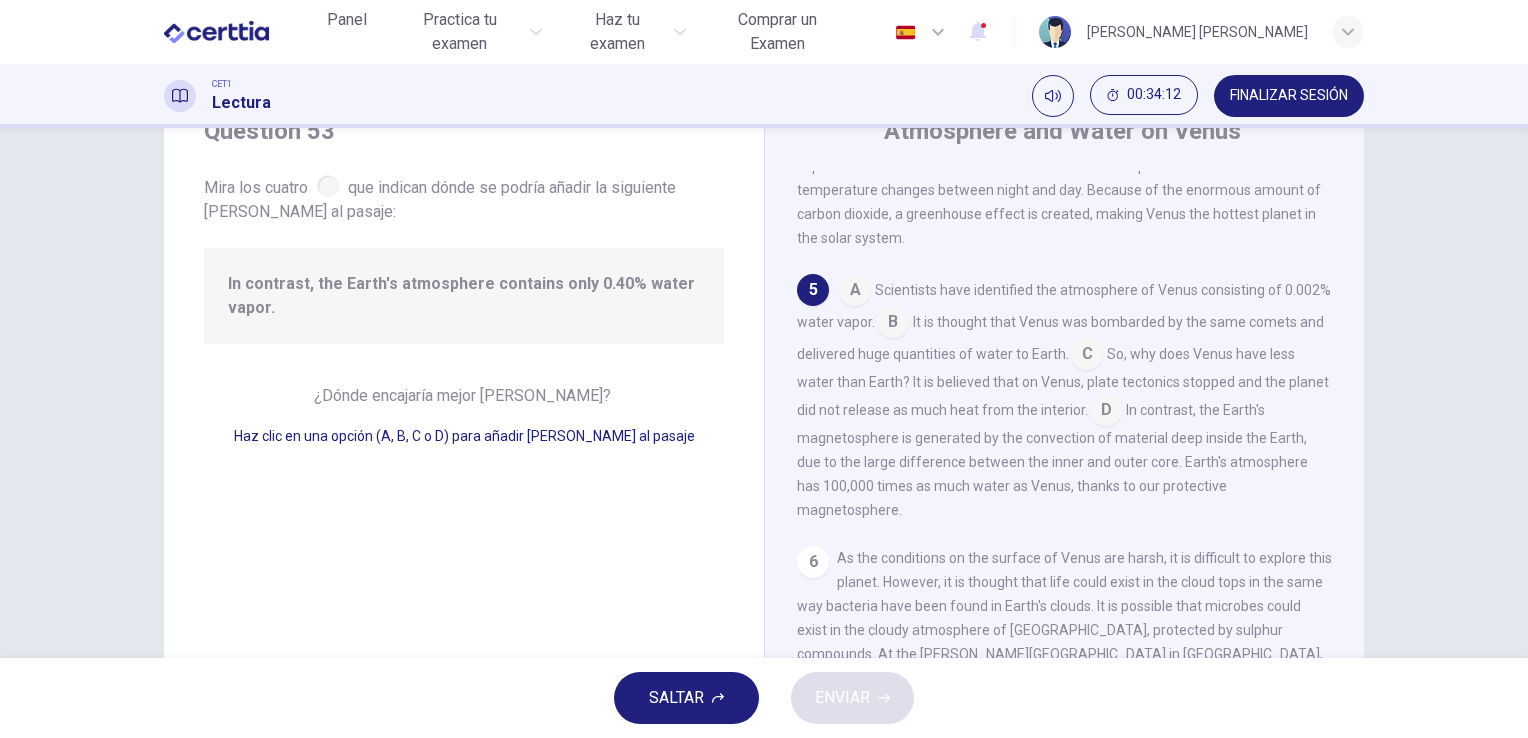 click at bounding box center (893, 324) 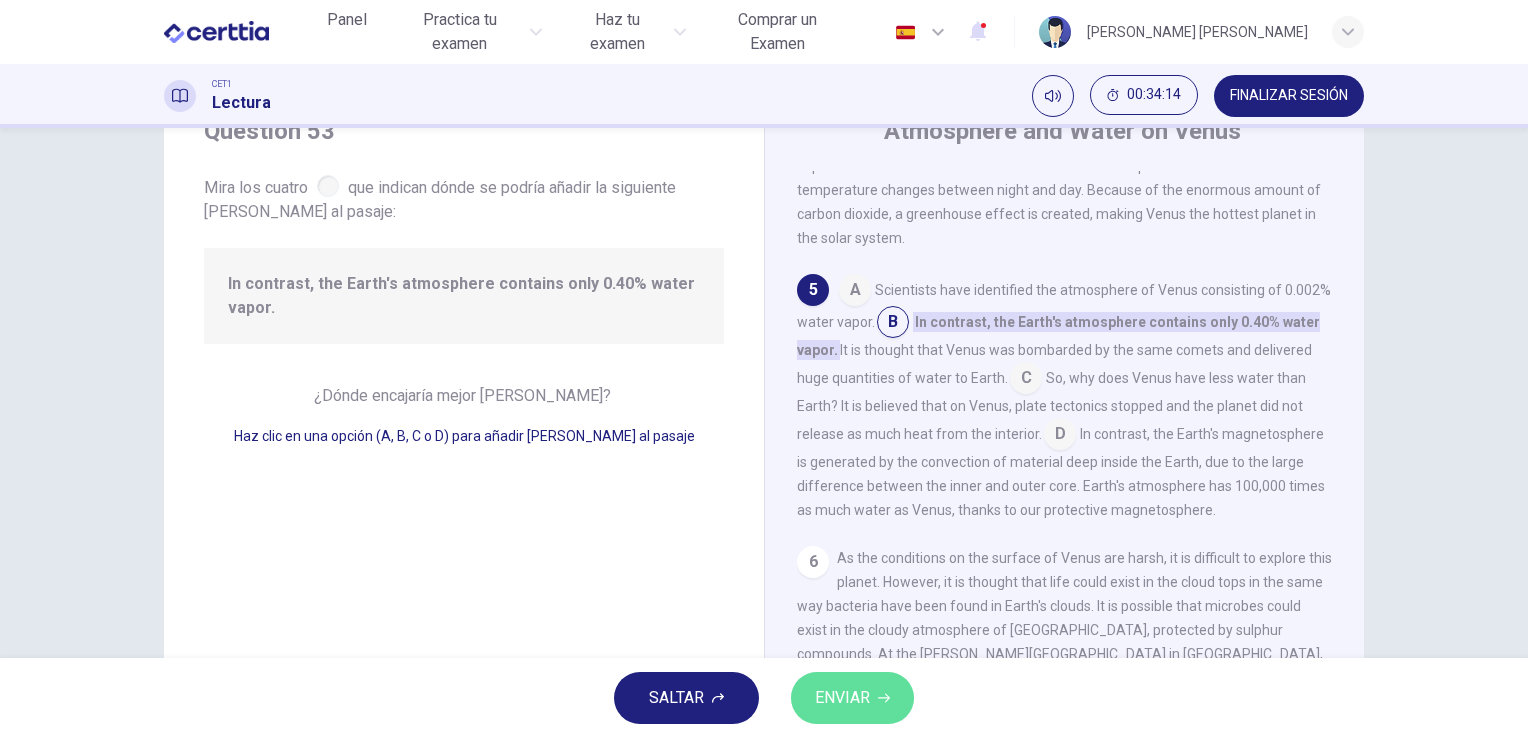 click on "ENVIAR" at bounding box center [842, 698] 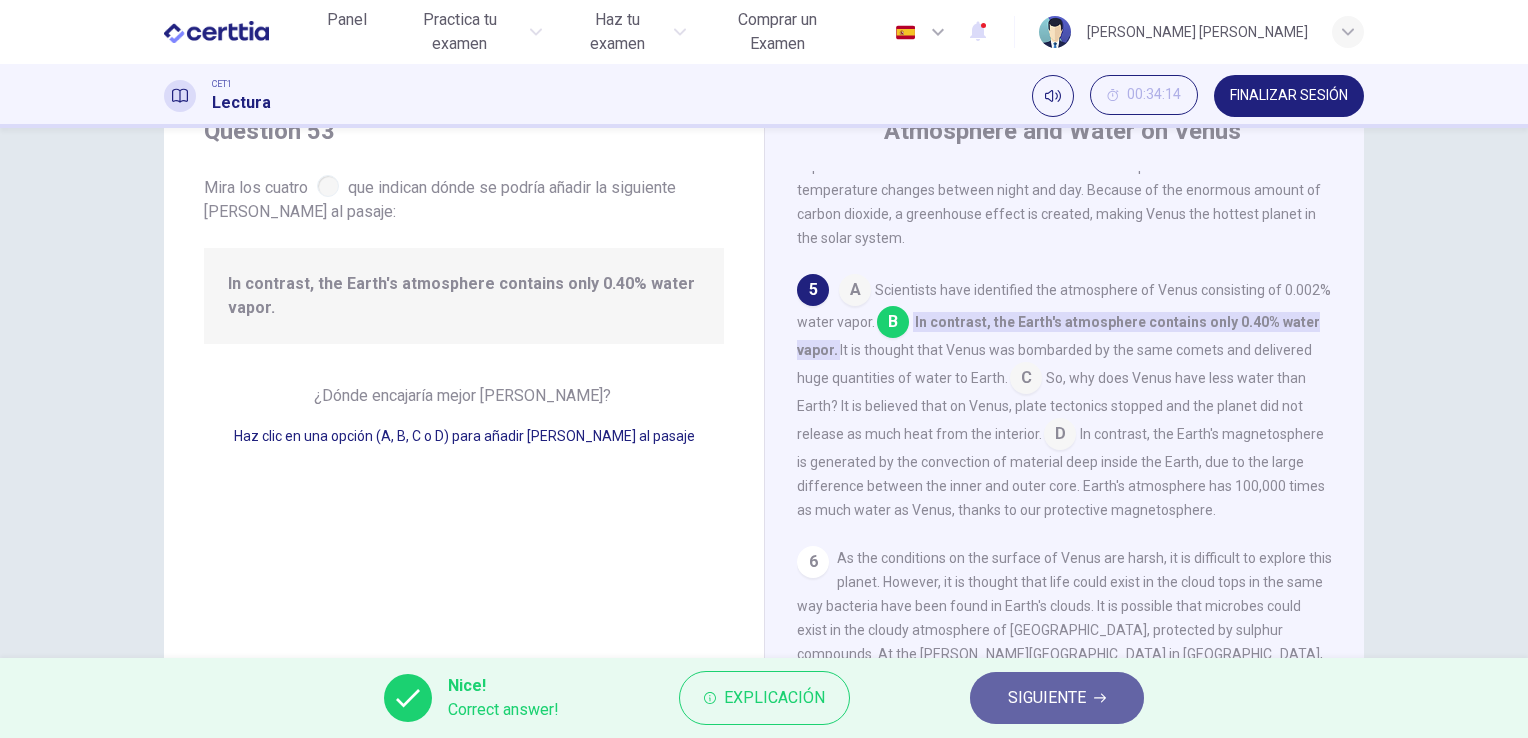 click on "SIGUIENTE" at bounding box center (1057, 698) 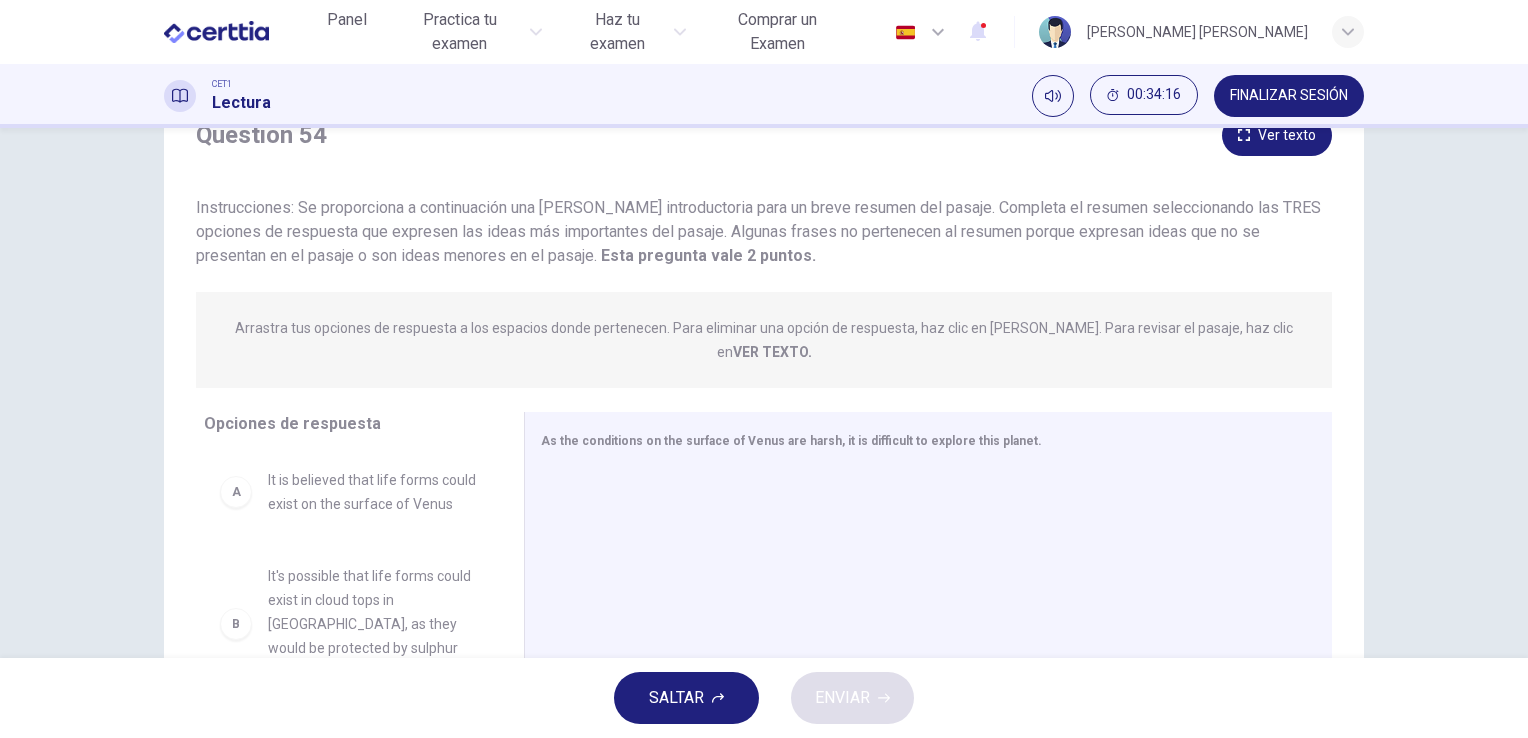 scroll, scrollTop: 244, scrollLeft: 0, axis: vertical 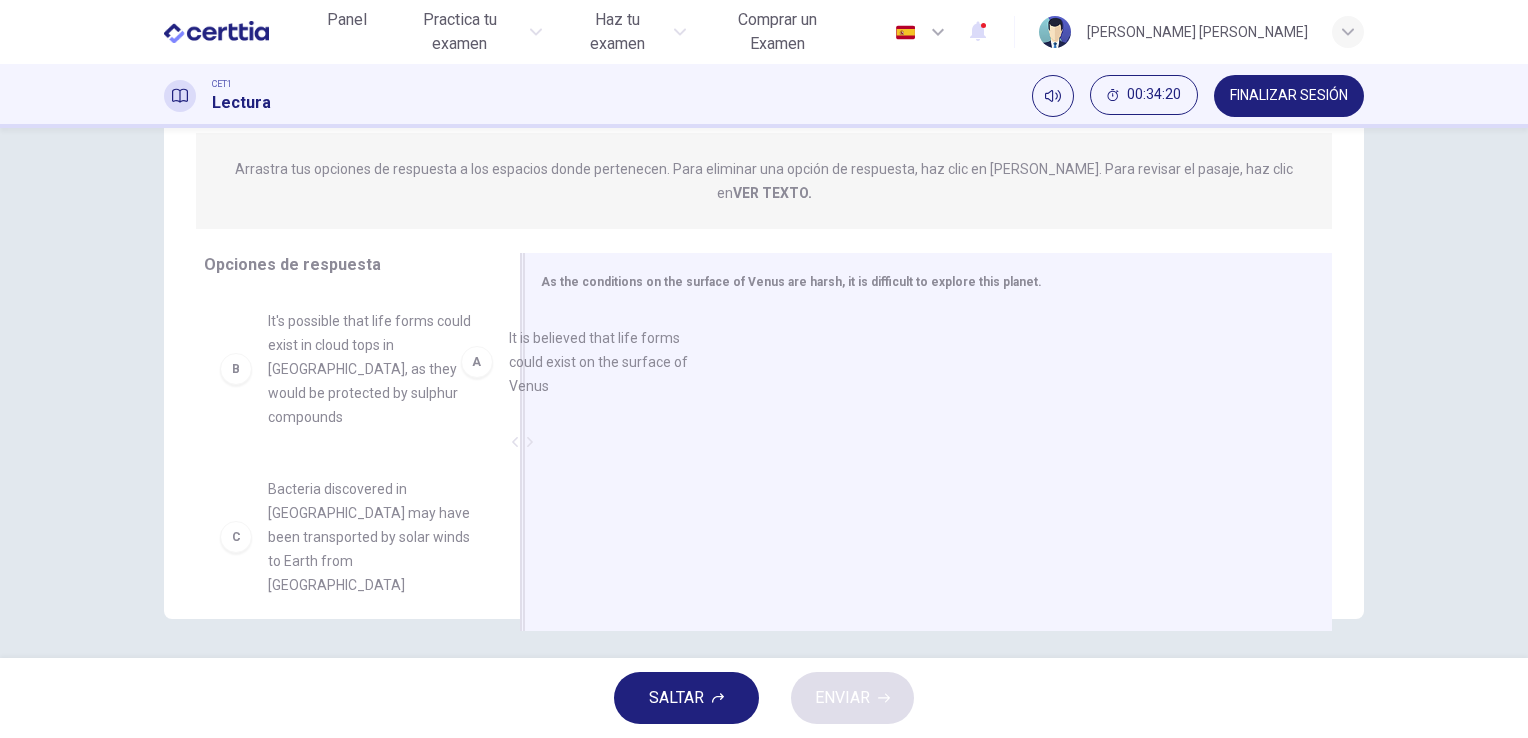 drag, startPoint x: 392, startPoint y: 330, endPoint x: 650, endPoint y: 374, distance: 261.72504 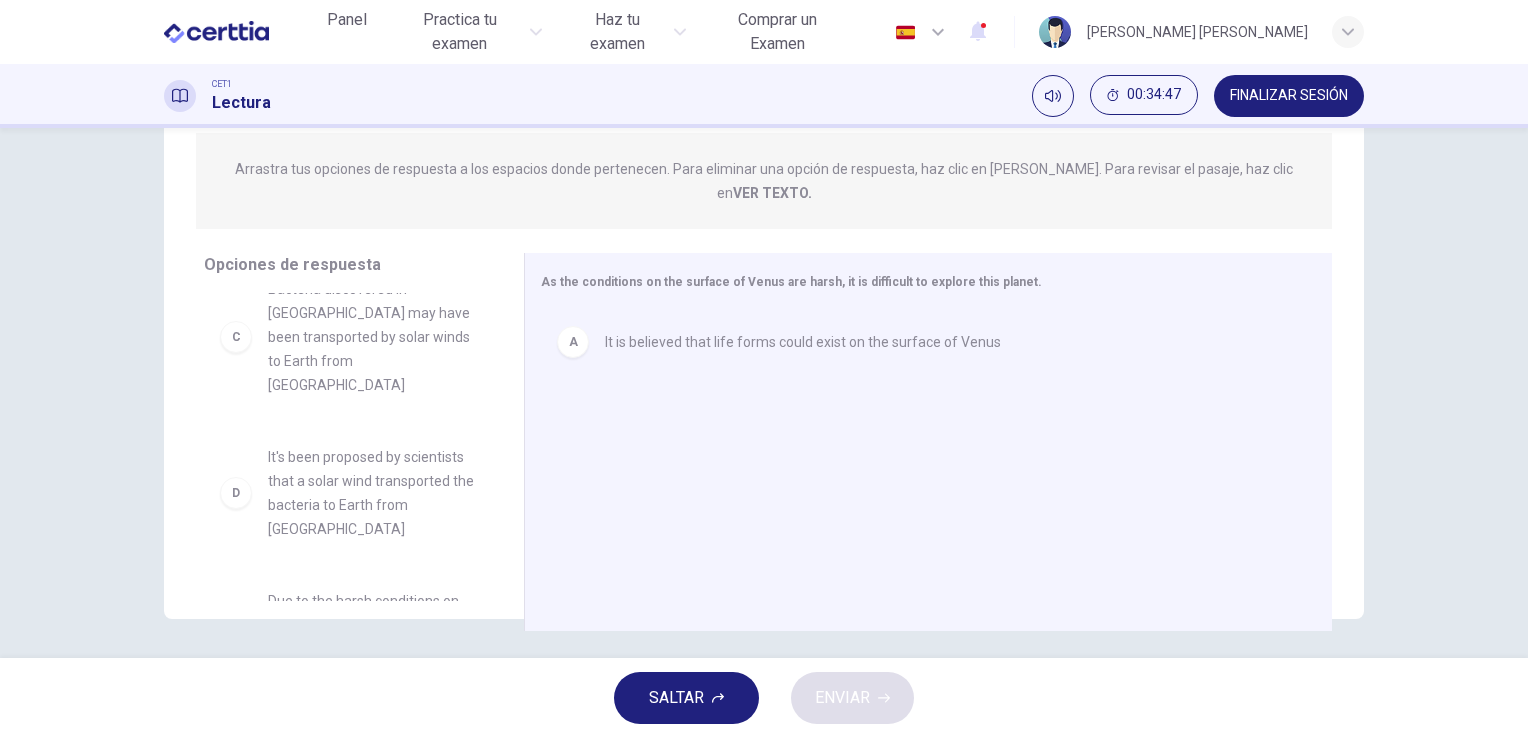 scroll, scrollTop: 0, scrollLeft: 0, axis: both 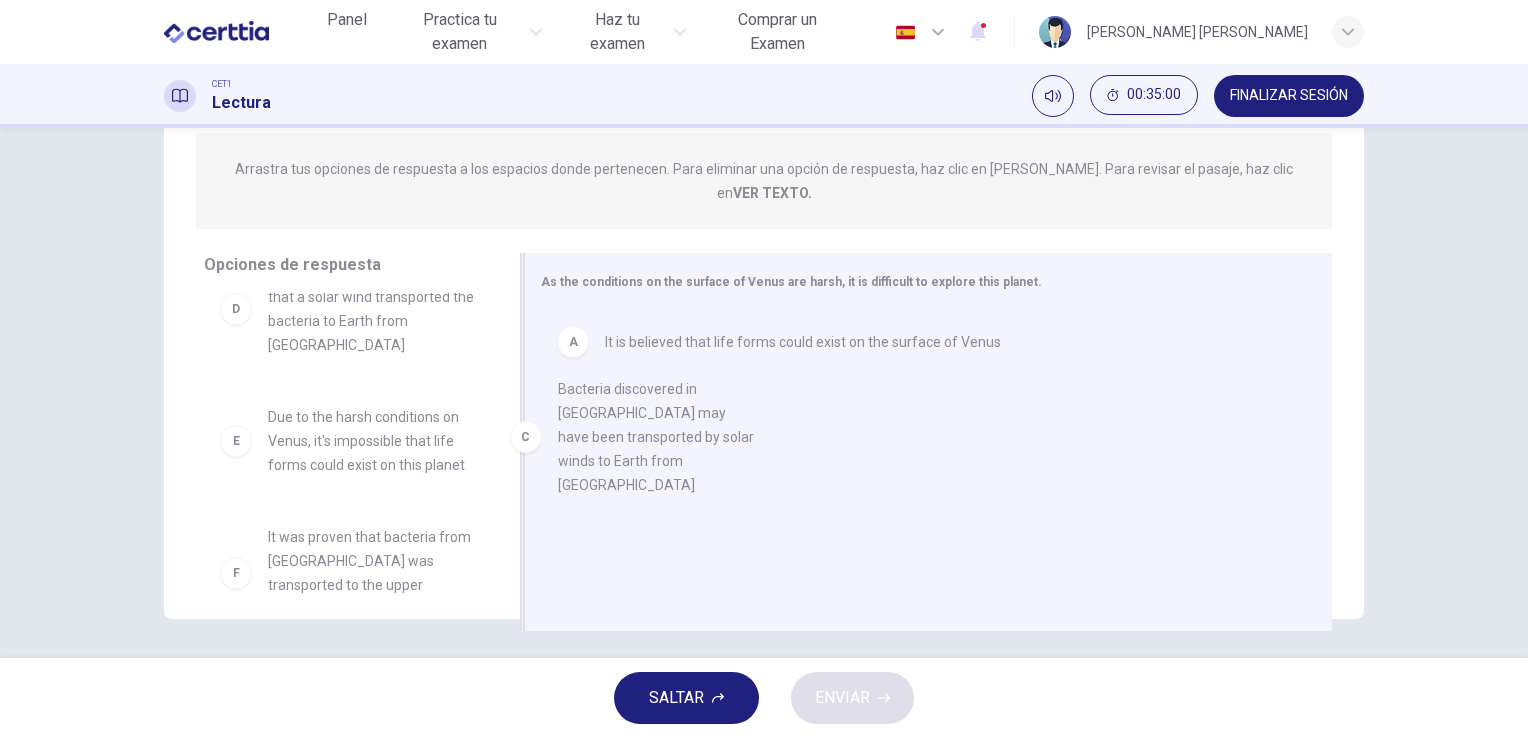 drag, startPoint x: 413, startPoint y: 458, endPoint x: 708, endPoint y: 388, distance: 303.19135 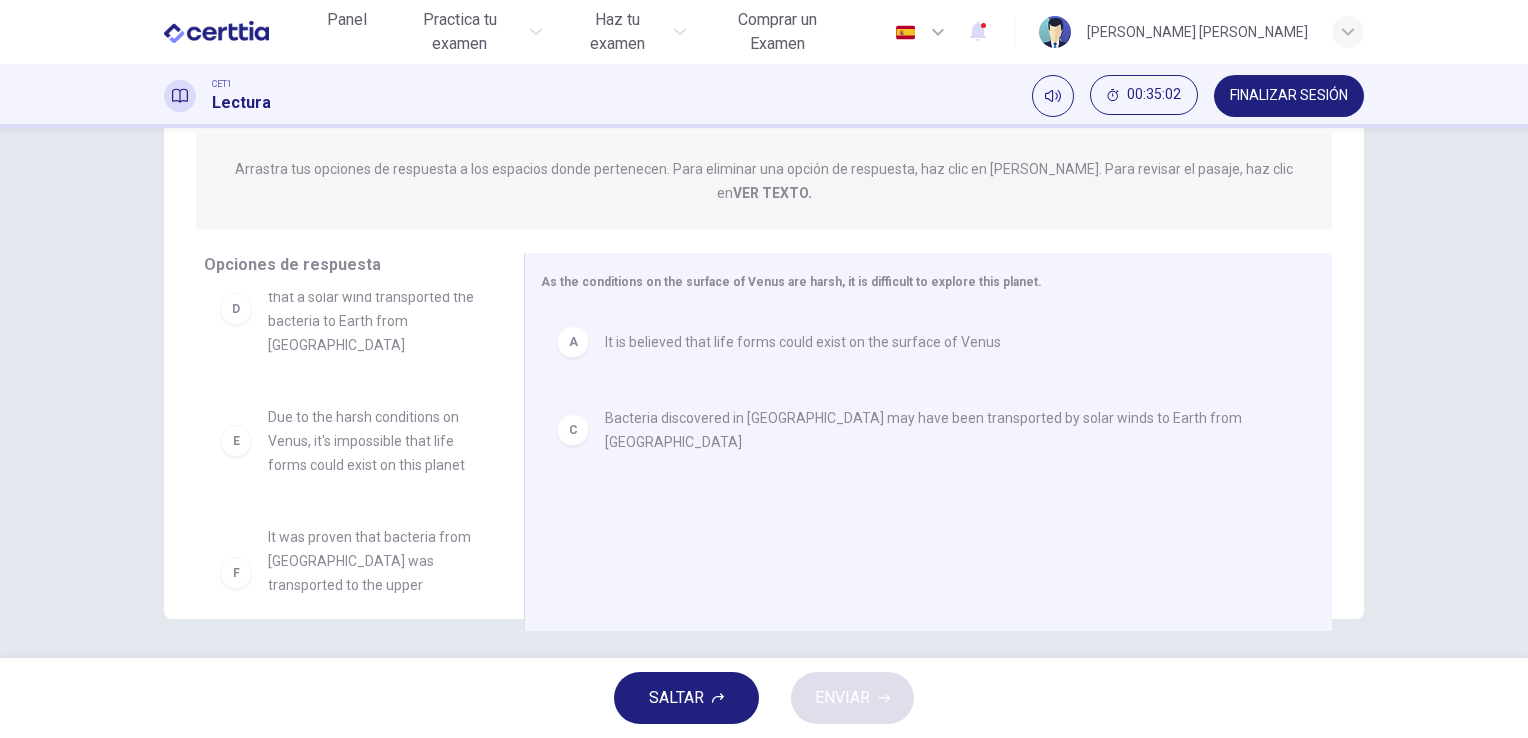 click on "Due to the harsh conditions on Venus, it's impossible that life forms could exist on this planet" at bounding box center [372, 441] 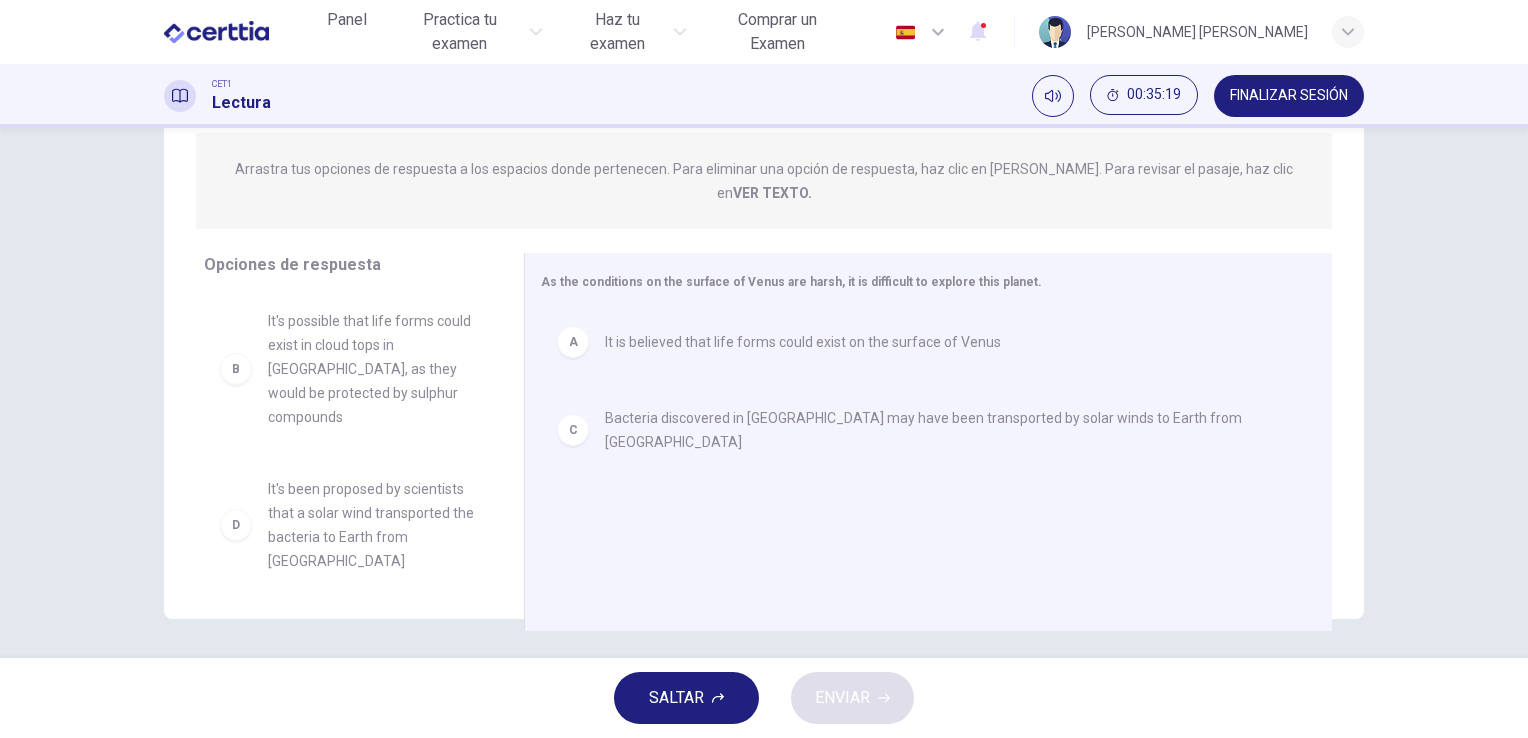 scroll, scrollTop: 0, scrollLeft: 0, axis: both 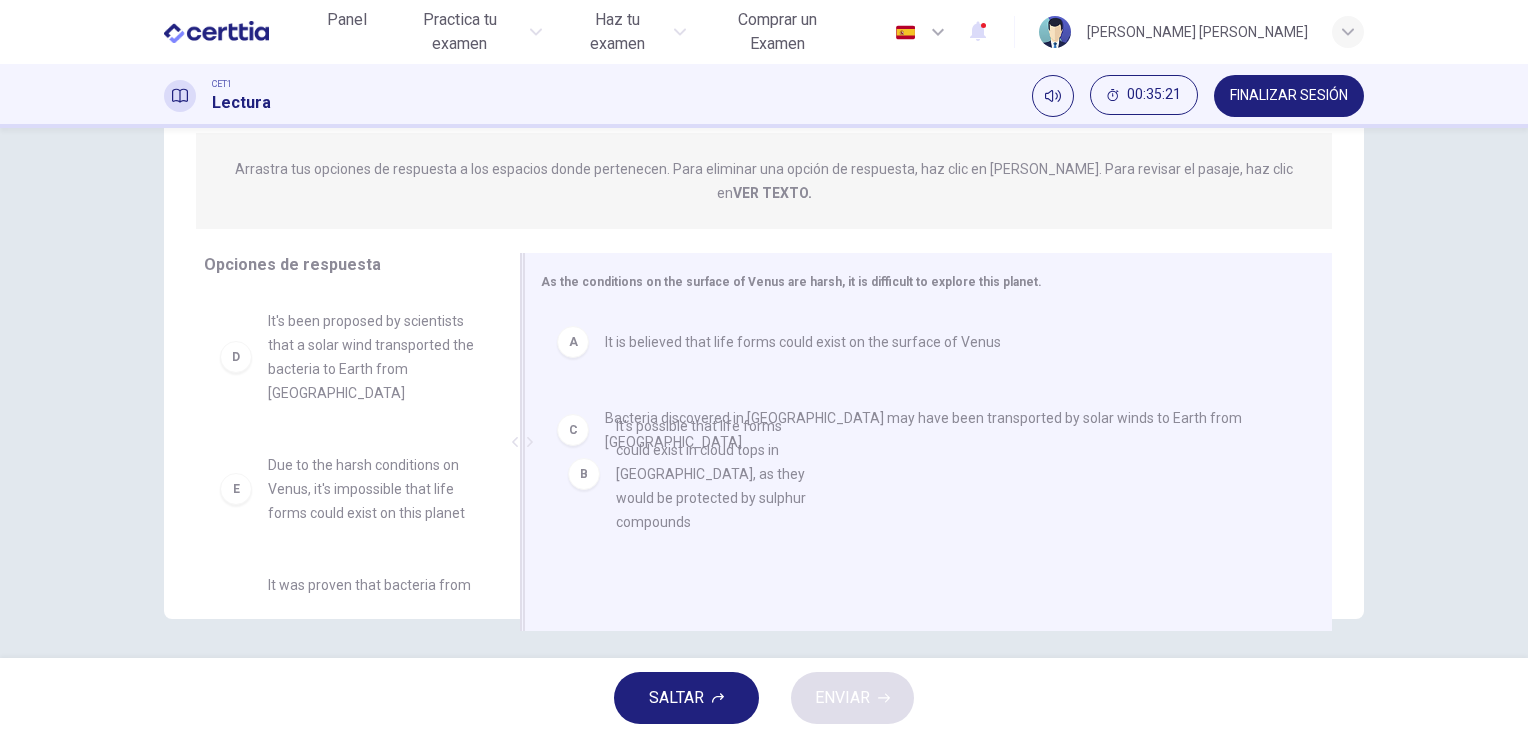 drag, startPoint x: 336, startPoint y: 348, endPoint x: 703, endPoint y: 483, distance: 391.0422 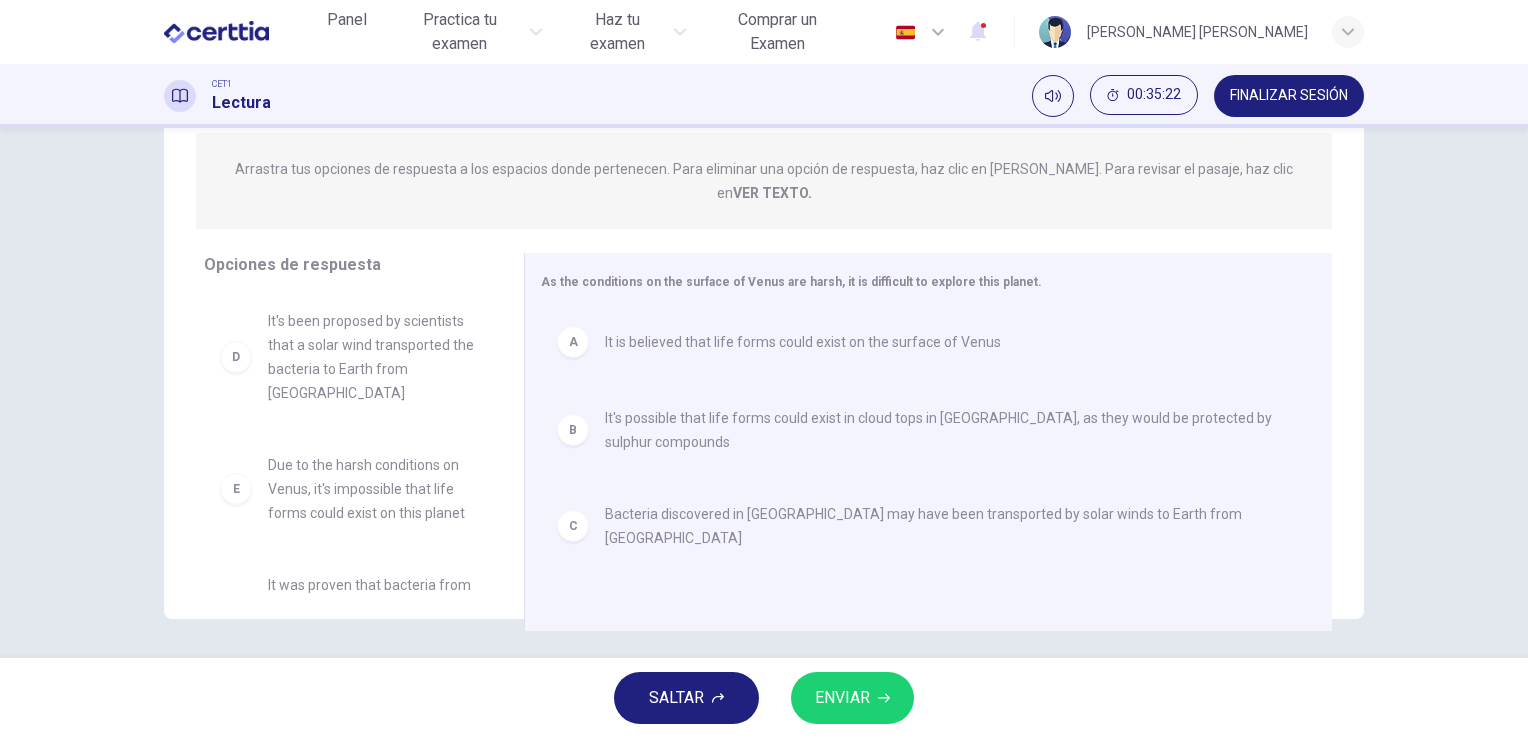 click on "ENVIAR" at bounding box center [852, 698] 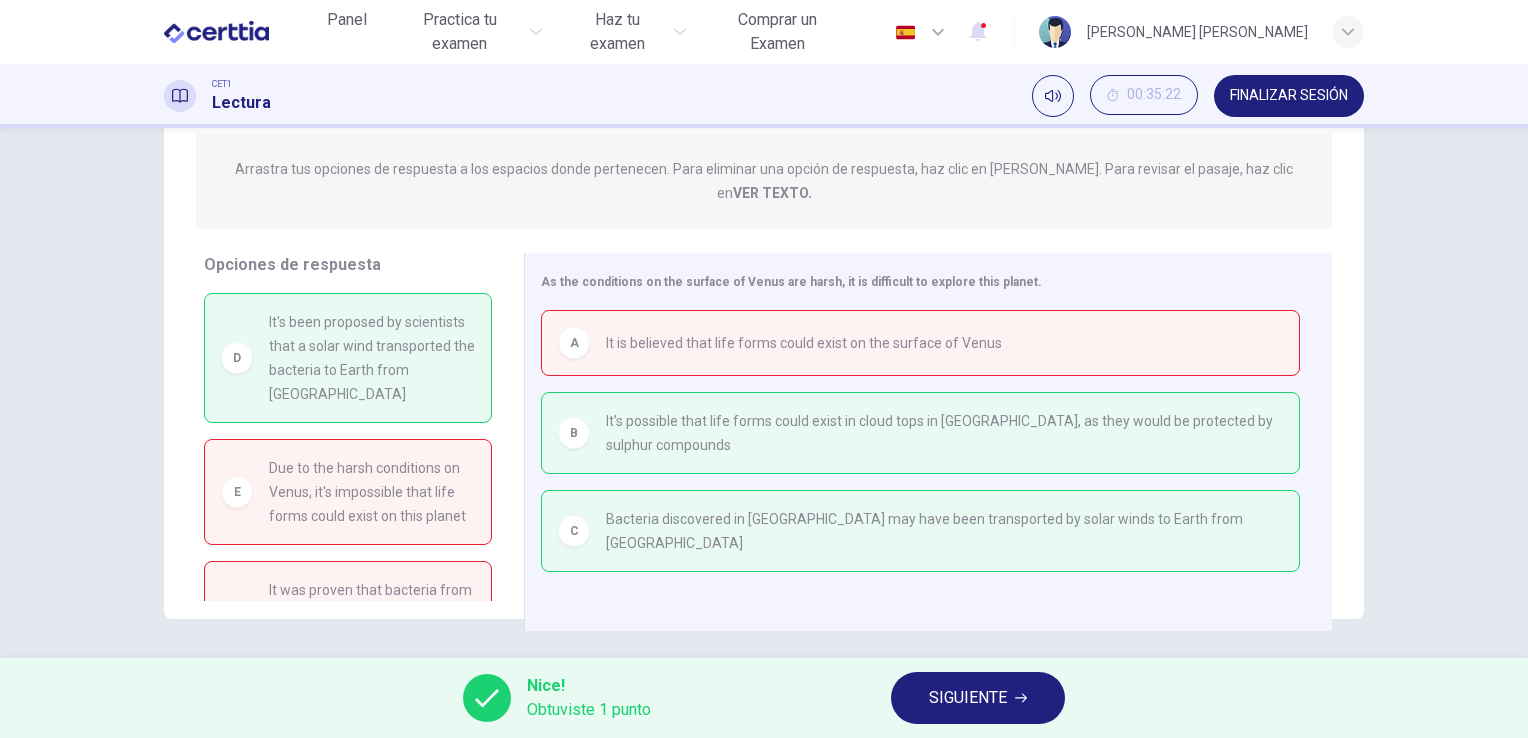 drag, startPoint x: 844, startPoint y: 696, endPoint x: 980, endPoint y: 681, distance: 136.8247 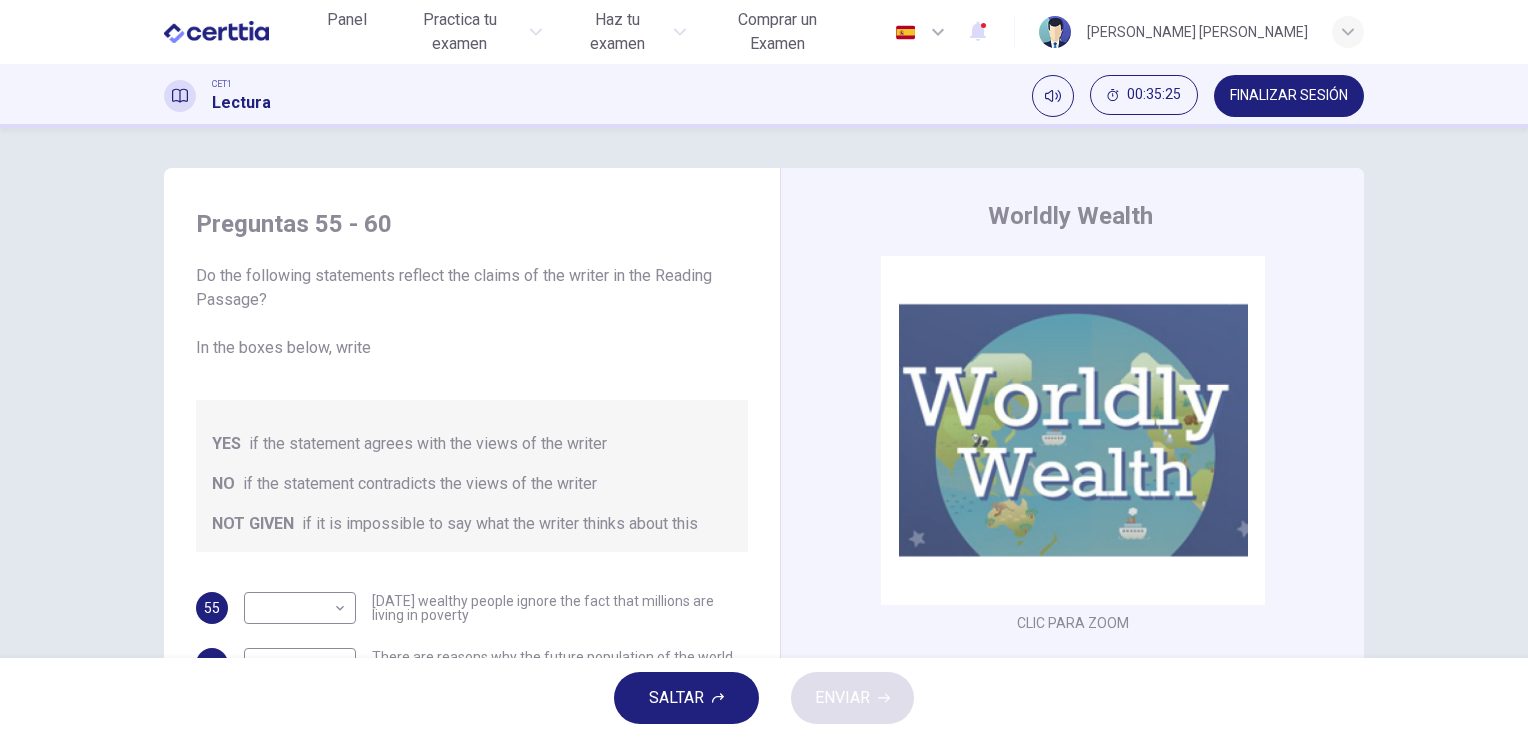 click on "FINALIZAR SESIÓN" at bounding box center [1289, 96] 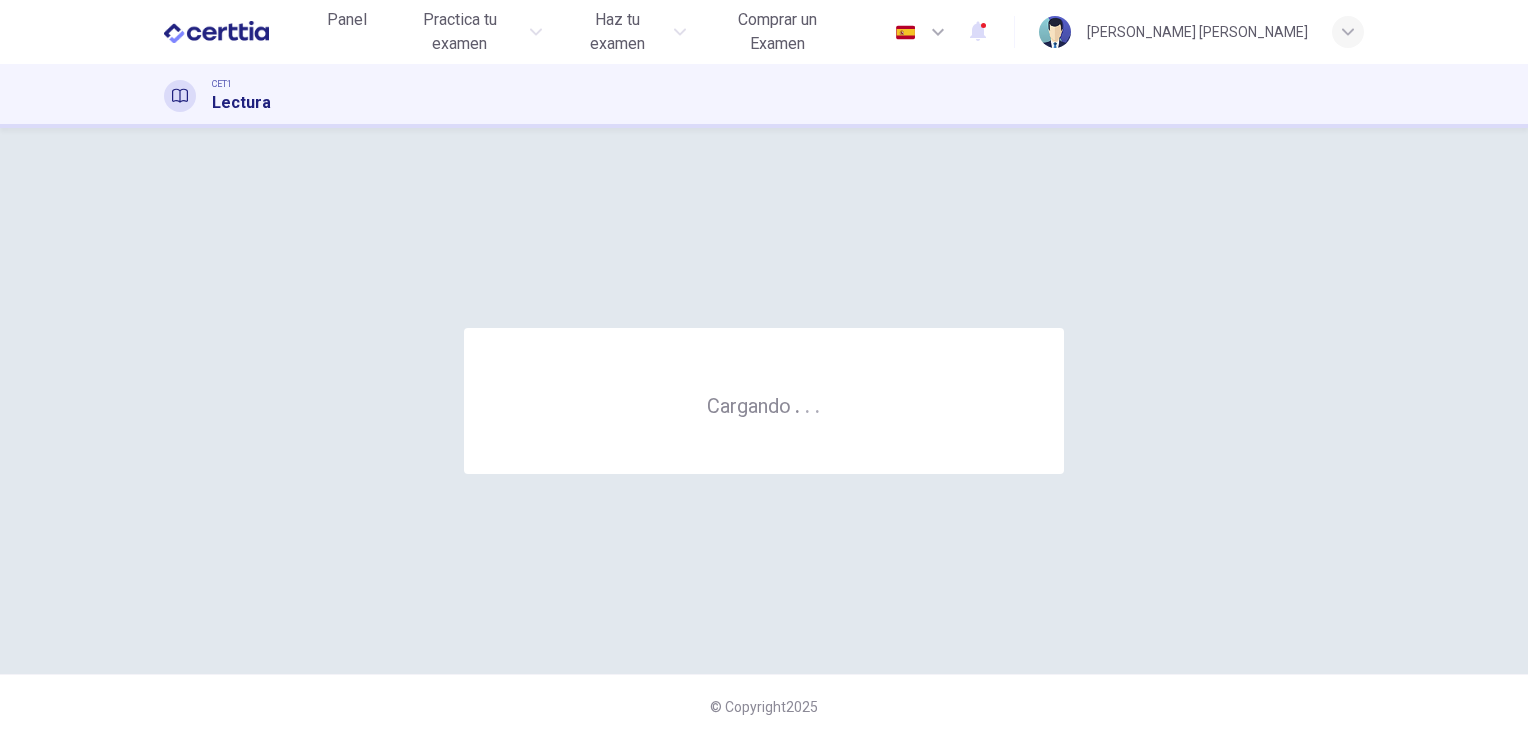 scroll, scrollTop: 0, scrollLeft: 0, axis: both 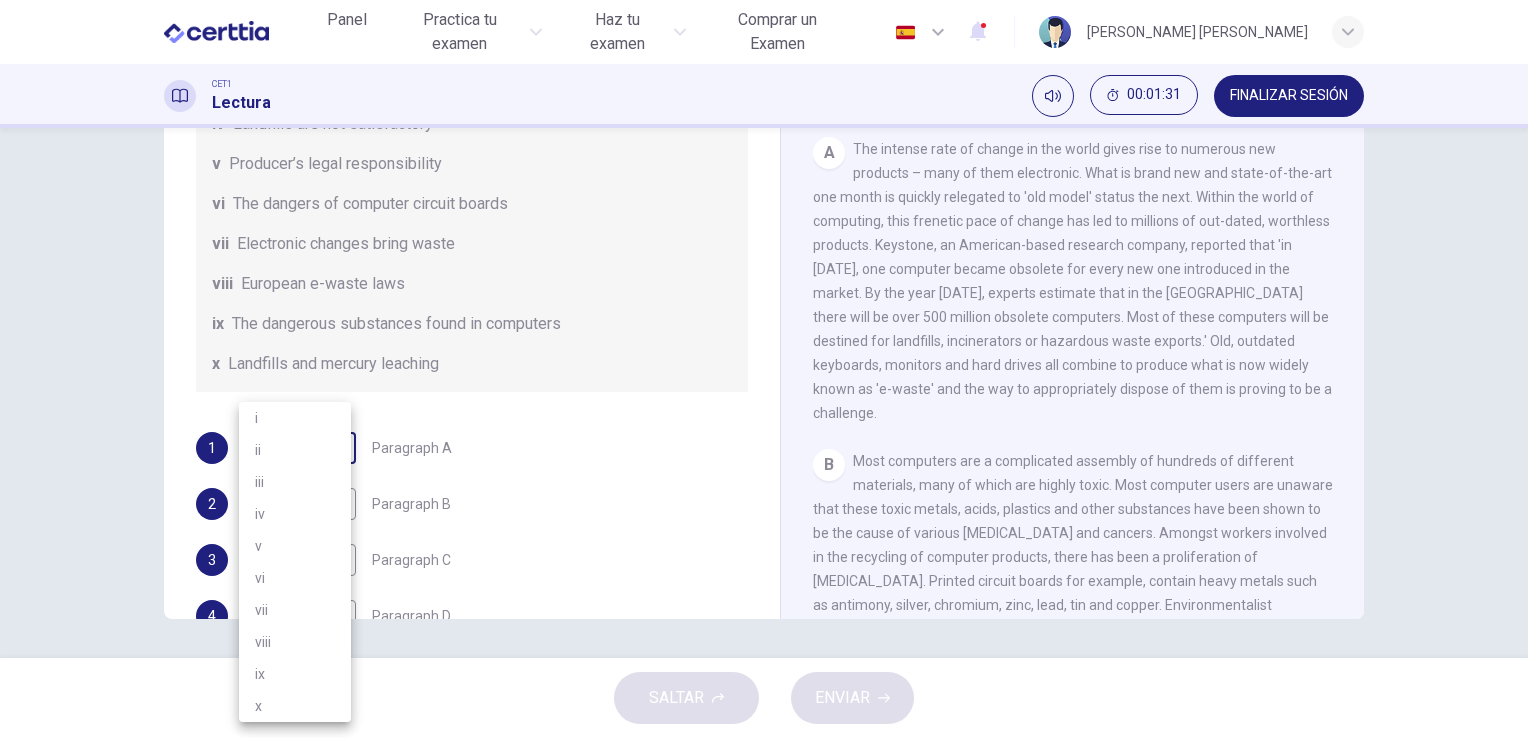 click on "Este sitio utiliza cookies, como se explica en nuestra  Política de Privacidad . Si acepta el uso de cookies, haga clic en el botón Aceptar y continúe navegando por nuestro sitio.   Política de Privacidad Aceptar Panel Practica tu examen Haz tu examen Comprar un Examen Español ** ​ José Luis Cruz Zavala CET1 Lectura 00:01:31 FINALIZAR SESIÓN Preguntas 1 - 7 The Reading Passage has 7 paragraphs,  A-G .
Choose the correct heading for each paragraph from the list of headings below.
Write the correct number,  i-x , in the boxes below. List of Headings i Exporting e-waste ii The hazards of burning computer junk iii Blame developed countries for e-waste iv Landfills are not satisfactory v Producer’s legal responsibility vi The dangers of computer circuit boards vii Electronic changes bring waste viii European e-waste laws ix The dangerous substances found in computers x Landfills and mercury leaching 1 ​ ​ Paragraph A 2 ​ ​ Paragraph B 3 ​ ​ Paragraph C 4 ​ ​ Paragraph D 5 ​ ​ 6 ​" at bounding box center (764, 369) 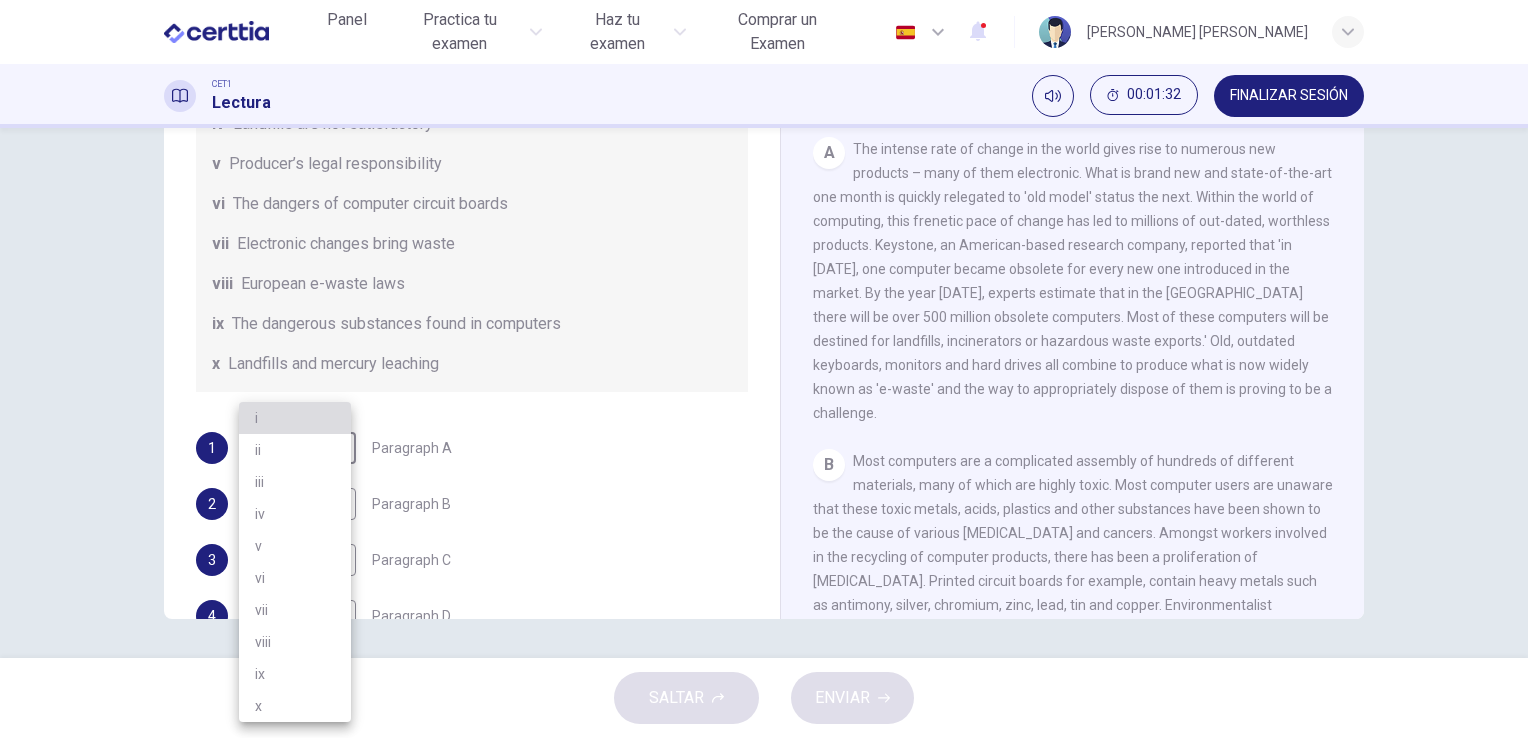 click on "i" at bounding box center (295, 418) 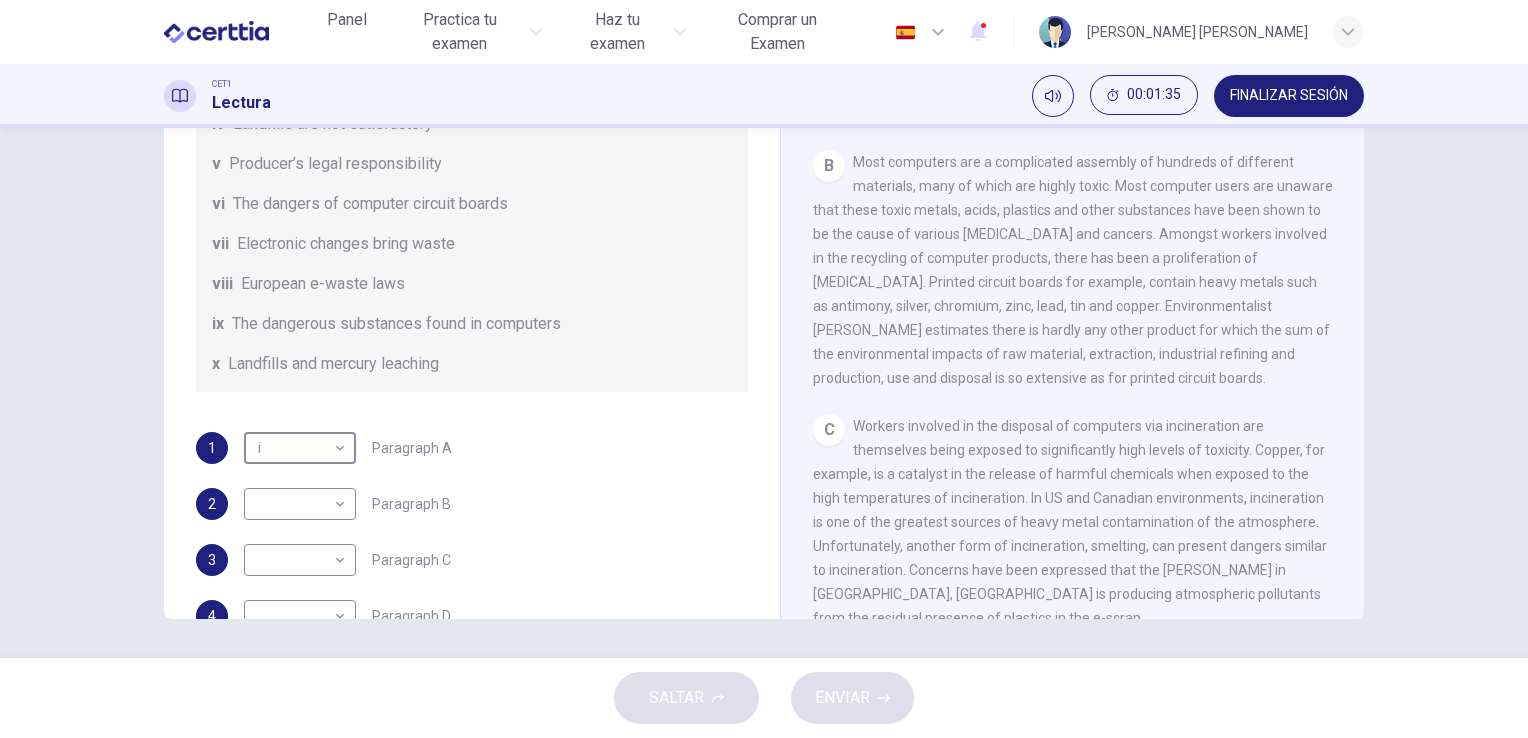 scroll, scrollTop: 594, scrollLeft: 0, axis: vertical 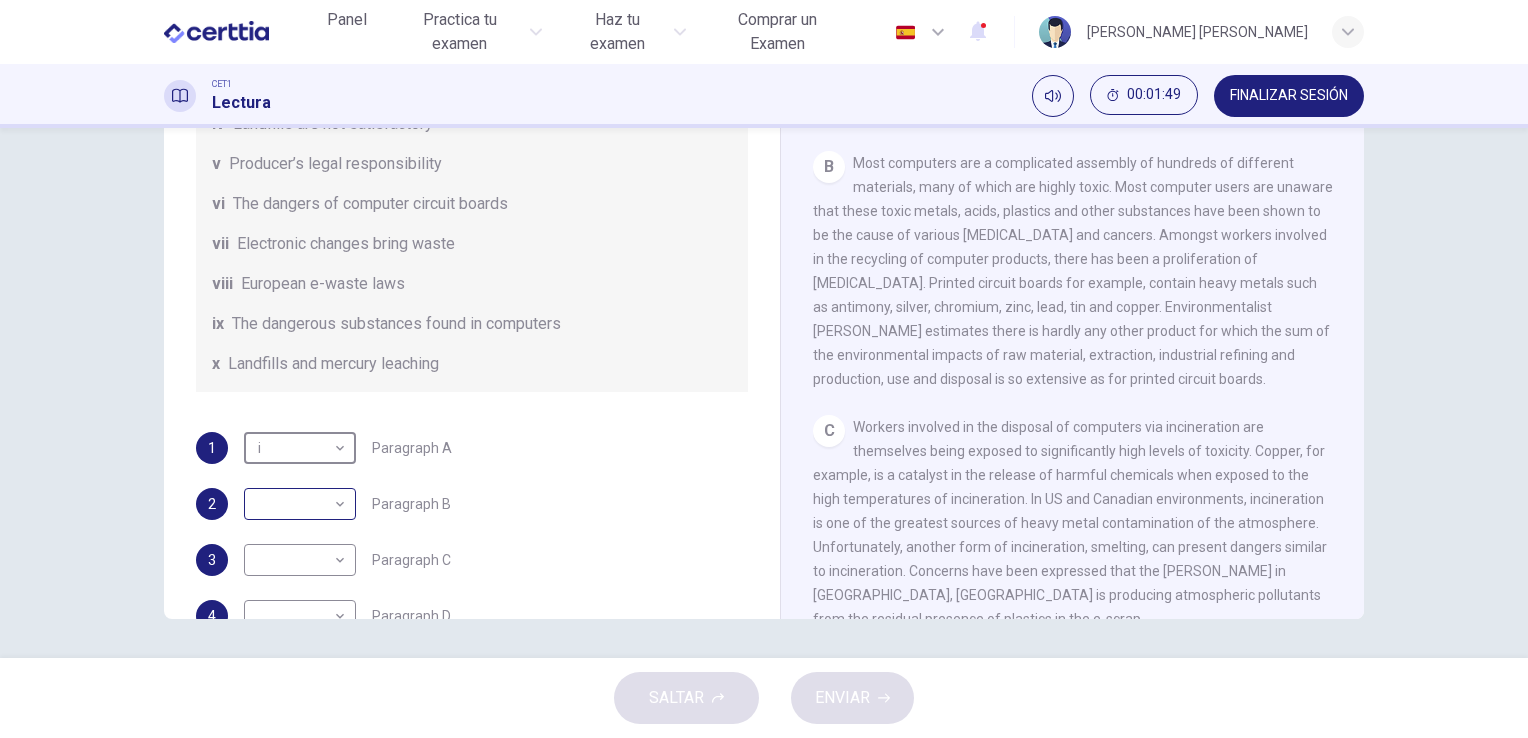 click on "Este sitio utiliza cookies, como se explica en nuestra  Política de Privacidad . Si acepta el uso de cookies, haga clic en el botón Aceptar y continúe navegando por nuestro sitio.   Política de Privacidad Aceptar Panel Practica tu examen Haz tu examen Comprar un Examen Español ** ​ José Luis Cruz Zavala CET1 Lectura 00:01:49 FINALIZAR SESIÓN Preguntas 1 - 7 The Reading Passage has 7 paragraphs,  A-G .
Choose the correct heading for each paragraph from the list of headings below.
Write the correct number,  i-x , in the boxes below. List of Headings i Exporting e-waste ii The hazards of burning computer junk iii Blame developed countries for e-waste iv Landfills are not satisfactory v Producer’s legal responsibility vi The dangers of computer circuit boards vii Electronic changes bring waste viii European e-waste laws ix The dangerous substances found in computers x Landfills and mercury leaching 1 i * ​ Paragraph A 2 ​ ​ Paragraph B 3 ​ ​ Paragraph C 4 ​ ​ Paragraph D 5 ​ ​ 6 ​" at bounding box center [764, 369] 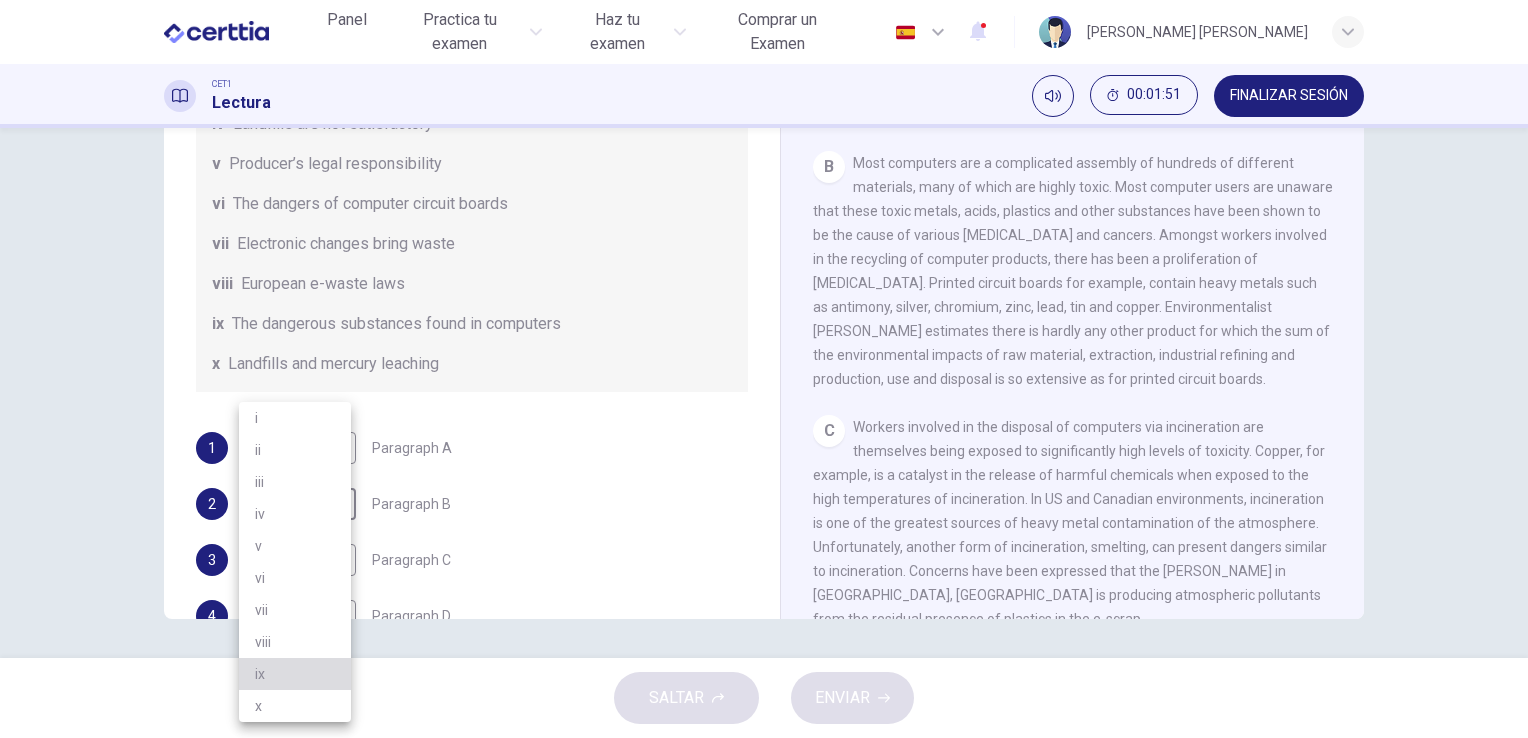 click on "ix" at bounding box center [295, 674] 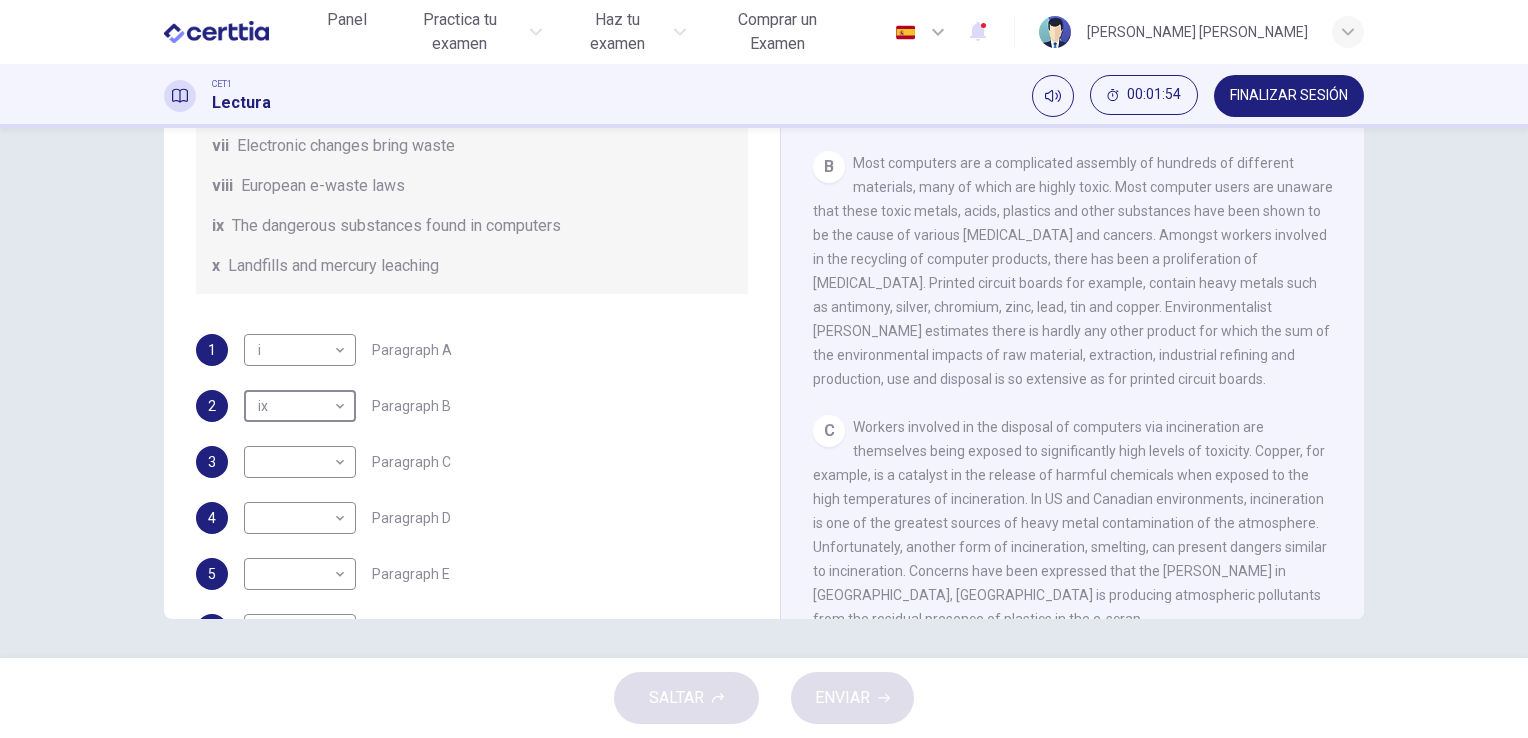 scroll, scrollTop: 488, scrollLeft: 0, axis: vertical 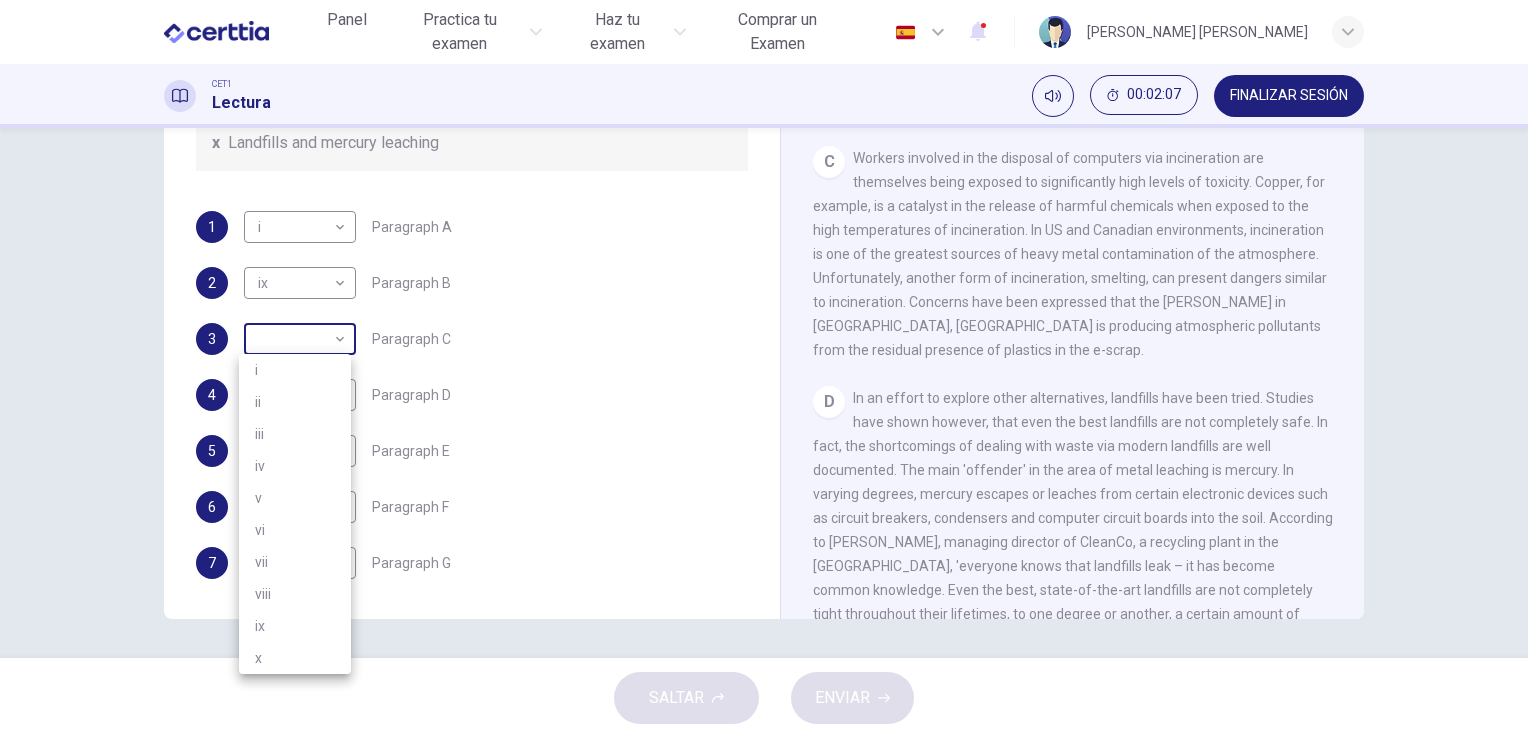 click on "Este sitio utiliza cookies, como se explica en nuestra  Política de Privacidad . Si acepta el uso de cookies, haga clic en el botón Aceptar y continúe navegando por nuestro sitio.   Política de Privacidad Aceptar Panel Practica tu examen Haz tu examen Comprar un Examen Español ** ​ José Luis Cruz Zavala CET1 Lectura 00:02:07 FINALIZAR SESIÓN Preguntas 1 - 7 The Reading Passage has 7 paragraphs,  A-G .
Choose the correct heading for each paragraph from the list of headings below.
Write the correct number,  i-x , in the boxes below. List of Headings i Exporting e-waste ii The hazards of burning computer junk iii Blame developed countries for e-waste iv Landfills are not satisfactory v Producer’s legal responsibility vi The dangers of computer circuit boards vii Electronic changes bring waste viii European e-waste laws ix The dangerous substances found in computers x Landfills and mercury leaching 1 i * ​ Paragraph A 2 ix ** ​ Paragraph B 3 ​ ​ Paragraph C 4 ​ ​ Paragraph D 5 ​ ​ 6 7" at bounding box center (764, 369) 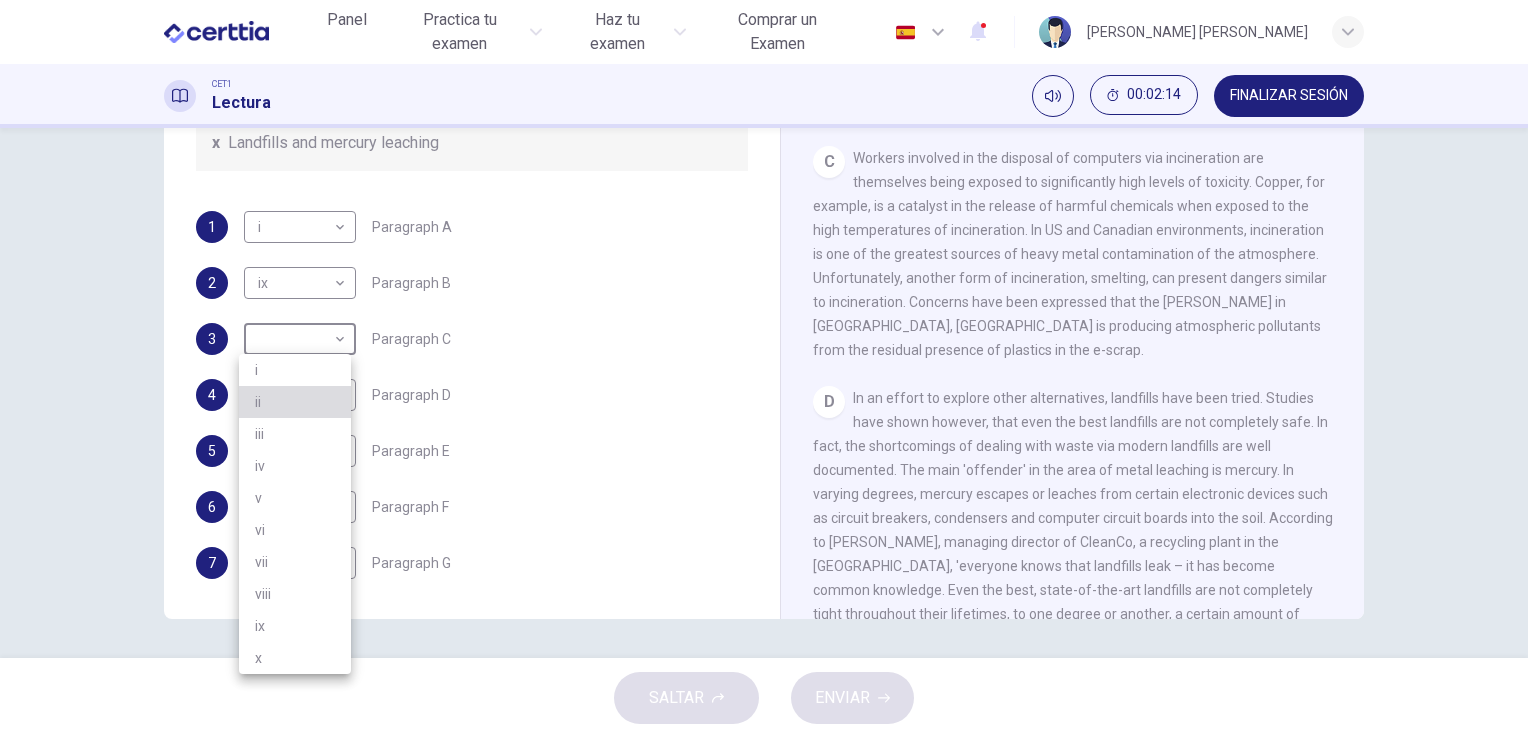 click on "ii" at bounding box center [295, 402] 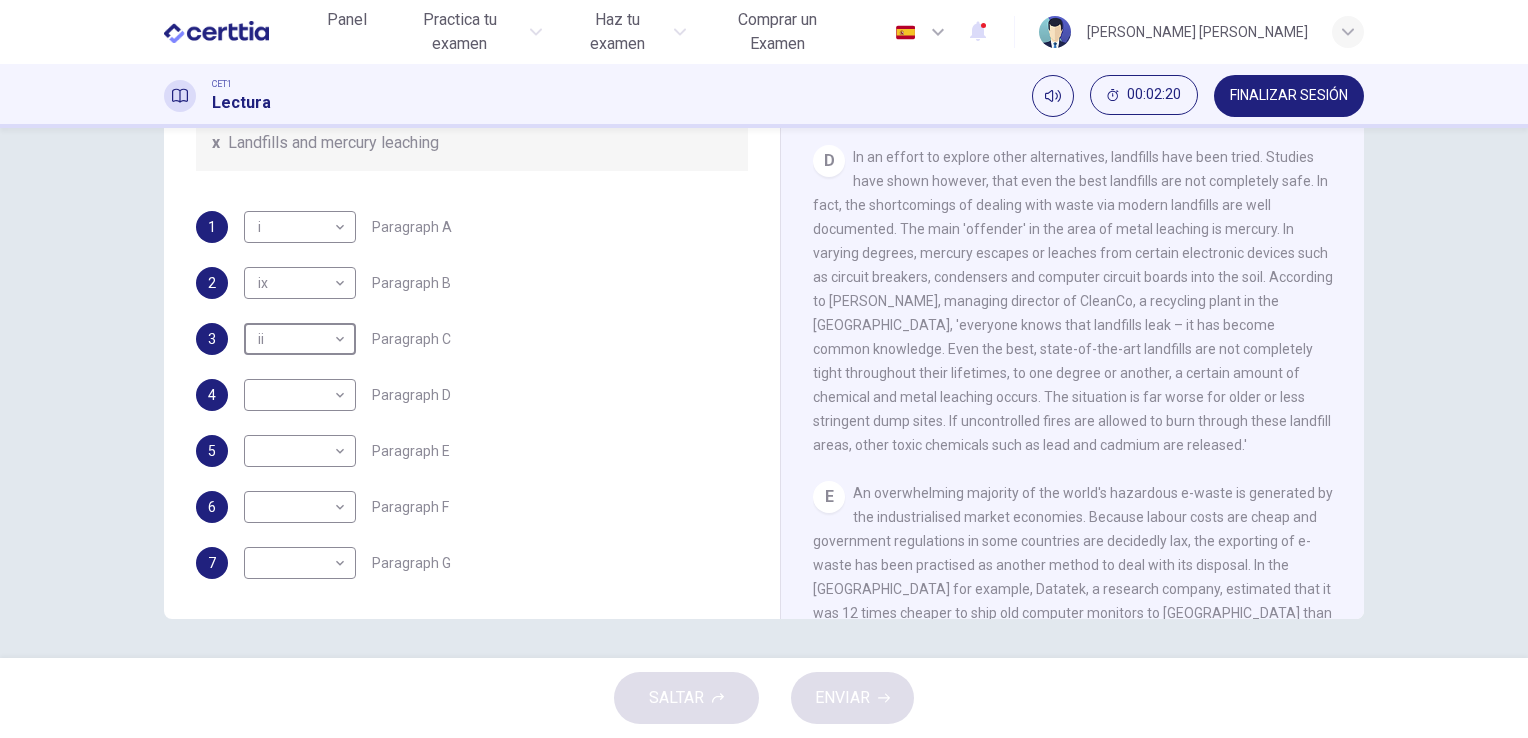 scroll, scrollTop: 1106, scrollLeft: 0, axis: vertical 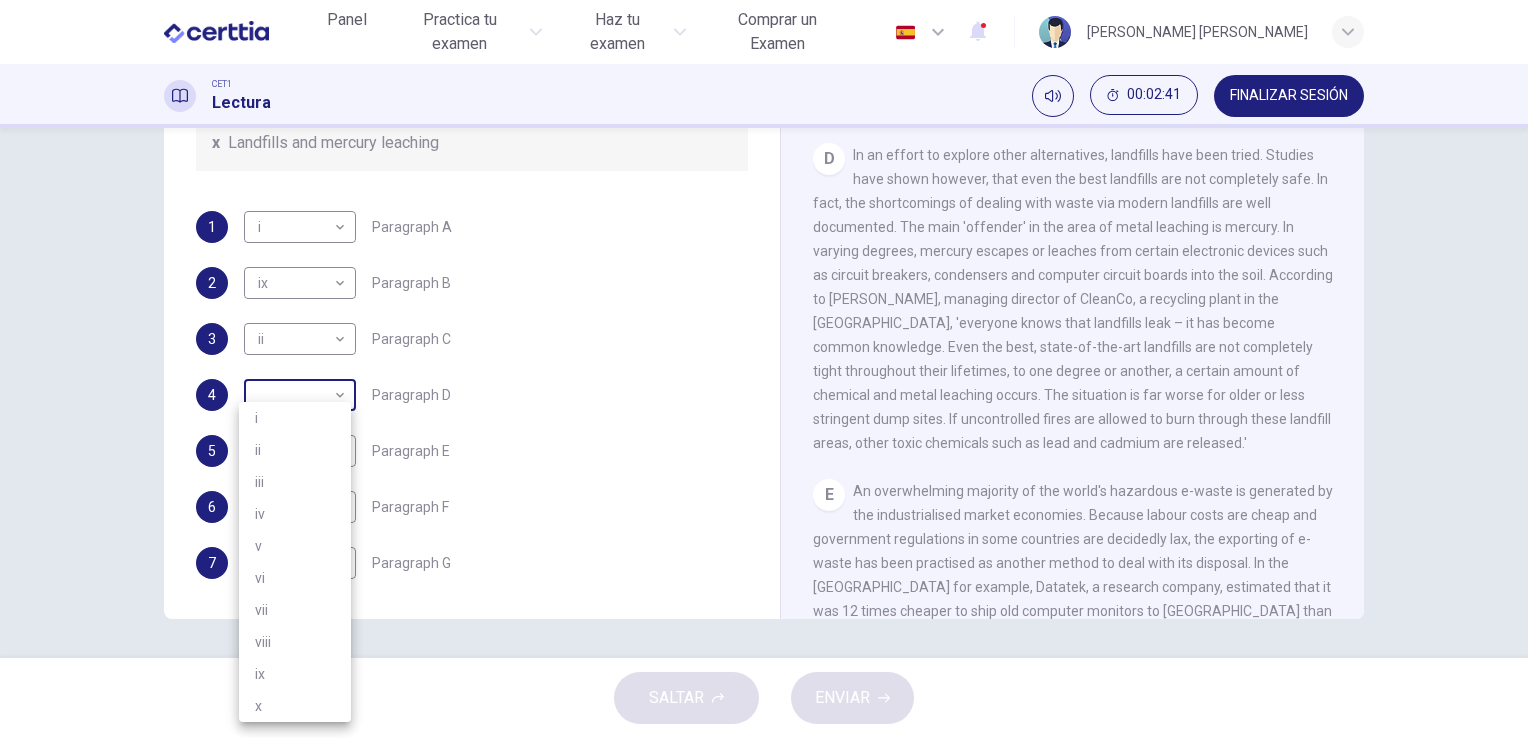 click on "Este sitio utiliza cookies, como se explica en nuestra  Política de Privacidad . Si acepta el uso de cookies, haga clic en el botón Aceptar y continúe navegando por nuestro sitio.   Política de Privacidad Aceptar Panel Practica tu examen Haz tu examen Comprar un Examen Español ** ​ José Luis Cruz Zavala CET1 Lectura 00:02:41 FINALIZAR SESIÓN Preguntas 1 - 7 The Reading Passage has 7 paragraphs,  A-G .
Choose the correct heading for each paragraph from the list of headings below.
Write the correct number,  i-x , in the boxes below. List of Headings i Exporting e-waste ii The hazards of burning computer junk iii Blame developed countries for e-waste iv Landfills are not satisfactory v Producer’s legal responsibility vi The dangers of computer circuit boards vii Electronic changes bring waste viii European e-waste laws ix The dangerous substances found in computers x Landfills and mercury leaching 1 i * ​ Paragraph A 2 ix ** ​ Paragraph B 3 ii ** ​ Paragraph C 4 ​ ​ Paragraph D 5 ​ ​ 6" at bounding box center (764, 369) 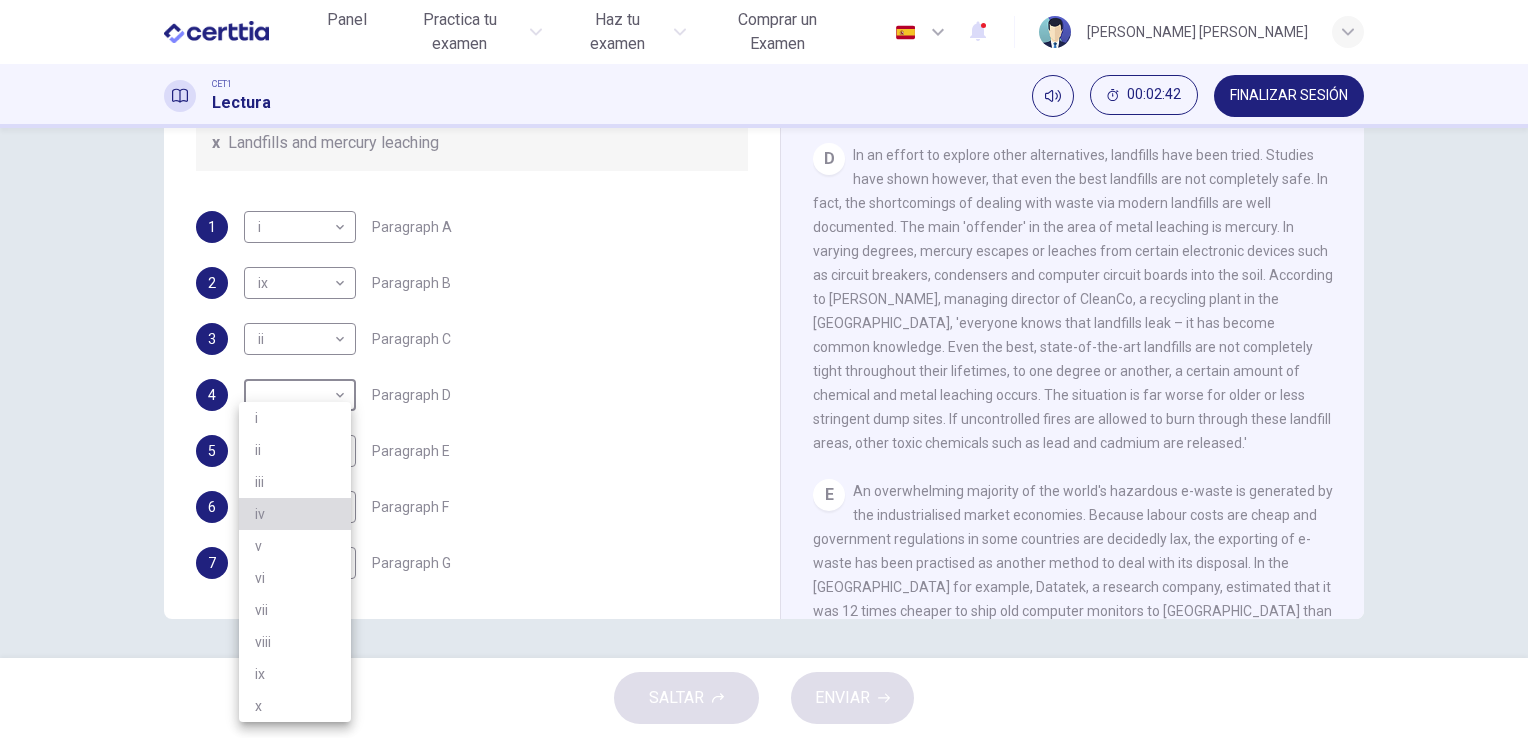 click on "iv" at bounding box center [295, 514] 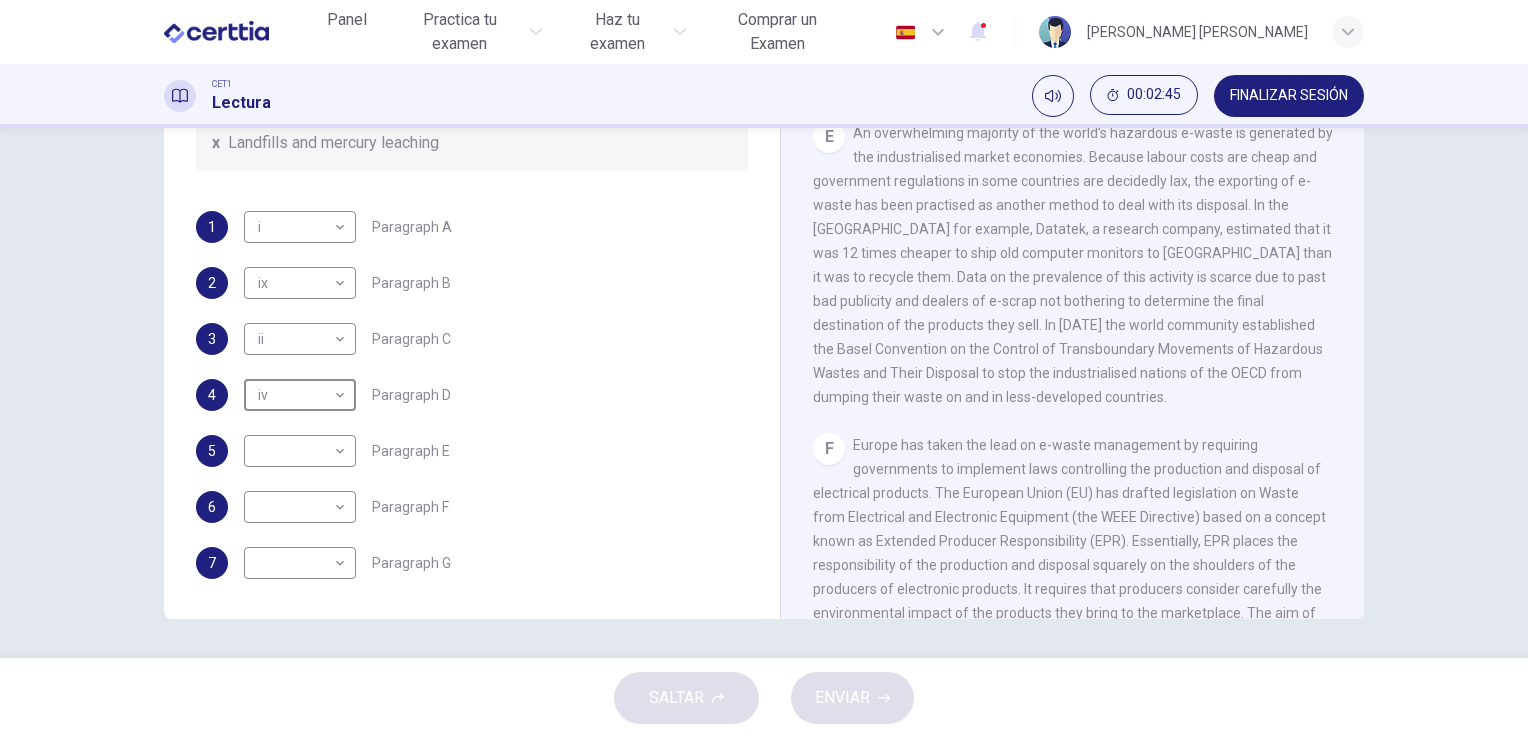 scroll, scrollTop: 1464, scrollLeft: 0, axis: vertical 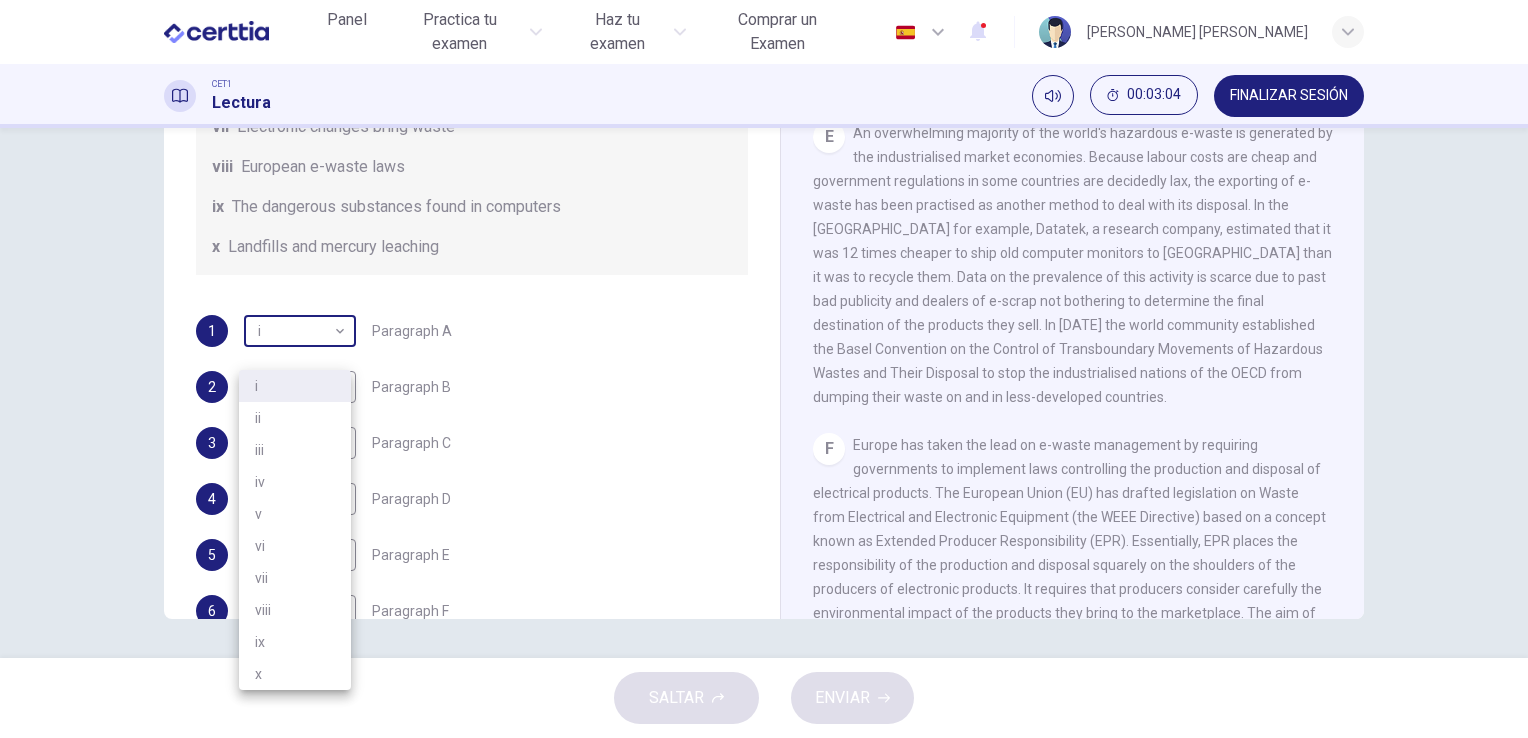 click on "Este sitio utiliza cookies, como se explica en nuestra  Política de Privacidad . Si acepta el uso de cookies, haga clic en el botón Aceptar y continúe navegando por nuestro sitio.   Política de Privacidad Aceptar Panel Practica tu examen Haz tu examen Comprar un Examen Español ** ​ José Luis Cruz Zavala CET1 Lectura 00:03:04 FINALIZAR SESIÓN Preguntas 1 - 7 The Reading Passage has 7 paragraphs,  A-G .
Choose the correct heading for each paragraph from the list of headings below.
Write the correct number,  i-x , in the boxes below. List of Headings i Exporting e-waste ii The hazards of burning computer junk iii Blame developed countries for e-waste iv Landfills are not satisfactory v Producer’s legal responsibility vi The dangers of computer circuit boards vii Electronic changes bring waste viii European e-waste laws ix The dangerous substances found in computers x Landfills and mercury leaching 1 i * ​ Paragraph A 2 ix ** ​ Paragraph B 3 ii ** ​ Paragraph C 4 iv ** ​ Paragraph D 5 ​ ​" at bounding box center (764, 369) 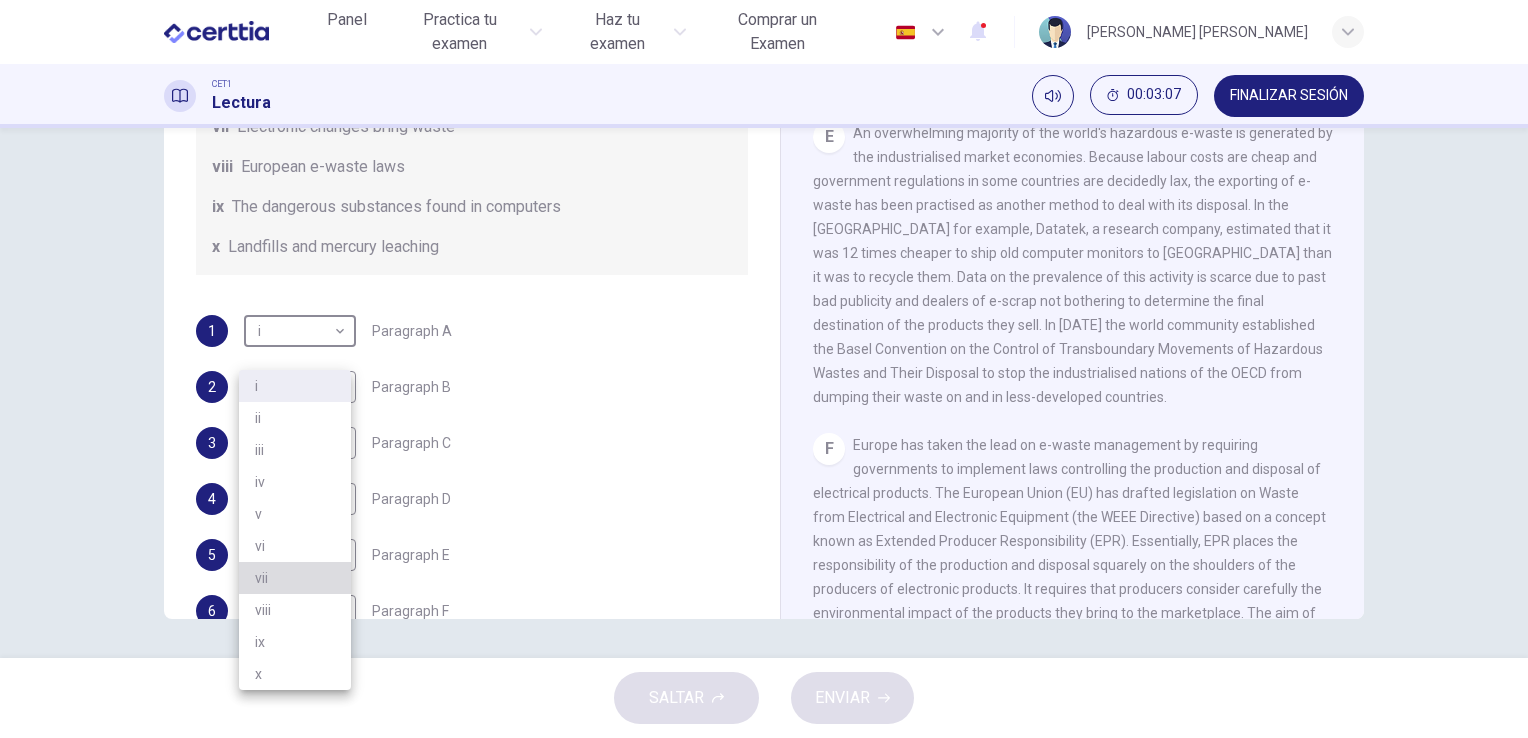 click on "vii" at bounding box center [295, 578] 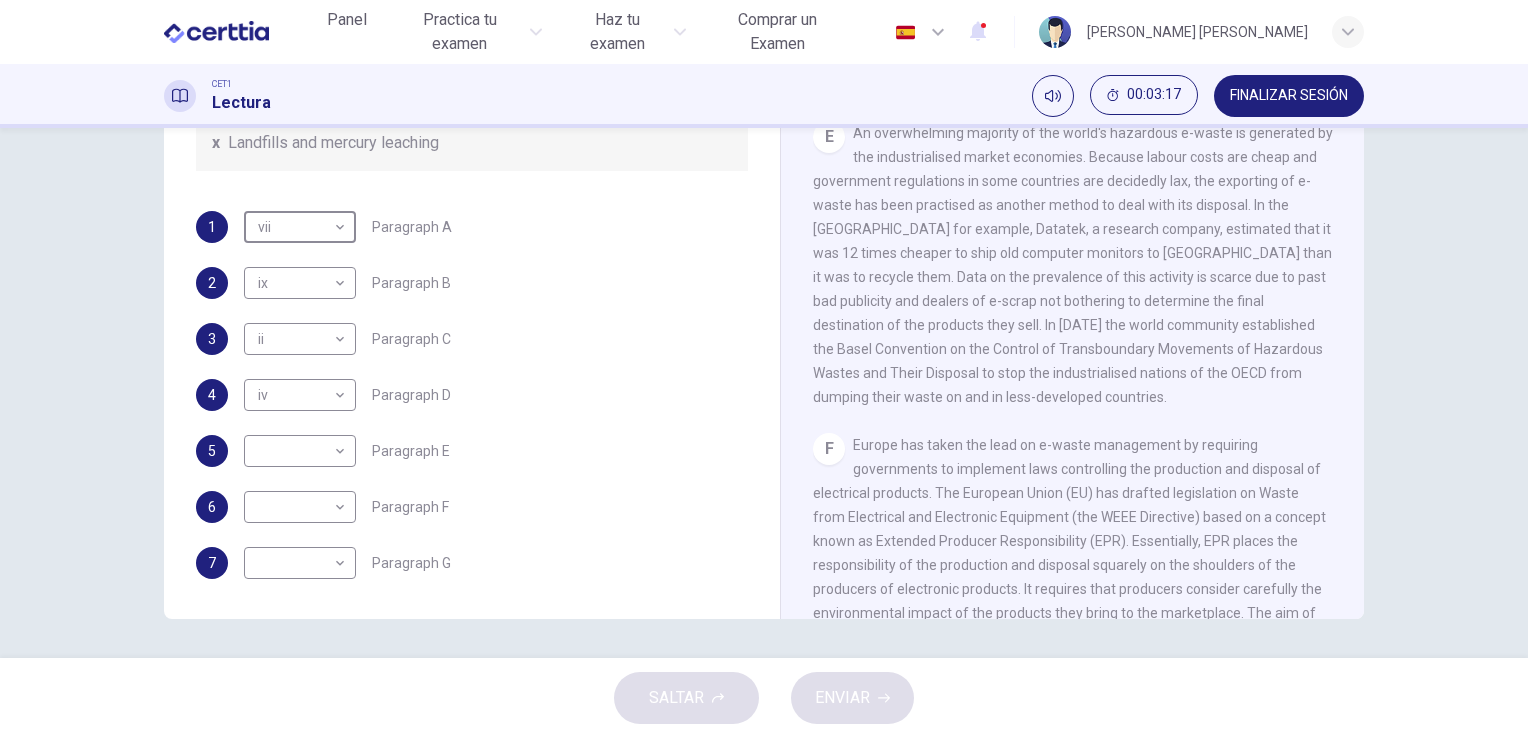 scroll, scrollTop: 476, scrollLeft: 0, axis: vertical 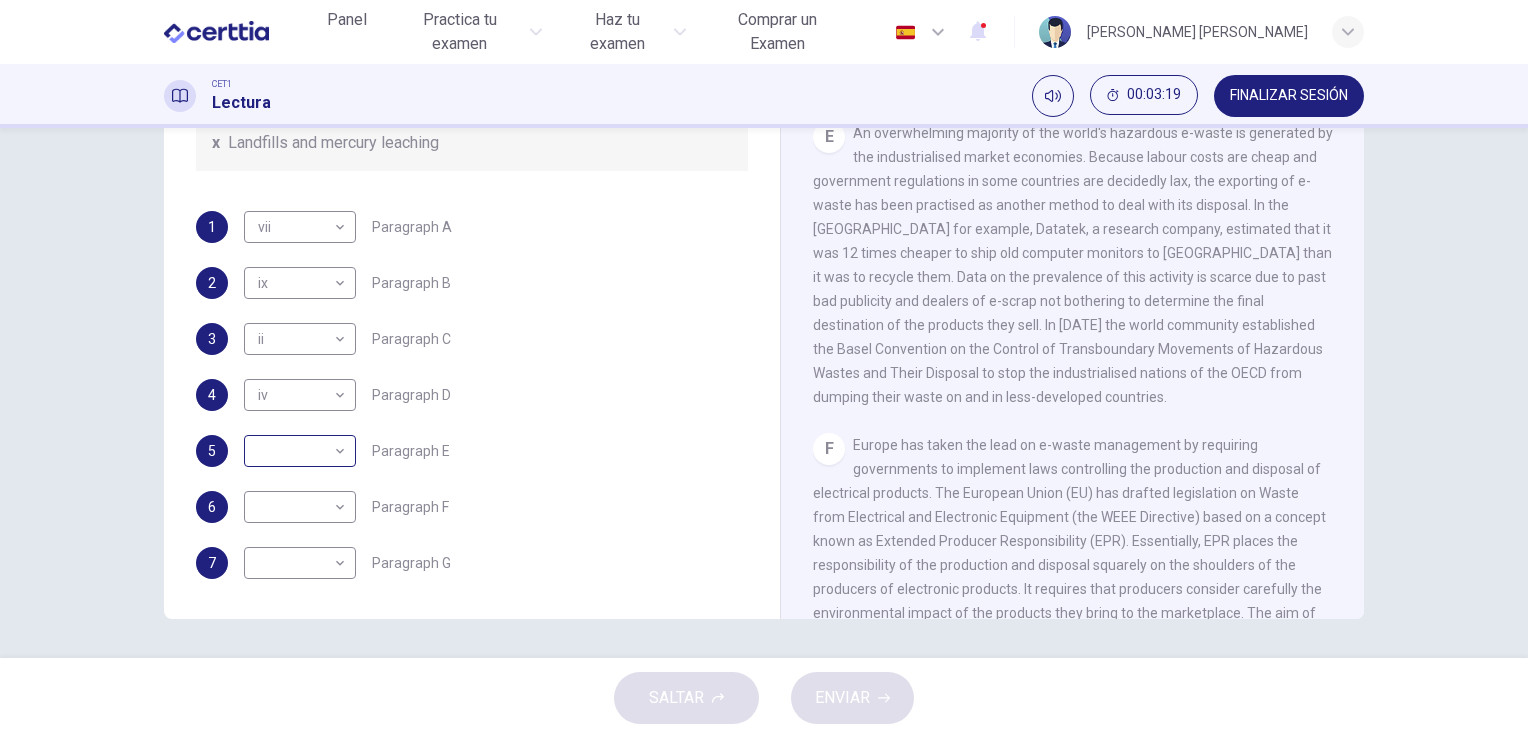 click on "​ ​" at bounding box center [300, 451] 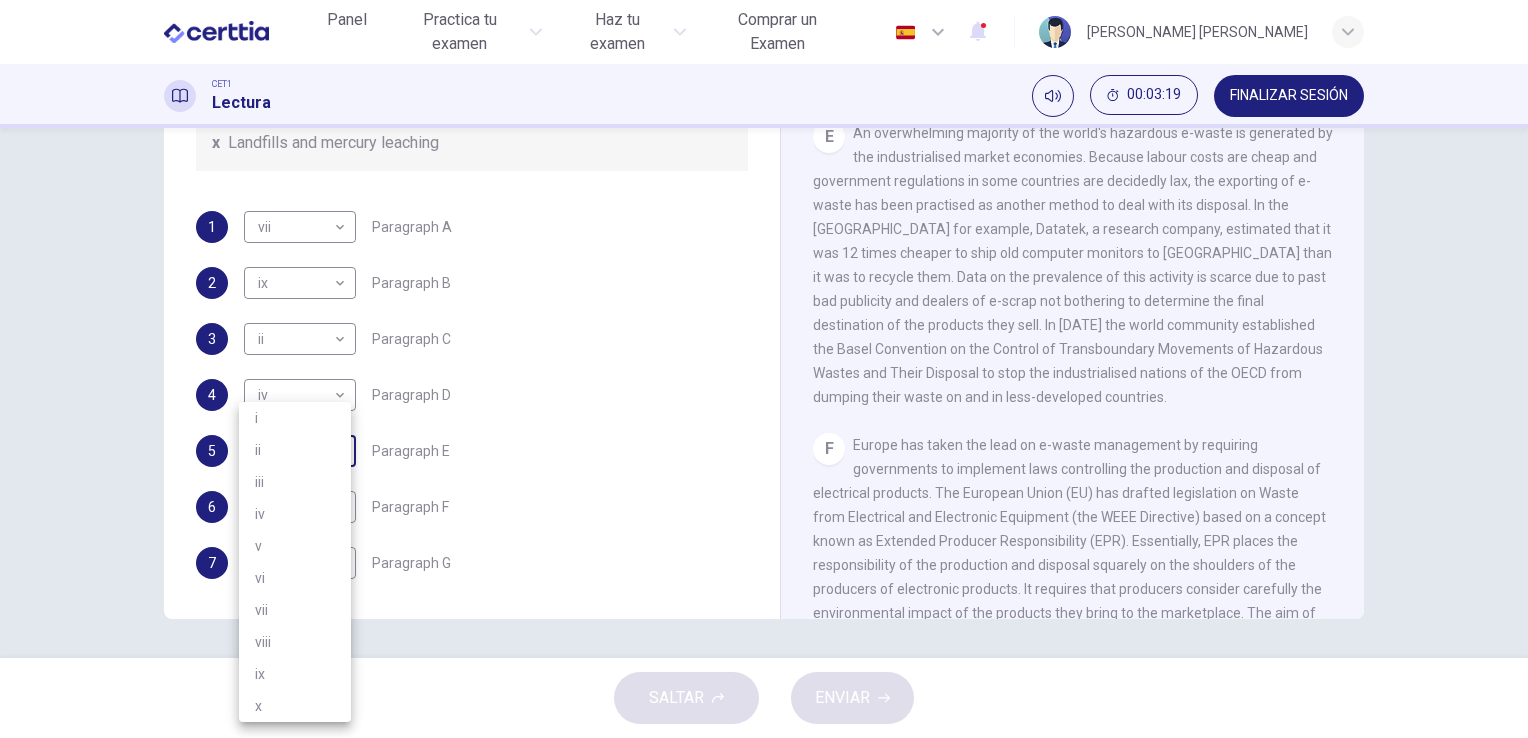 click on "Este sitio utiliza cookies, como se explica en nuestra  Política de Privacidad . Si acepta el uso de cookies, haga clic en el botón Aceptar y continúe navegando por nuestro sitio.   Política de Privacidad Aceptar Panel Practica tu examen Haz tu examen Comprar un Examen Español ** ​ José Luis Cruz Zavala CET1 Lectura 00:03:19 FINALIZAR SESIÓN Preguntas 1 - 7 The Reading Passage has 7 paragraphs,  A-G .
Choose the correct heading for each paragraph from the list of headings below.
Write the correct number,  i-x , in the boxes below. List of Headings i Exporting e-waste ii The hazards of burning computer junk iii Blame developed countries for e-waste iv Landfills are not satisfactory v Producer’s legal responsibility vi The dangers of computer circuit boards vii Electronic changes bring waste viii European e-waste laws ix The dangerous substances found in computers x Landfills and mercury leaching 1 vii *** ​ Paragraph A 2 ix ** ​ Paragraph B 3 ii ** ​ Paragraph C 4 iv ** ​ Paragraph D 5 ​" at bounding box center [764, 369] 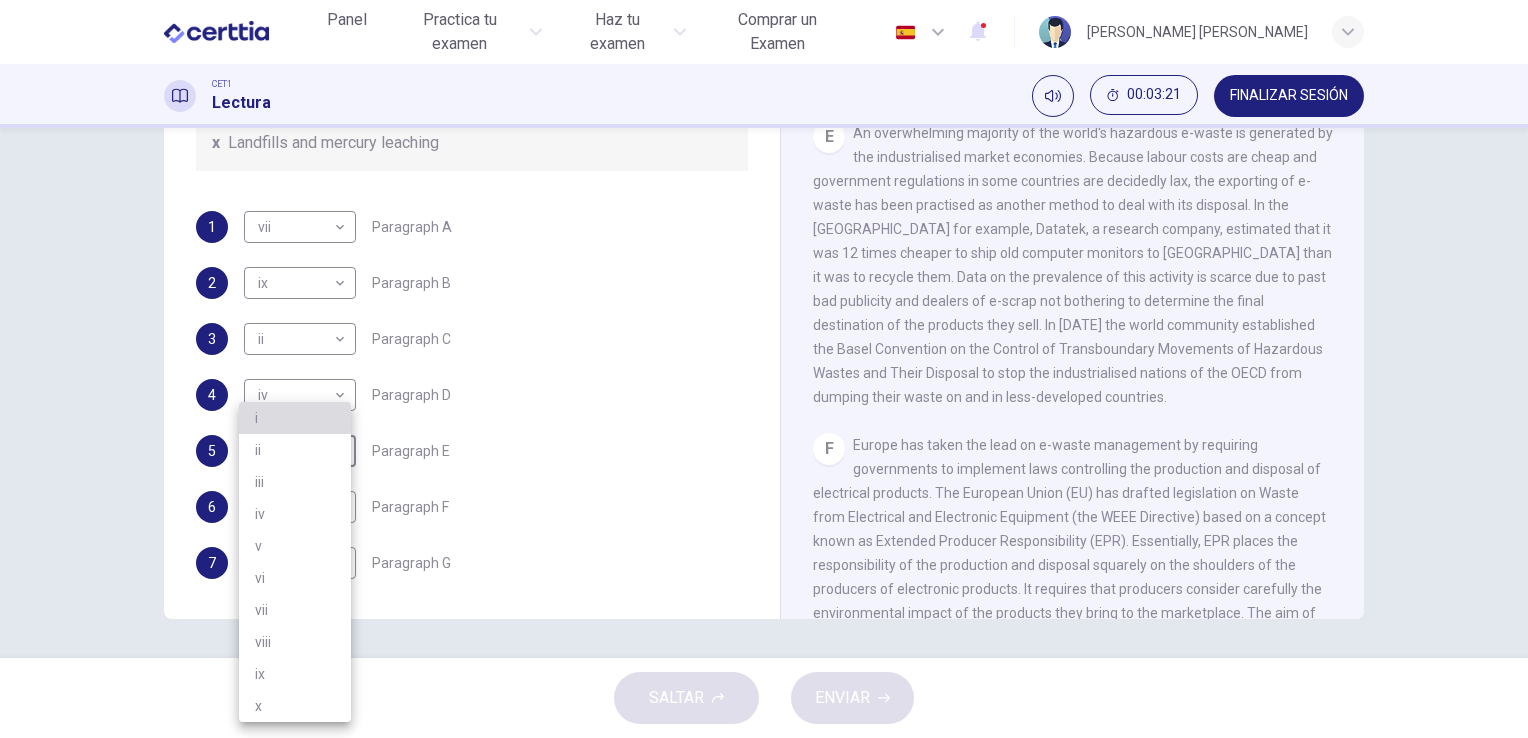 click on "i" at bounding box center (295, 418) 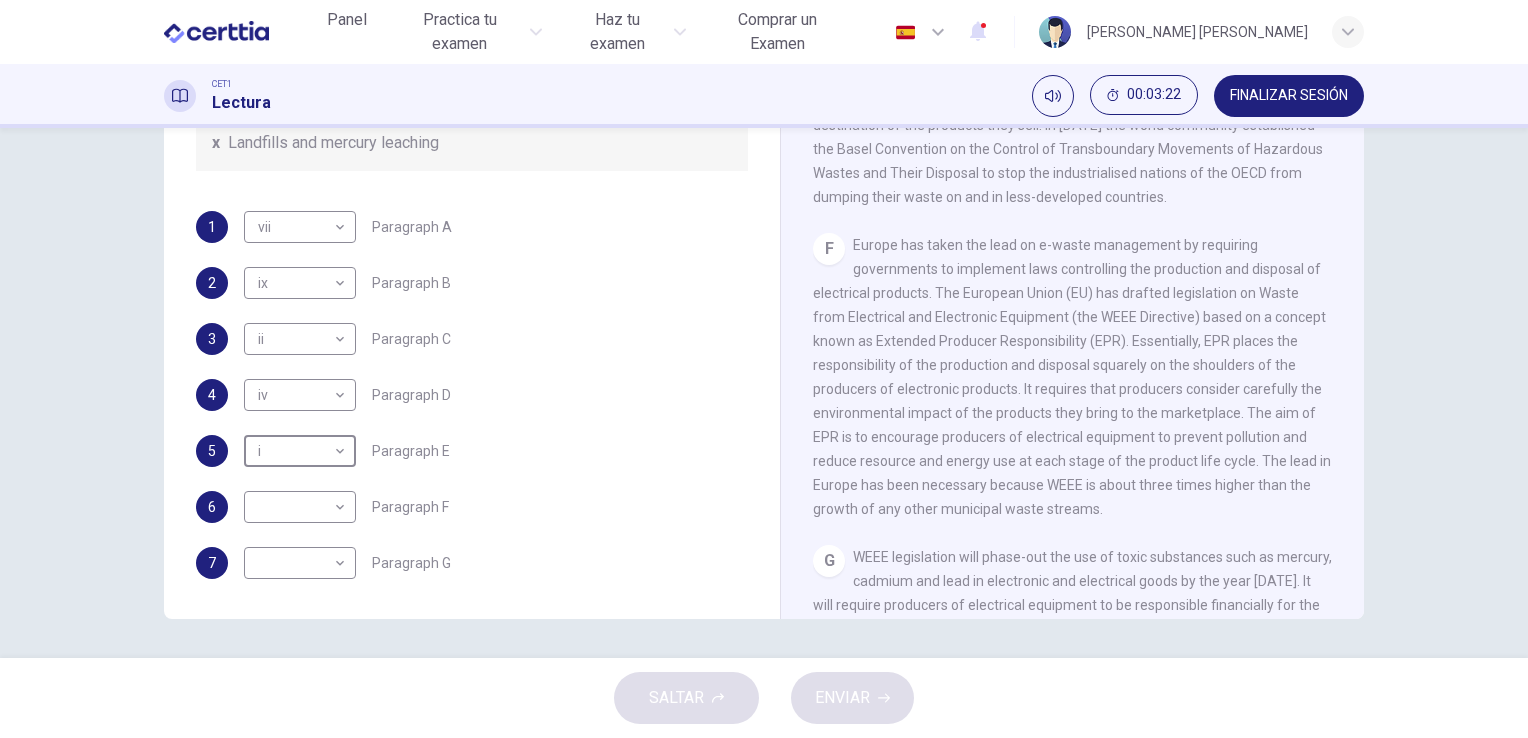 scroll, scrollTop: 1664, scrollLeft: 0, axis: vertical 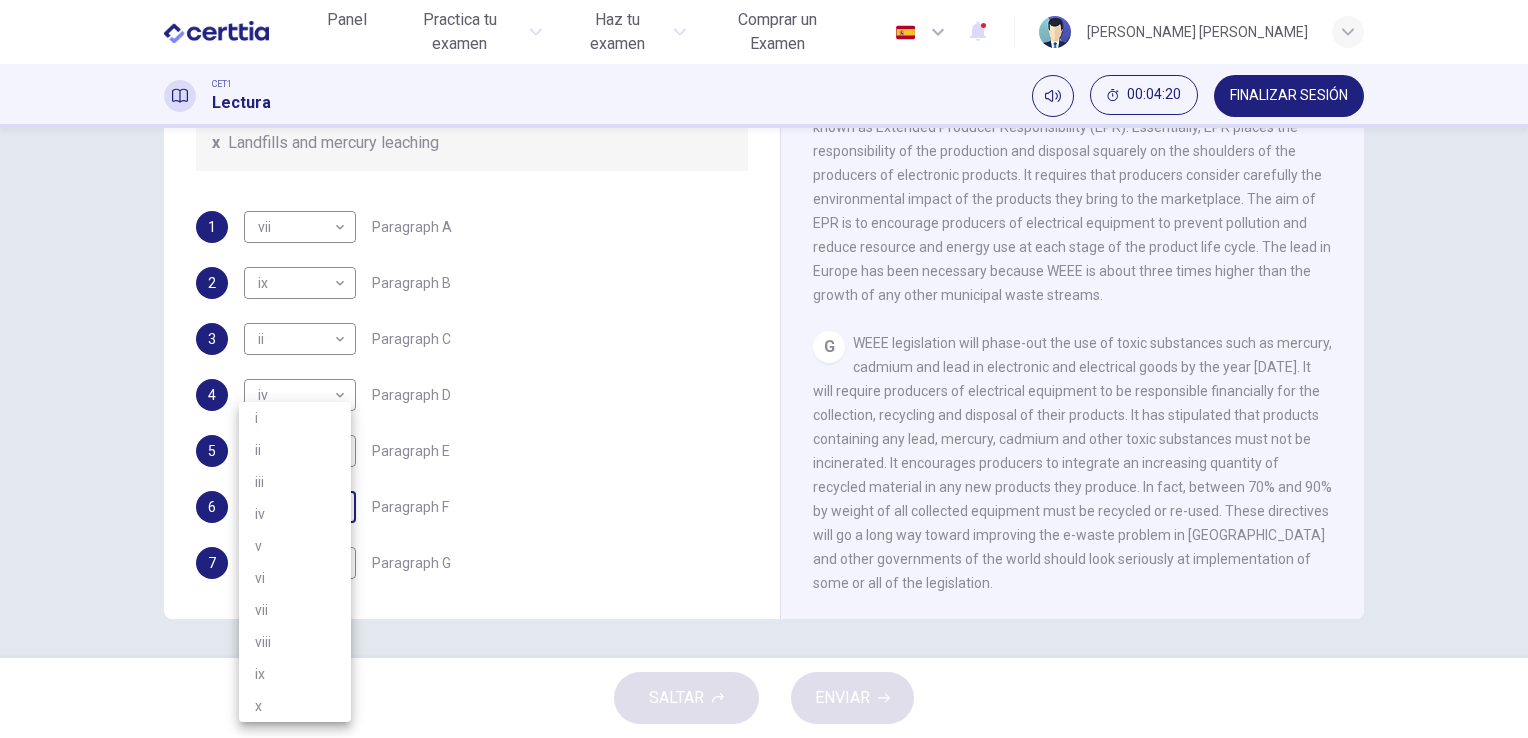 click on "Este sitio utiliza cookies, como se explica en nuestra  Política de Privacidad . Si acepta el uso de cookies, haga clic en el botón Aceptar y continúe navegando por nuestro sitio.   Política de Privacidad Aceptar Panel Practica tu examen Haz tu examen Comprar un Examen Español ** ​ José Luis Cruz Zavala CET1 Lectura 00:04:20 FINALIZAR SESIÓN Preguntas 1 - 7 The Reading Passage has 7 paragraphs,  A-G .
Choose the correct heading for each paragraph from the list of headings below.
Write the correct number,  i-x , in the boxes below. List of Headings i Exporting e-waste ii The hazards of burning computer junk iii Blame developed countries for e-waste iv Landfills are not satisfactory v Producer’s legal responsibility vi The dangers of computer circuit boards vii Electronic changes bring waste viii European e-waste laws ix The dangerous substances found in computers x Landfills and mercury leaching 1 vii *** ​ Paragraph A 2 ix ** ​ Paragraph B 3 ii ** ​ Paragraph C 4 iv ** ​ Paragraph D 5 i *" at bounding box center (764, 369) 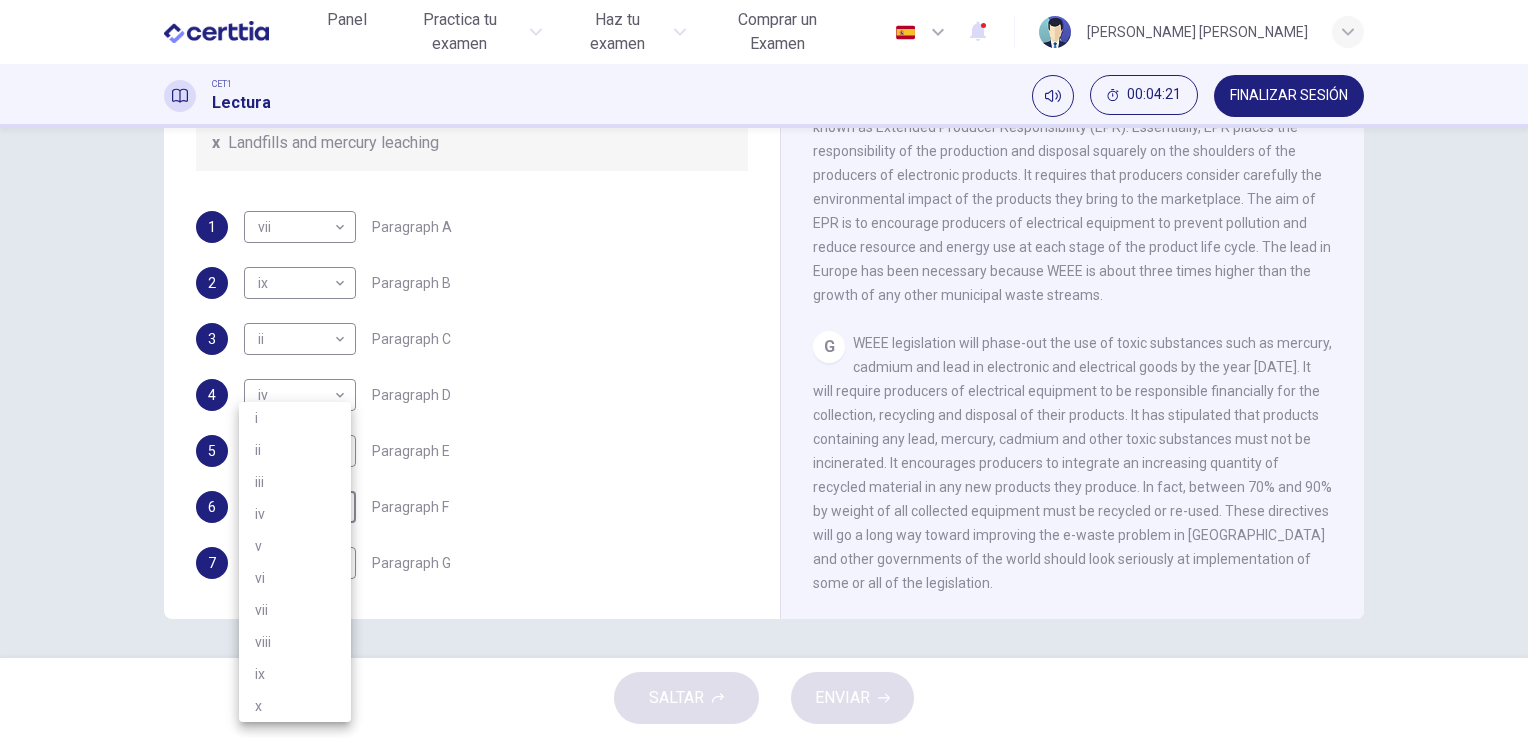 click on "iii" at bounding box center (295, 482) 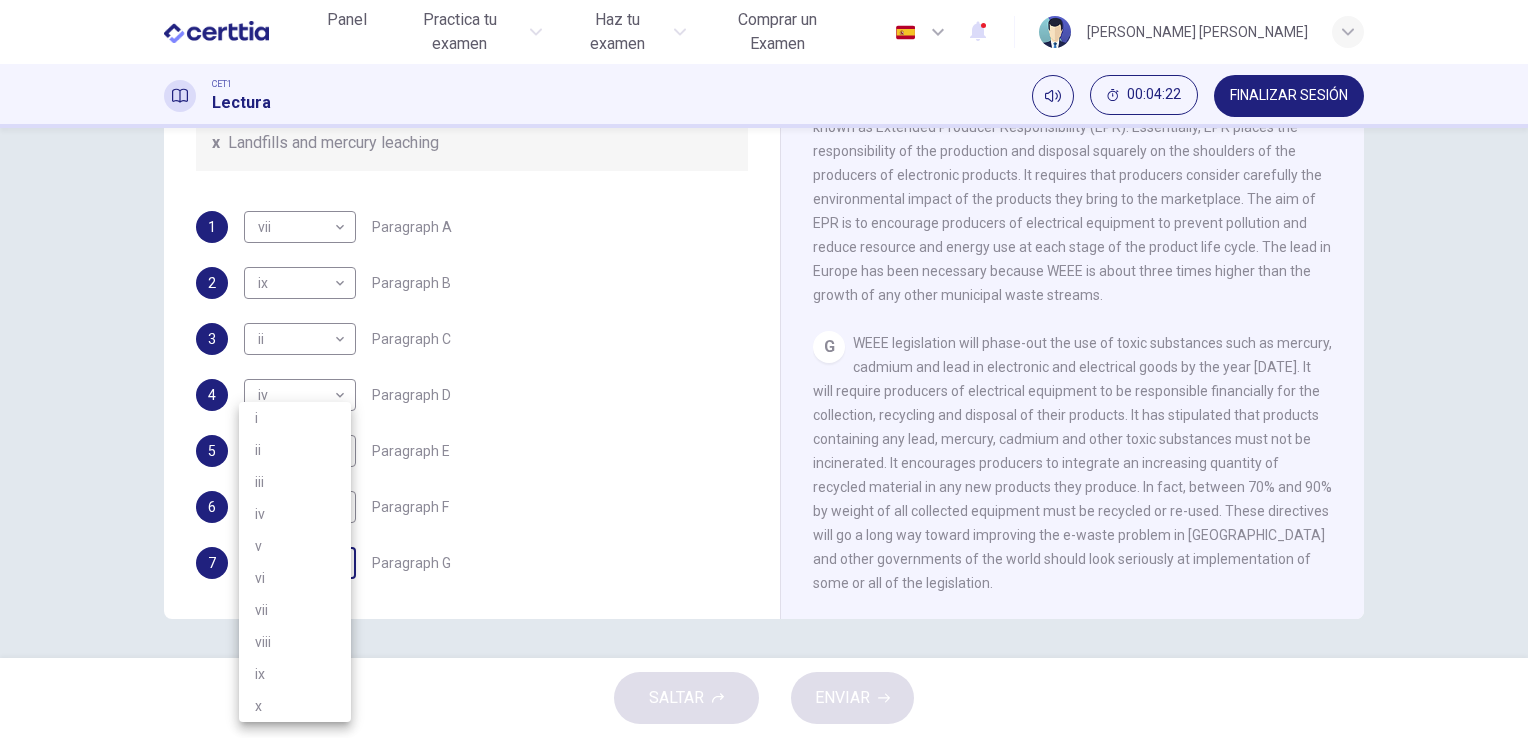 click on "Este sitio utiliza cookies, como se explica en nuestra  Política de Privacidad . Si acepta el uso de cookies, haga clic en el botón Aceptar y continúe navegando por nuestro sitio.   Política de Privacidad Aceptar Panel Practica tu examen Haz tu examen Comprar un Examen Español ** ​ José Luis Cruz Zavala CET1 Lectura 00:04:22 FINALIZAR SESIÓN Preguntas 1 - 7 The Reading Passage has 7 paragraphs,  A-G .
Choose the correct heading for each paragraph from the list of headings below.
Write the correct number,  i-x , in the boxes below. List of Headings i Exporting e-waste ii The hazards of burning computer junk iii Blame developed countries for e-waste iv Landfills are not satisfactory v Producer’s legal responsibility vi The dangers of computer circuit boards vii Electronic changes bring waste viii European e-waste laws ix The dangerous substances found in computers x Landfills and mercury leaching 1 vii *** ​ Paragraph A 2 ix ** ​ Paragraph B 3 ii ** ​ Paragraph C 4 iv ** ​ Paragraph D 5 i *" at bounding box center [764, 369] 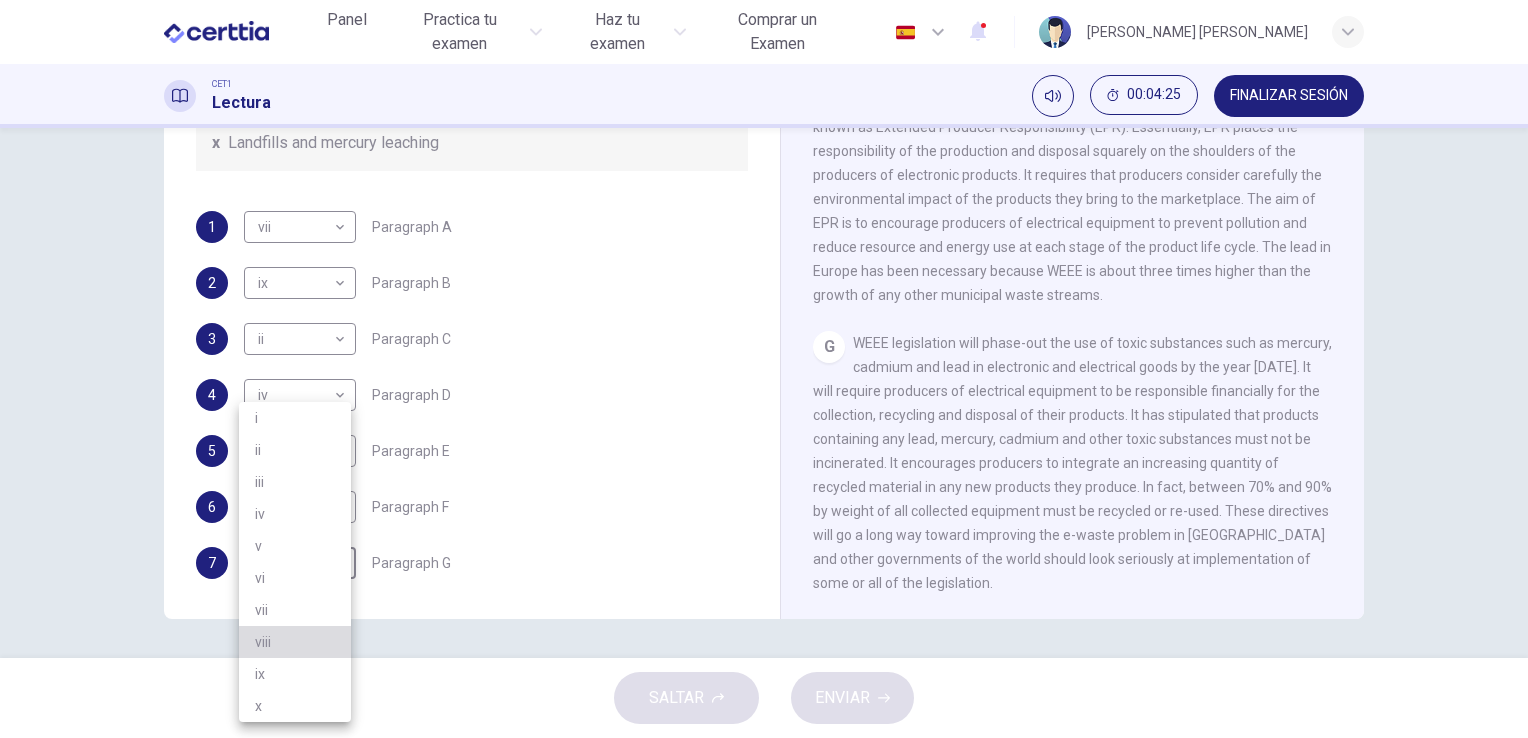 click on "viii" at bounding box center [295, 642] 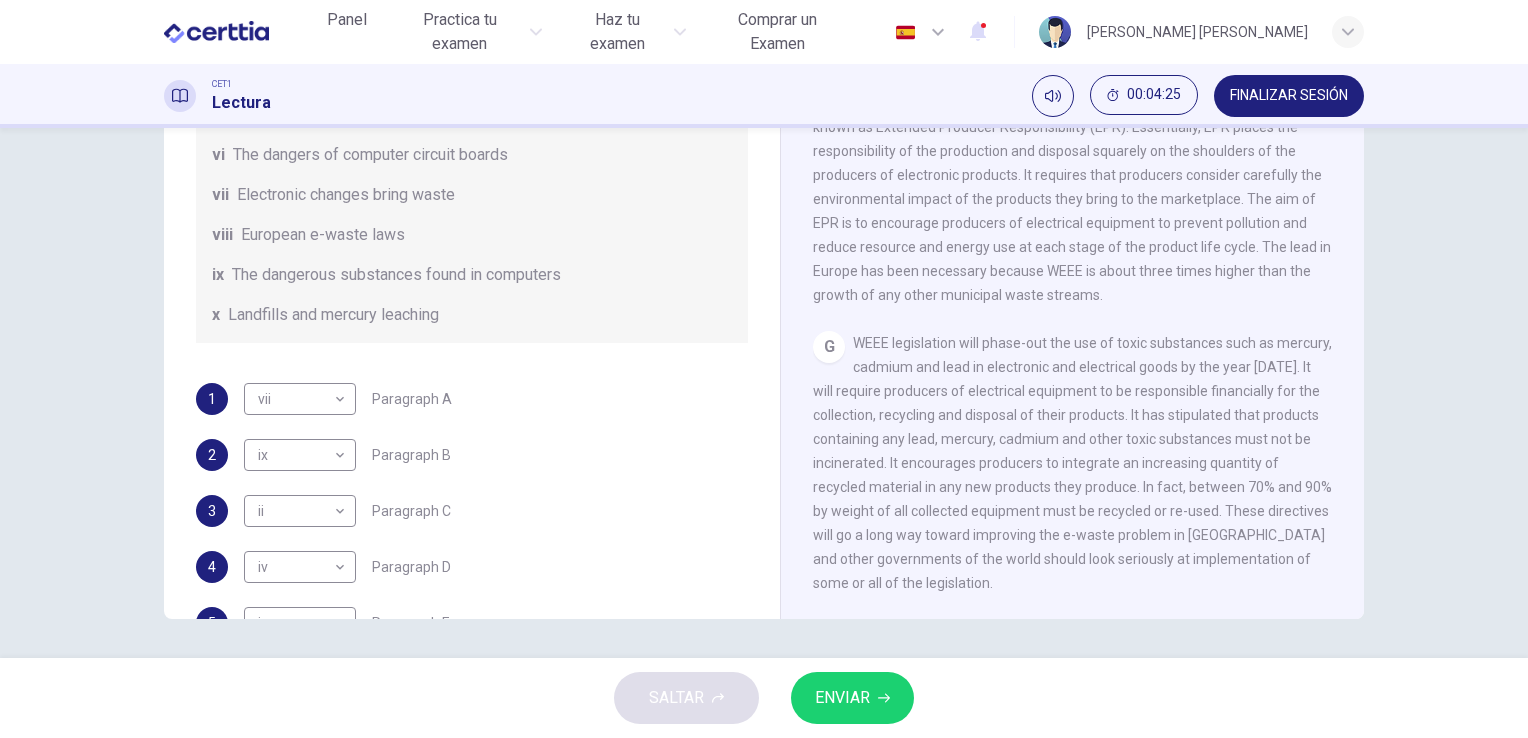 scroll, scrollTop: 292, scrollLeft: 0, axis: vertical 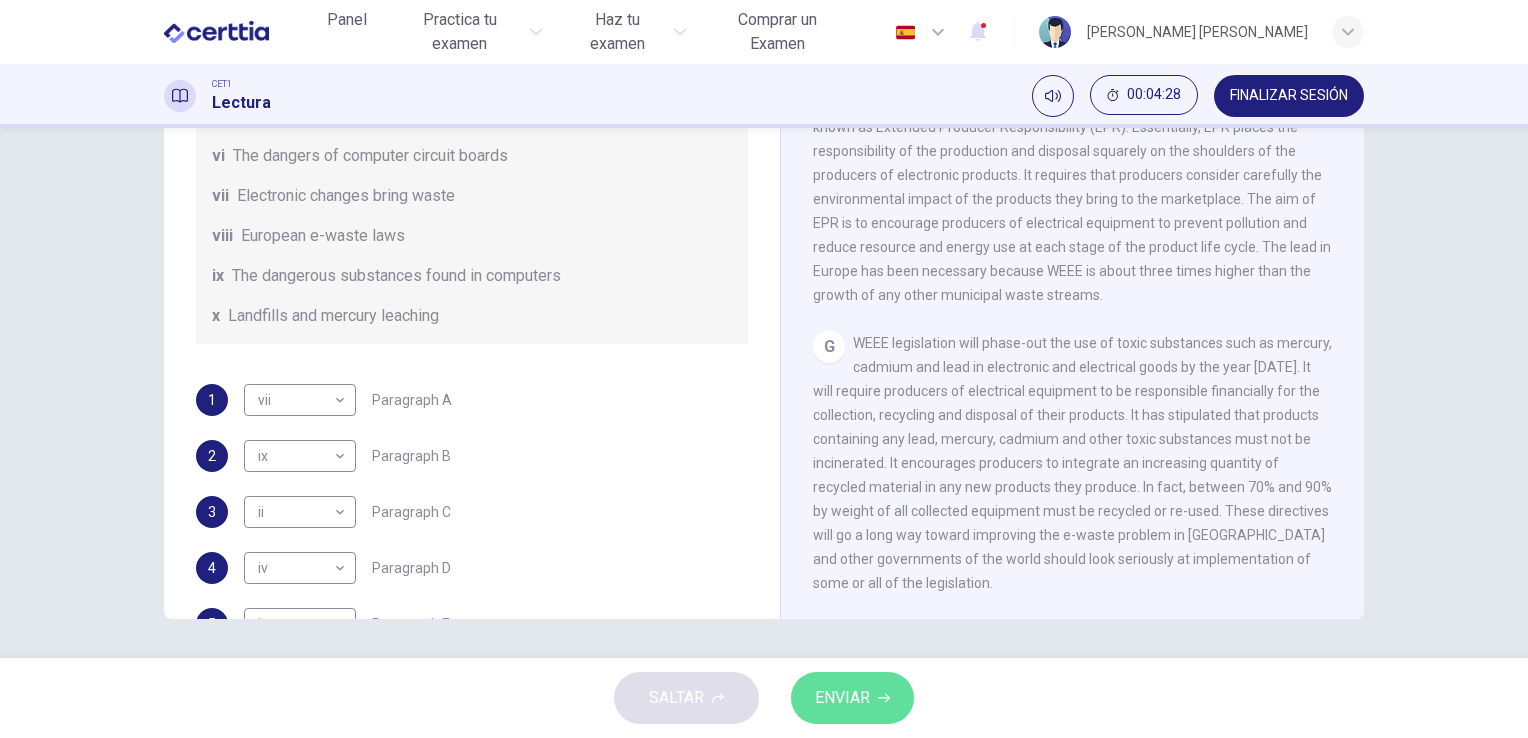 click on "ENVIAR" at bounding box center [842, 698] 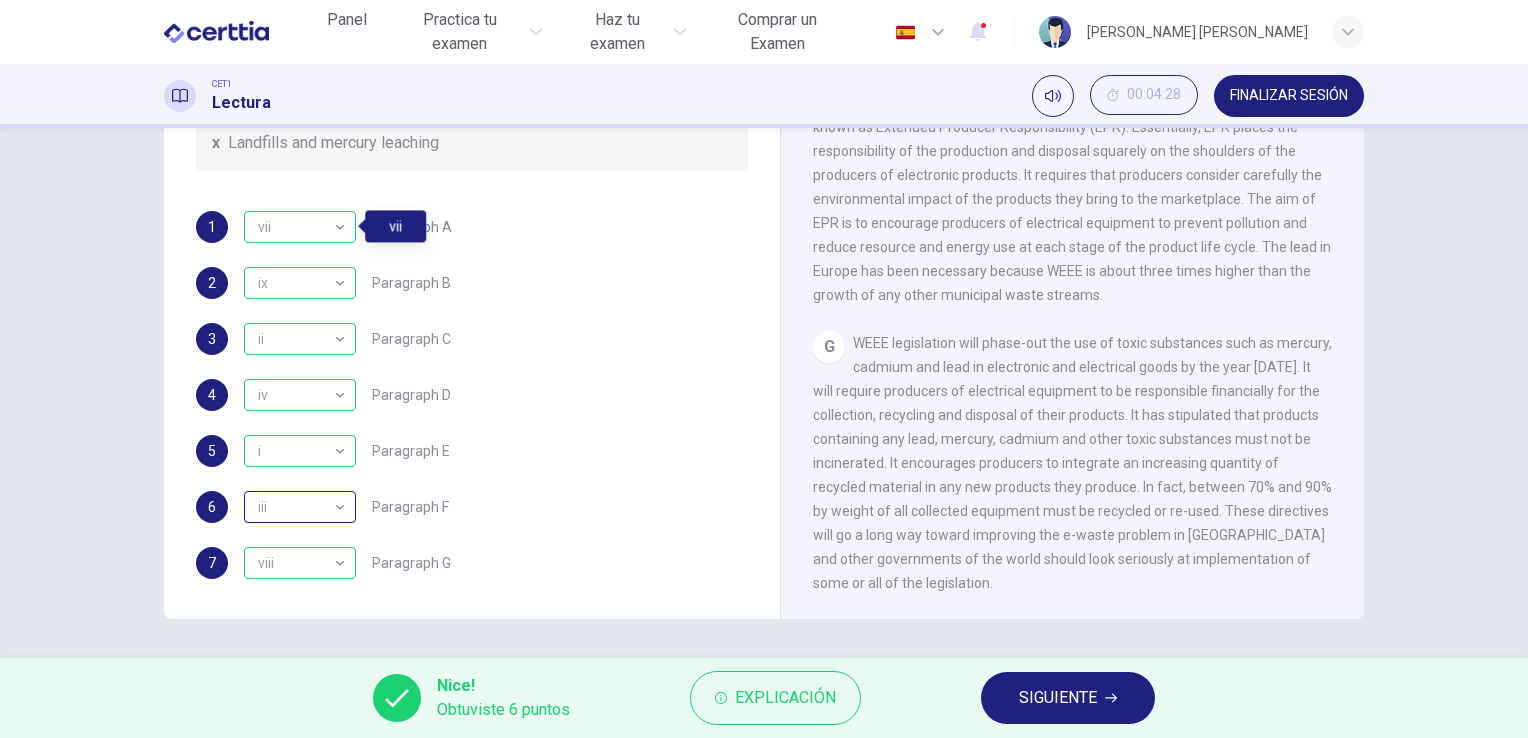 scroll, scrollTop: 488, scrollLeft: 0, axis: vertical 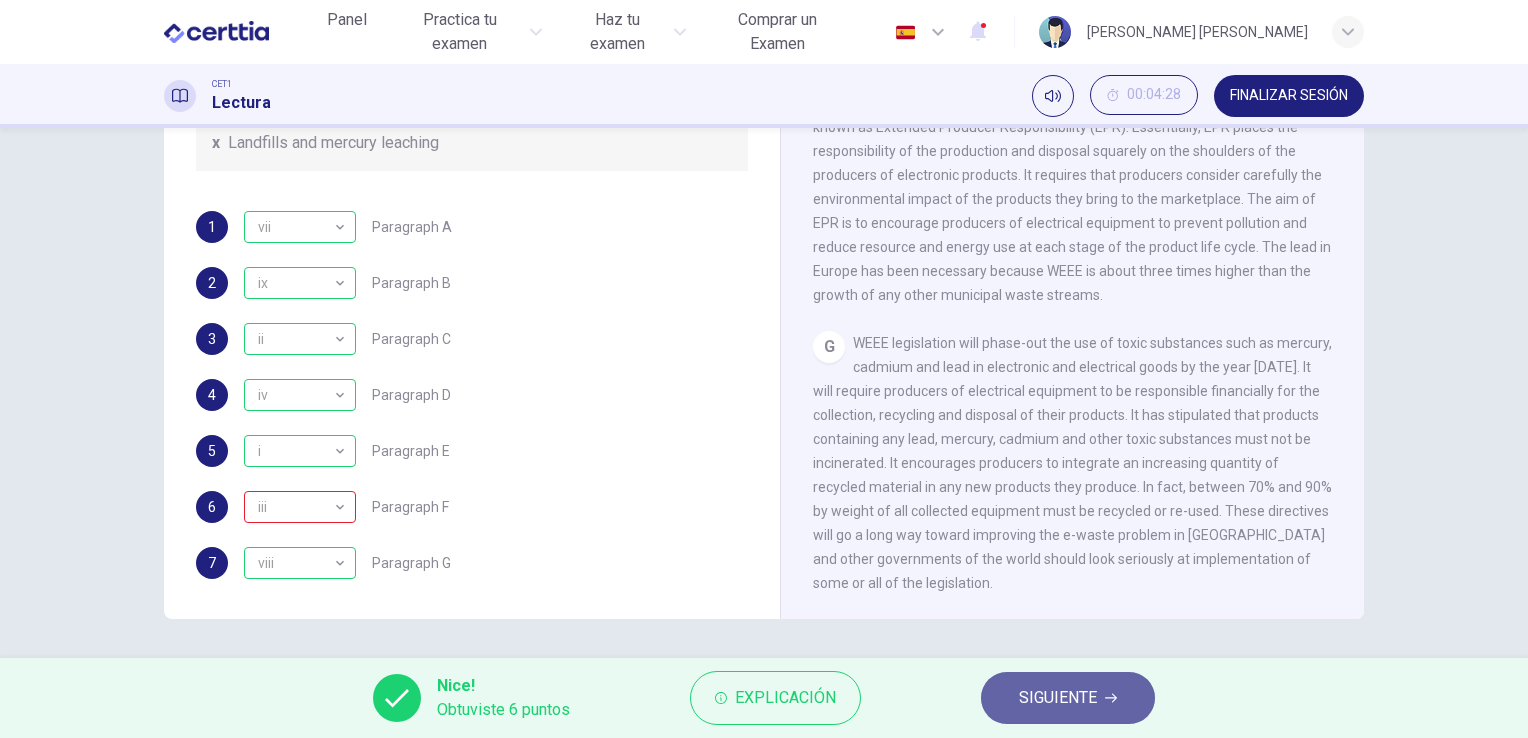 click on "SIGUIENTE" at bounding box center [1068, 698] 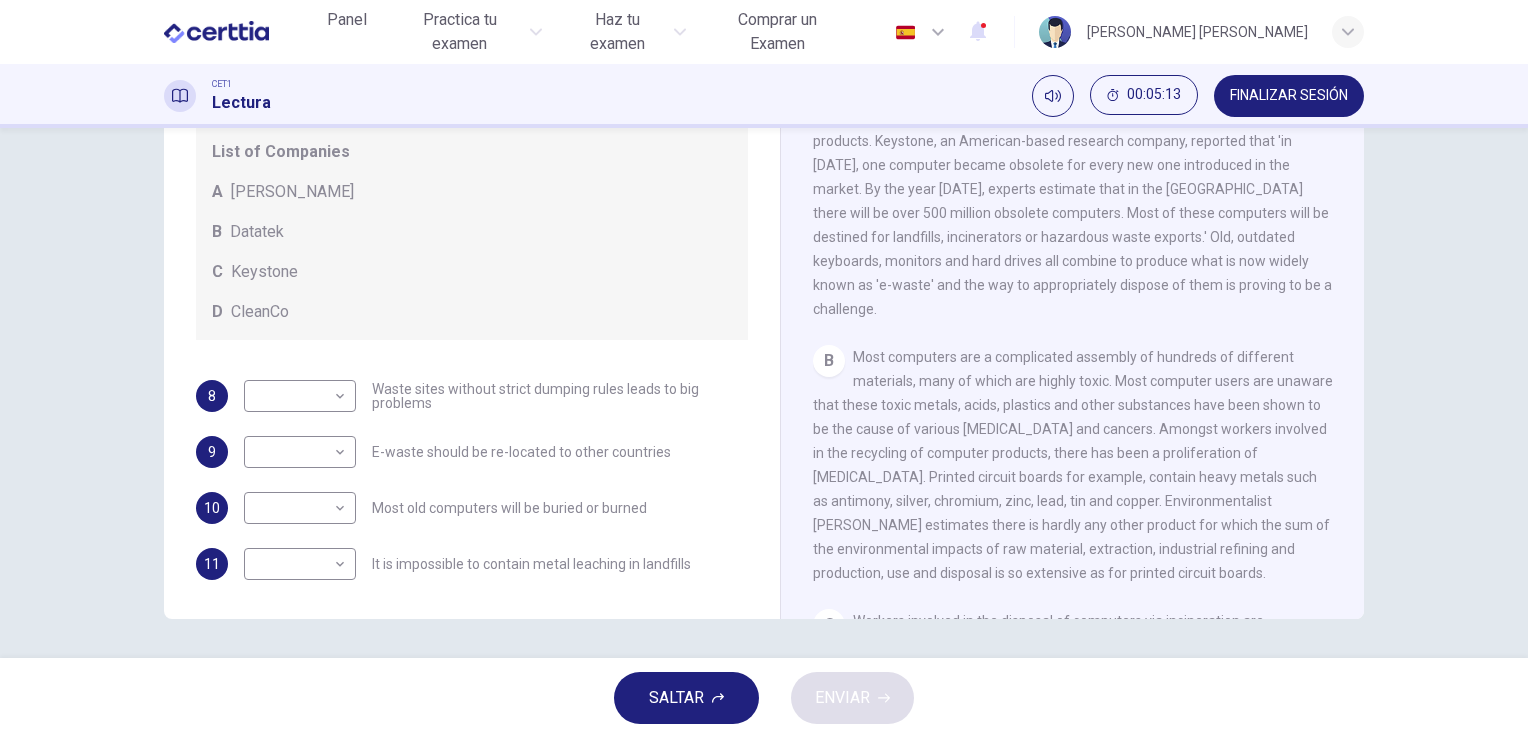 scroll, scrollTop: 399, scrollLeft: 0, axis: vertical 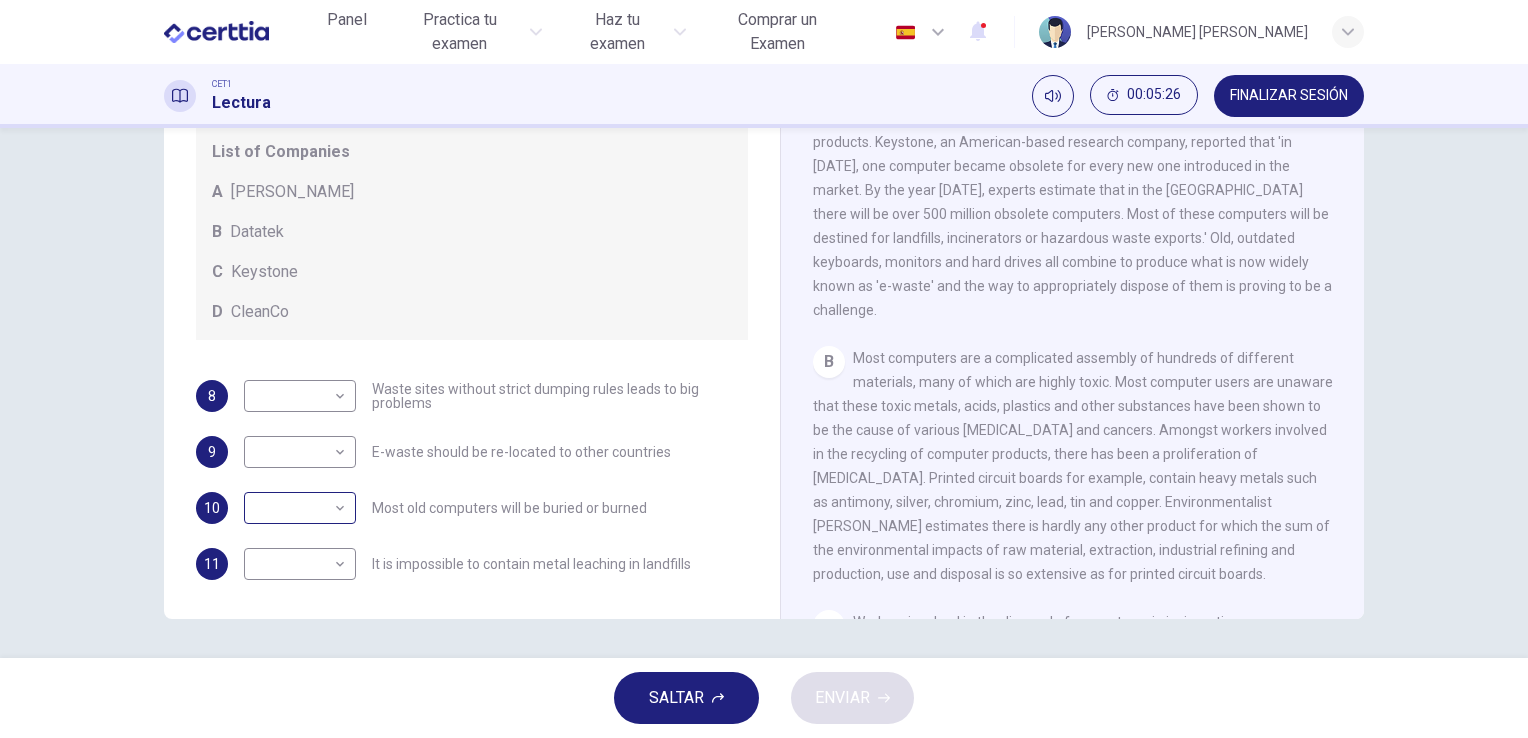 click on "Este sitio utiliza cookies, como se explica en nuestra  Política de Privacidad . Si acepta el uso de cookies, haga clic en el botón Aceptar y continúe navegando por nuestro sitio.   Política de Privacidad Aceptar Panel Practica tu examen Haz tu examen Comprar un Examen Español ** ​ José Luis Cruz Zavala CET1 Lectura 00:05:26 FINALIZAR SESIÓN Preguntas 8 - 11 Look at the following list of statements and the list of
companies below.
Match each statement with the correct company. Write the correct letter A-D in the boxes below on your answer sheet.
NB  You may use any letter more than once. List of Companies A Noranda Smelter B Datatek C Keystone D CleanCo 8 ​ ​ Waste sites without strict dumping rules leads to big problems 9 ​ ​ E-waste should be re-located to other countries 10 ​ ​ Most old computers will be buried or burned 11 ​ ​ It is impossible to contain metal leaching in landfills The Intense Rate of Change in the World CLIC PARA ZOOM Clic para zoom A B C D E F G SALTAR ENVIAR" at bounding box center [764, 369] 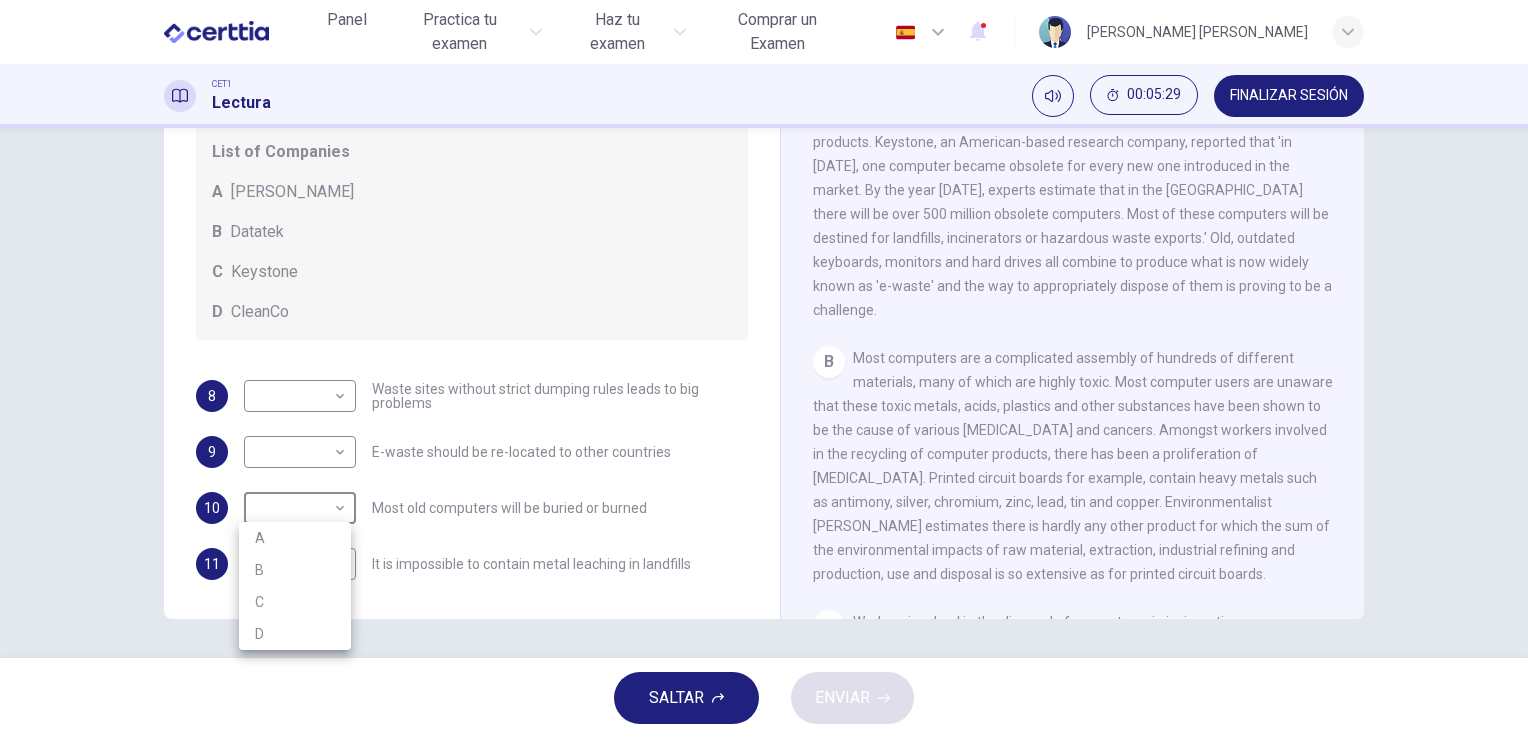 click on "C" at bounding box center [295, 602] 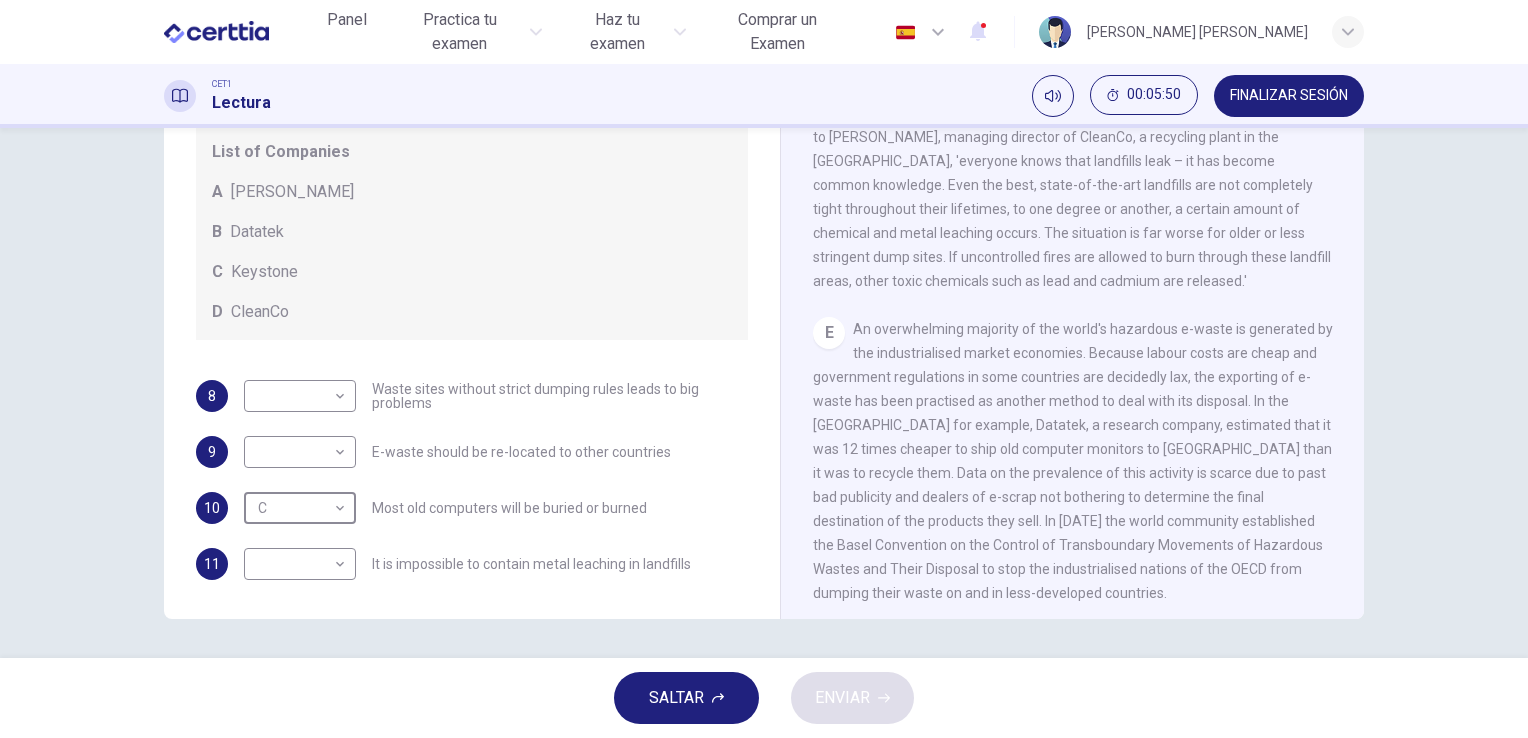 scroll, scrollTop: 1270, scrollLeft: 0, axis: vertical 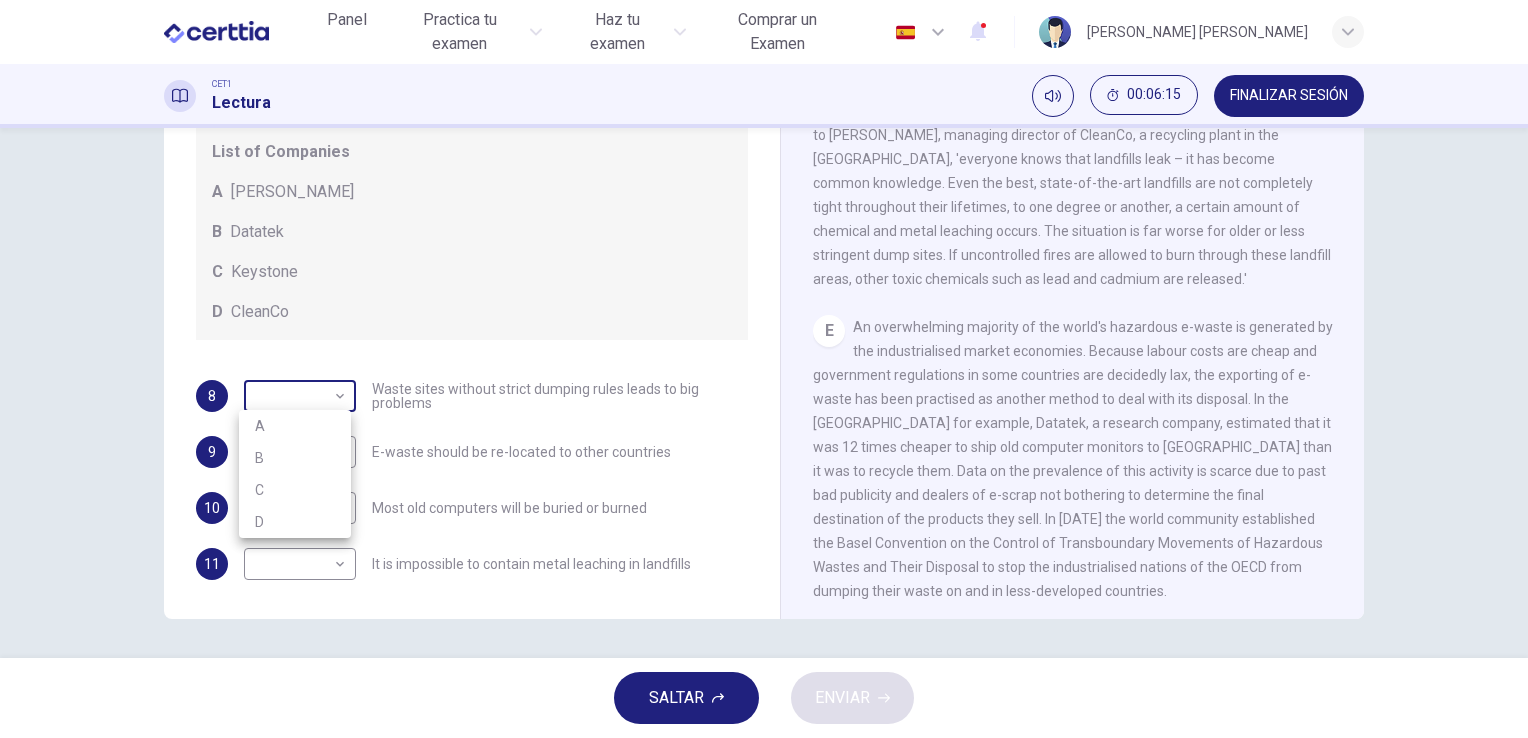 click on "Este sitio utiliza cookies, como se explica en nuestra  Política de Privacidad . Si acepta el uso de cookies, haga clic en el botón Aceptar y continúe navegando por nuestro sitio.   Política de Privacidad Aceptar Panel Practica tu examen Haz tu examen Comprar un Examen Español ** ​ José Luis Cruz Zavala CET1 Lectura 00:06:15 FINALIZAR SESIÓN Preguntas 8 - 11 Look at the following list of statements and the list of
companies below.
Match each statement with the correct company. Write the correct letter A-D in the boxes below on your answer sheet.
NB  You may use any letter more than once. List of Companies A Noranda Smelter B Datatek C Keystone D CleanCo 8 ​ ​ Waste sites without strict dumping rules leads to big problems 9 ​ ​ E-waste should be re-located to other countries 10 C * ​ Most old computers will be buried or burned 11 ​ ​ It is impossible to contain metal leaching in landfills The Intense Rate of Change in the World CLIC PARA ZOOM Clic para zoom A B C D E F G SALTAR ENVIAR" at bounding box center (764, 369) 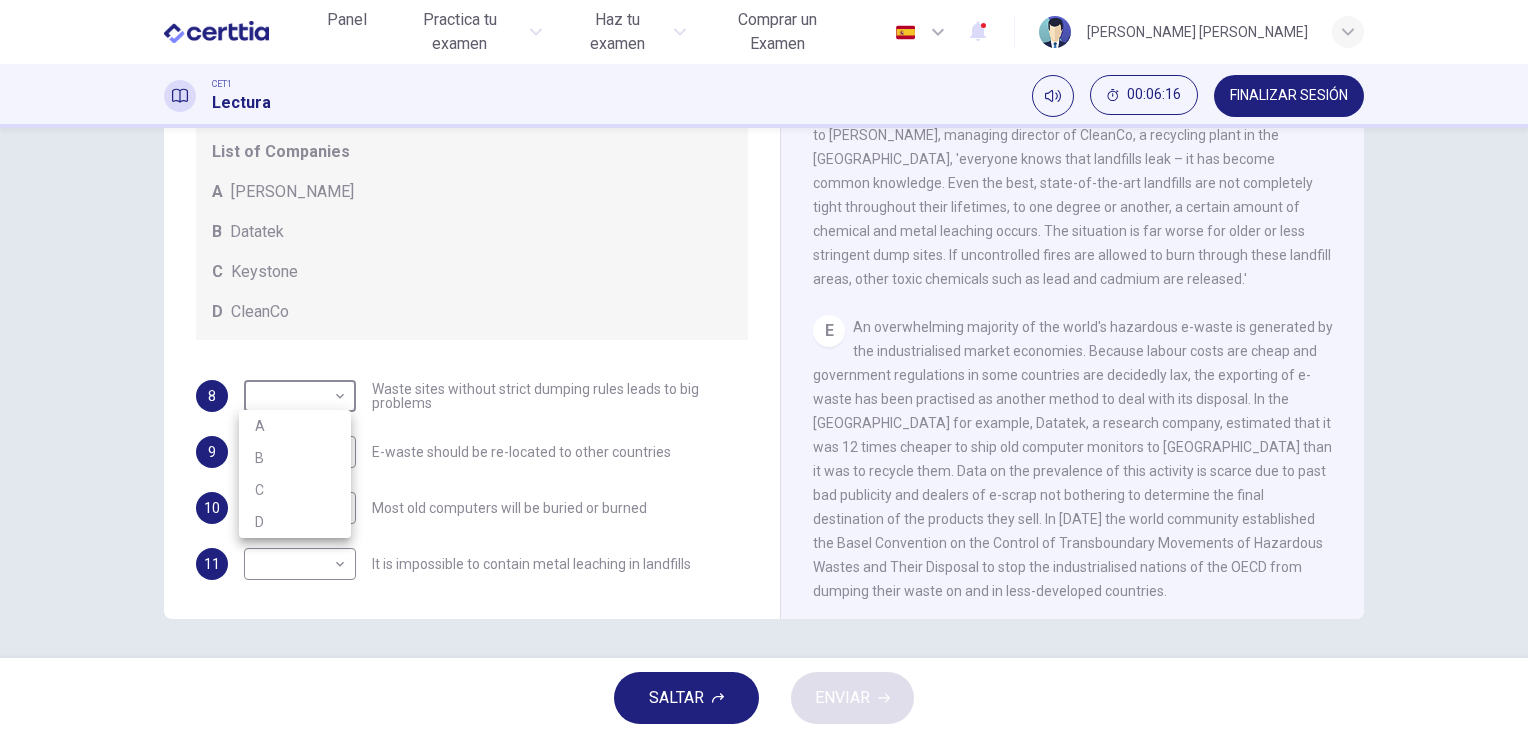 click on "D" at bounding box center [295, 522] 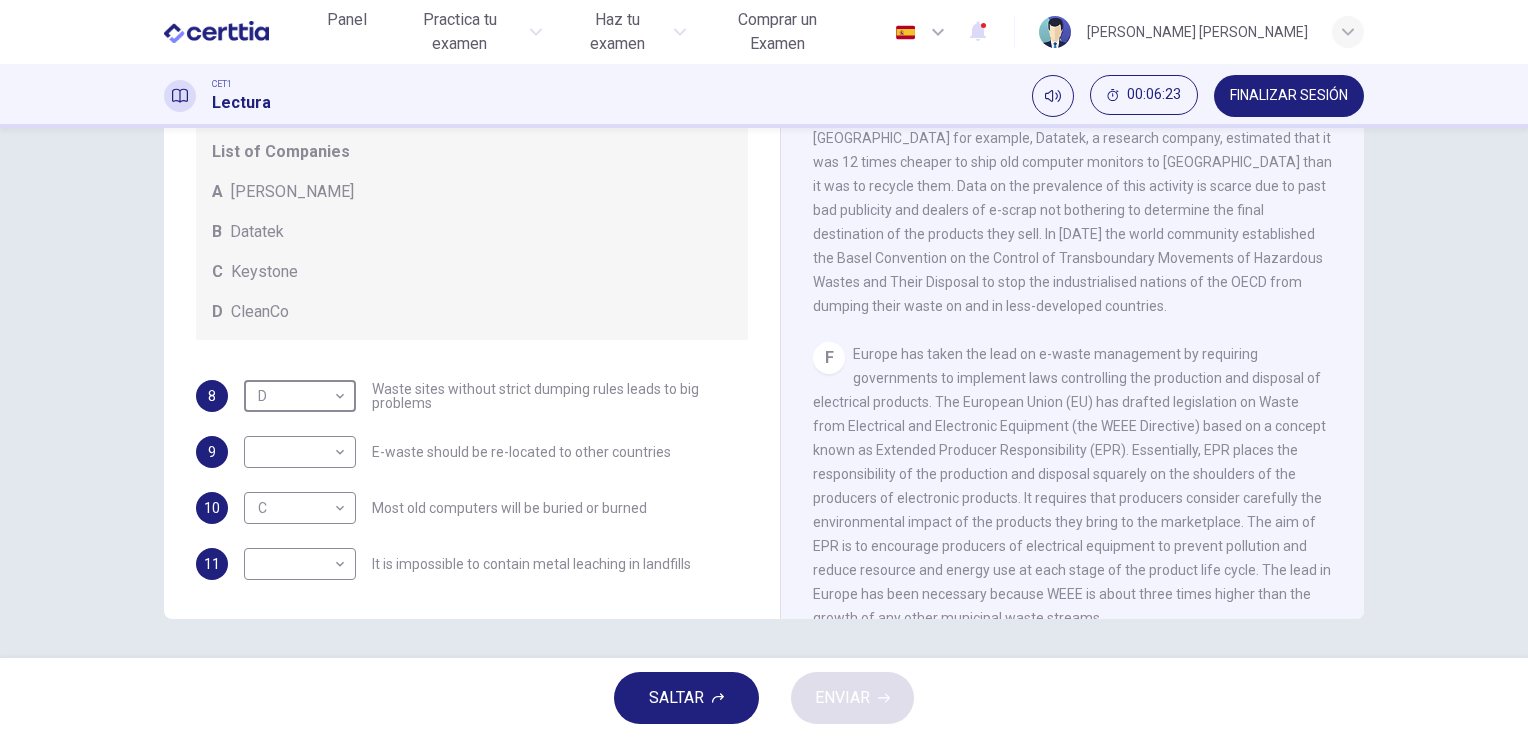 scroll, scrollTop: 1562, scrollLeft: 0, axis: vertical 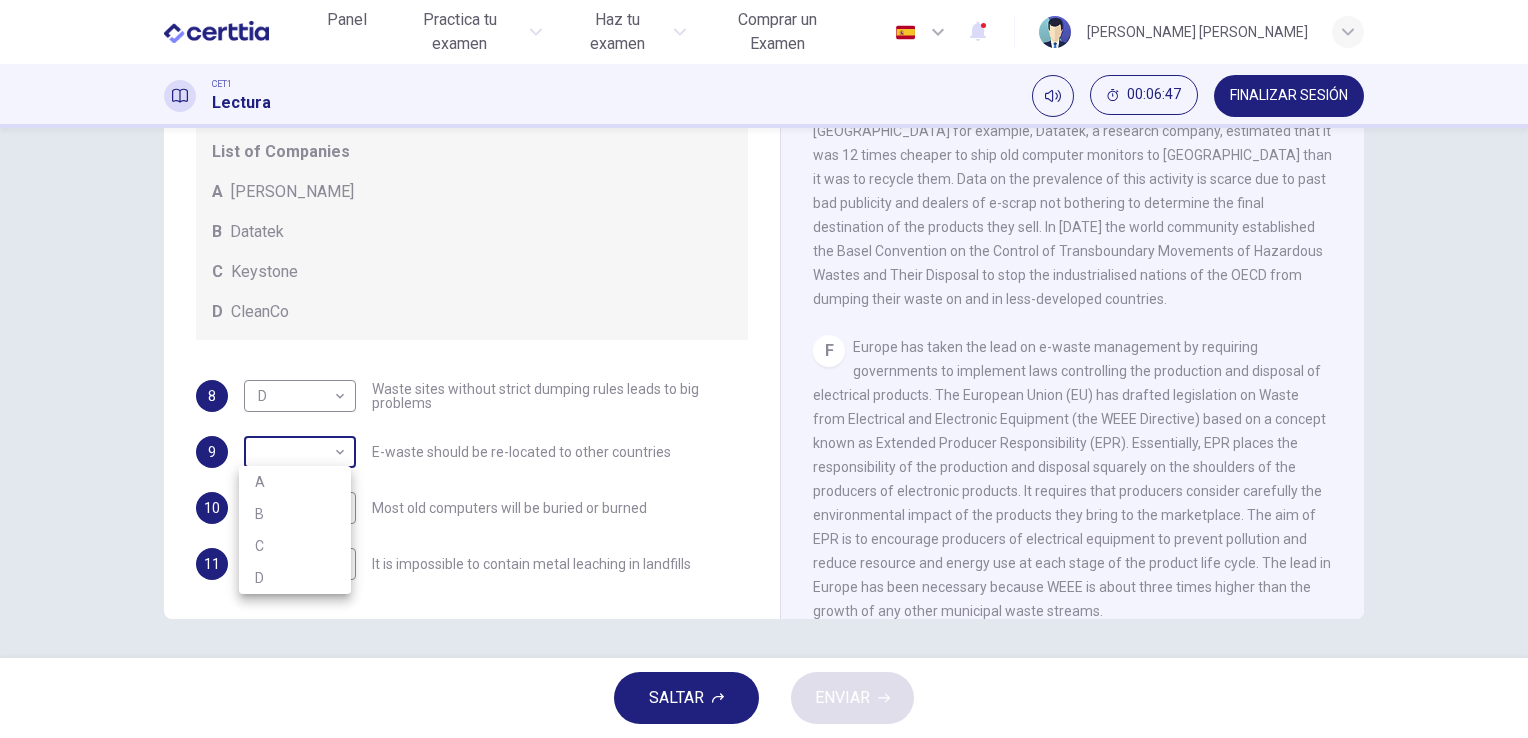 click on "Este sitio utiliza cookies, como se explica en nuestra  Política de Privacidad . Si acepta el uso de cookies, haga clic en el botón Aceptar y continúe navegando por nuestro sitio.   Política de Privacidad Aceptar Panel Practica tu examen Haz tu examen Comprar un Examen Español ** ​ José Luis Cruz Zavala CET1 Lectura 00:06:47 FINALIZAR SESIÓN Preguntas 8 - 11 Look at the following list of statements and the list of
companies below.
Match each statement with the correct company. Write the correct letter A-D in the boxes below on your answer sheet.
NB  You may use any letter more than once. List of Companies A Noranda Smelter B Datatek C Keystone D CleanCo 8 D * ​ Waste sites without strict dumping rules leads to big problems 9 ​ ​ E-waste should be re-located to other countries 10 C * ​ Most old computers will be buried or burned 11 ​ ​ It is impossible to contain metal leaching in landfills The Intense Rate of Change in the World CLIC PARA ZOOM Clic para zoom A B C D E F G SALTAR ENVIAR" at bounding box center (764, 369) 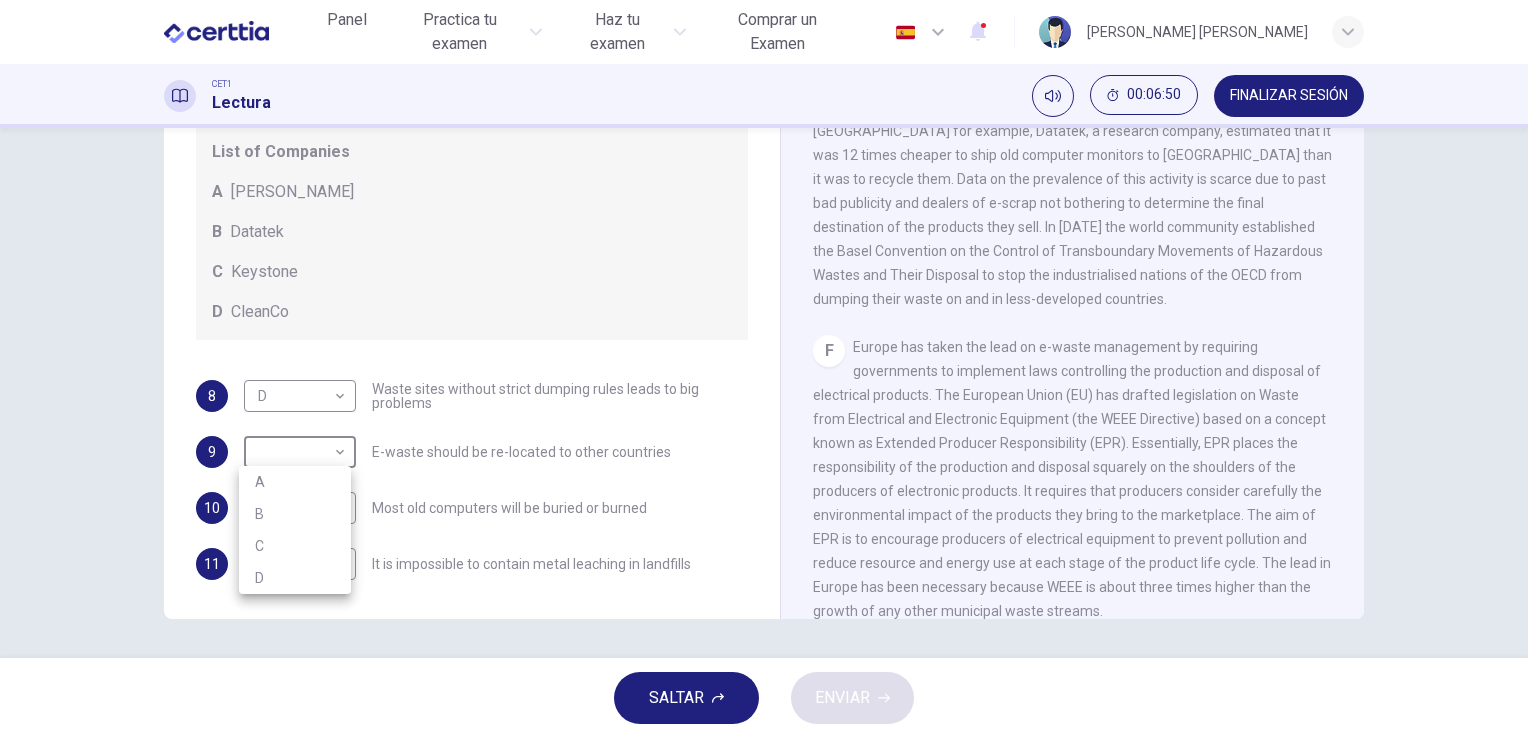 click on "B" at bounding box center [295, 514] 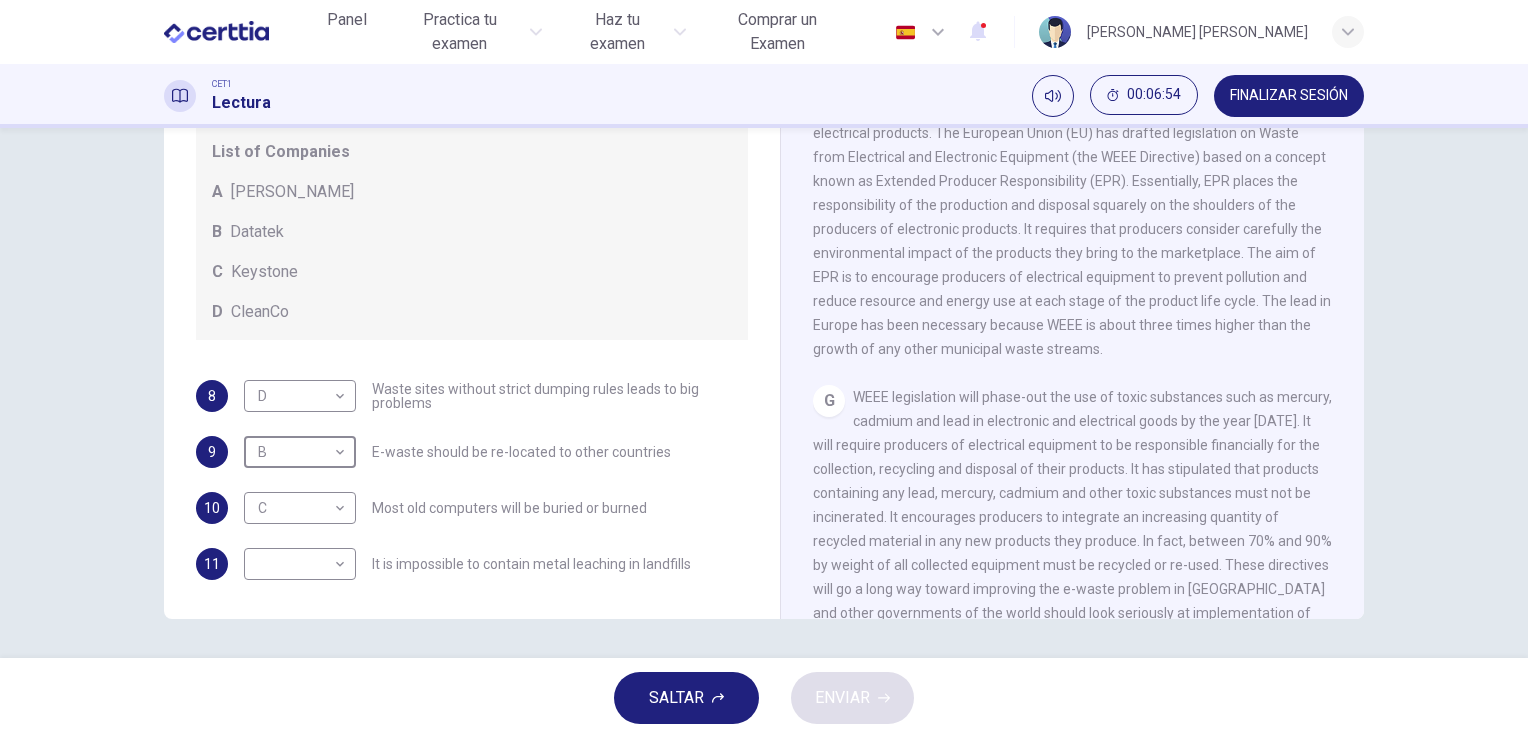 scroll, scrollTop: 1916, scrollLeft: 0, axis: vertical 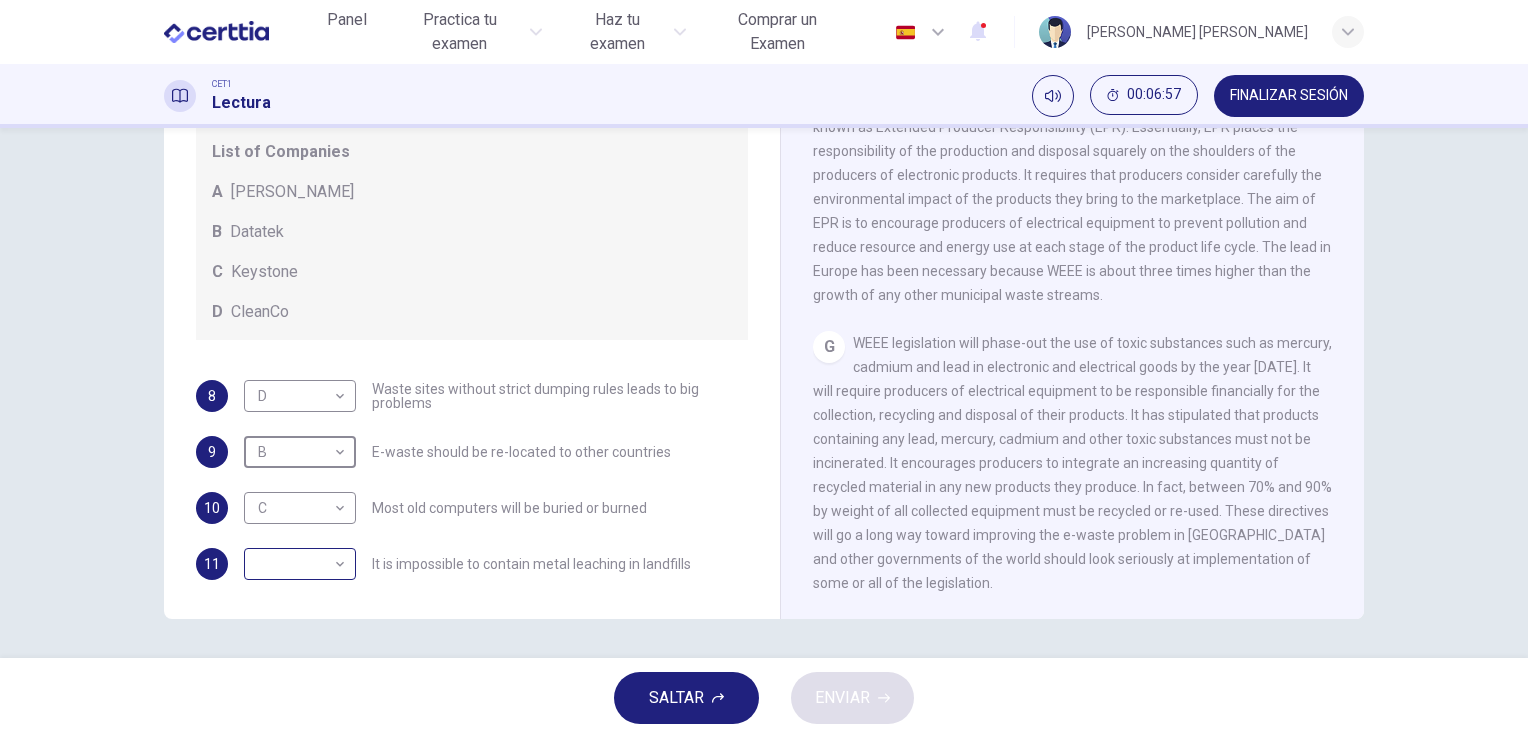 click on "Este sitio utiliza cookies, como se explica en nuestra  Política de Privacidad . Si acepta el uso de cookies, haga clic en el botón Aceptar y continúe navegando por nuestro sitio.   Política de Privacidad Aceptar Panel Practica tu examen Haz tu examen Comprar un Examen Español ** ​ José Luis Cruz Zavala CET1 Lectura 00:06:57 FINALIZAR SESIÓN Preguntas 8 - 11 Look at the following list of statements and the list of
companies below.
Match each statement with the correct company. Write the correct letter A-D in the boxes below on your answer sheet.
NB  You may use any letter more than once. List of Companies A Noranda Smelter B Datatek C Keystone D CleanCo 8 D * ​ Waste sites without strict dumping rules leads to big problems 9 B * ​ E-waste should be re-located to other countries 10 C * ​ Most old computers will be buried or burned 11 ​ ​ It is impossible to contain metal leaching in landfills The Intense Rate of Change in the World CLIC PARA ZOOM Clic para zoom A B C D E F G SALTAR ENVIAR" at bounding box center [764, 369] 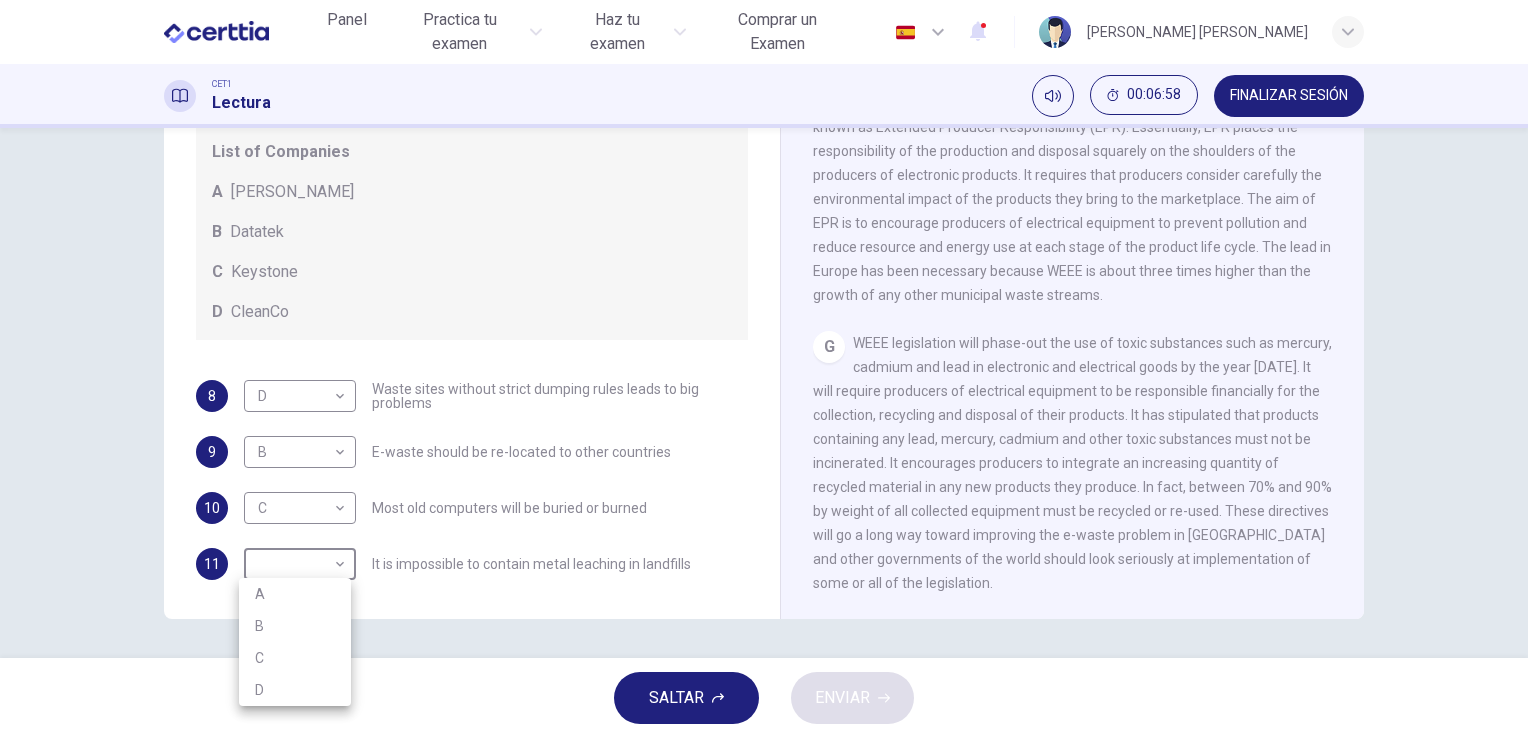 click on "A" at bounding box center (295, 594) 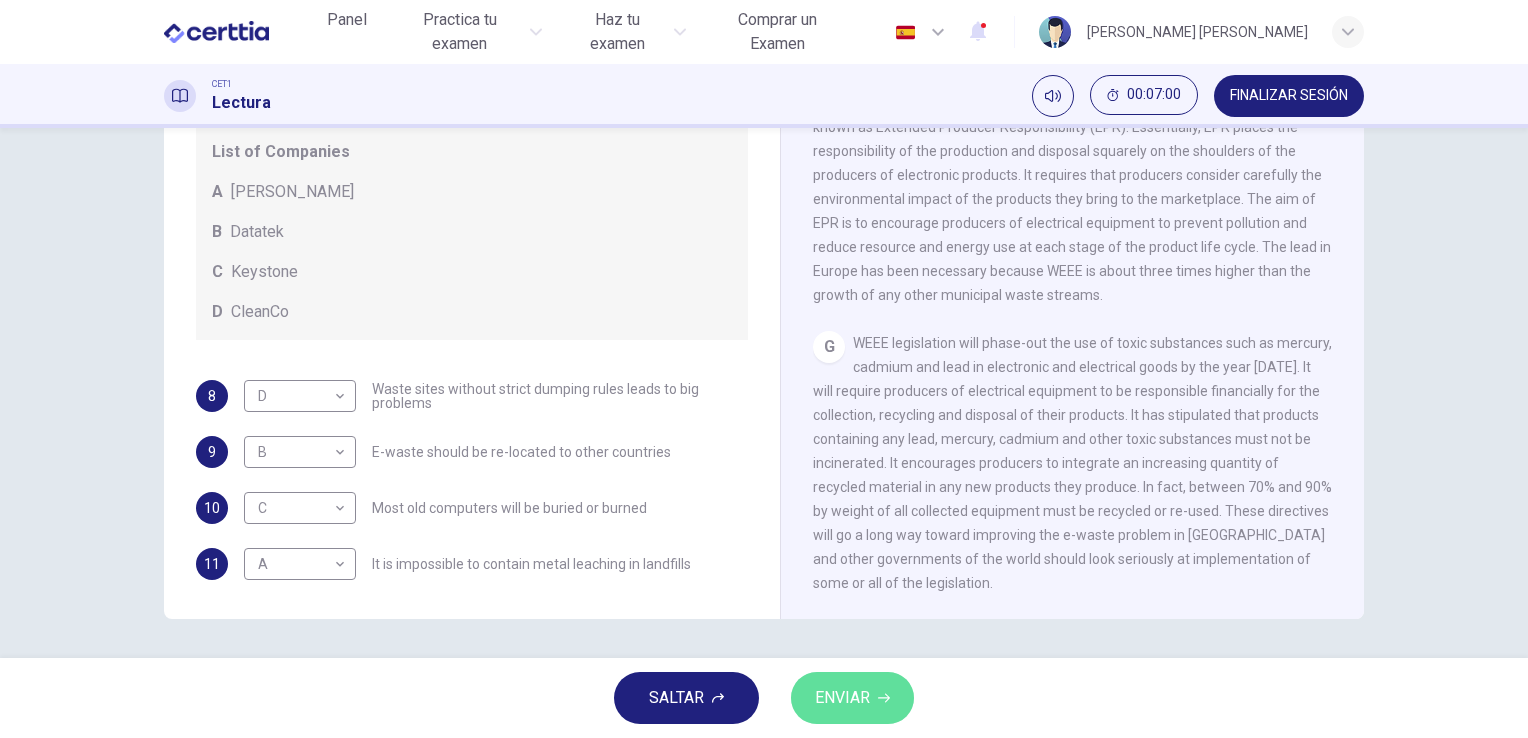 click on "ENVIAR" at bounding box center (852, 698) 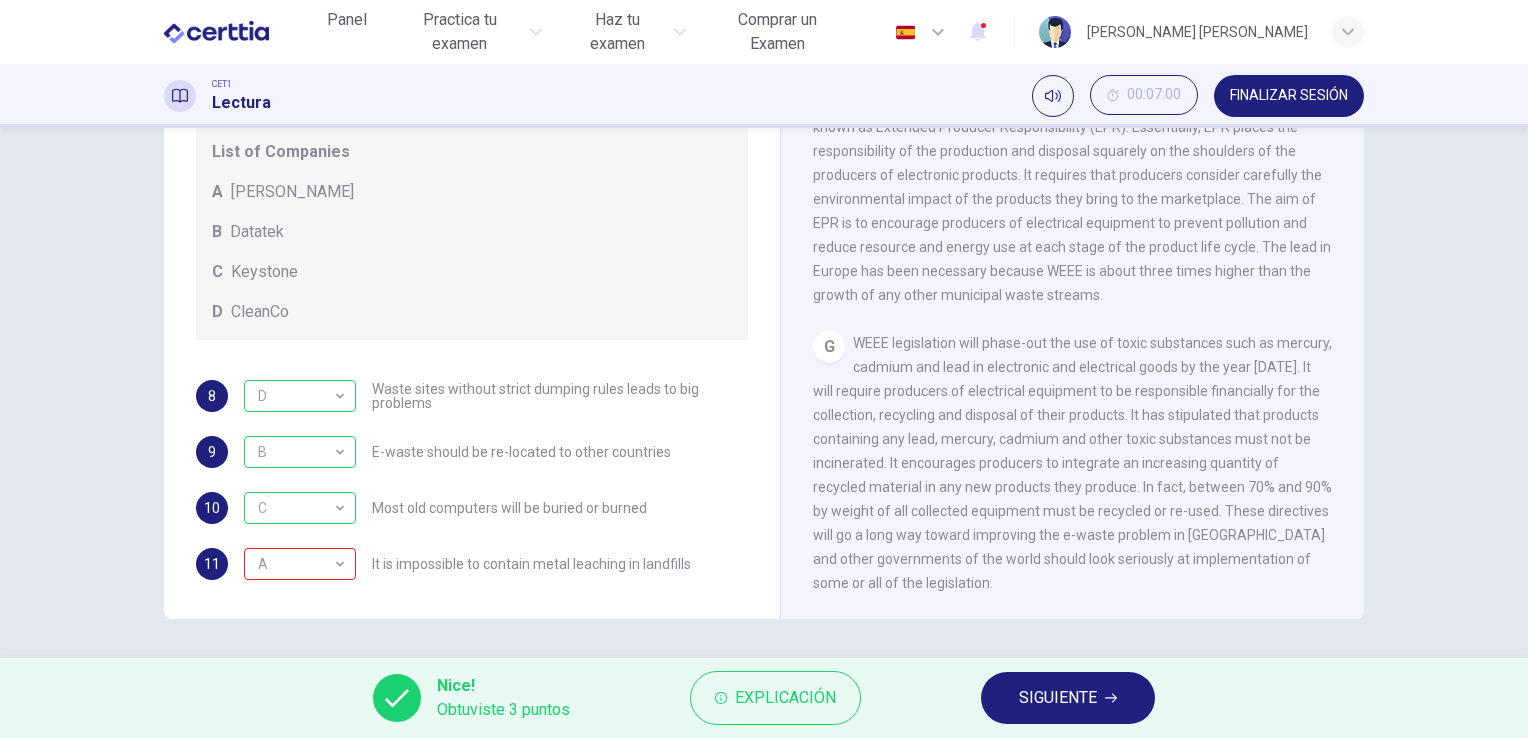 click on "SIGUIENTE" at bounding box center (1058, 698) 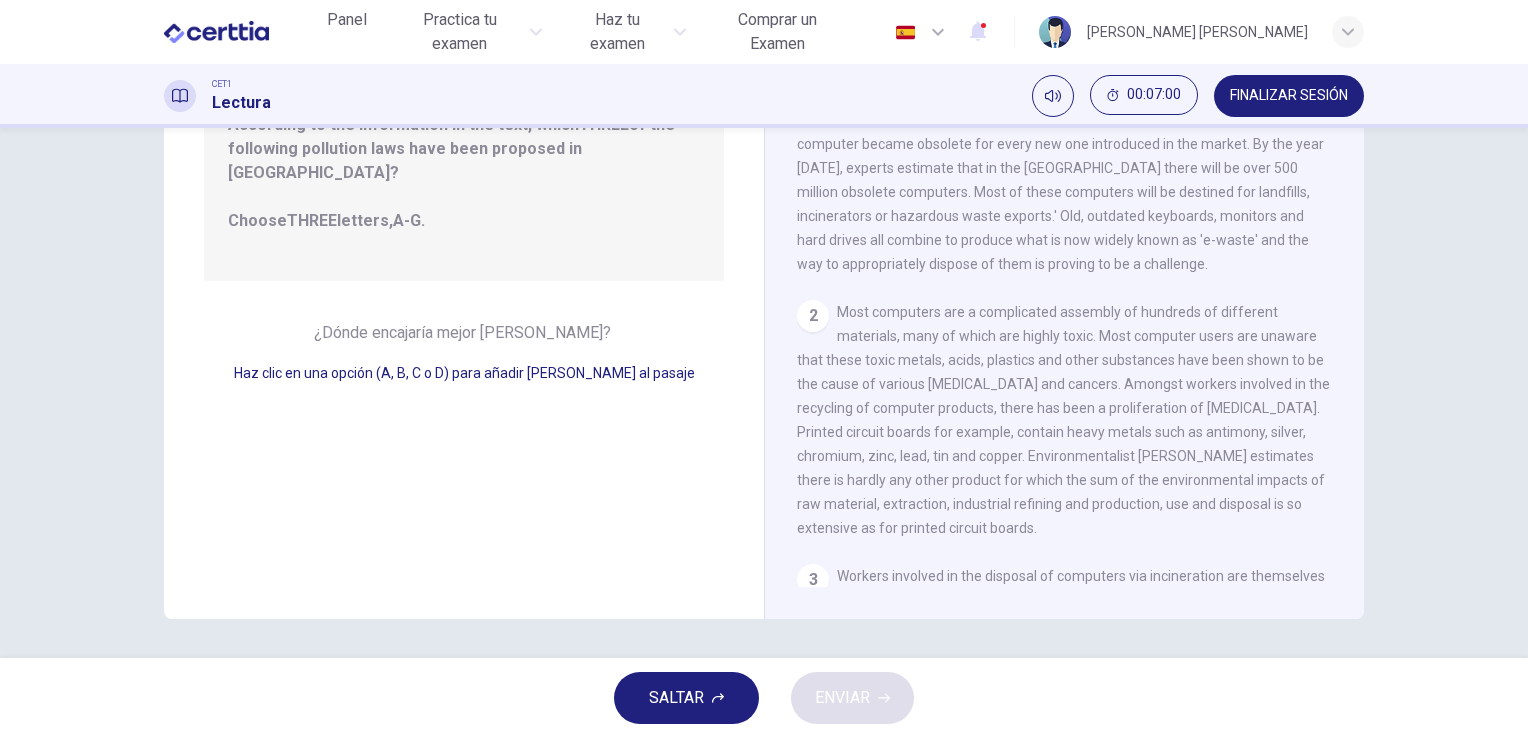 click on "SALTAR ENVIAR" at bounding box center [764, 698] 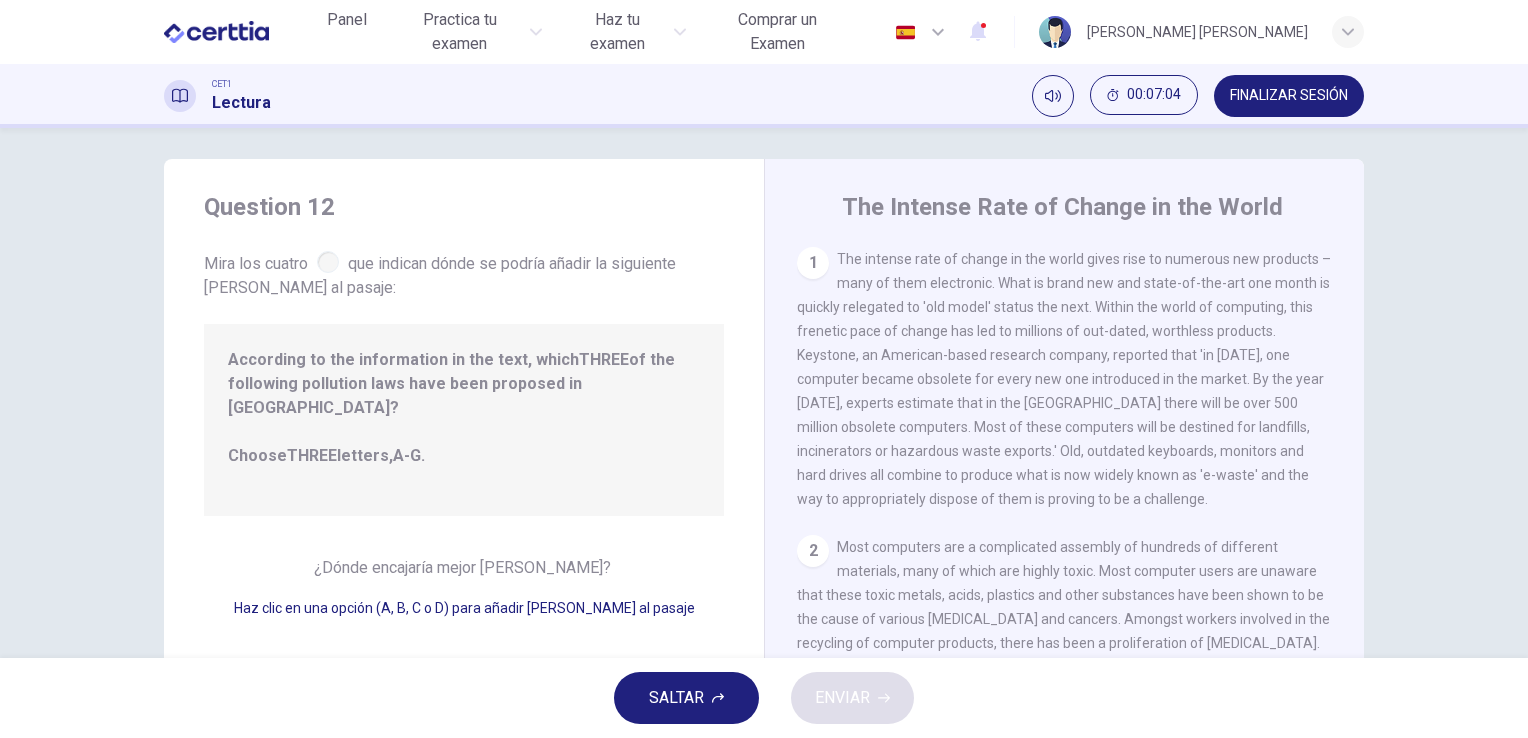 scroll, scrollTop: 8, scrollLeft: 0, axis: vertical 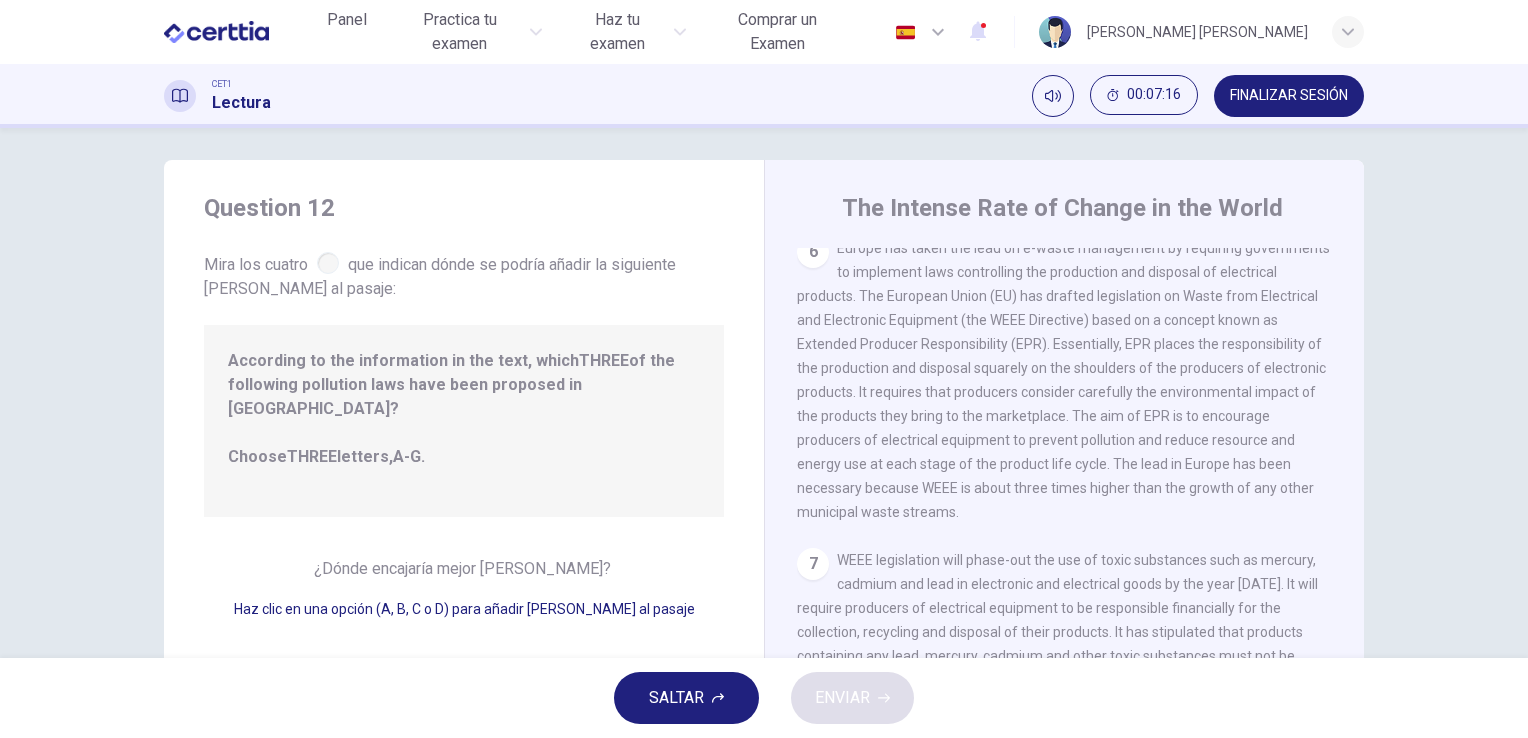 click on "Europe has taken the lead on e-waste management by requiring
governments to implement laws controlling the production and disposal of electrical products. The European Union (EU) has drafted legislation on Waste from Electrical and Electronic Equipment (the WEEE Directive) based on a concept known as Extended Producer Responsibility (EPR). Essentially, EPR places the responsibility of the production and disposal squarely on the shoulders of the producers of electronic products. It requires that producers consider carefully the environmental impact of the products they bring to the marketplace. The aim of EPR is to encourage producers of electrical equipment to prevent pollution and reduce resource and energy use at each stage of the product life cycle. The lead in Europe has been necessary because WEEE is about three times higher than the growth of any other municipal waste streams." at bounding box center (1063, 380) 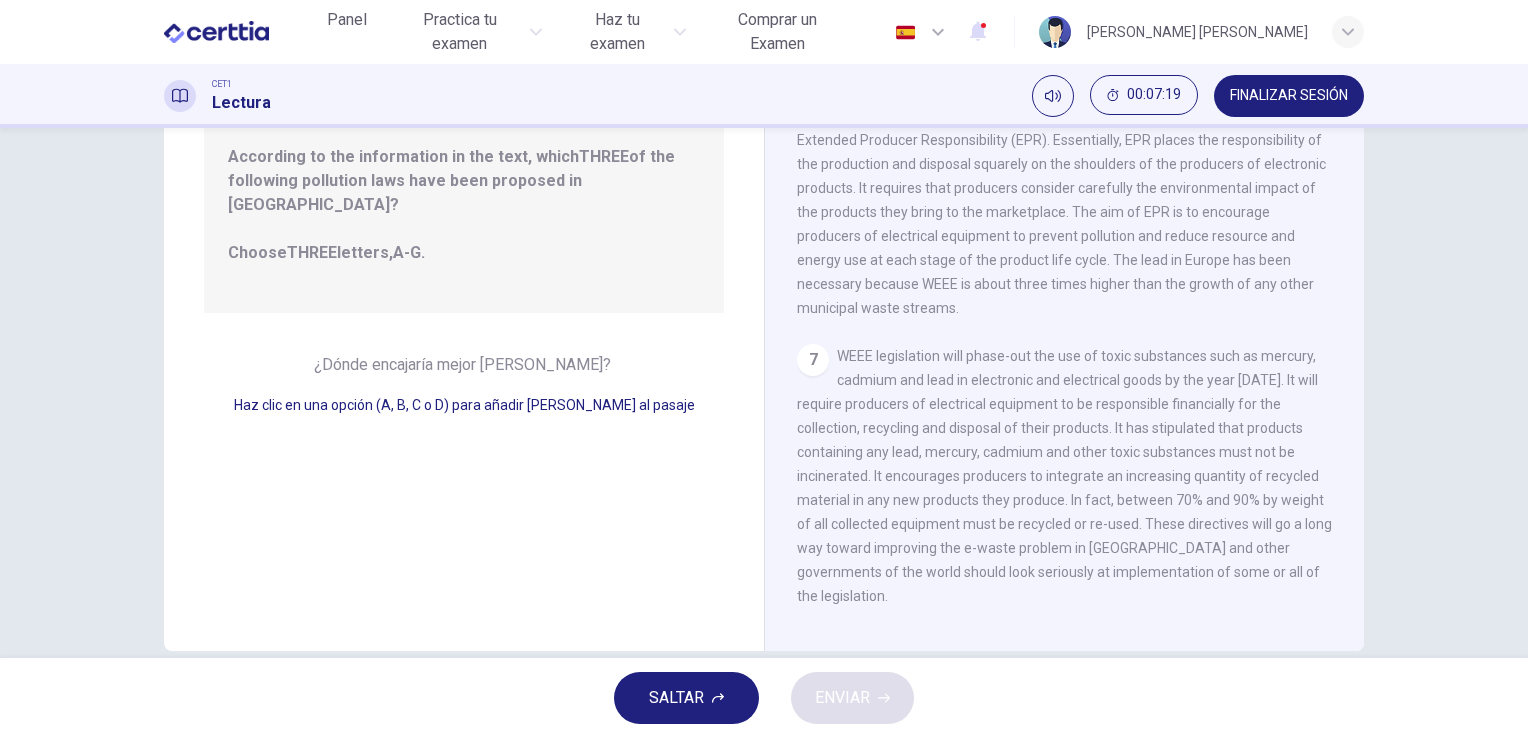 scroll, scrollTop: 244, scrollLeft: 0, axis: vertical 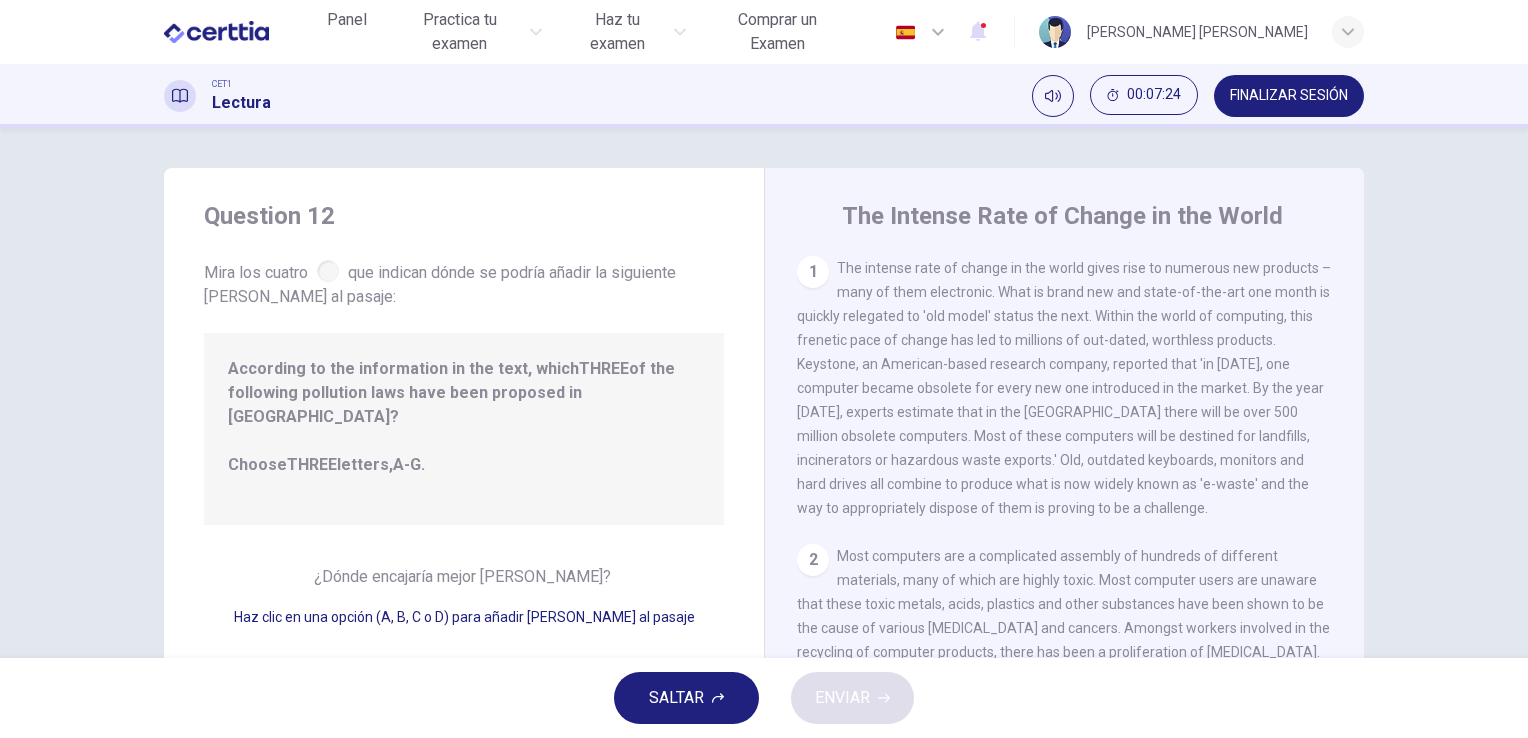 click on "FINALIZAR SESIÓN" at bounding box center (1289, 96) 